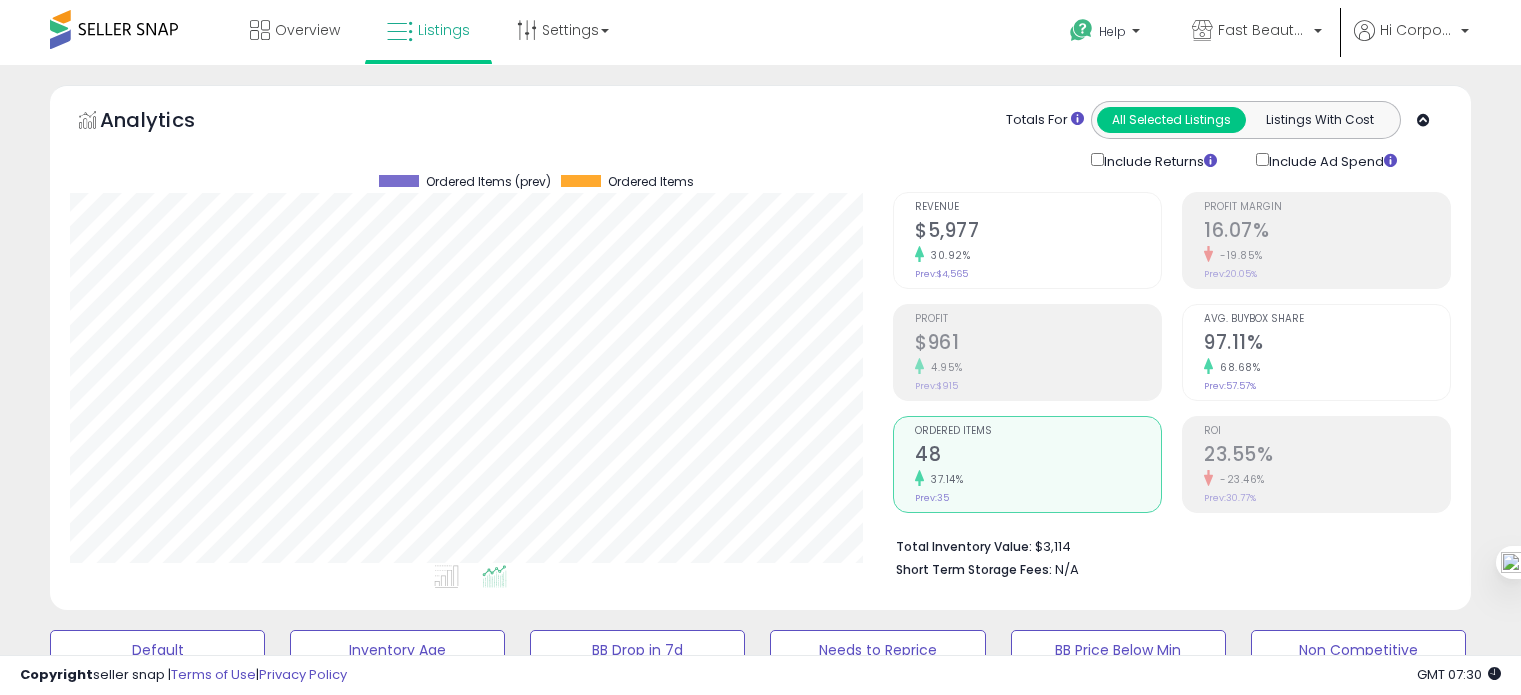 scroll, scrollTop: 0, scrollLeft: 0, axis: both 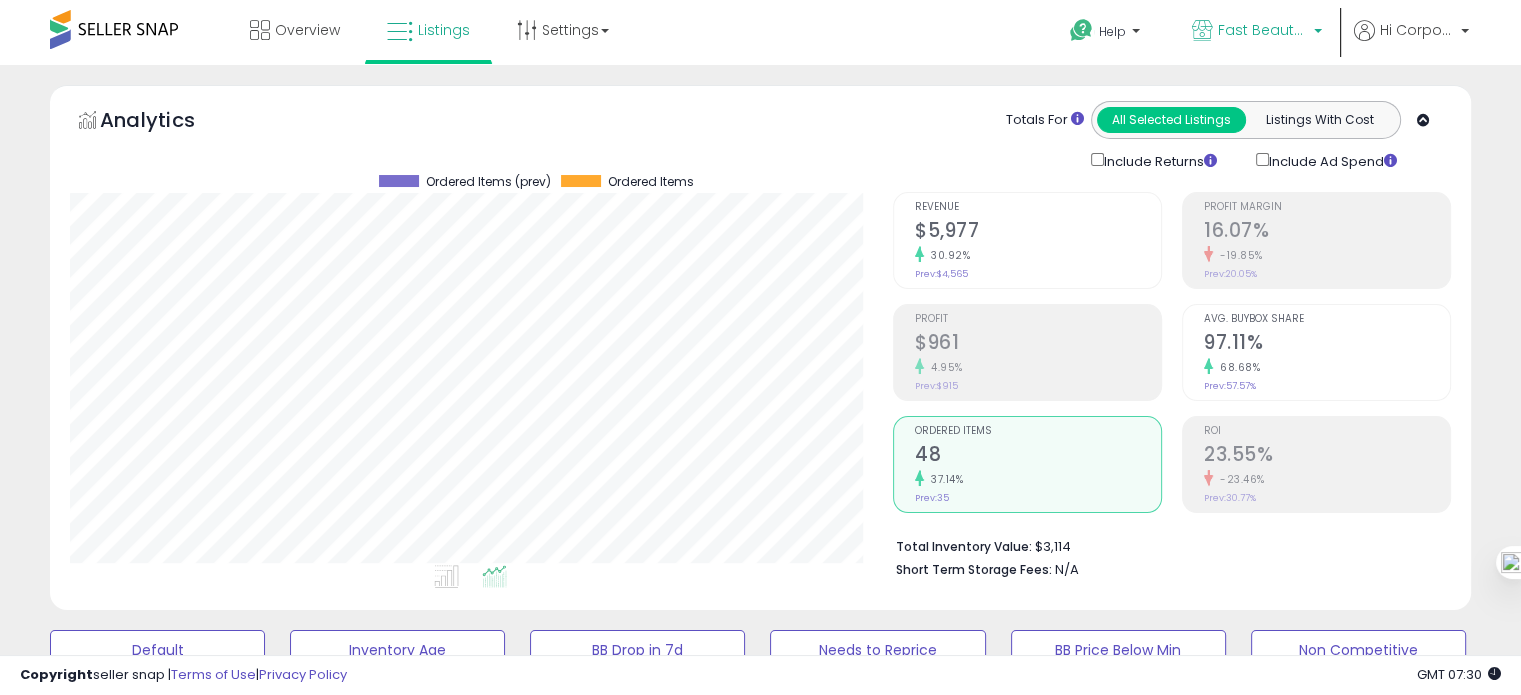 click on "Fast Beauty (Canada)" at bounding box center [1263, 30] 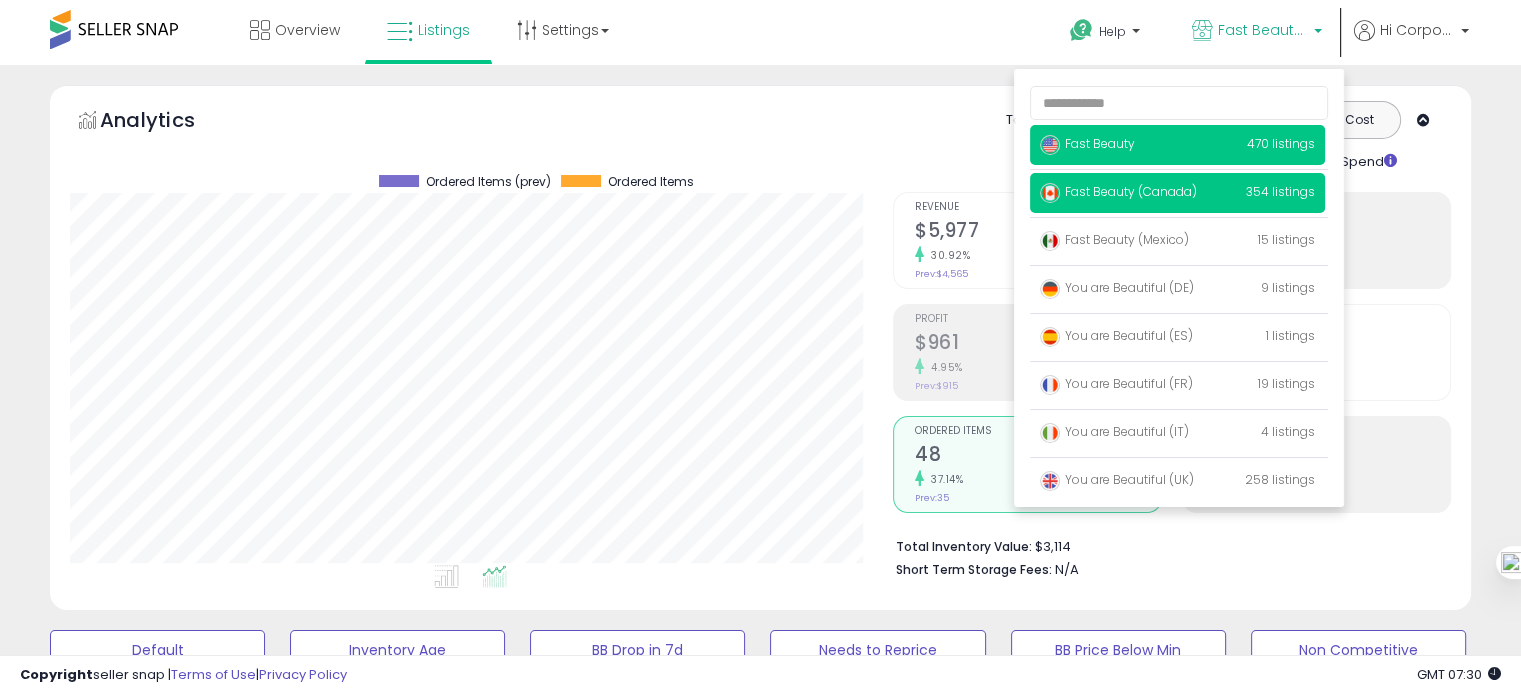 click on "Fast Beauty" at bounding box center [1087, 143] 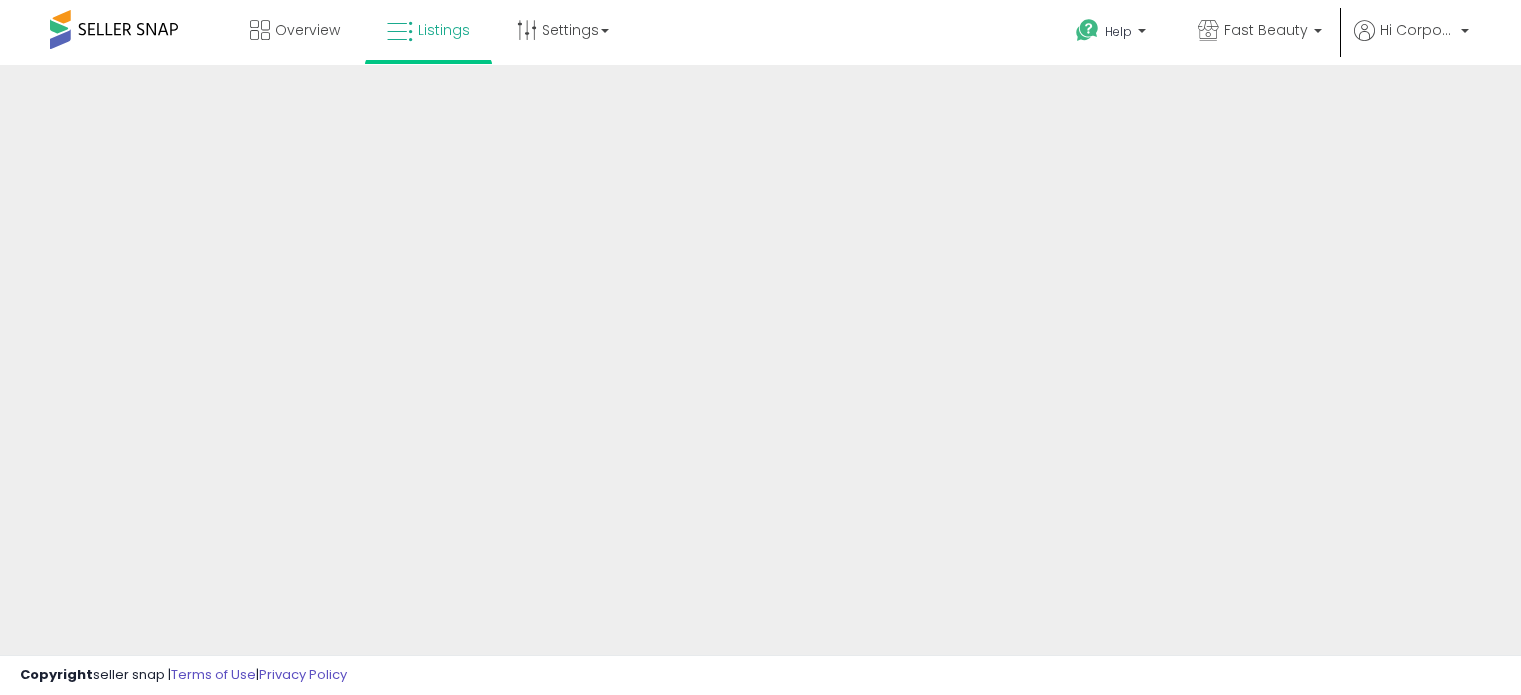 scroll, scrollTop: 0, scrollLeft: 0, axis: both 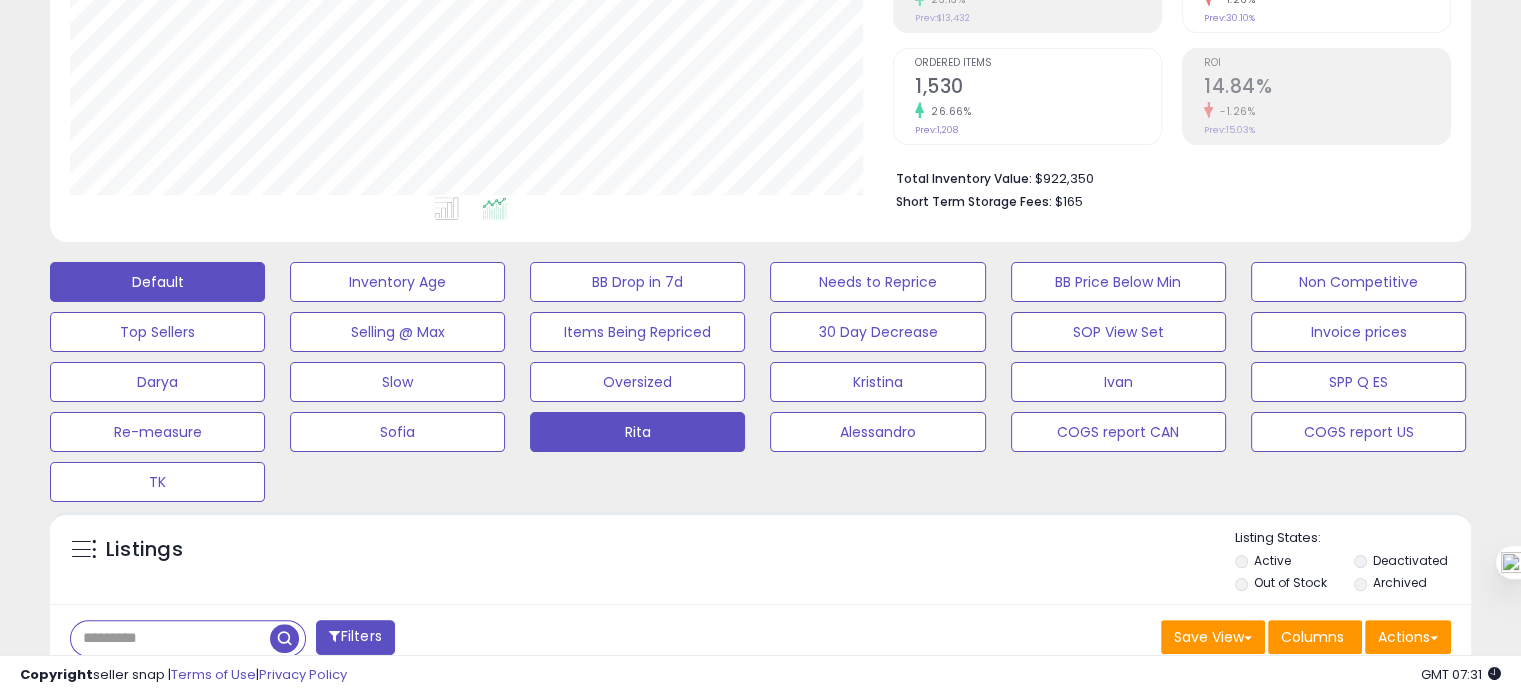 click on "Rita" at bounding box center (397, 282) 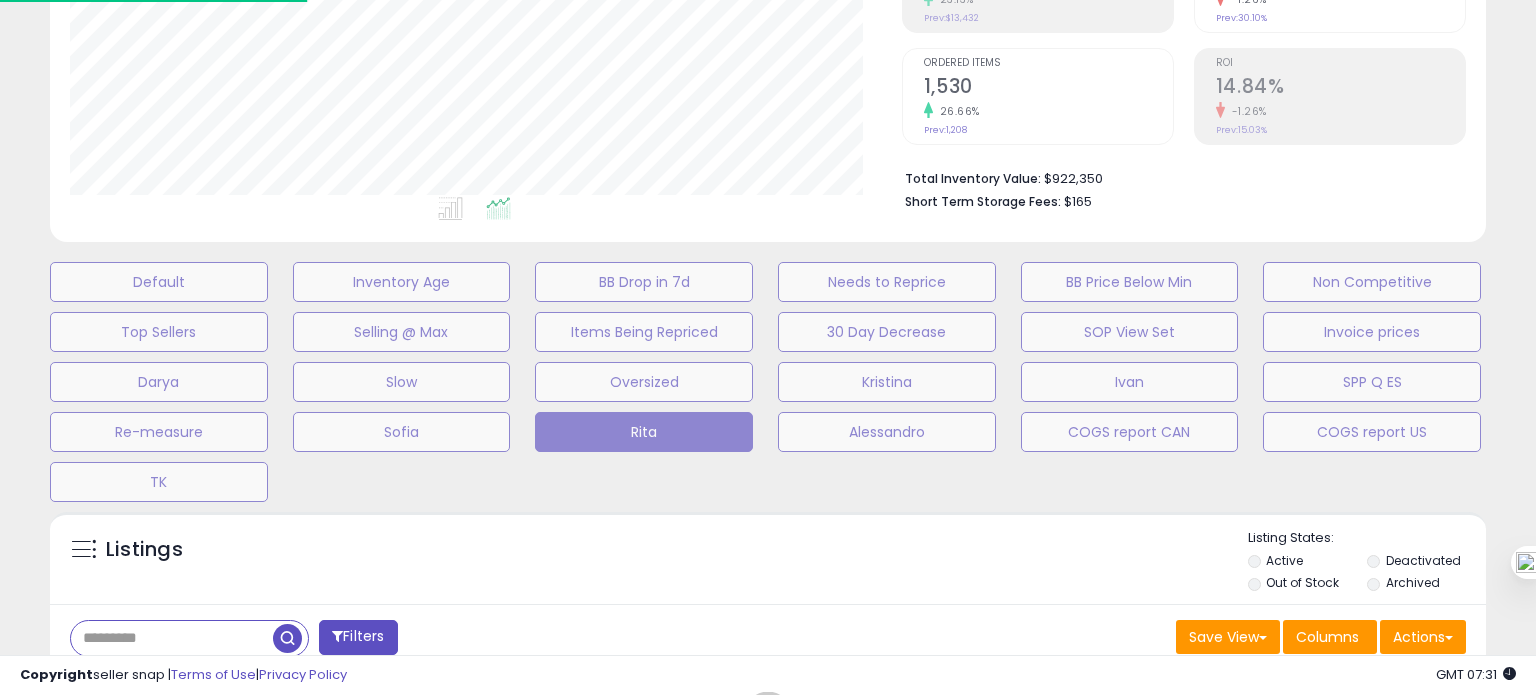 scroll, scrollTop: 999589, scrollLeft: 999168, axis: both 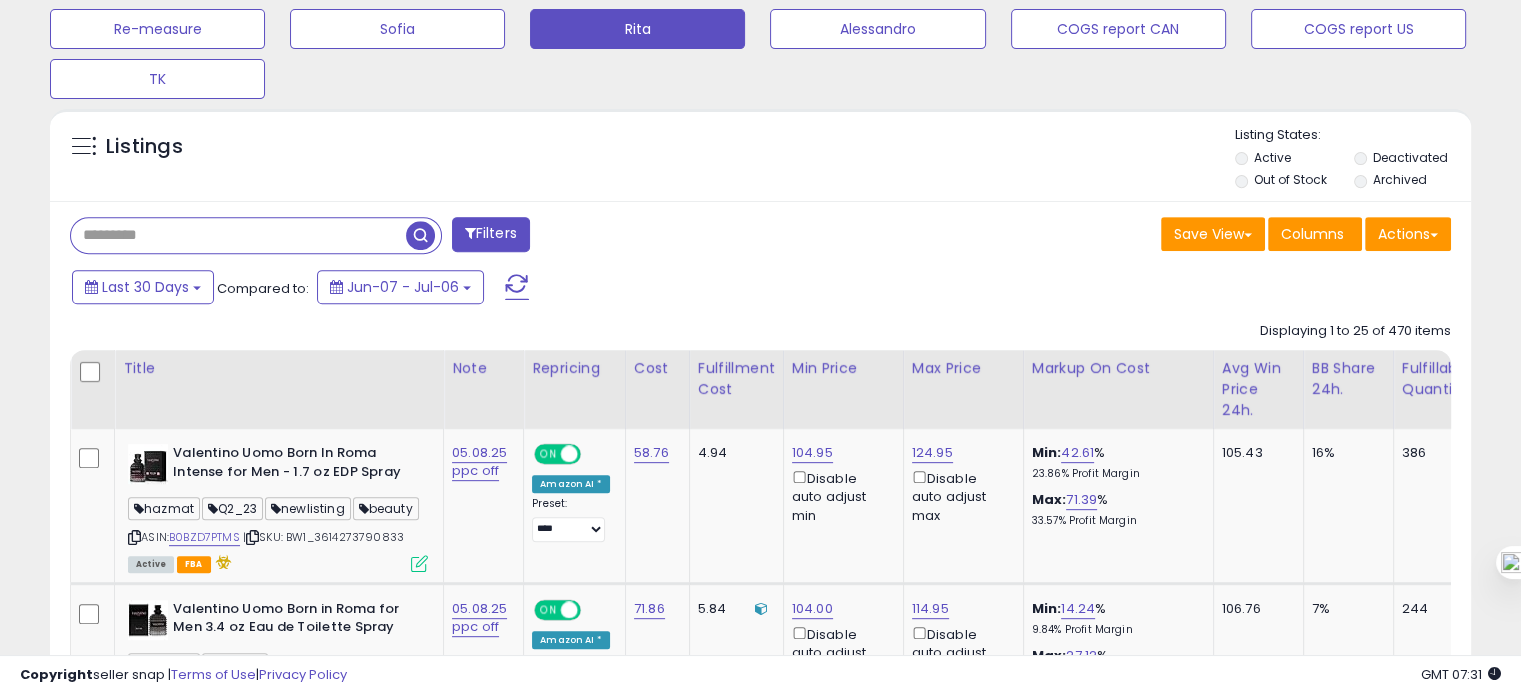 click at bounding box center [238, 235] 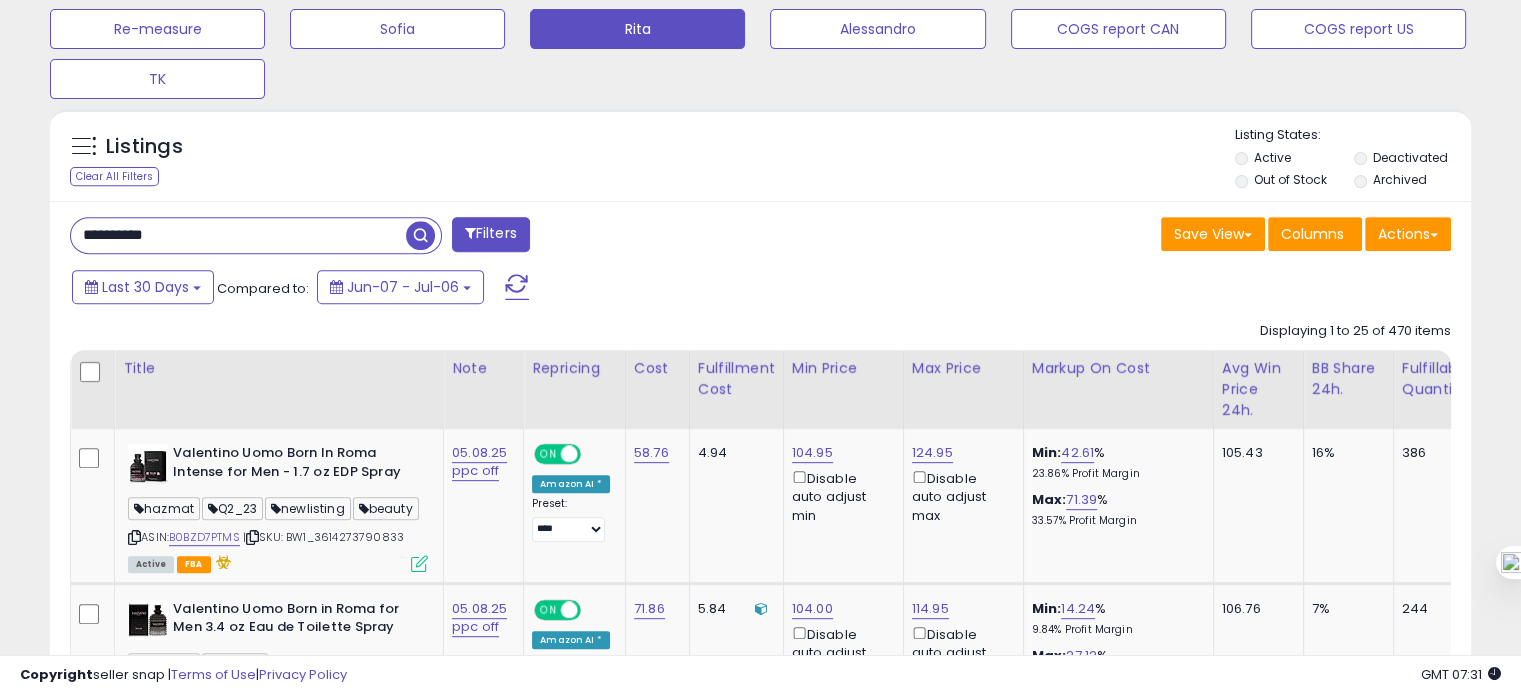 type on "**********" 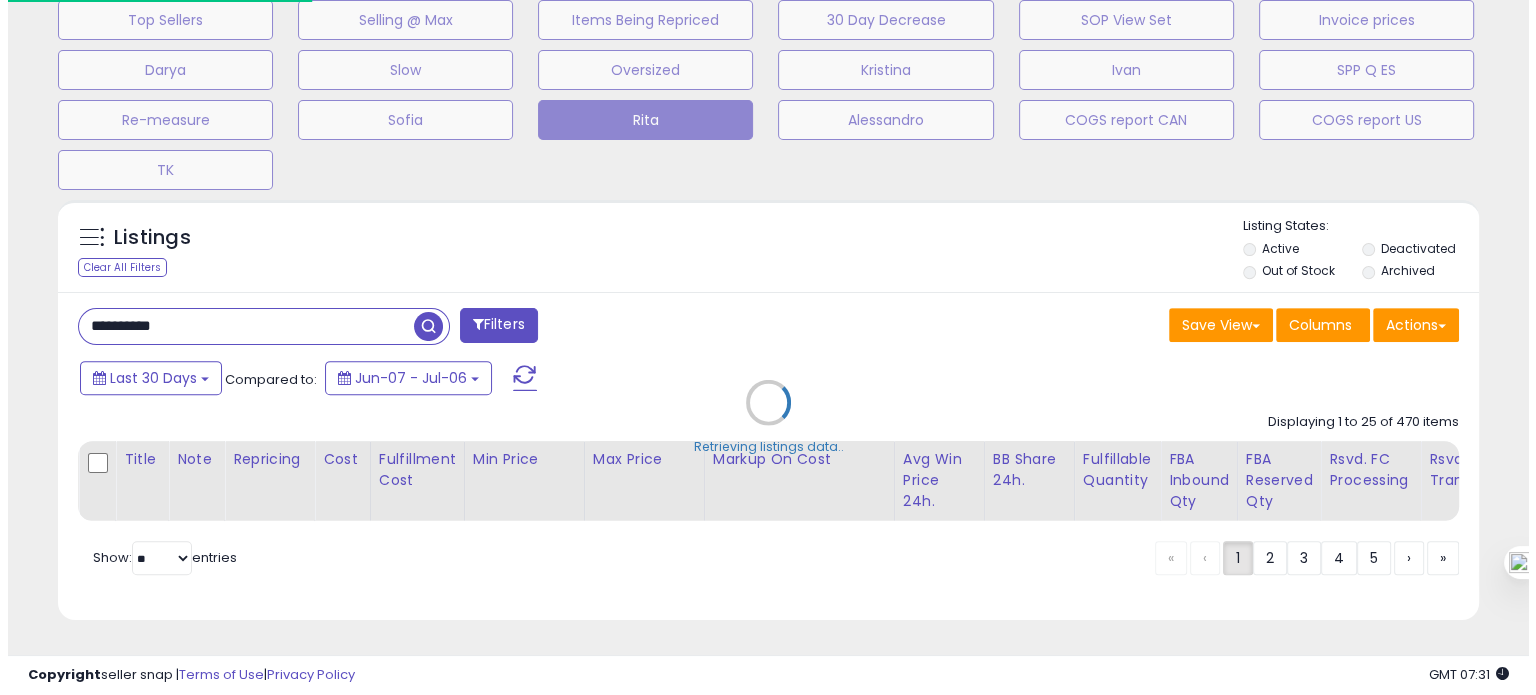 scroll, scrollTop: 693, scrollLeft: 0, axis: vertical 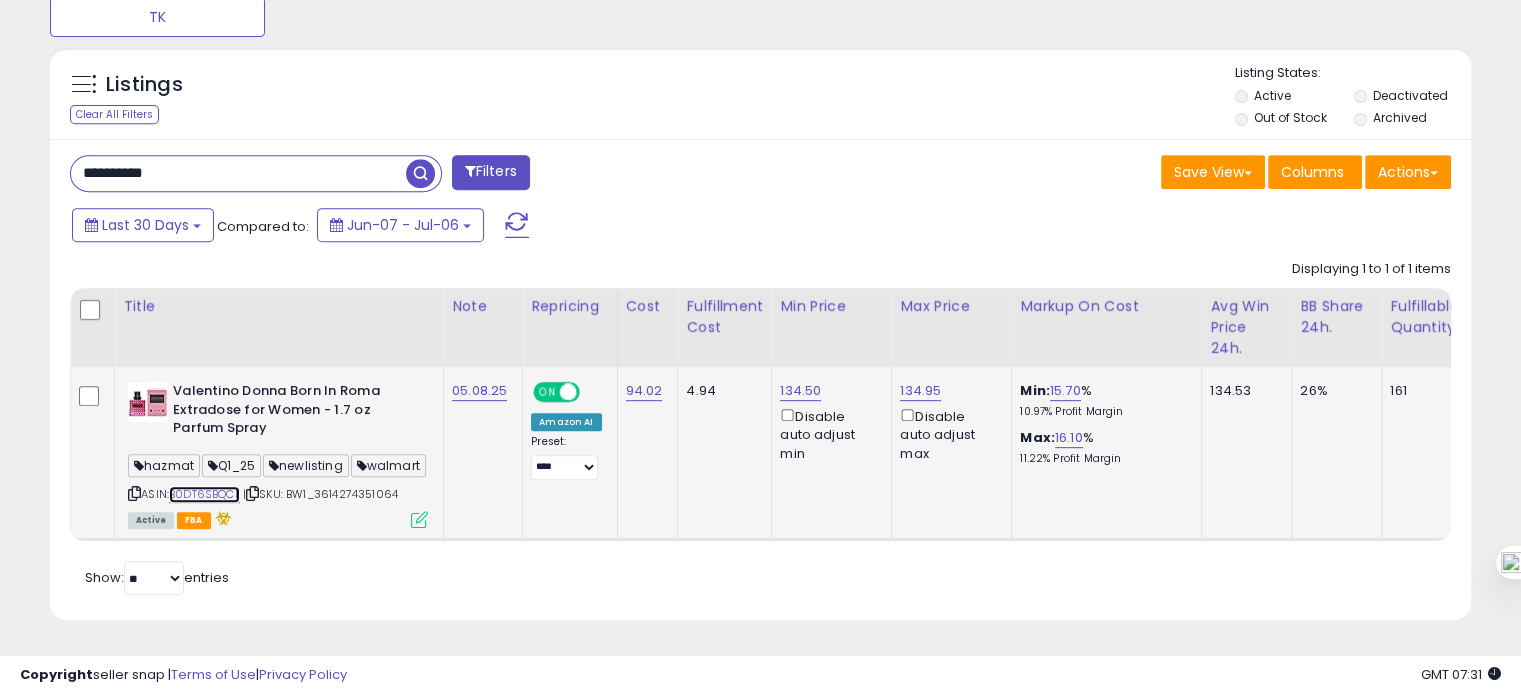 click on "B0DT6SBQCL" at bounding box center (204, 494) 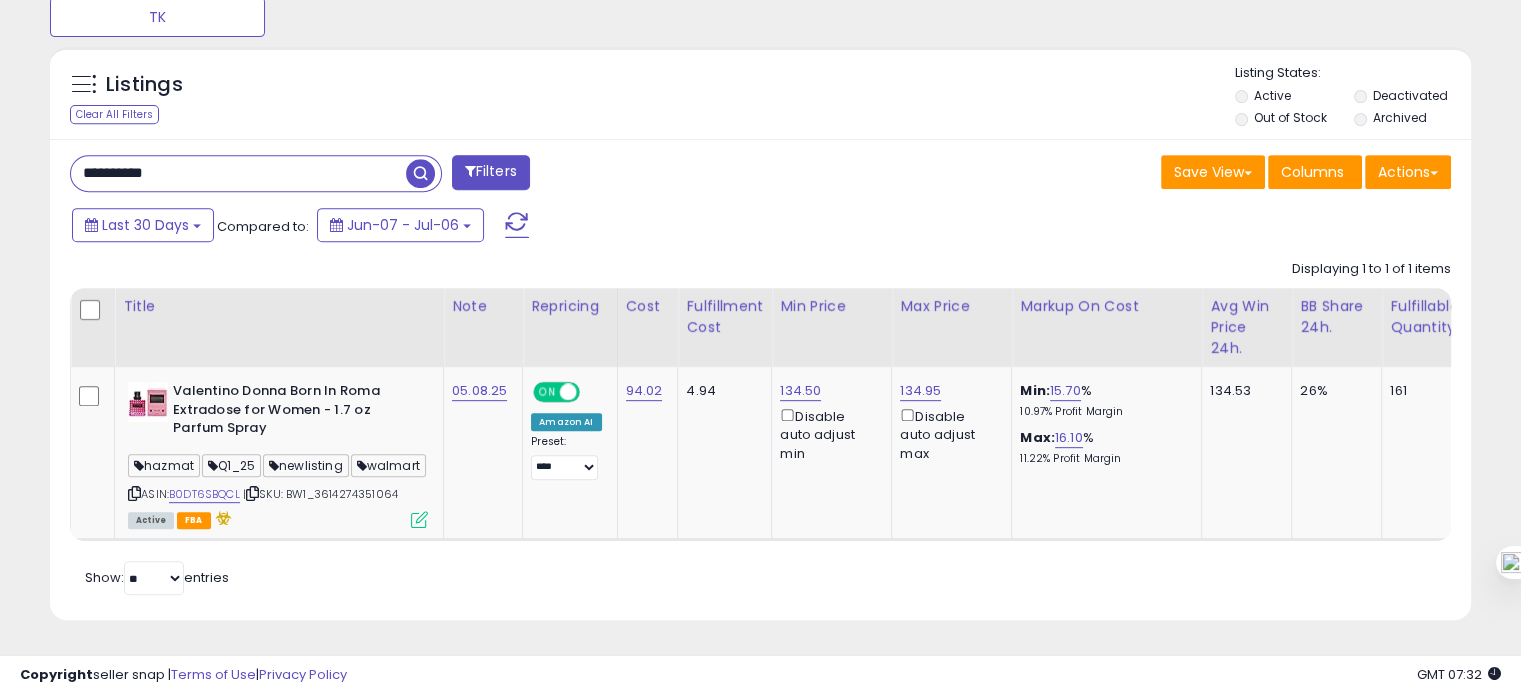 click on "**********" at bounding box center [760, 380] 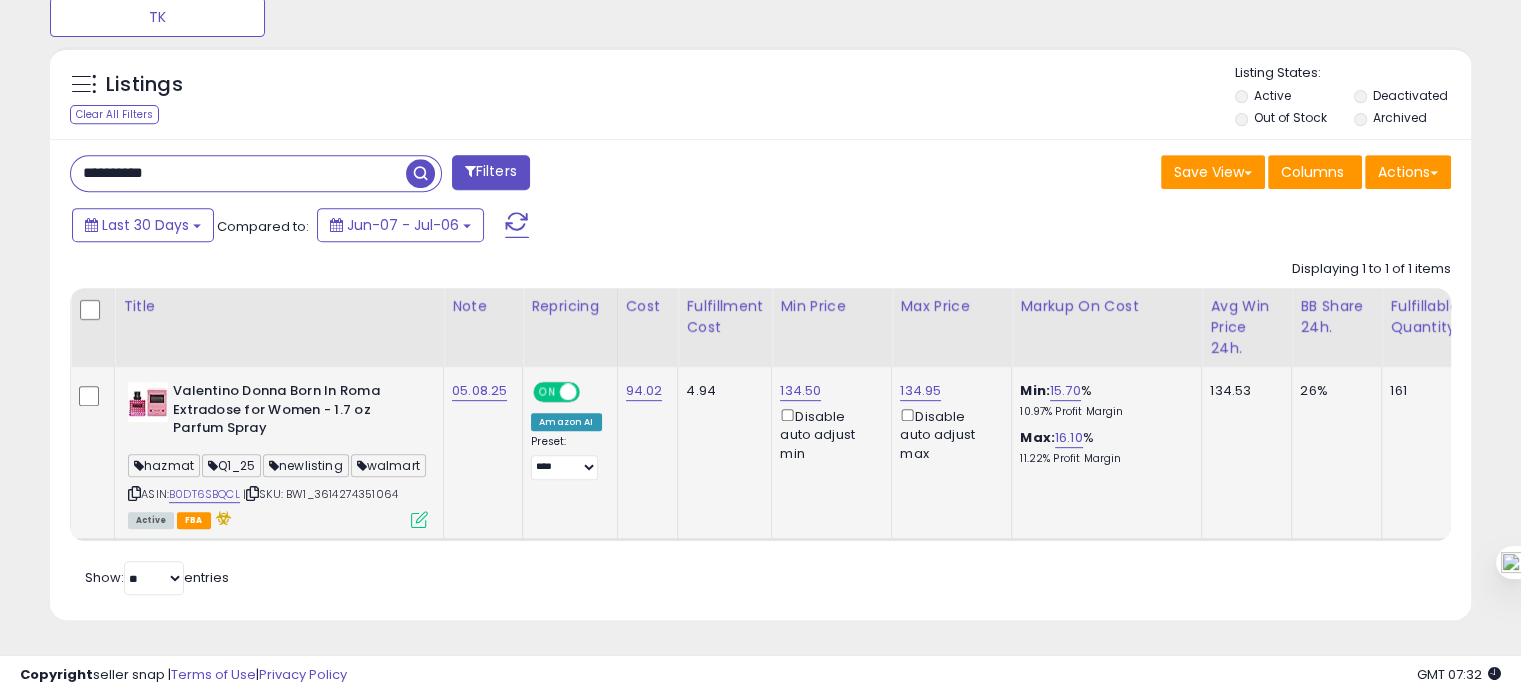 click at bounding box center (419, 519) 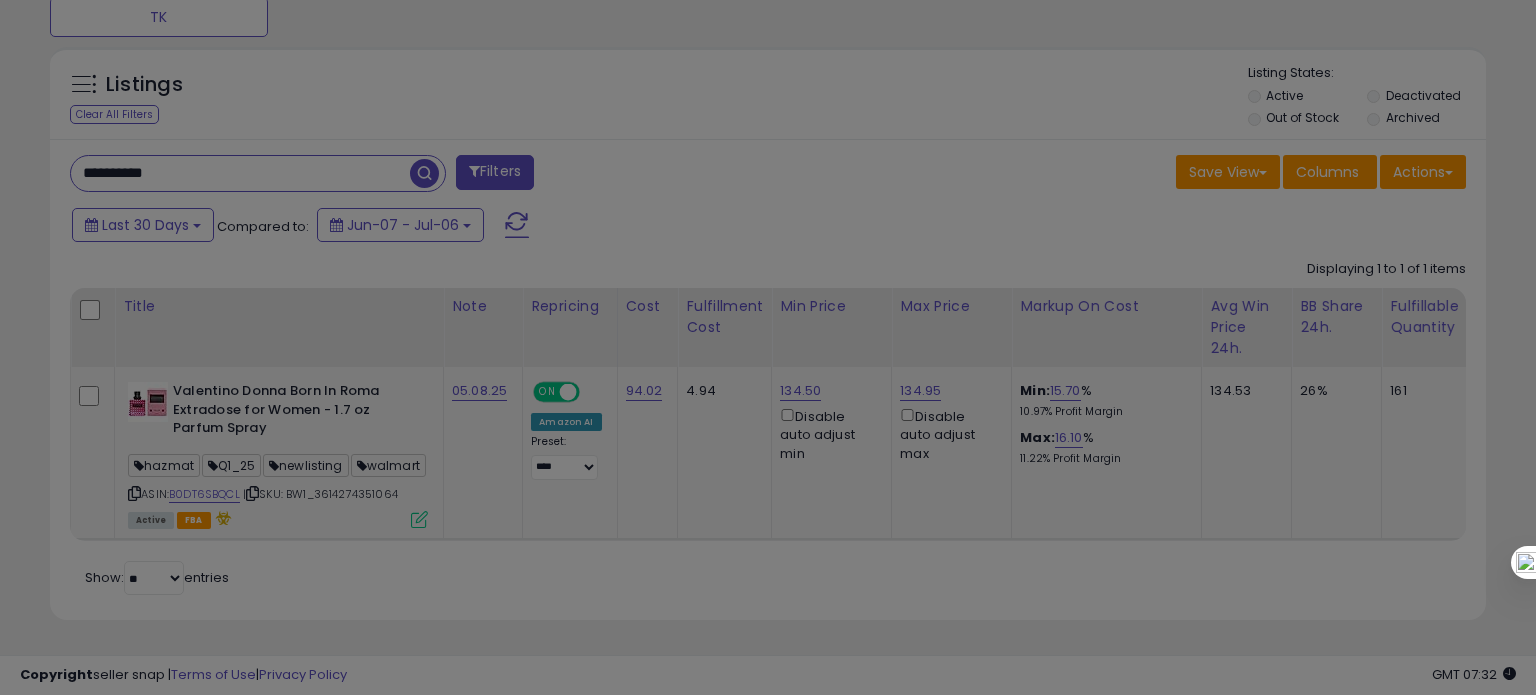 scroll, scrollTop: 999589, scrollLeft: 999168, axis: both 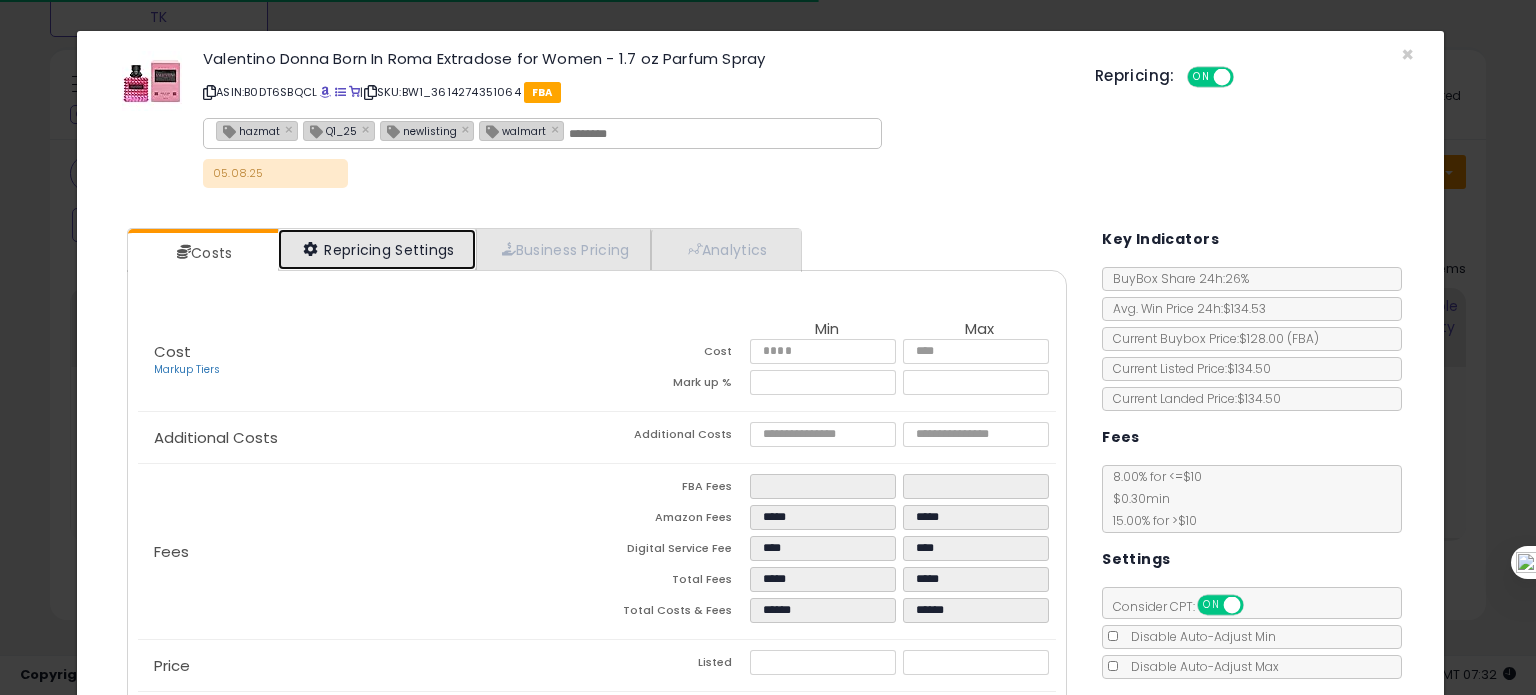 click on "Repricing Settings" at bounding box center [377, 249] 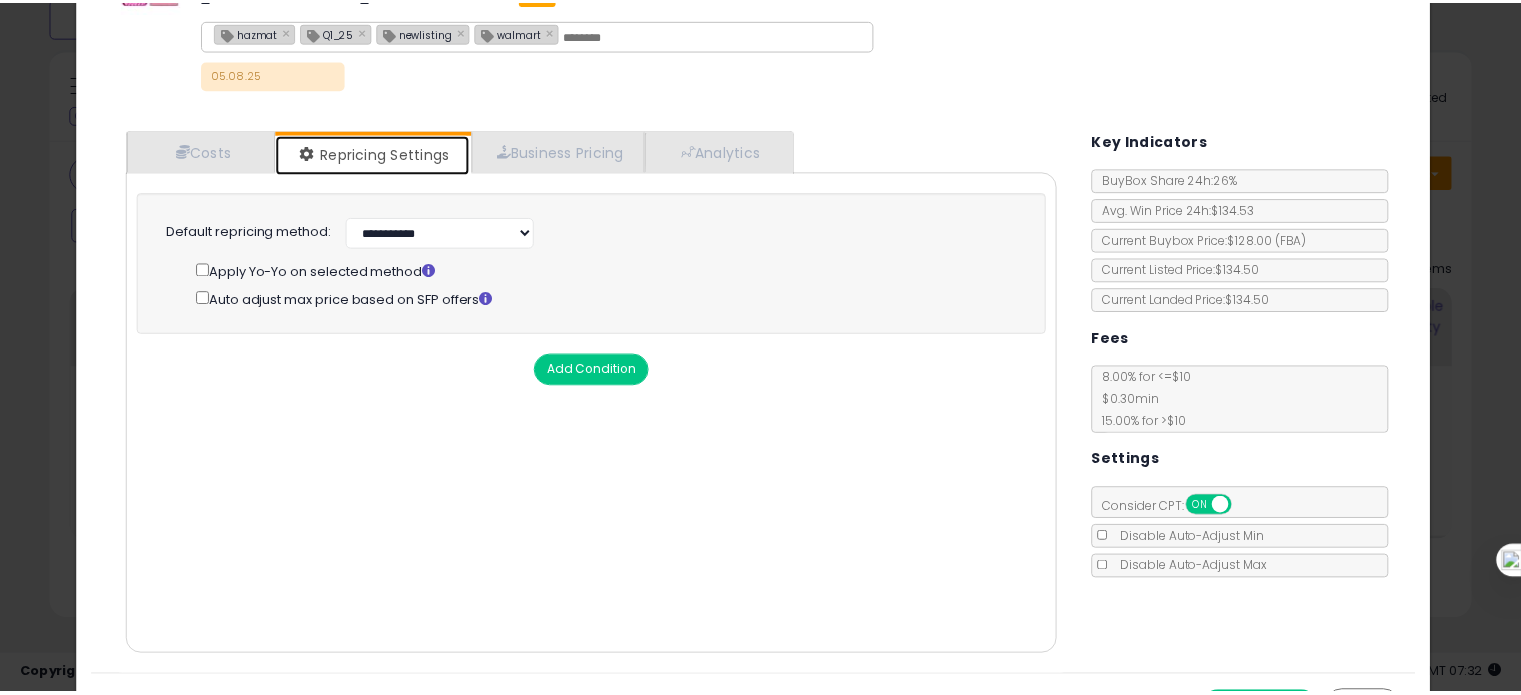 scroll, scrollTop: 0, scrollLeft: 0, axis: both 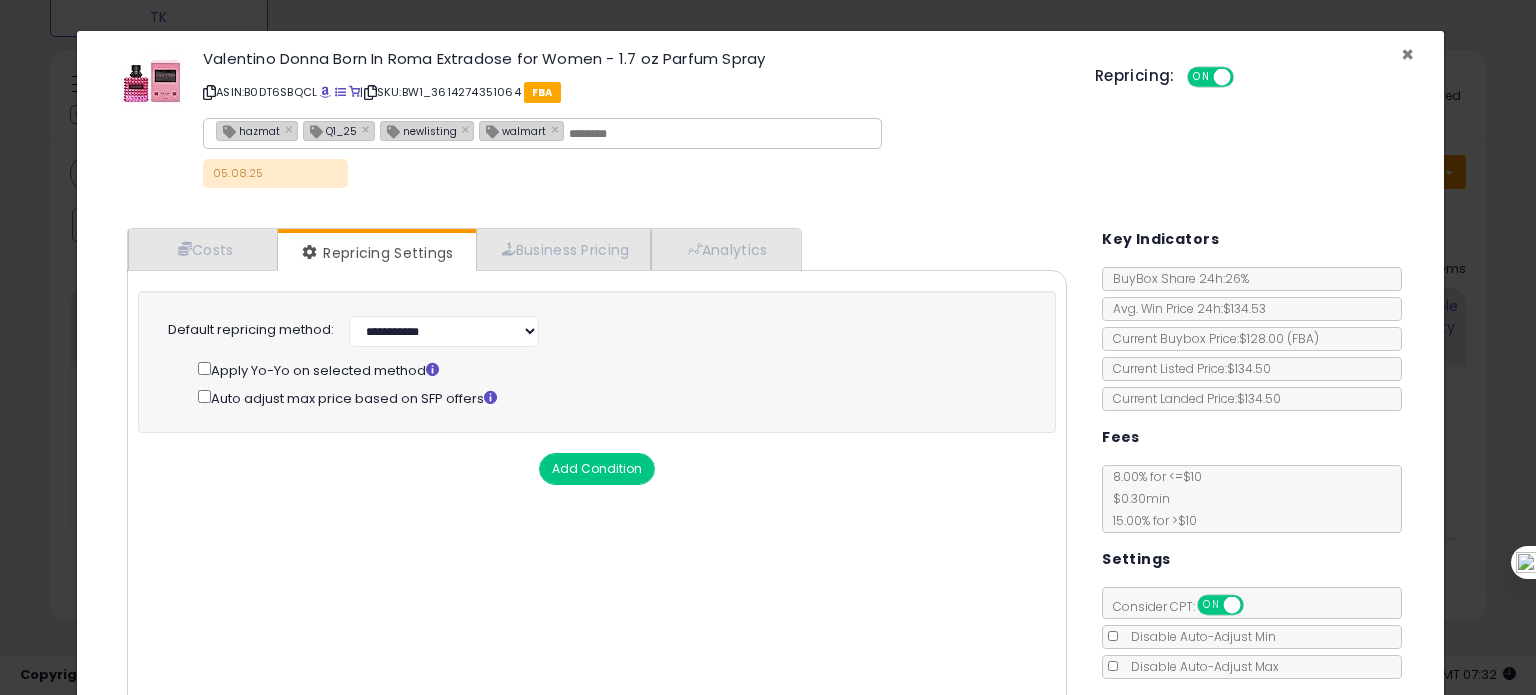 click on "×" at bounding box center (1407, 54) 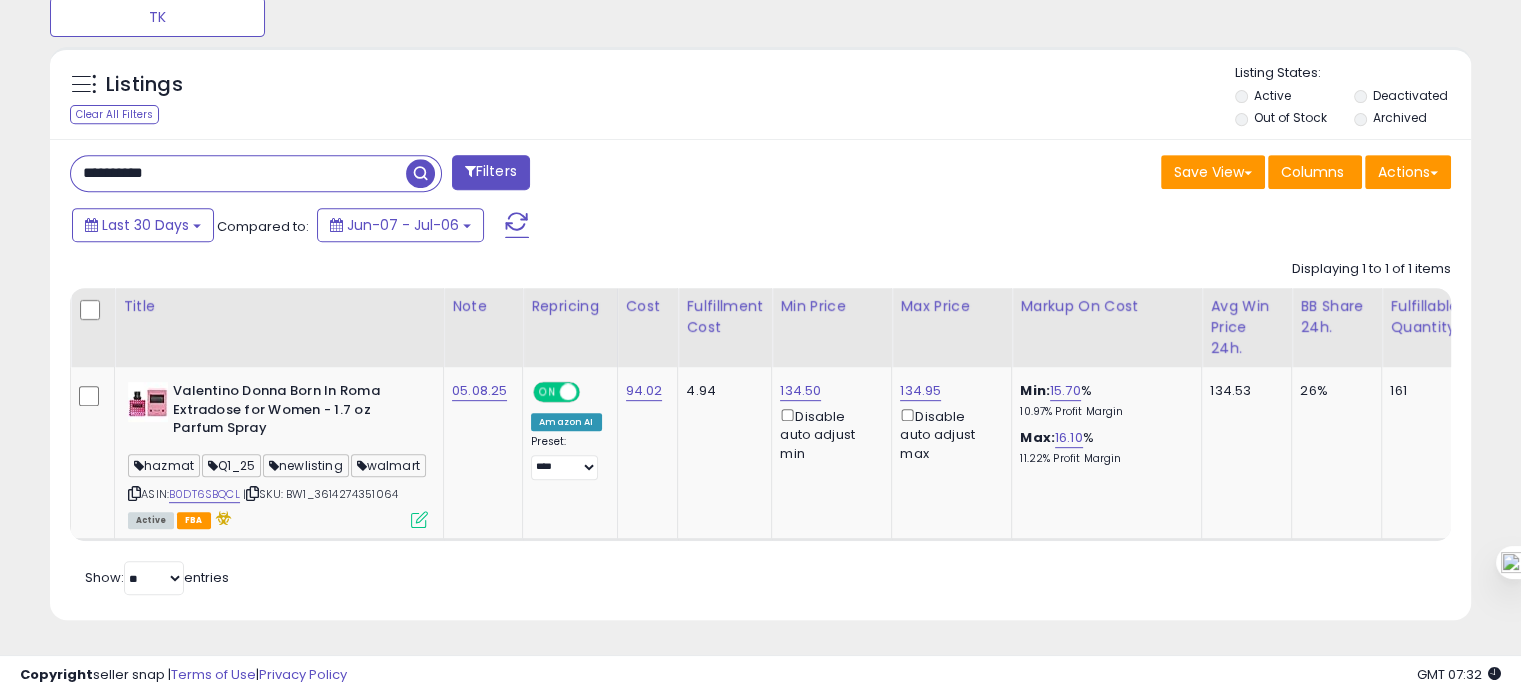scroll, scrollTop: 409, scrollLeft: 822, axis: both 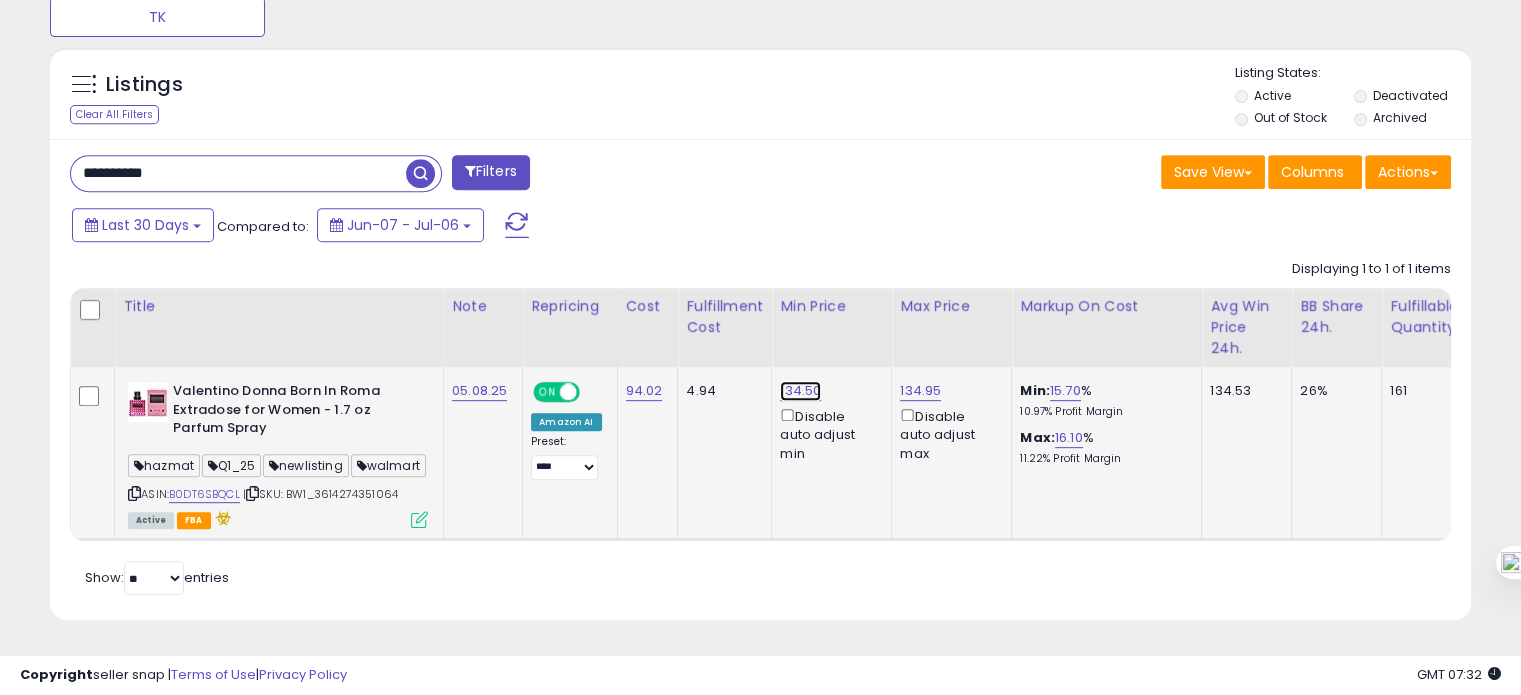 click on "134.50" at bounding box center [800, 391] 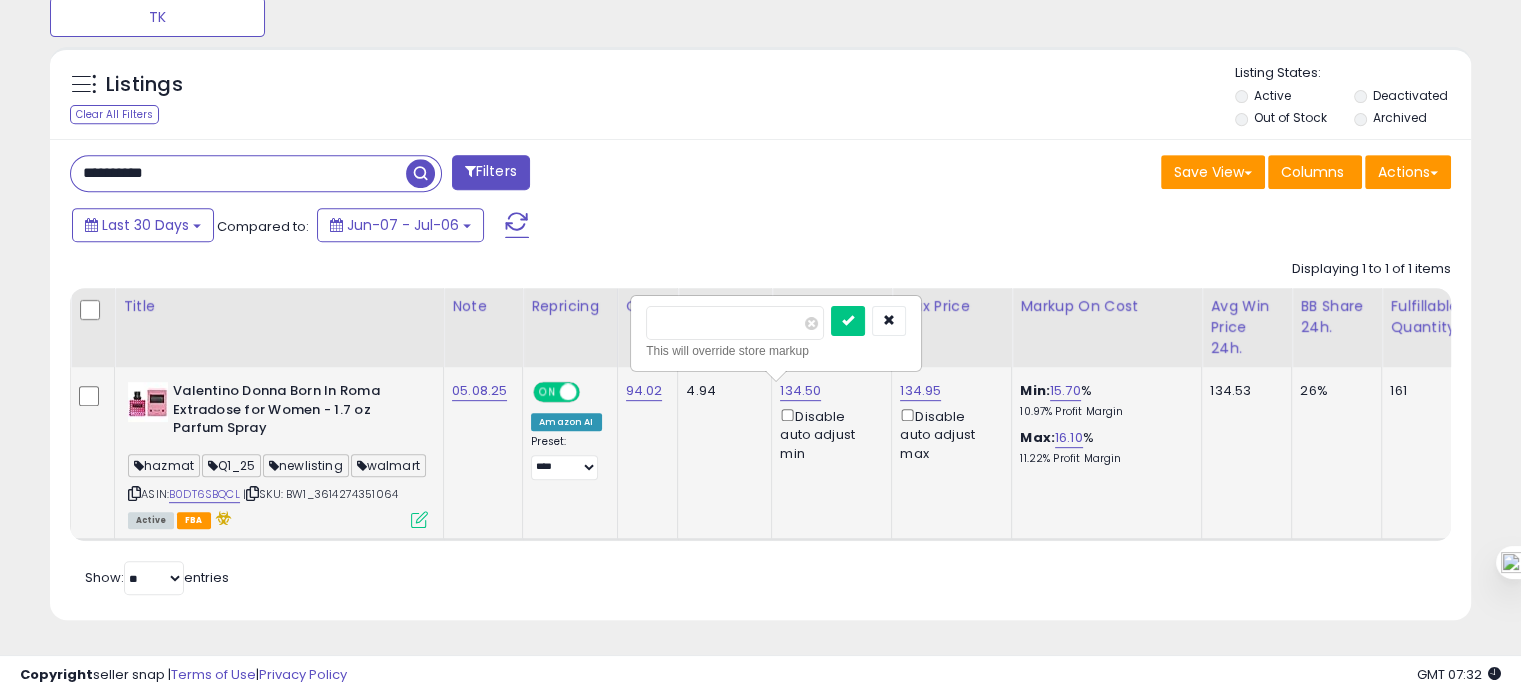 drag, startPoint x: 720, startPoint y: 276, endPoint x: 640, endPoint y: 281, distance: 80.1561 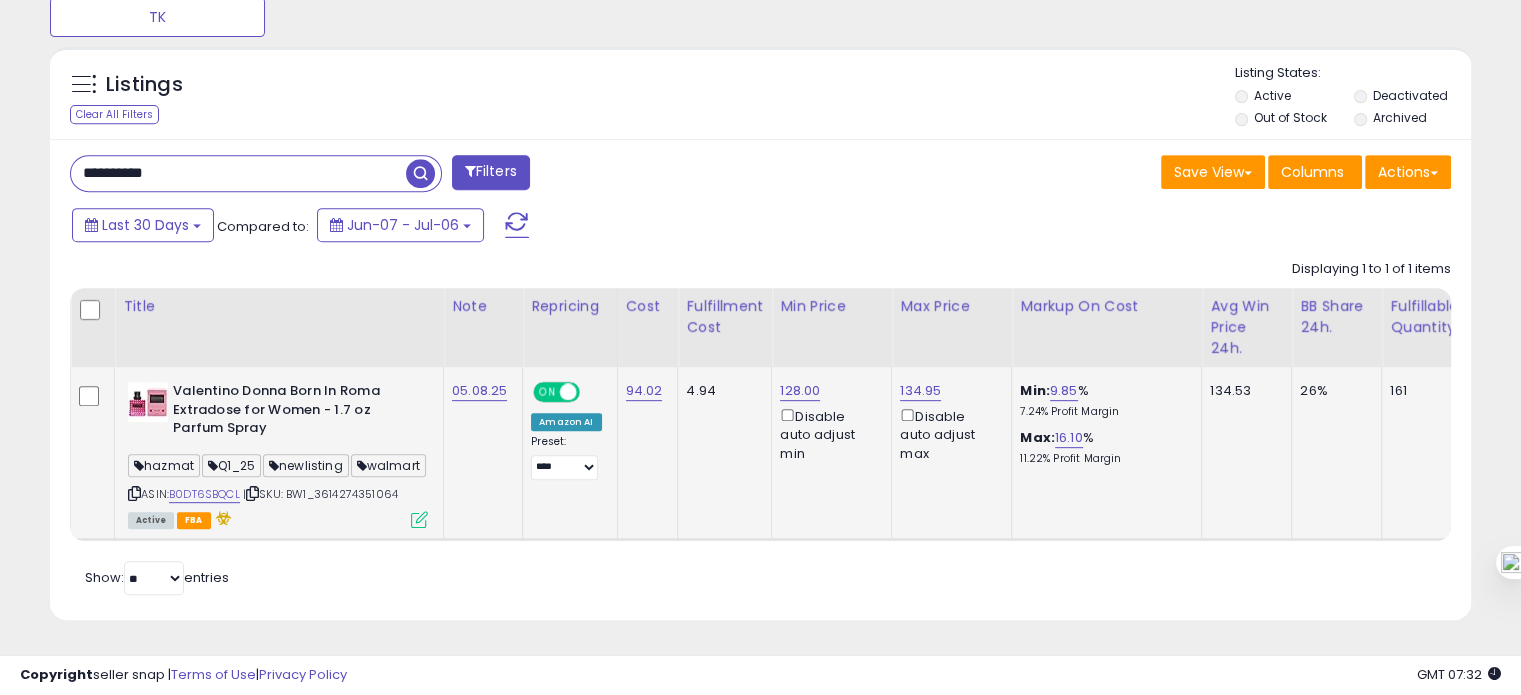 click at bounding box center [419, 519] 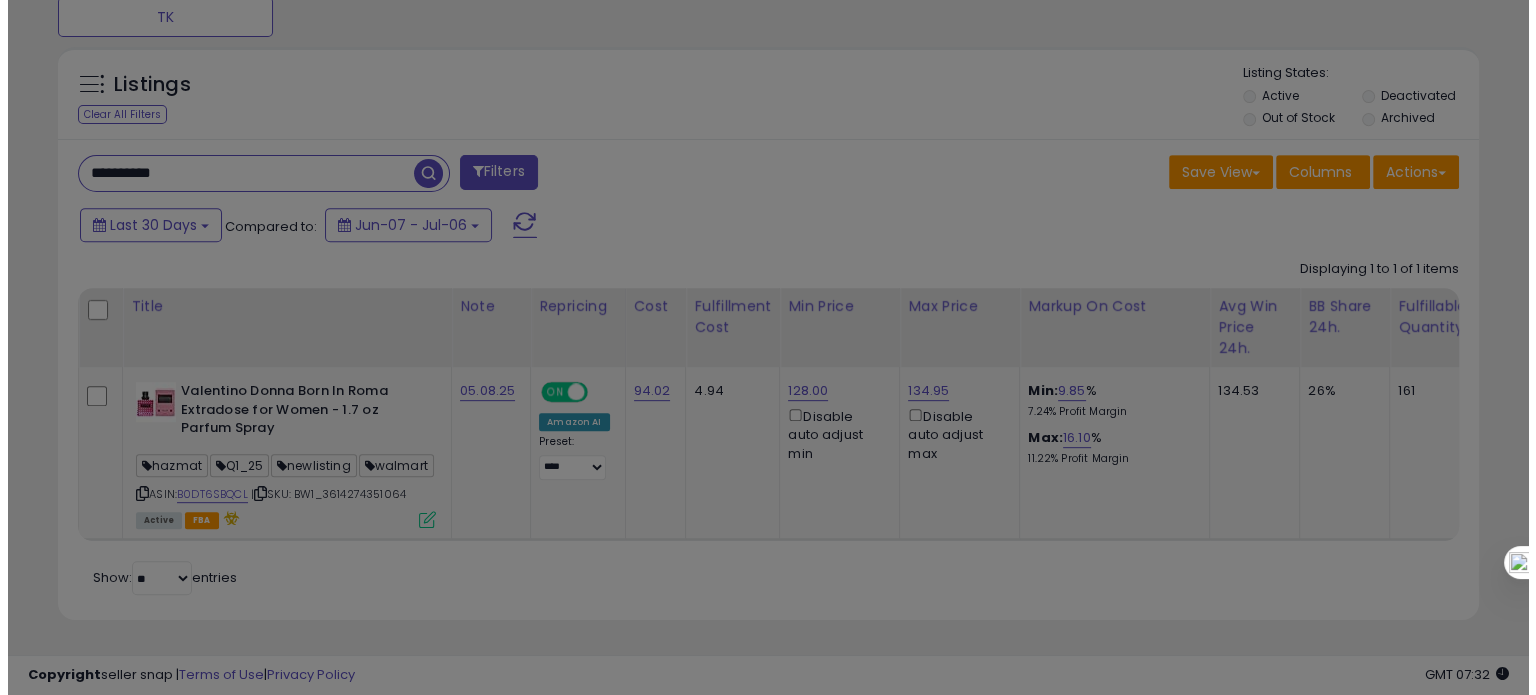 scroll, scrollTop: 999589, scrollLeft: 999168, axis: both 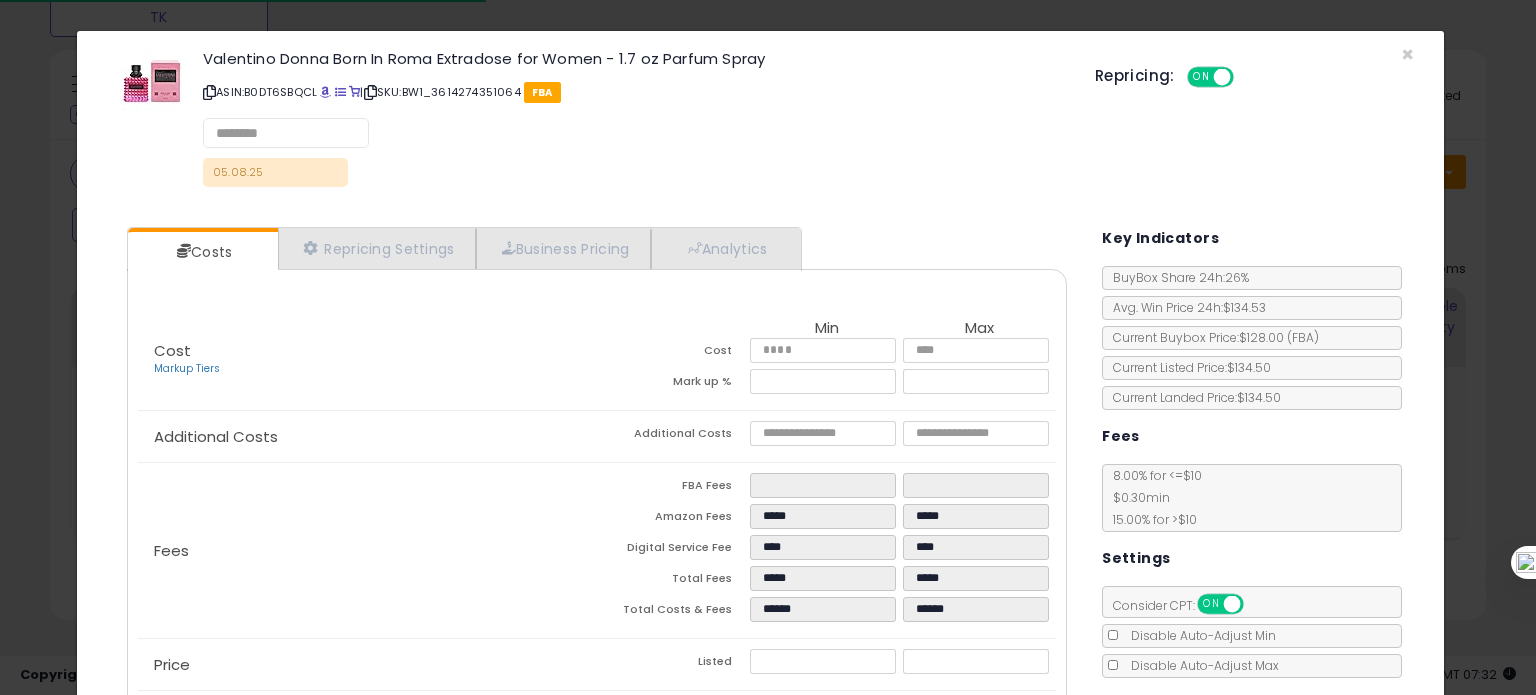 select on "*********" 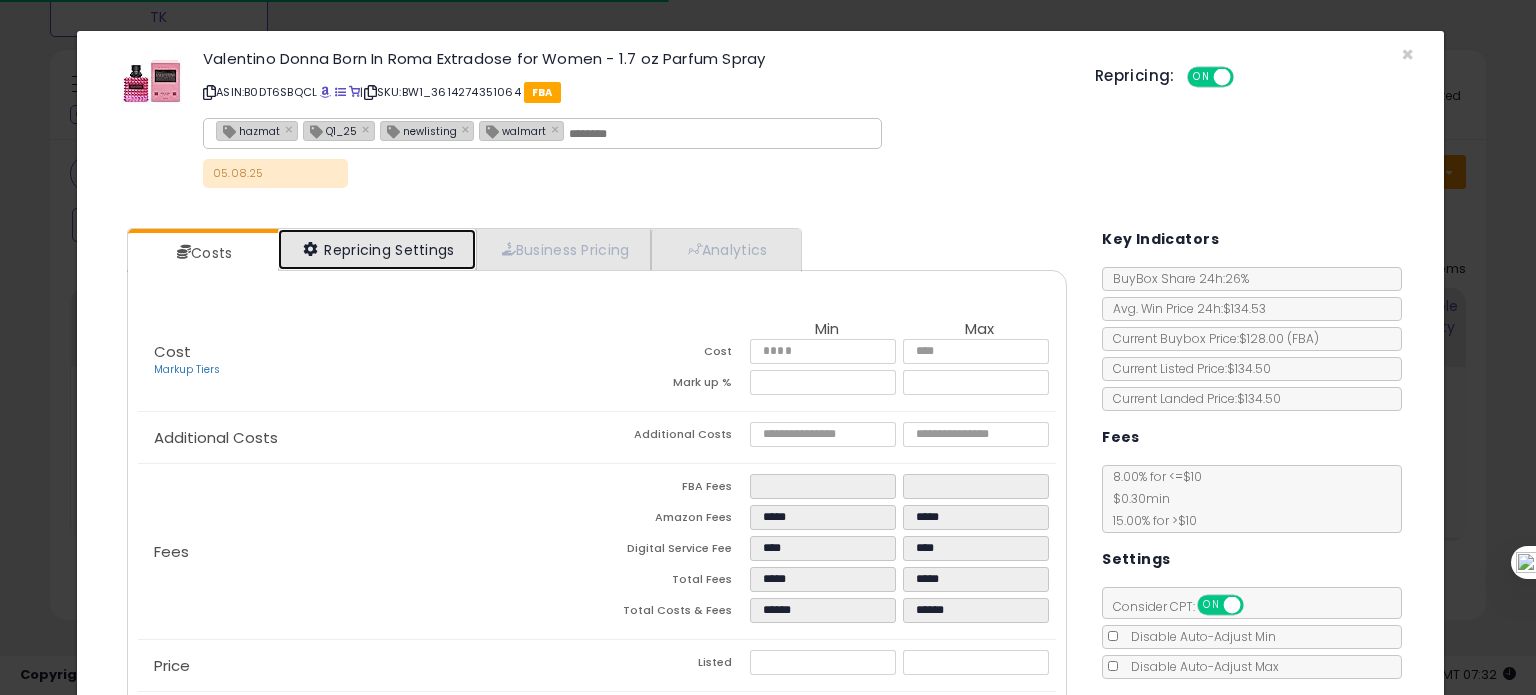 click on "Repricing Settings" at bounding box center [377, 249] 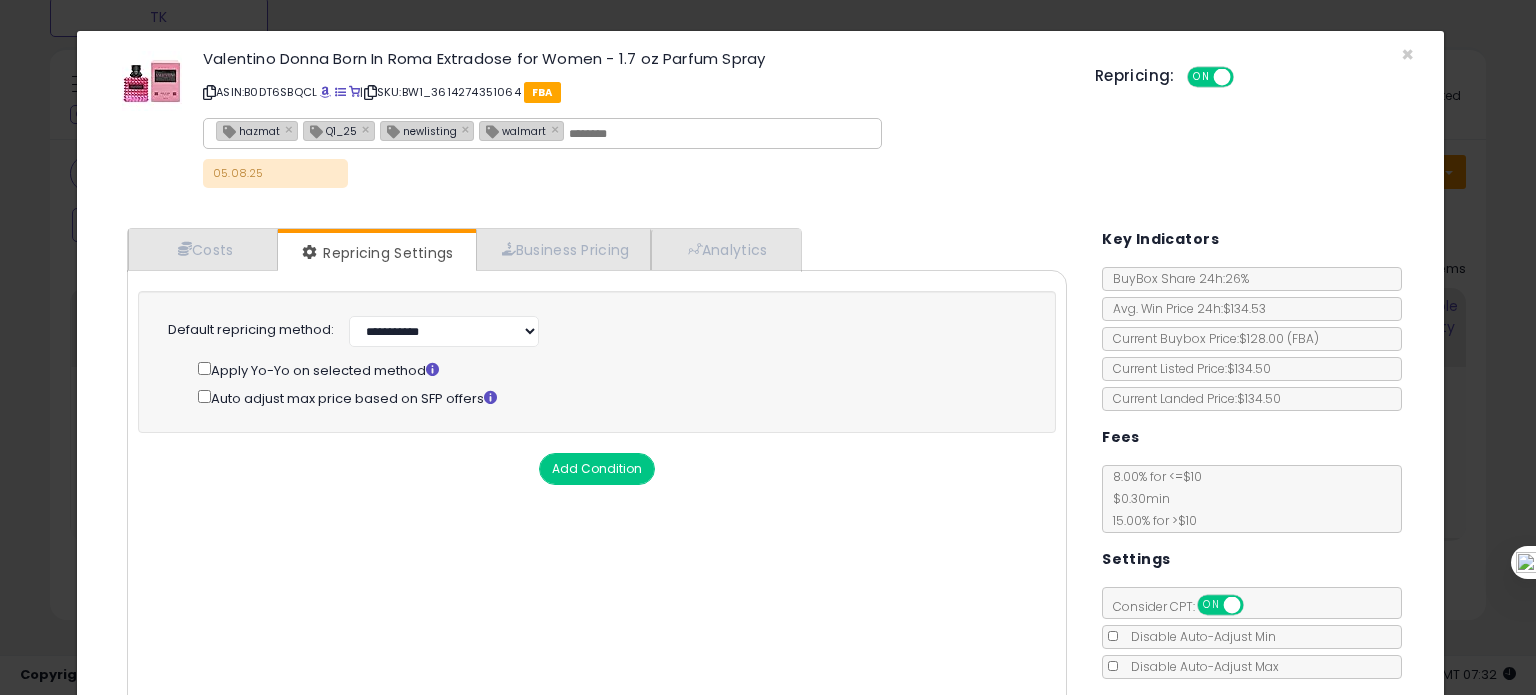 click on "Add Condition" at bounding box center (597, 469) 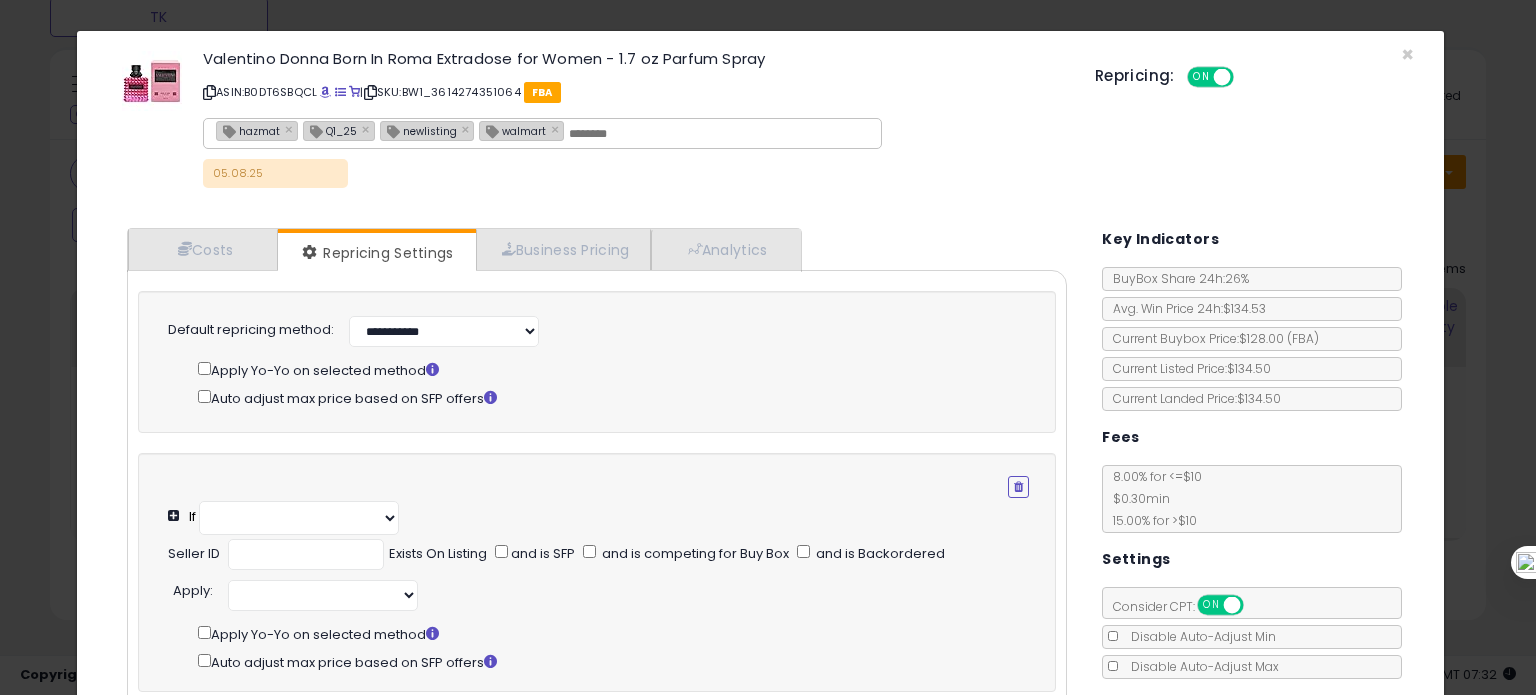 select on "**********" 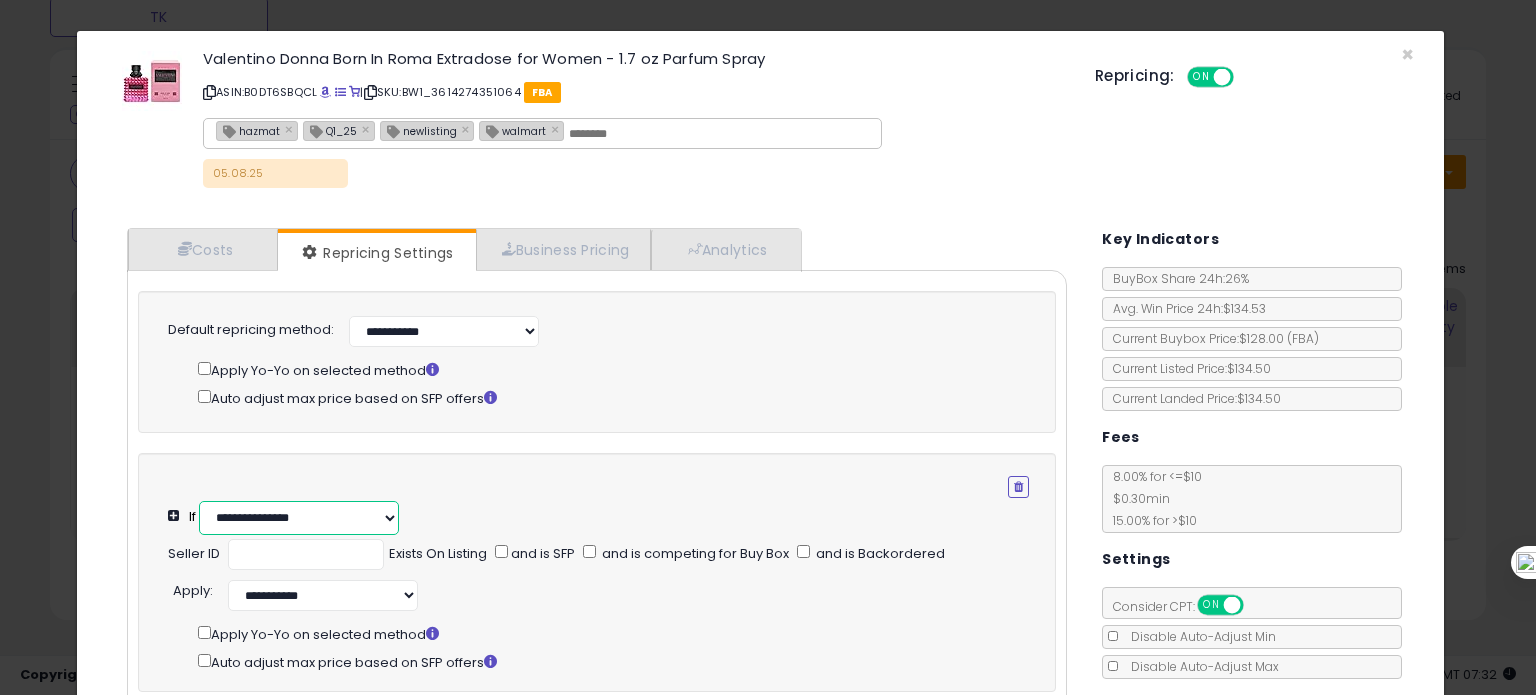 click on "**********" at bounding box center [299, 518] 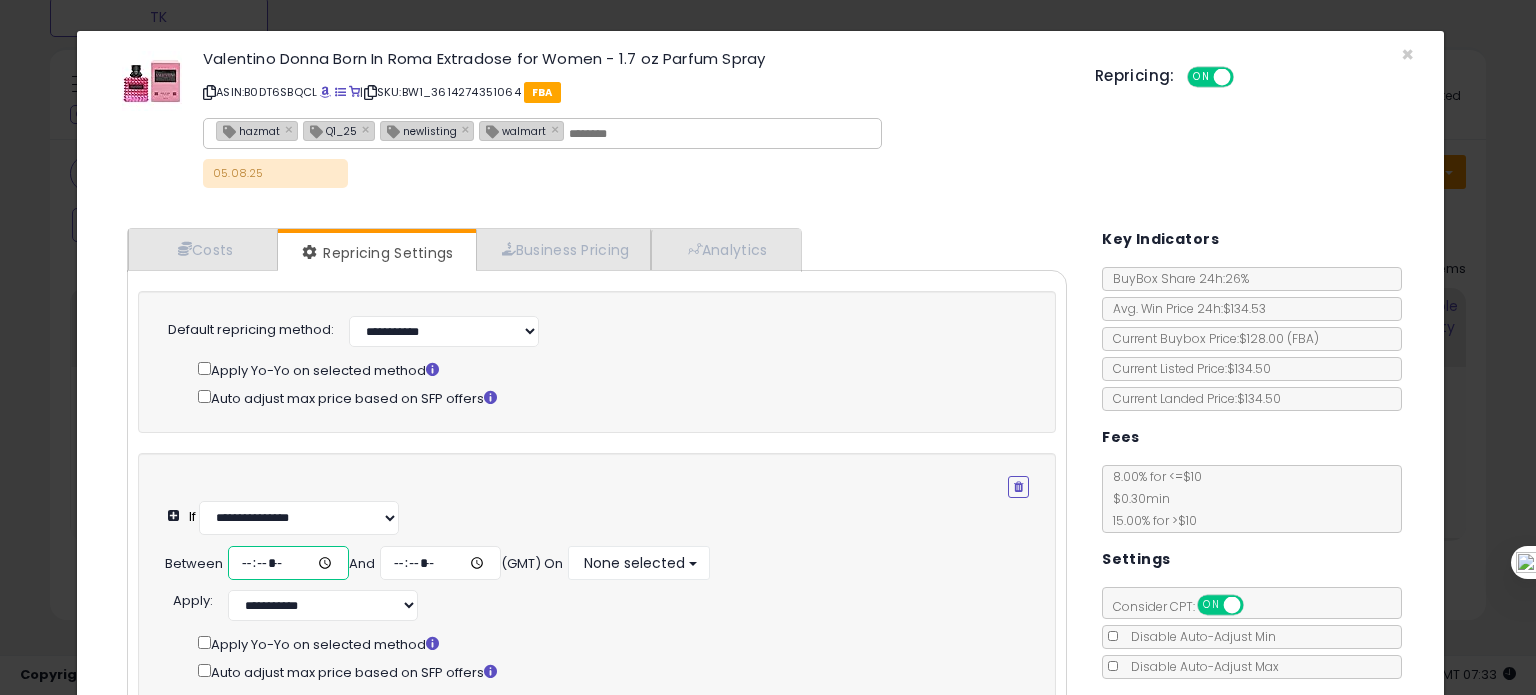 click at bounding box center [288, 563] 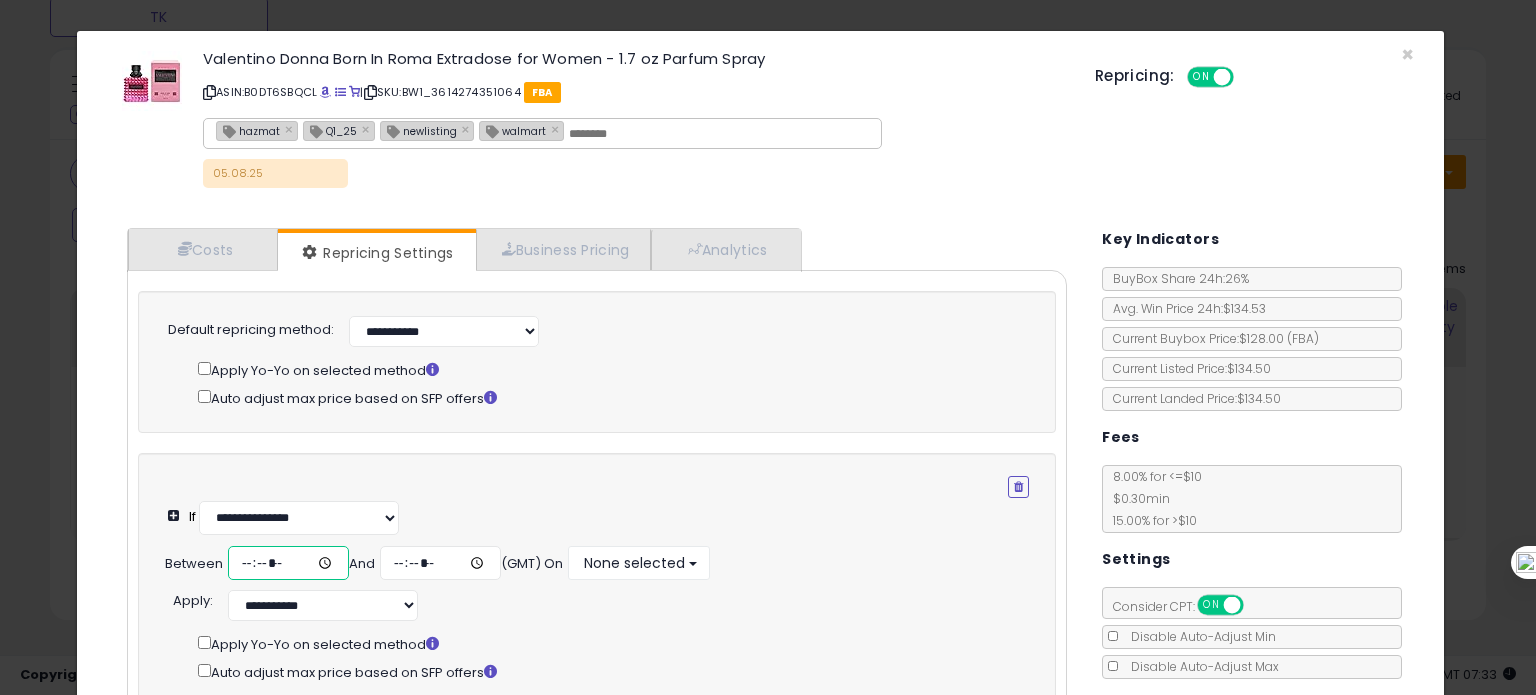 type on "*****" 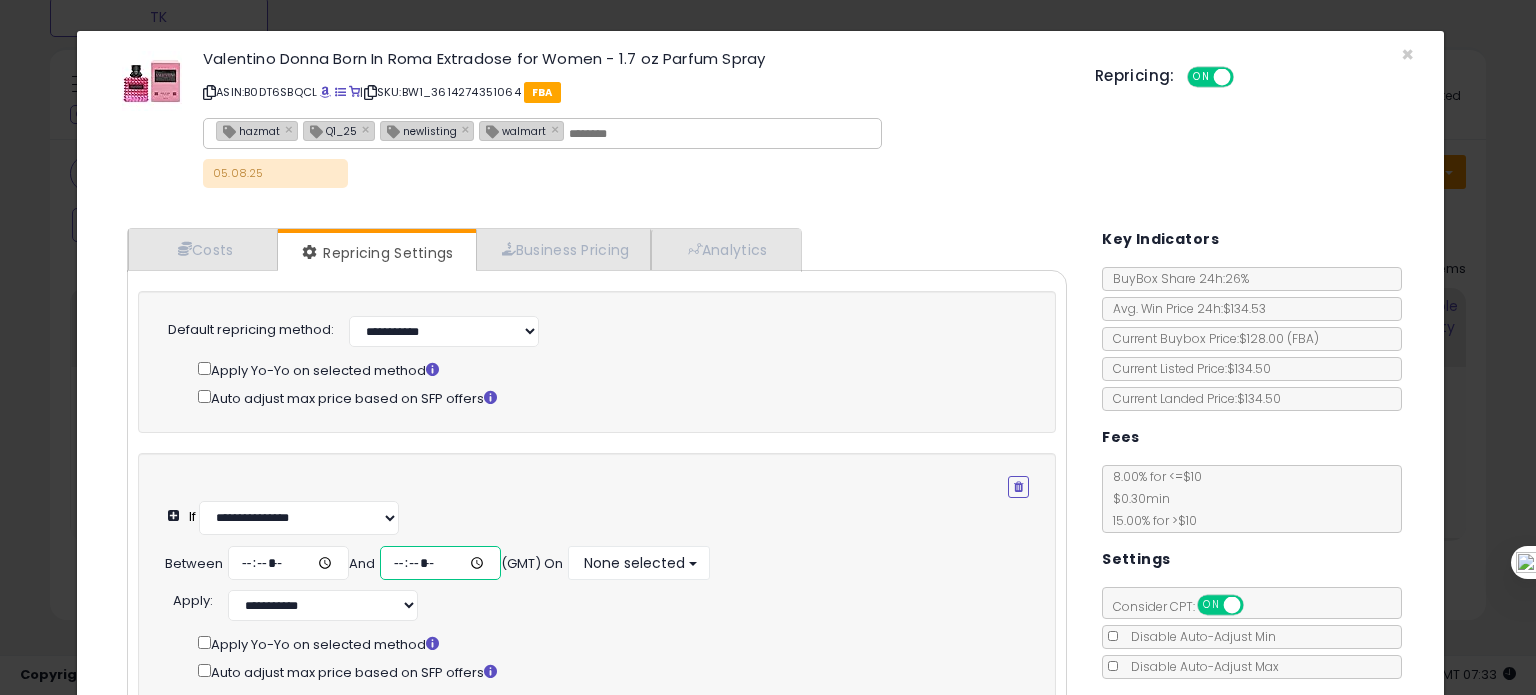 click at bounding box center [440, 563] 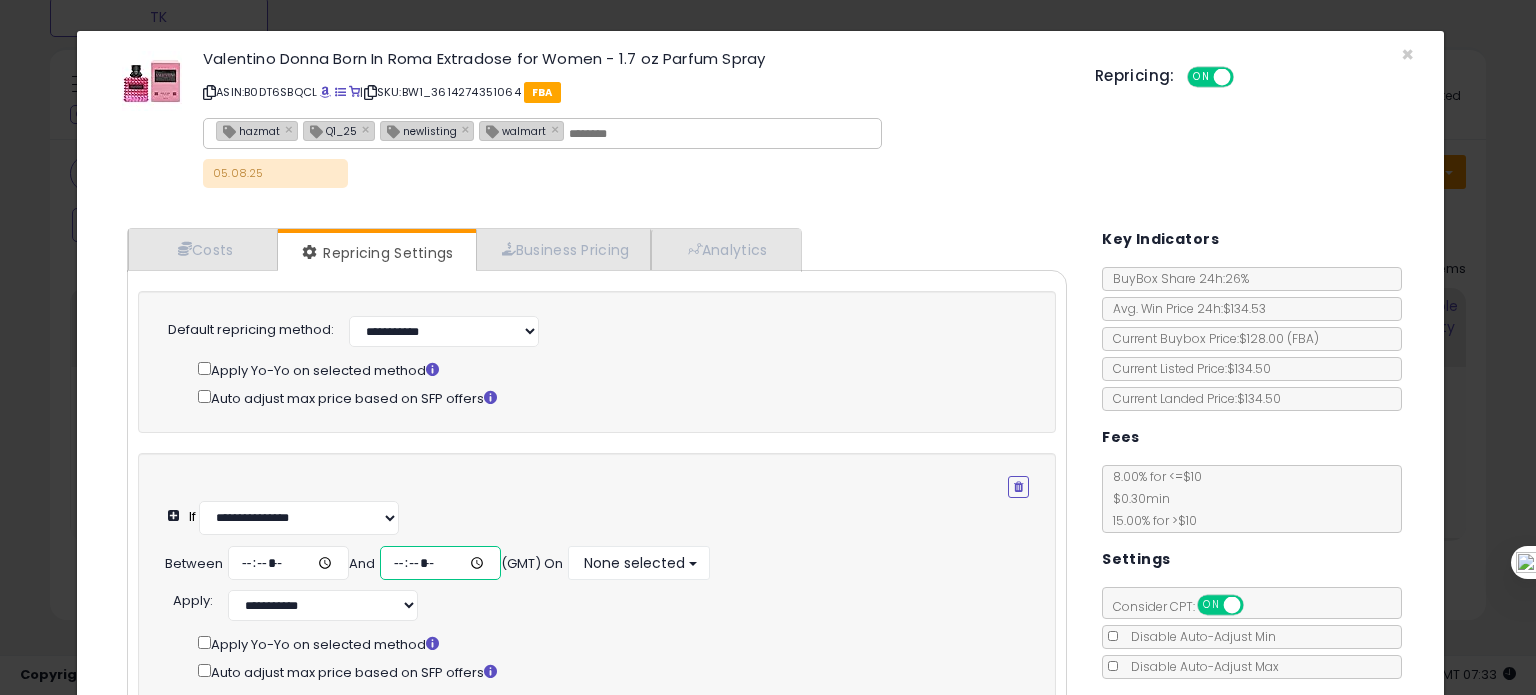 type on "*****" 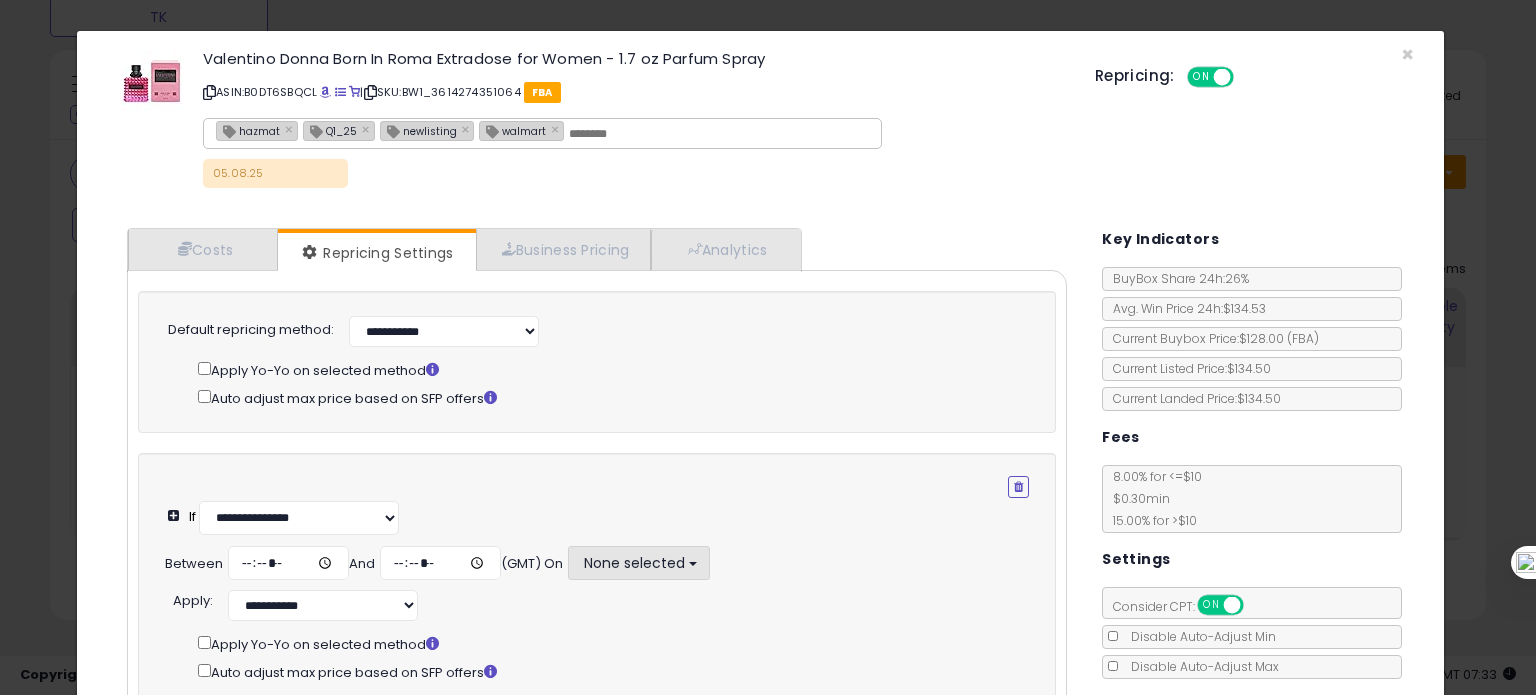 click on "None selected" at bounding box center (633, 563) 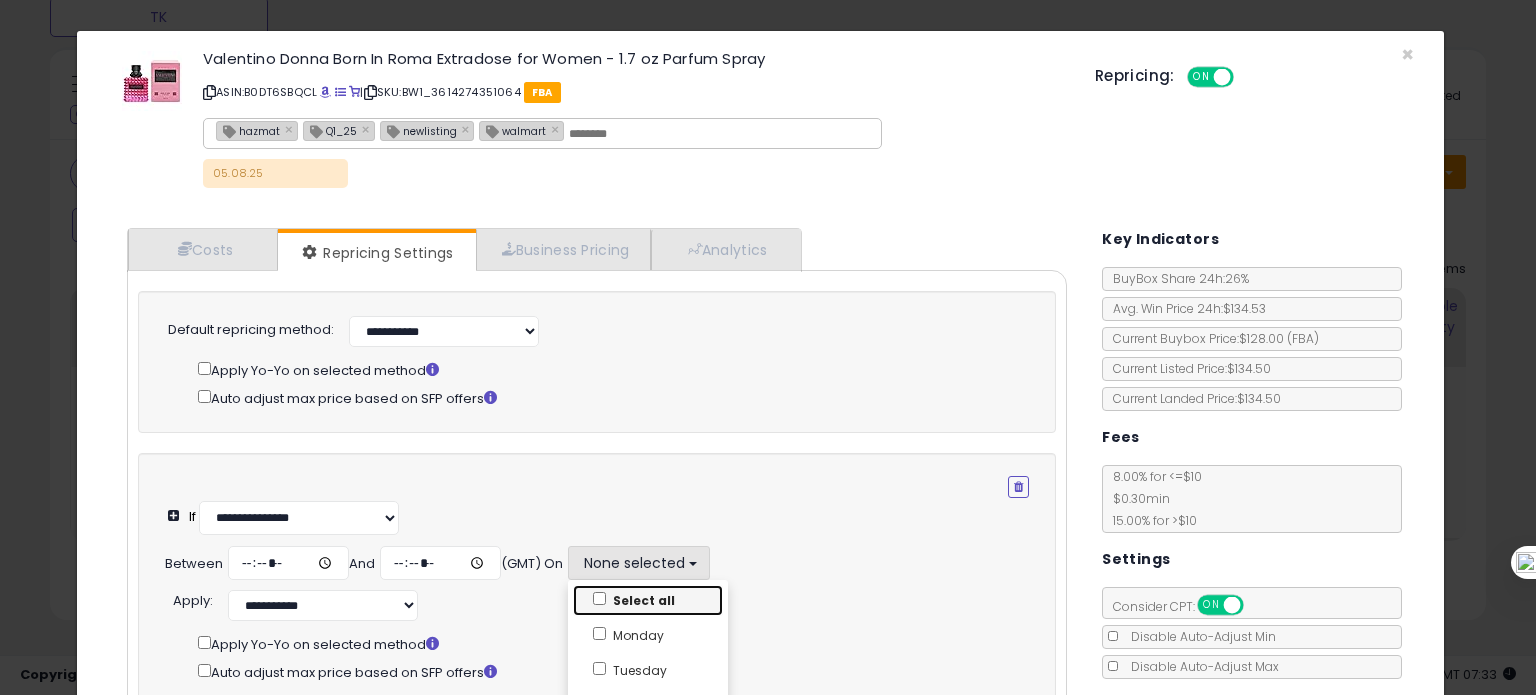 click on "Select all" at bounding box center (648, 600) 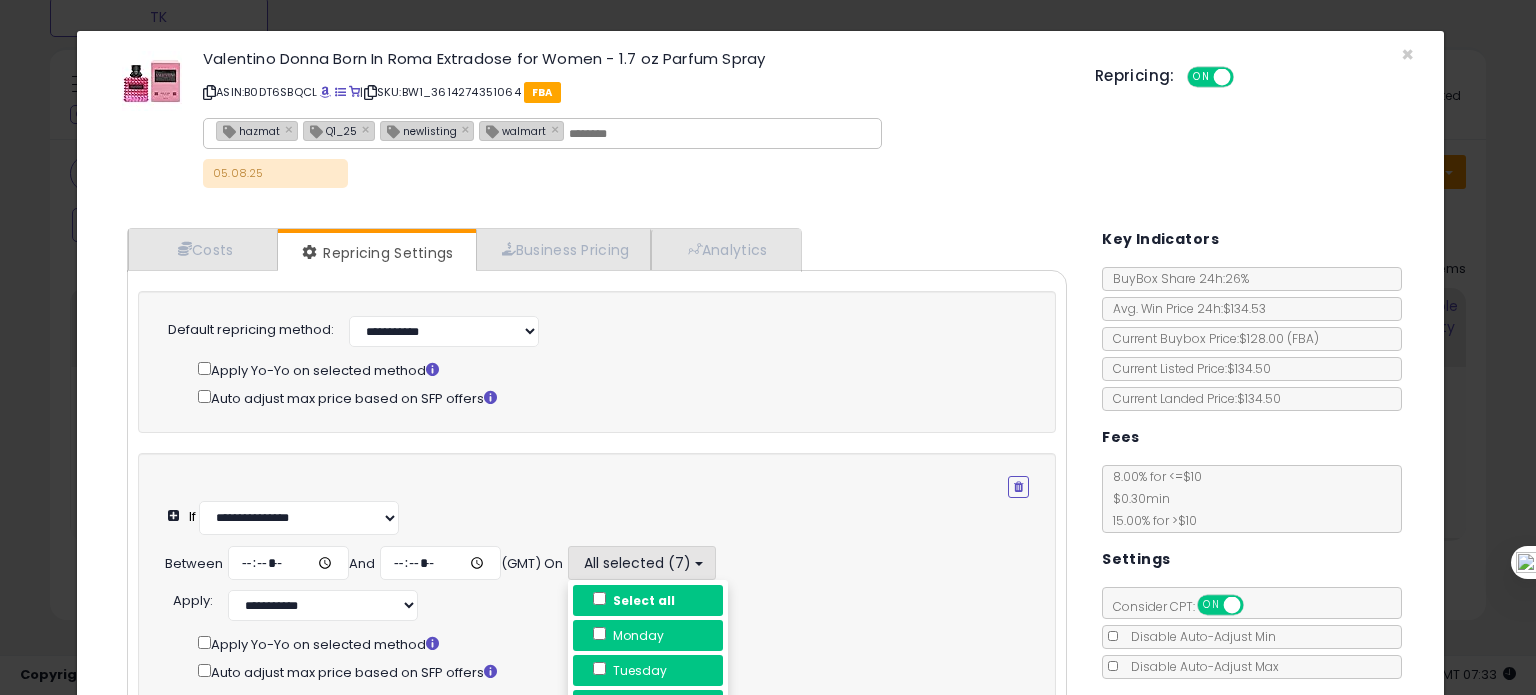 scroll, scrollTop: 85, scrollLeft: 0, axis: vertical 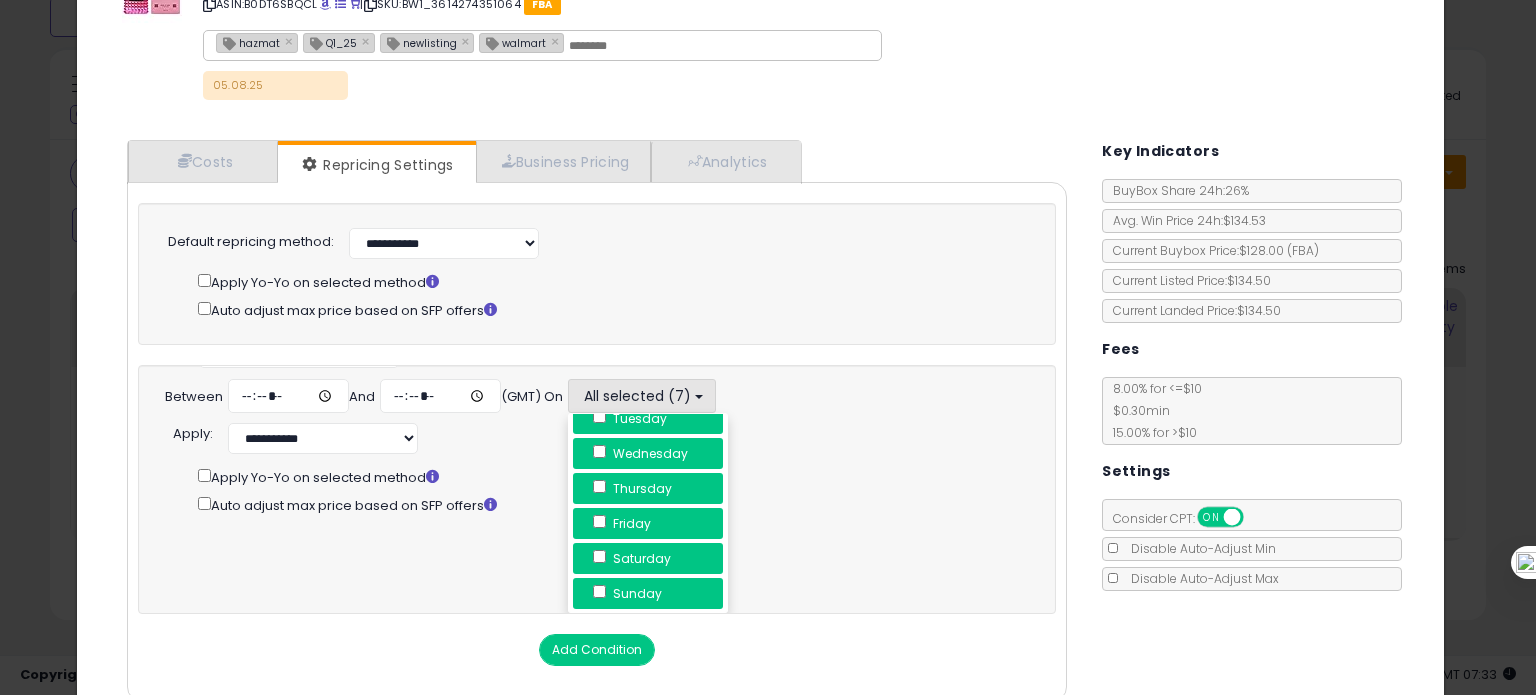 click on "Saturday" at bounding box center (648, 558) 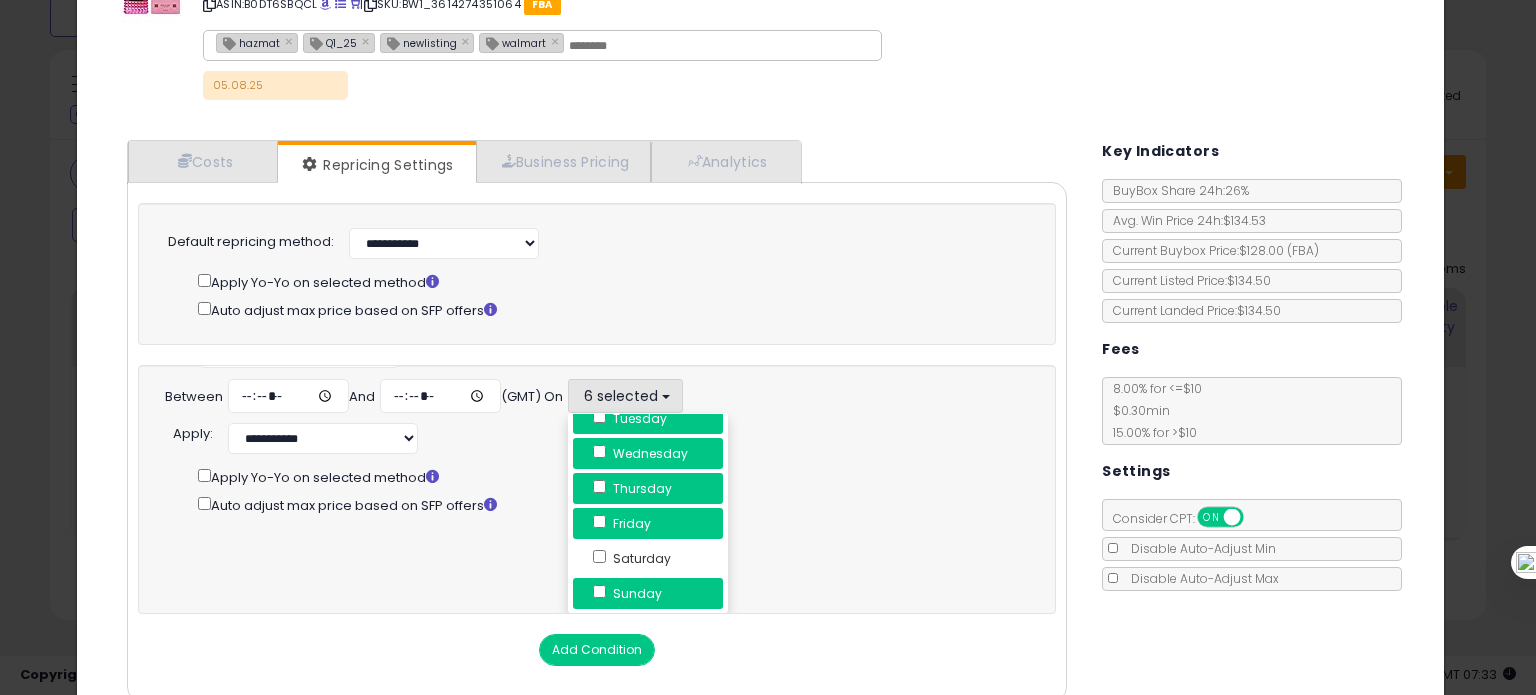click on "Sunday" at bounding box center [648, 593] 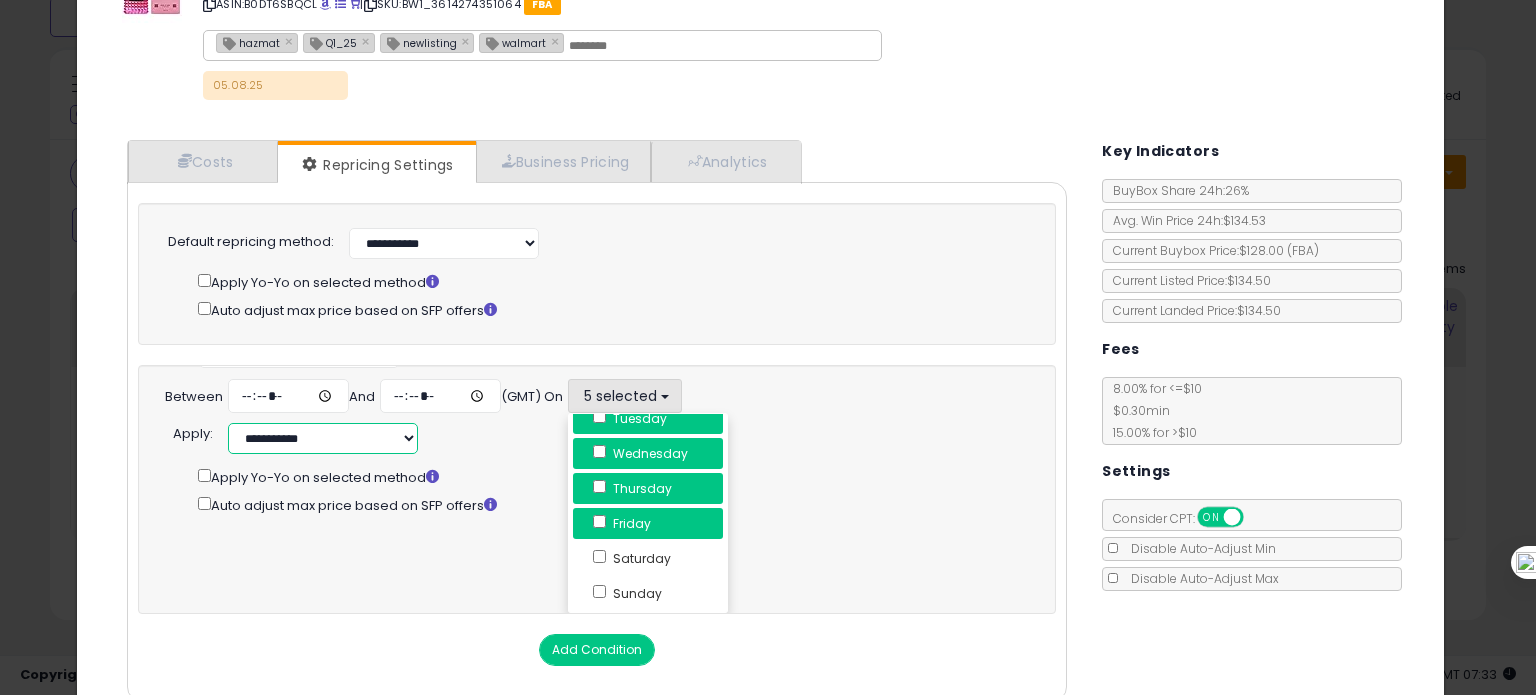 click on "**********" at bounding box center (323, 438) 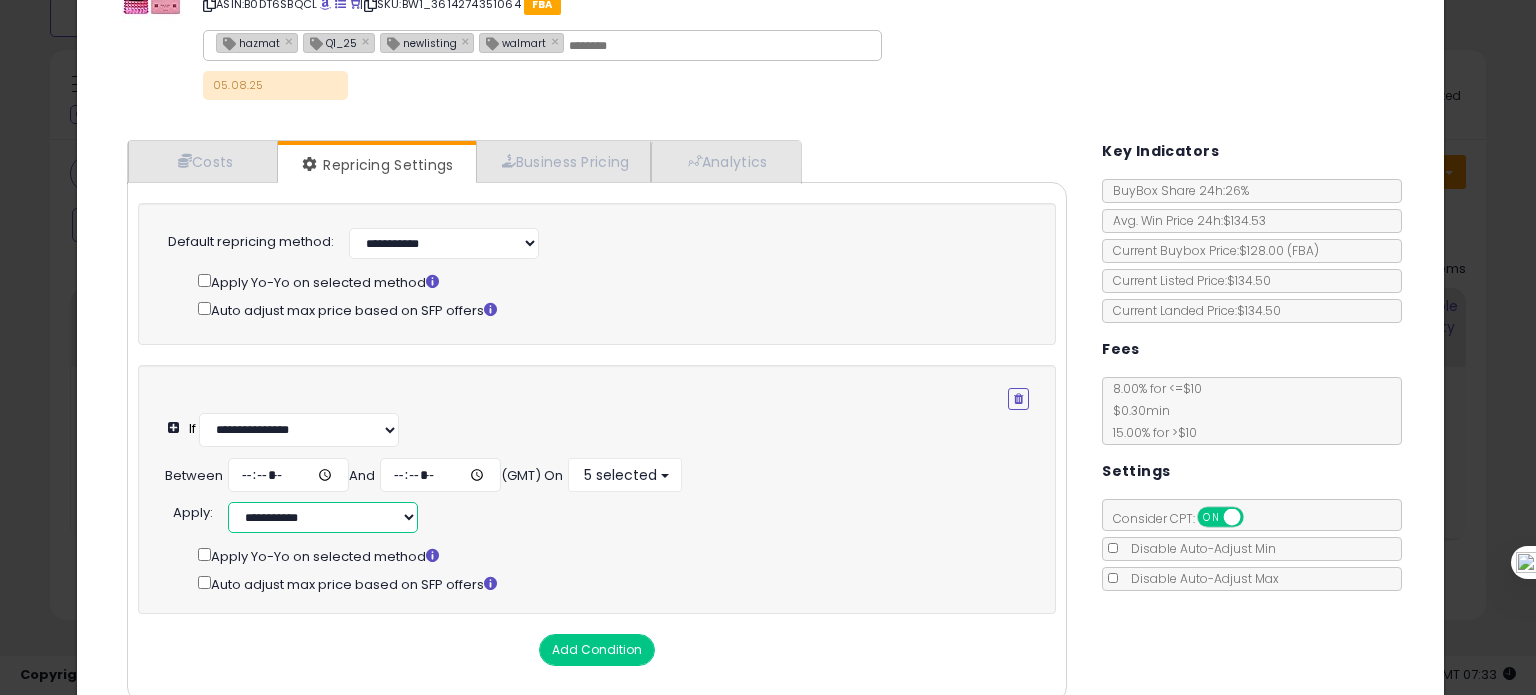 scroll, scrollTop: 0, scrollLeft: 0, axis: both 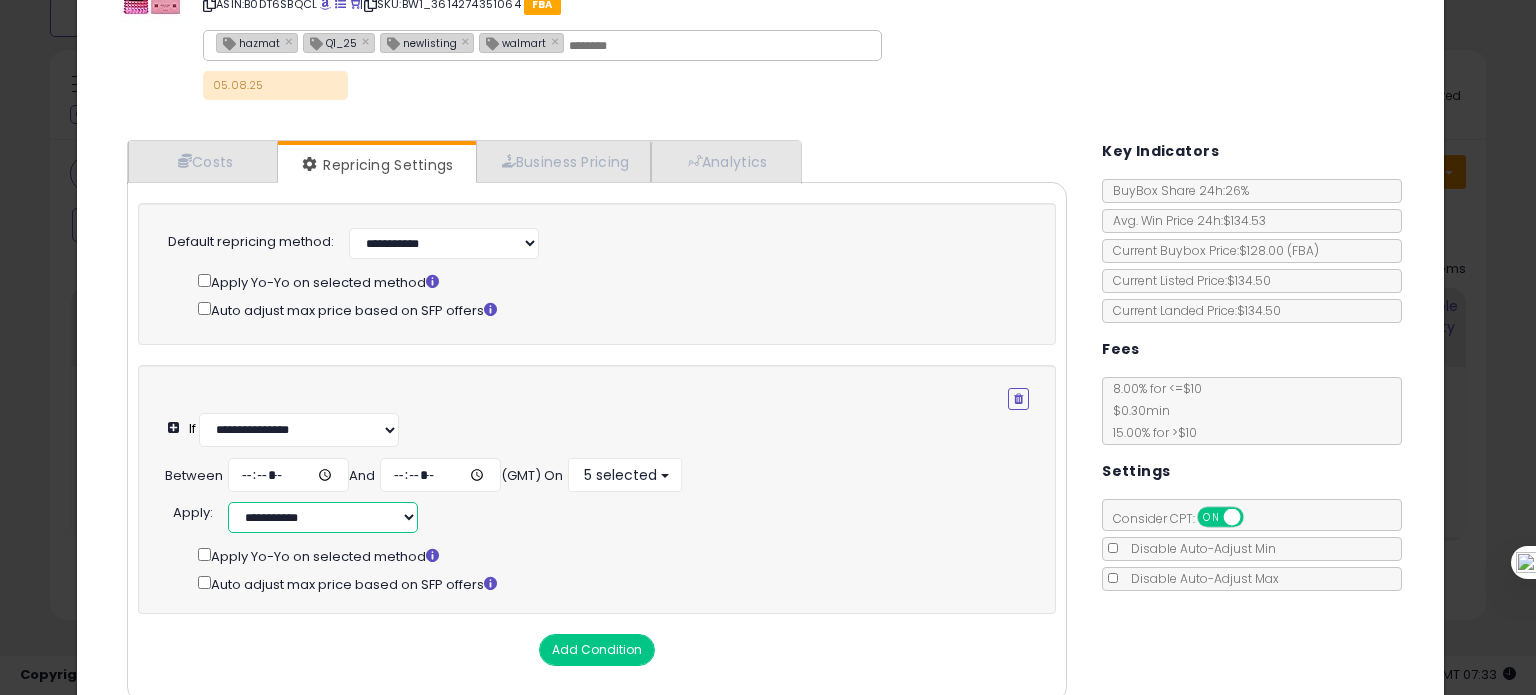 select on "**********" 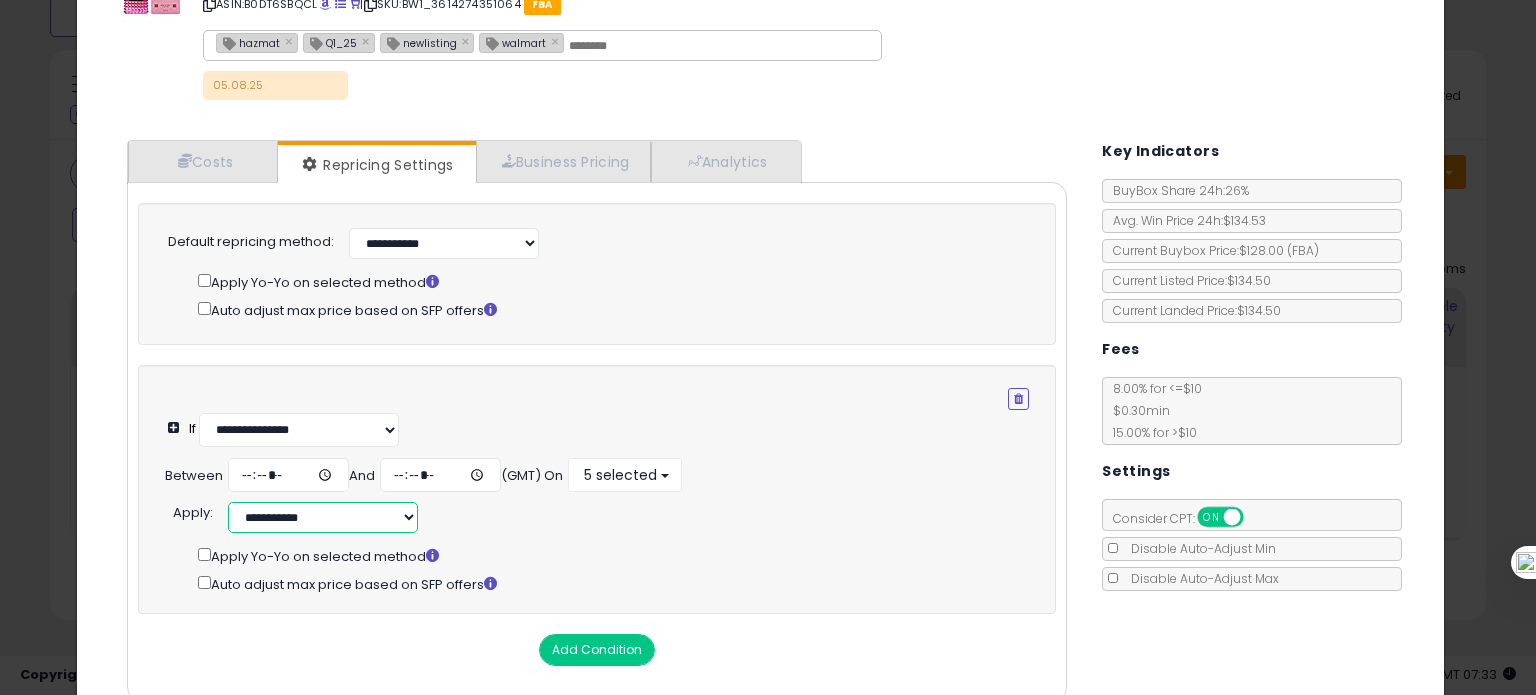click on "**********" at bounding box center (323, 517) 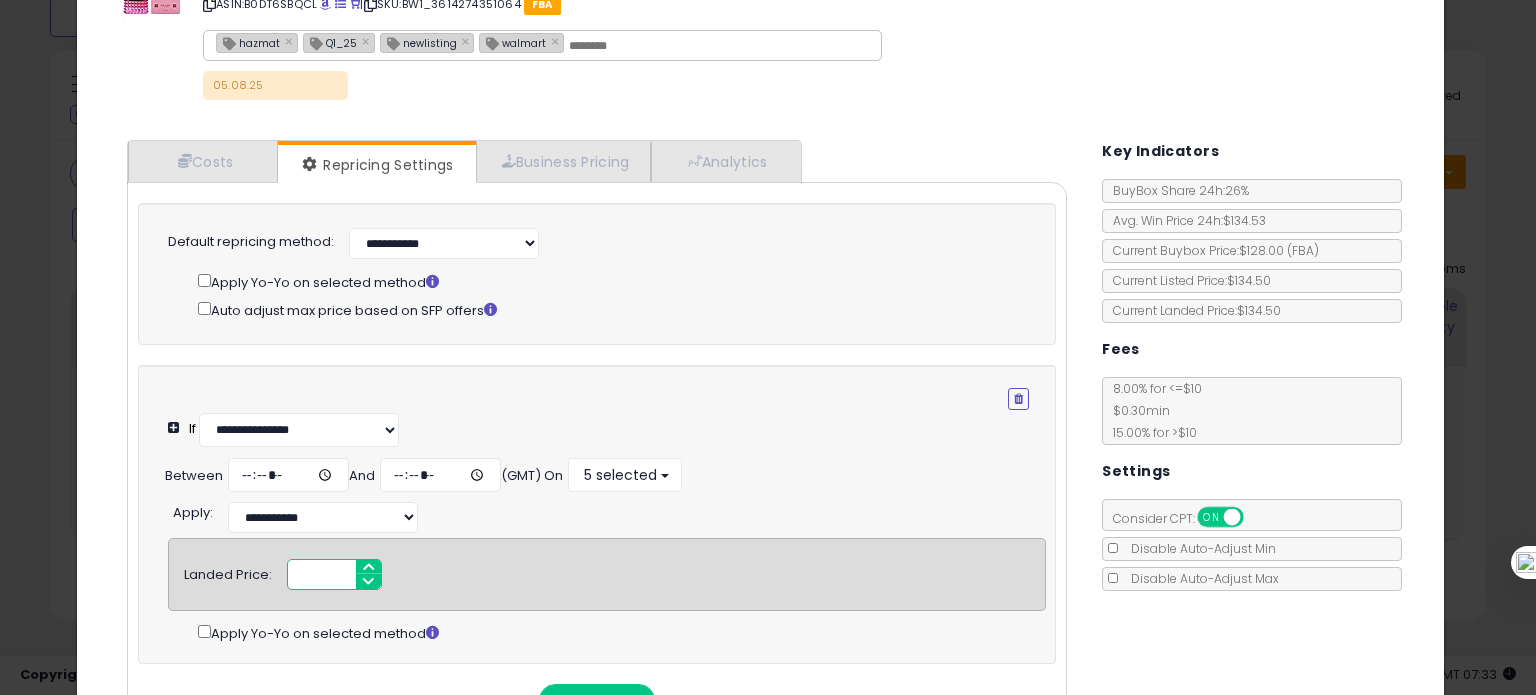 click at bounding box center (334, 574) 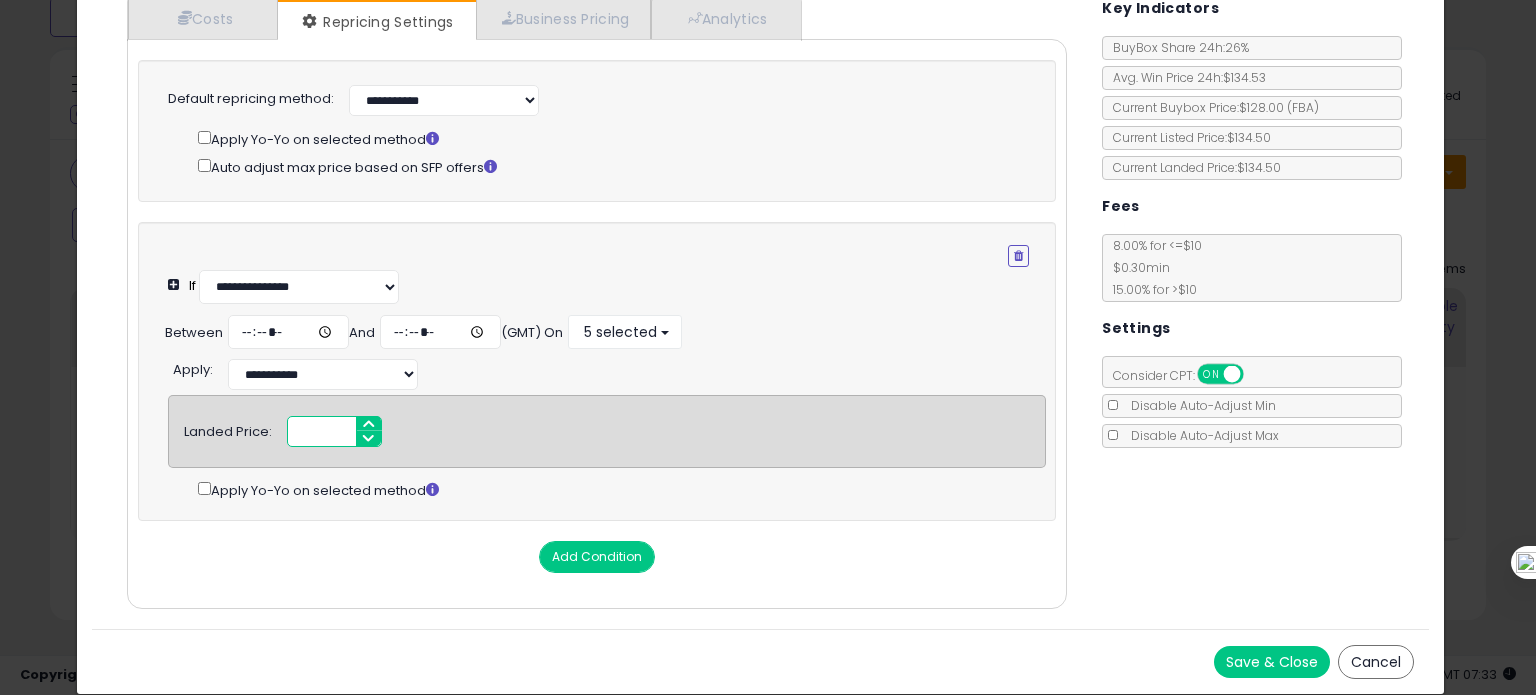 scroll, scrollTop: 238, scrollLeft: 0, axis: vertical 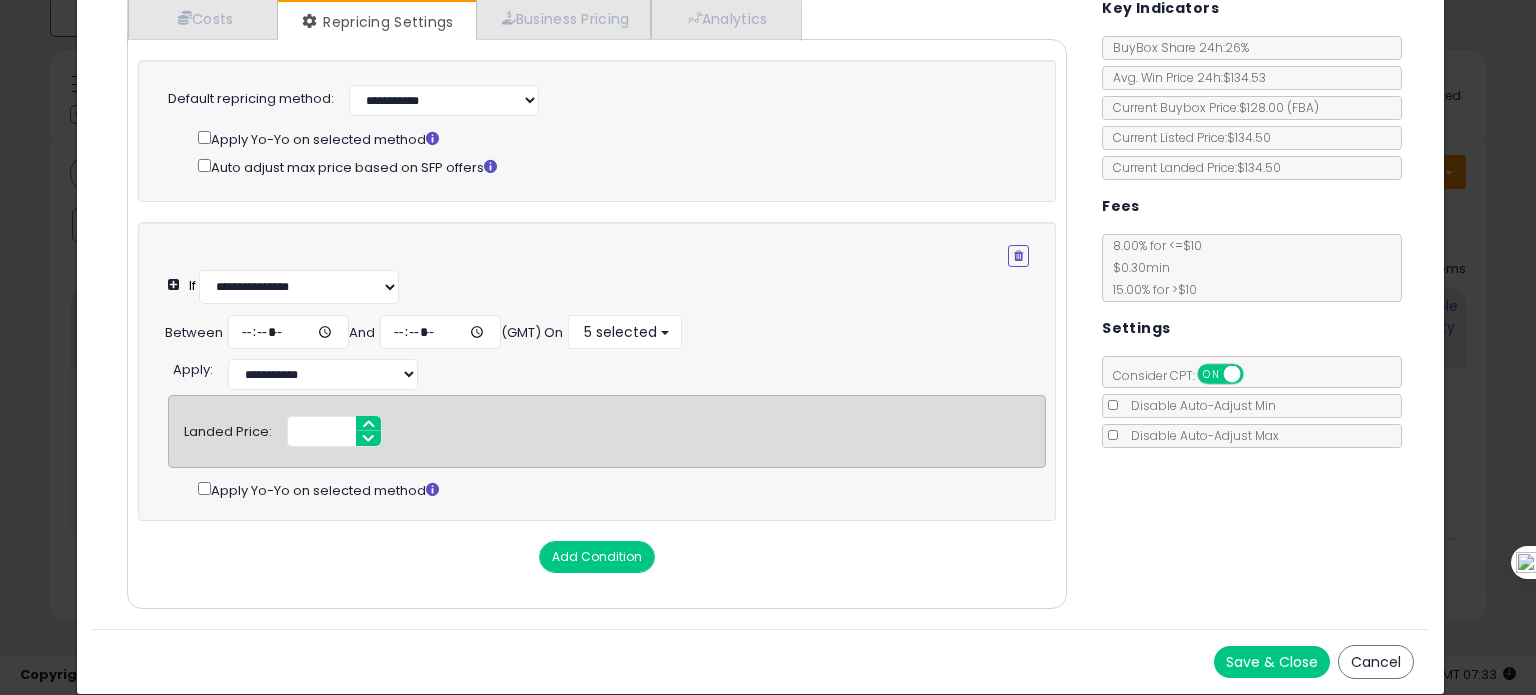 click on "Save & Close" at bounding box center (1272, 662) 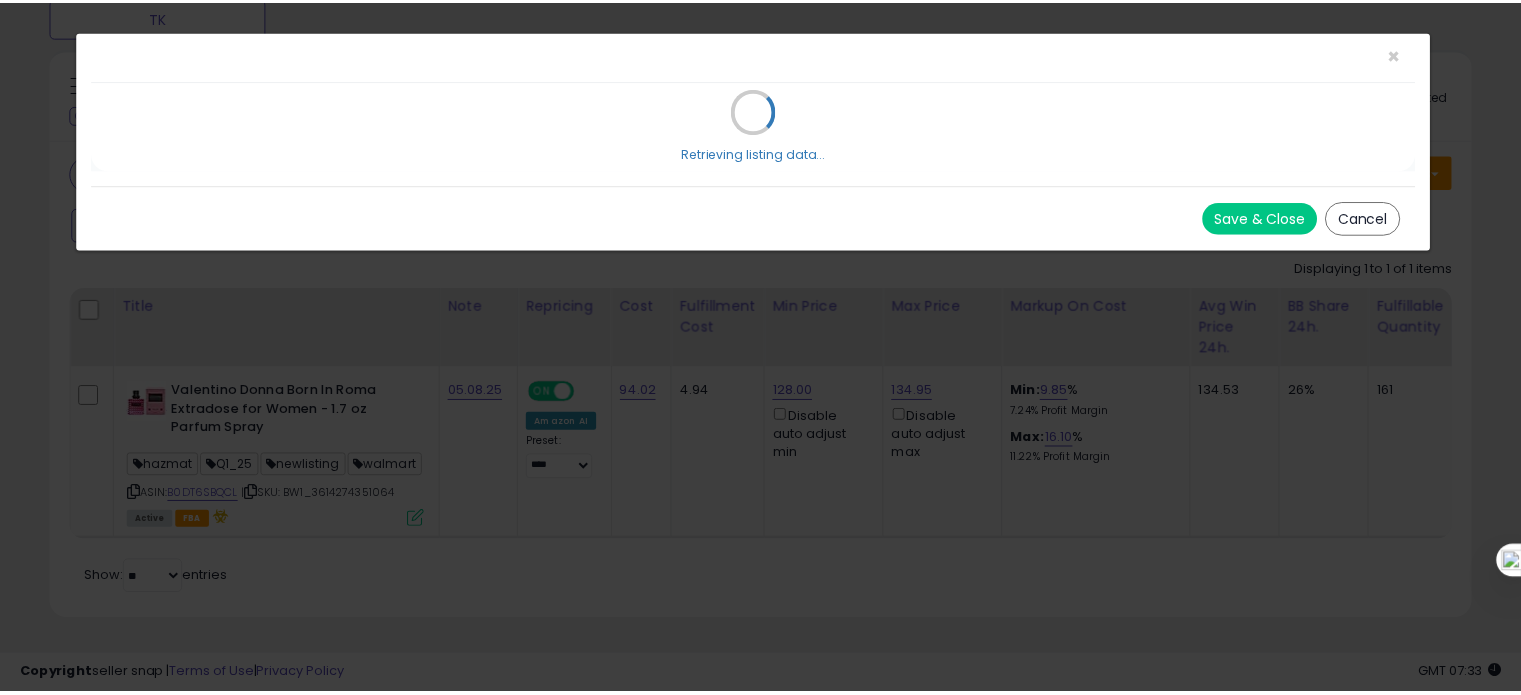 scroll, scrollTop: 0, scrollLeft: 0, axis: both 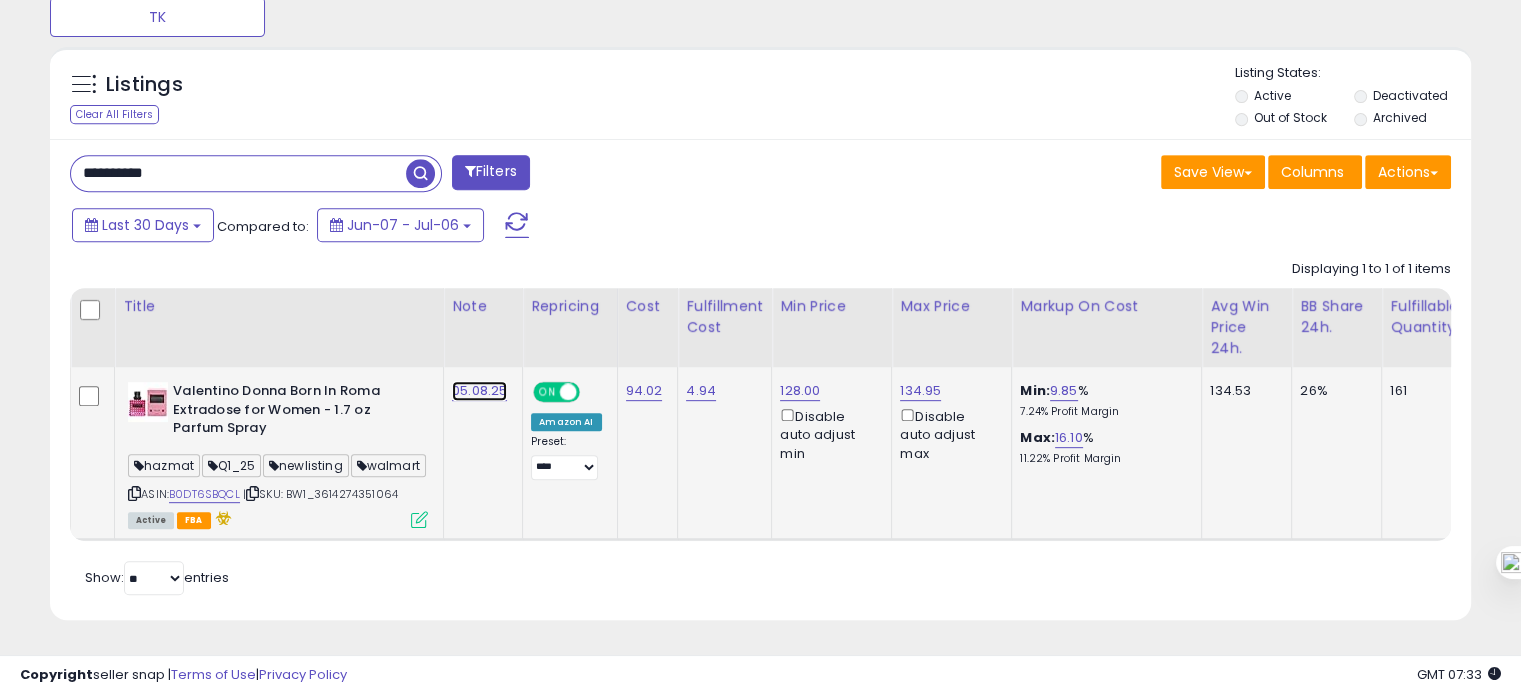 click on "05.08.25" at bounding box center (479, 391) 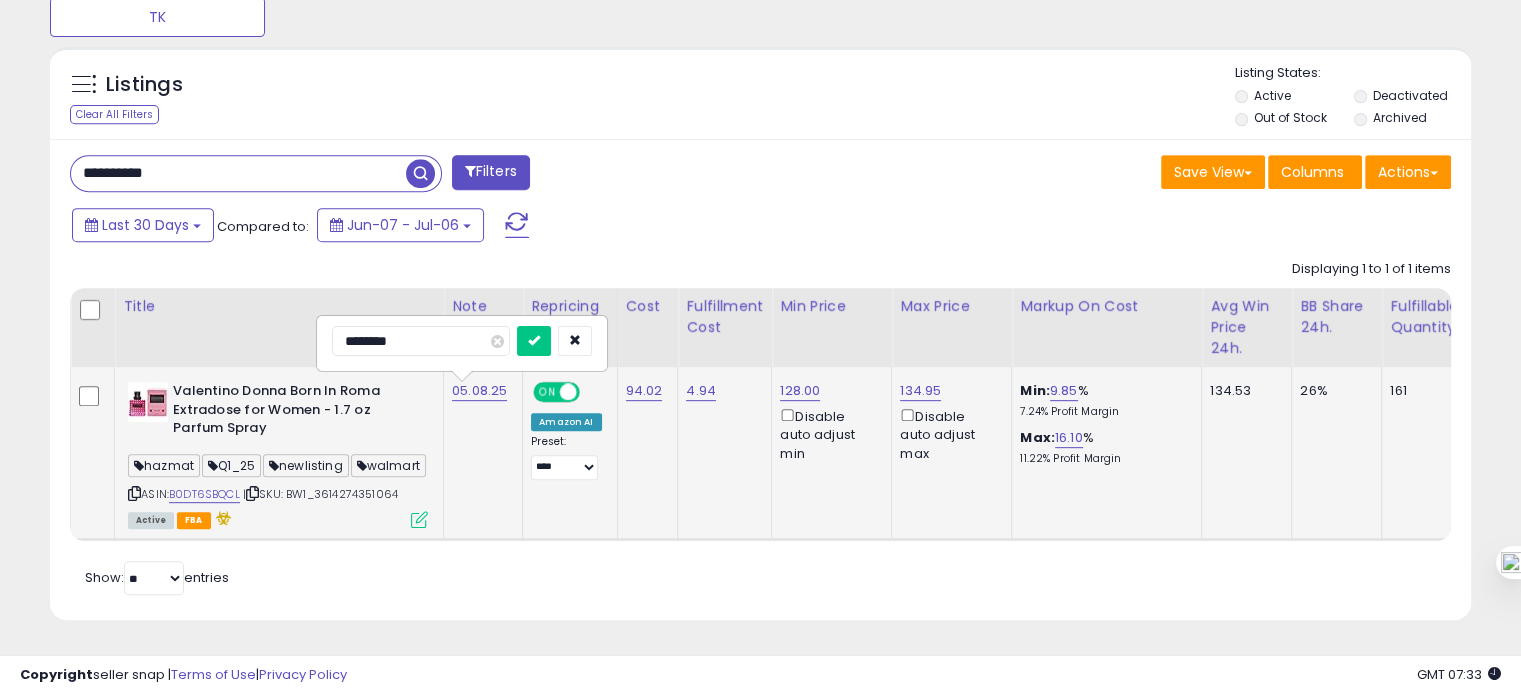 click on "********" at bounding box center [421, 341] 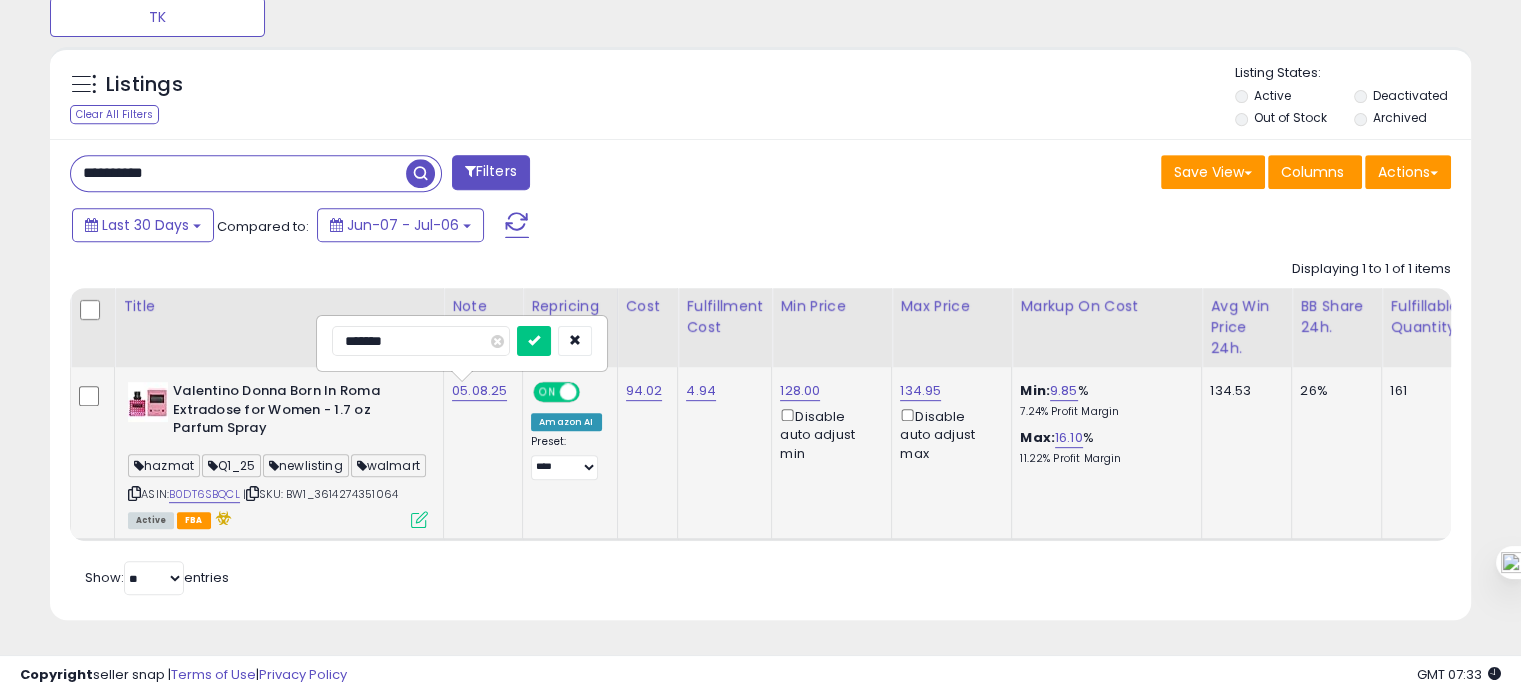 type on "********" 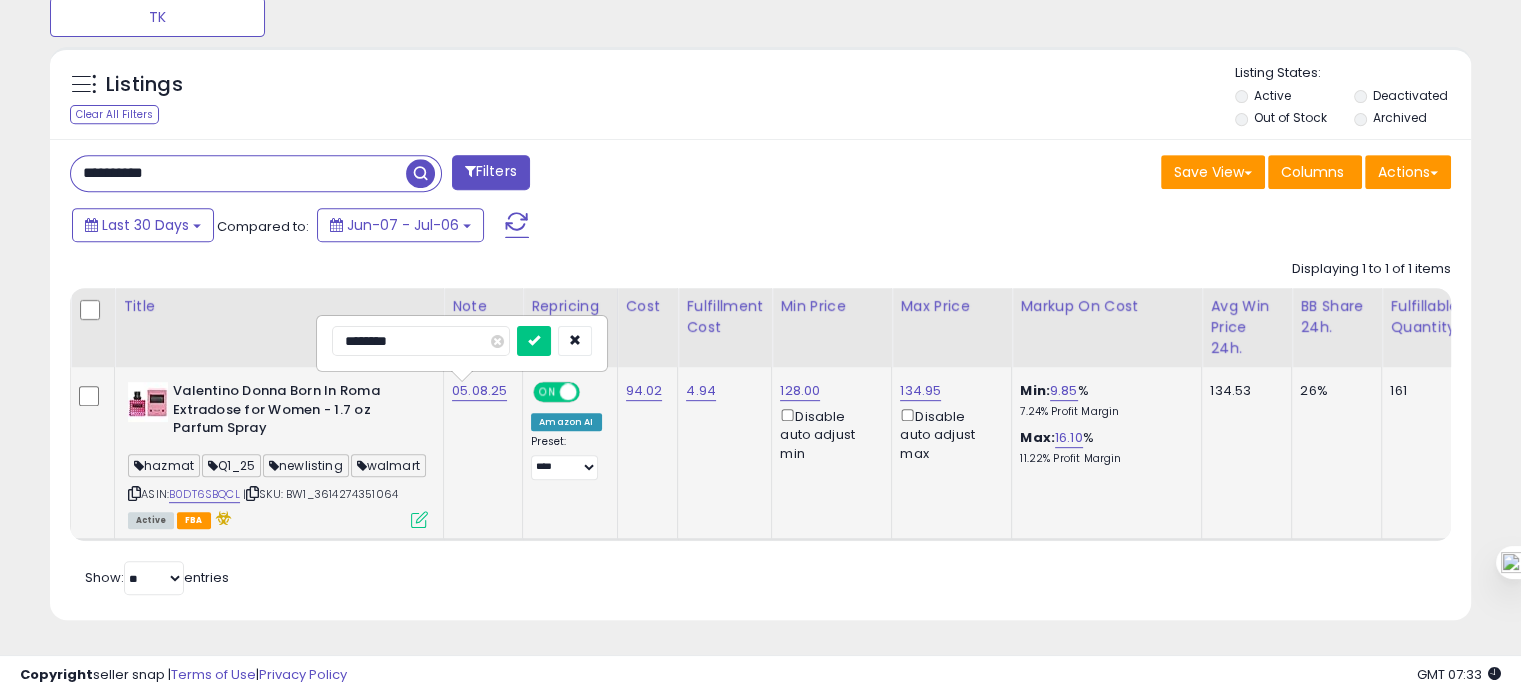 click at bounding box center (534, 341) 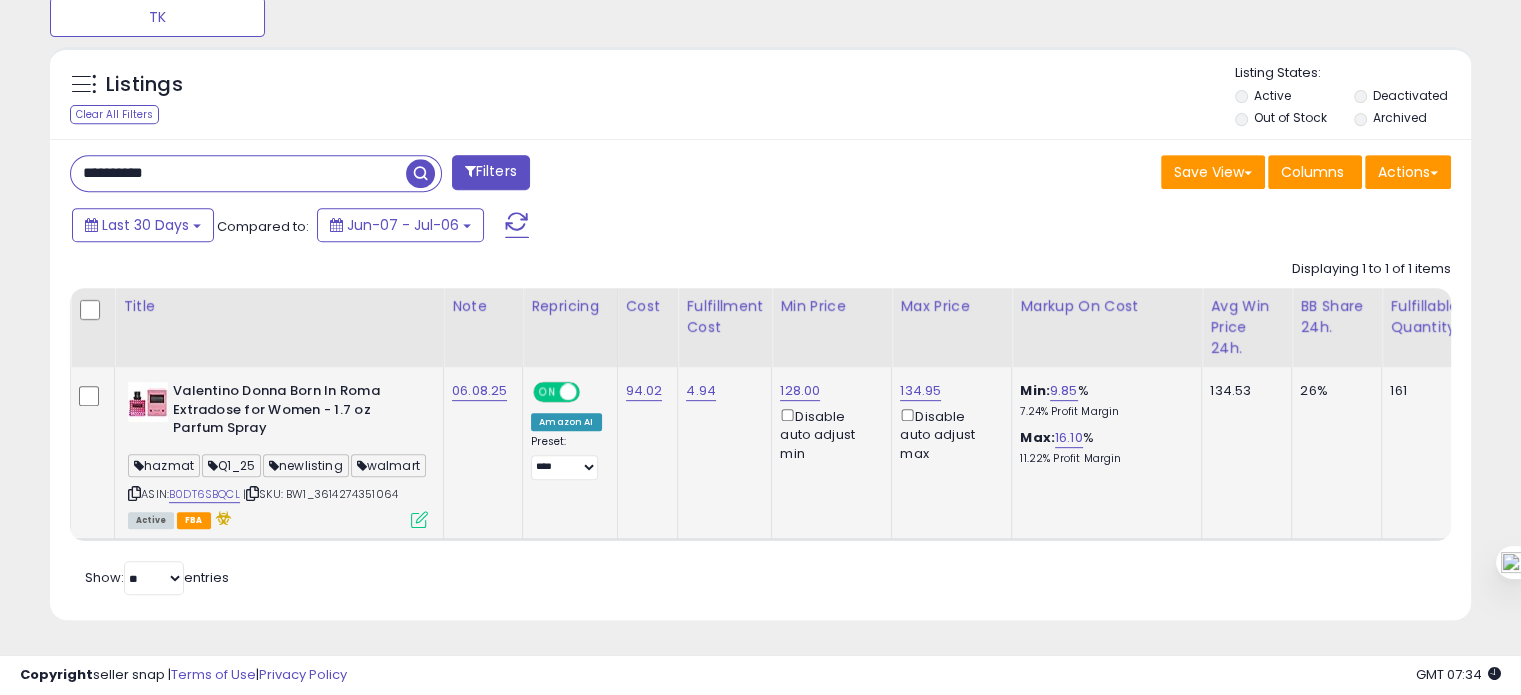 click on "**********" at bounding box center (238, 173) 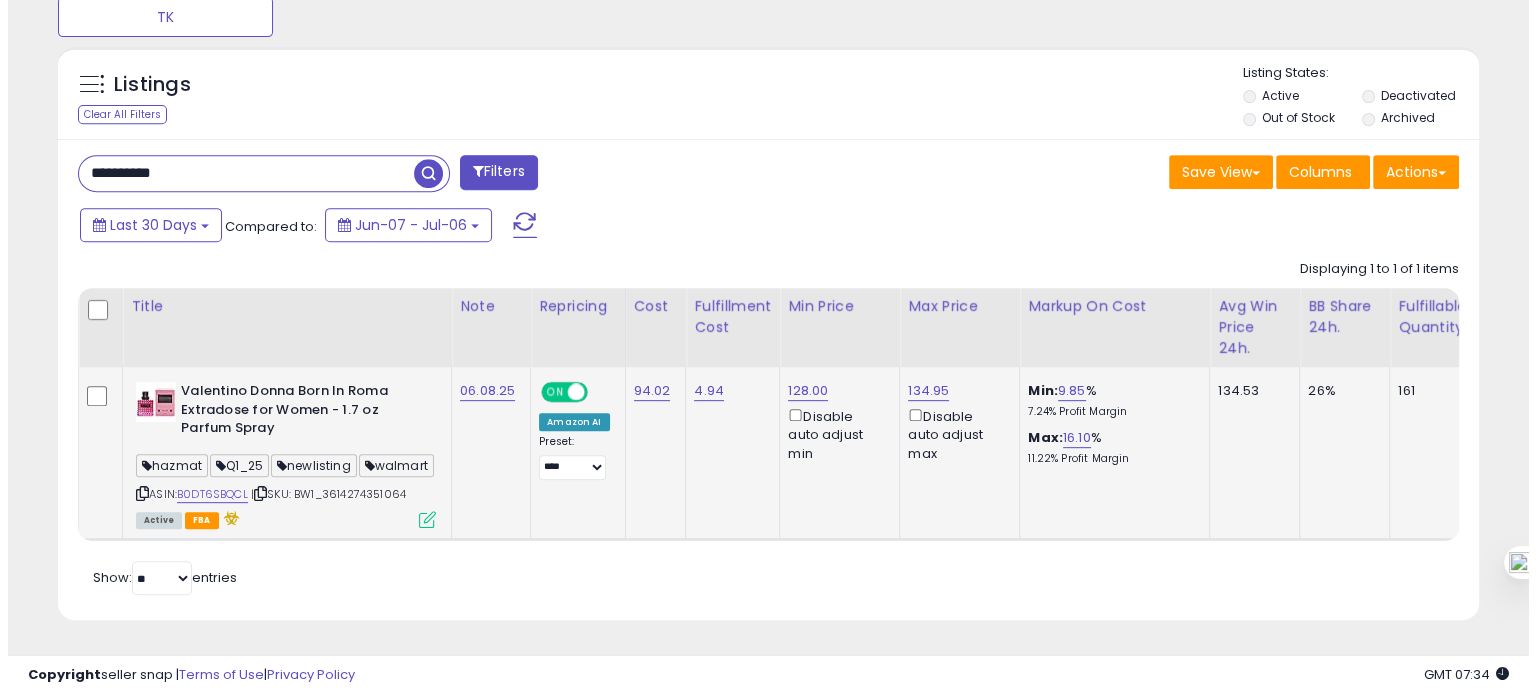 scroll, scrollTop: 674, scrollLeft: 0, axis: vertical 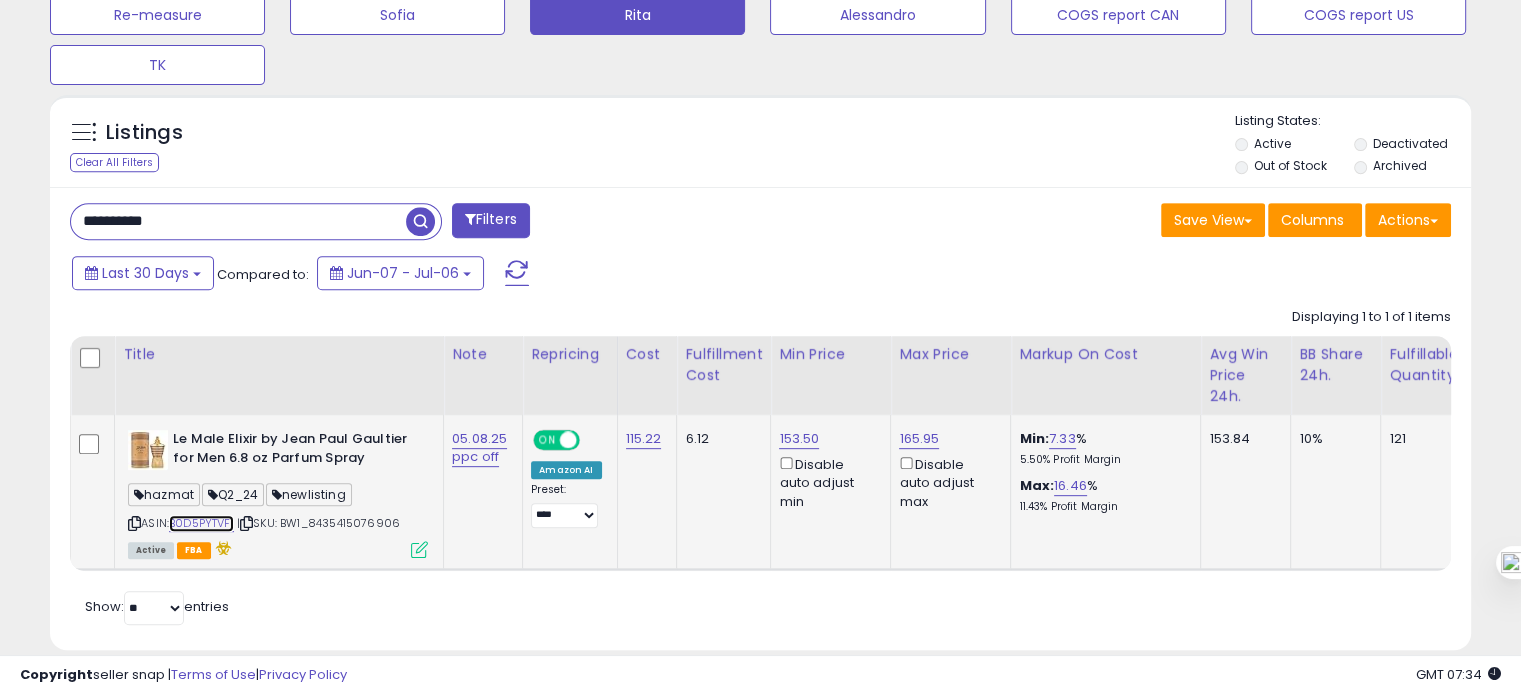 click on "B0D5PYTVF1" at bounding box center [201, 523] 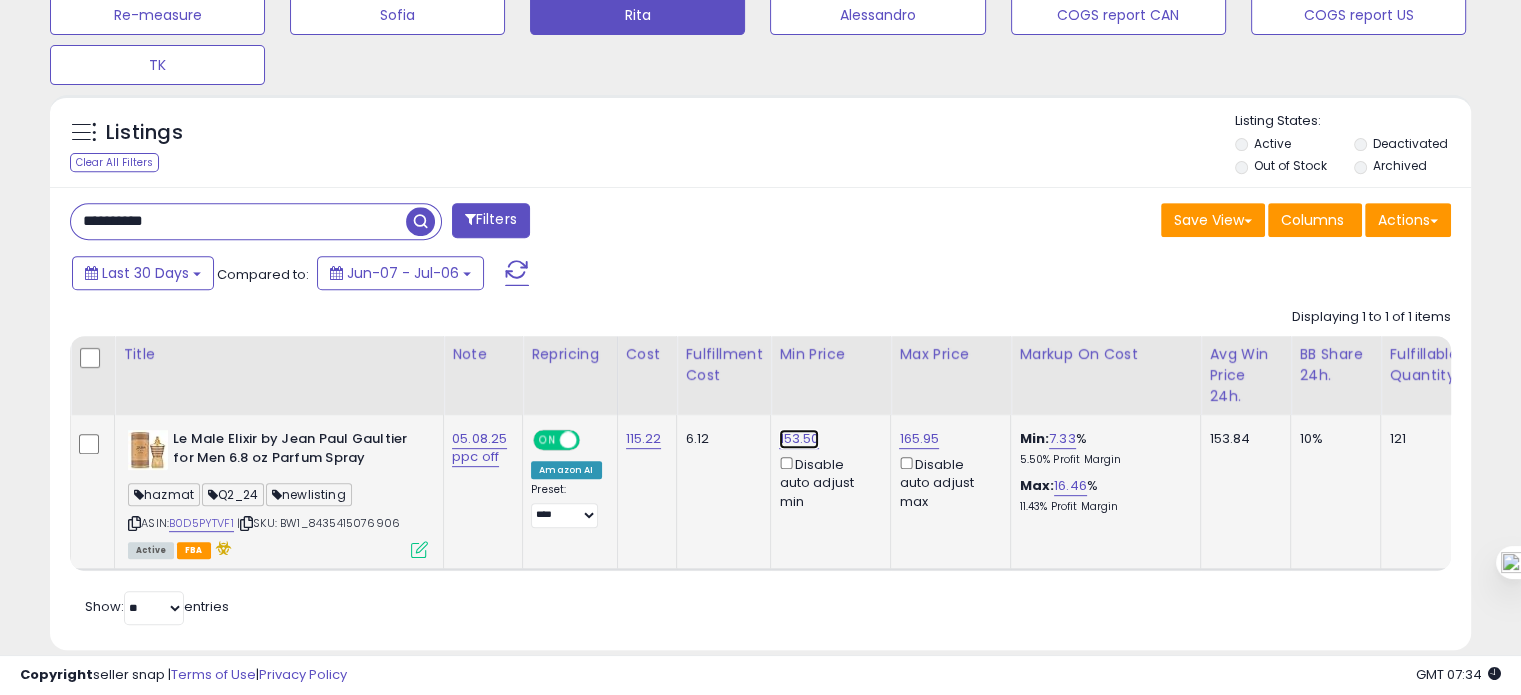 click on "153.50" at bounding box center (799, 439) 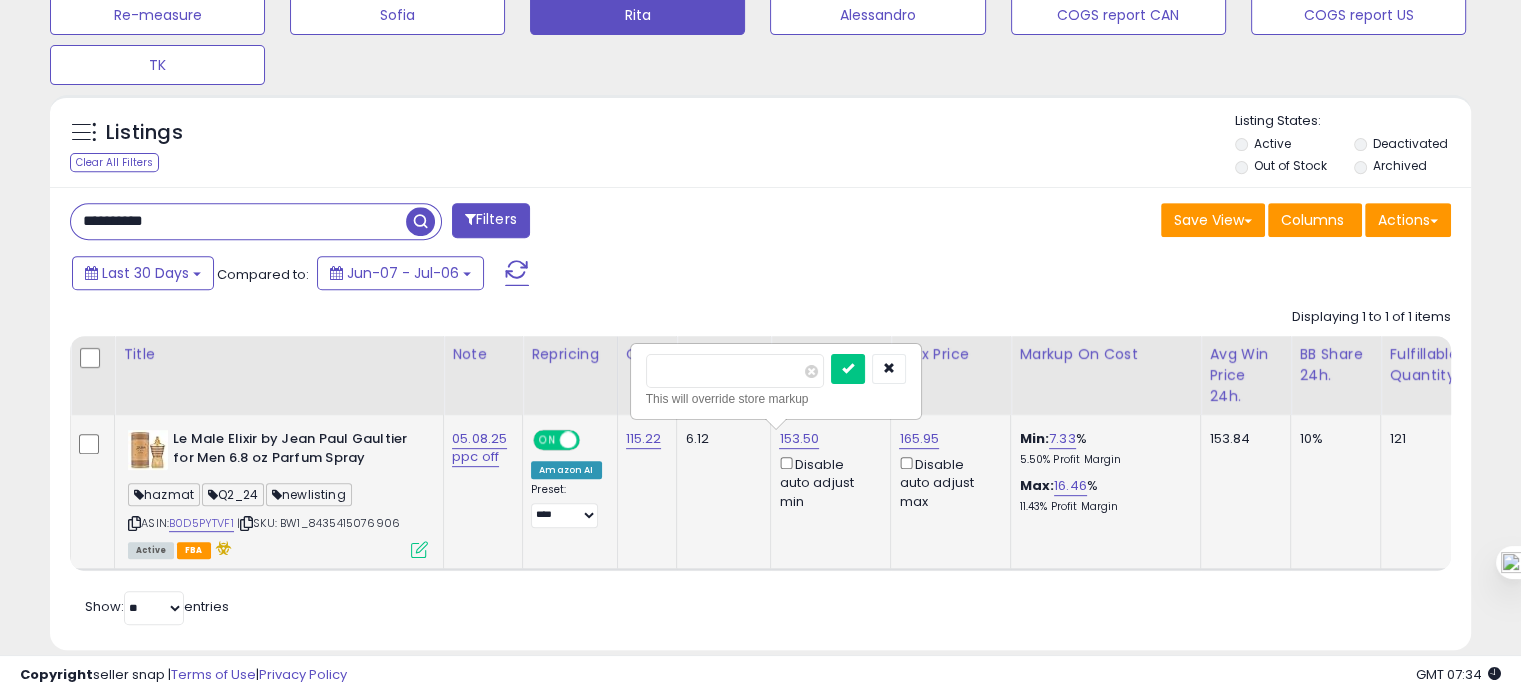 type on "******" 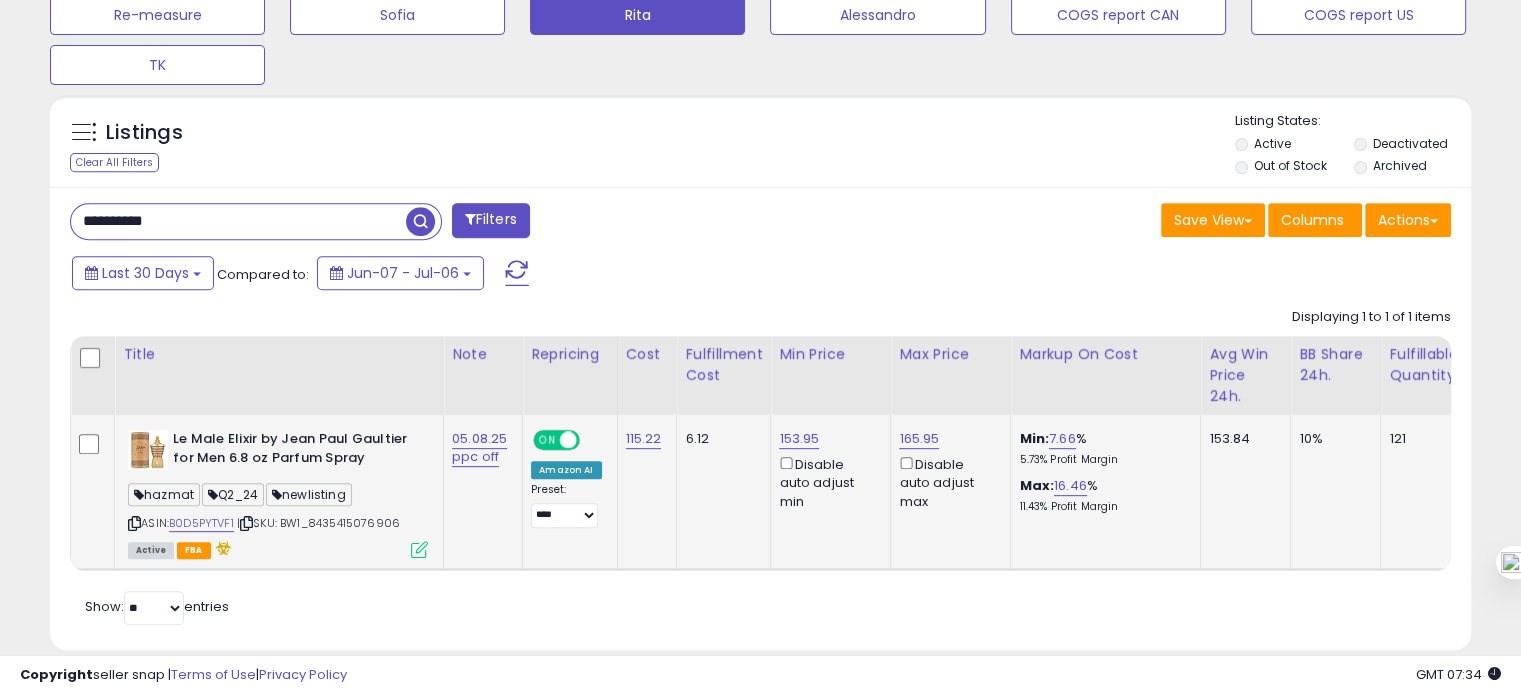 click at bounding box center [419, 549] 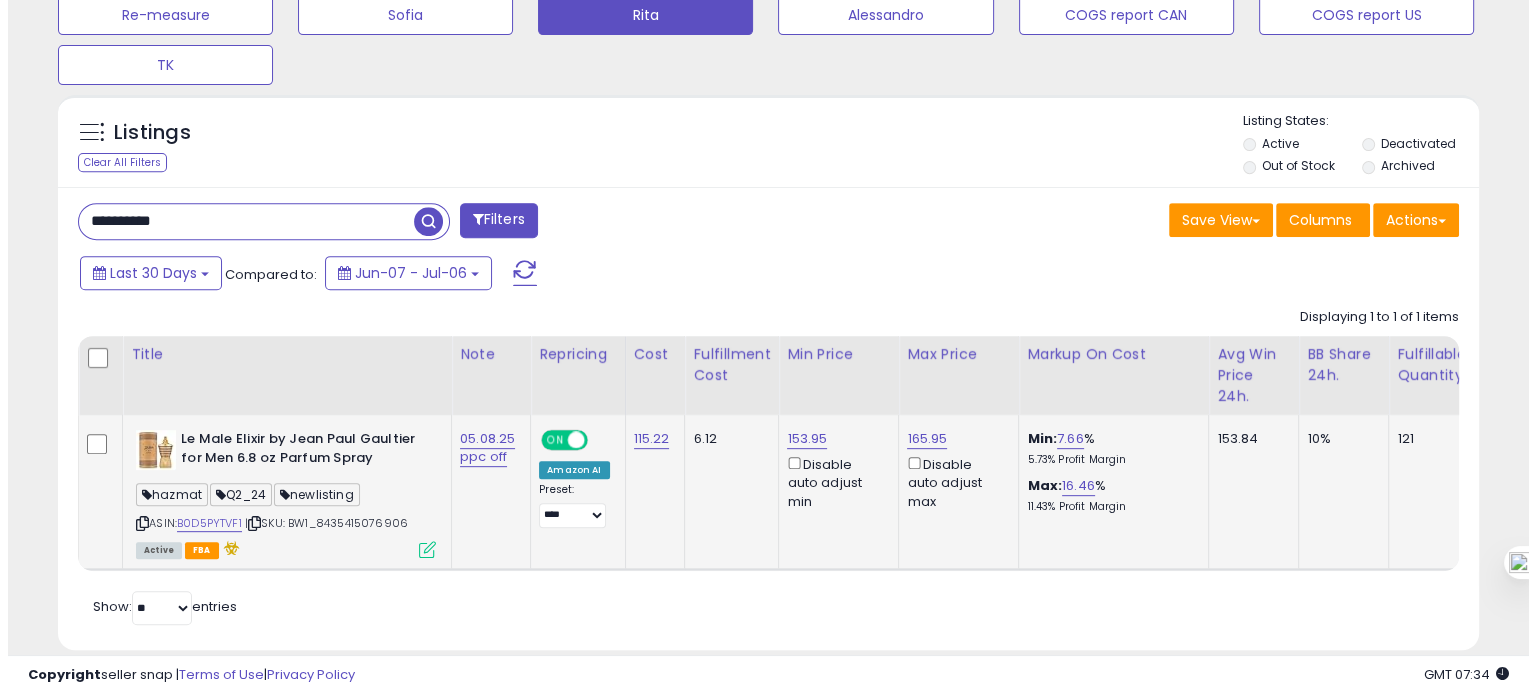 scroll, scrollTop: 999589, scrollLeft: 999168, axis: both 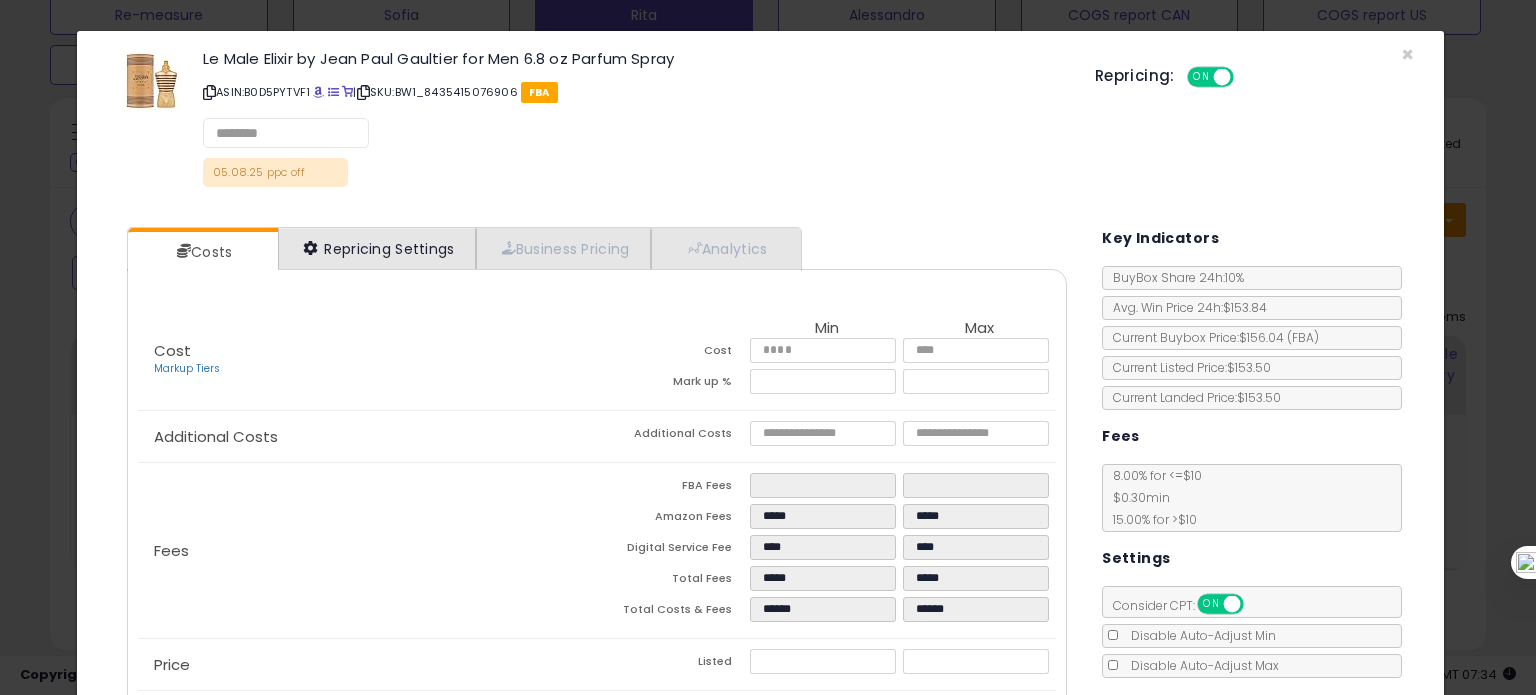 select on "*********" 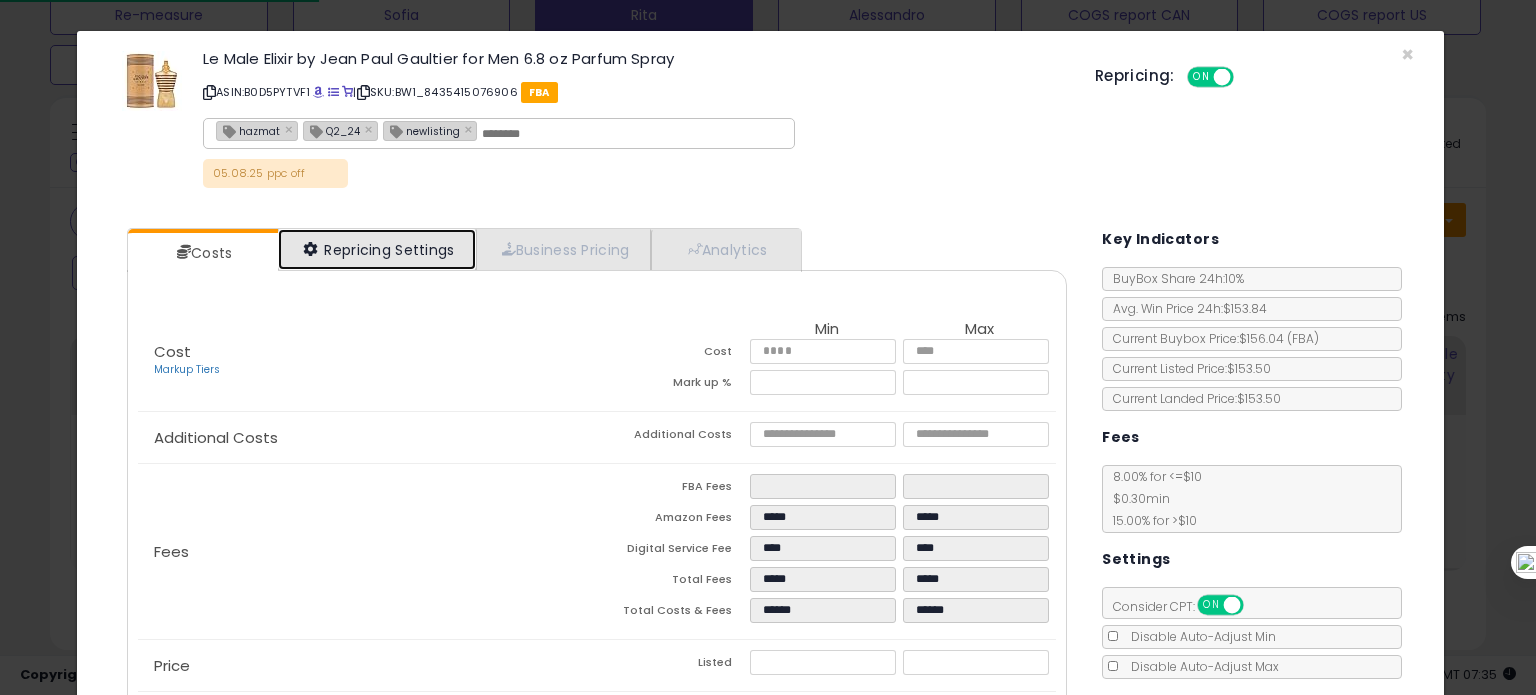click on "Repricing Settings" at bounding box center (377, 249) 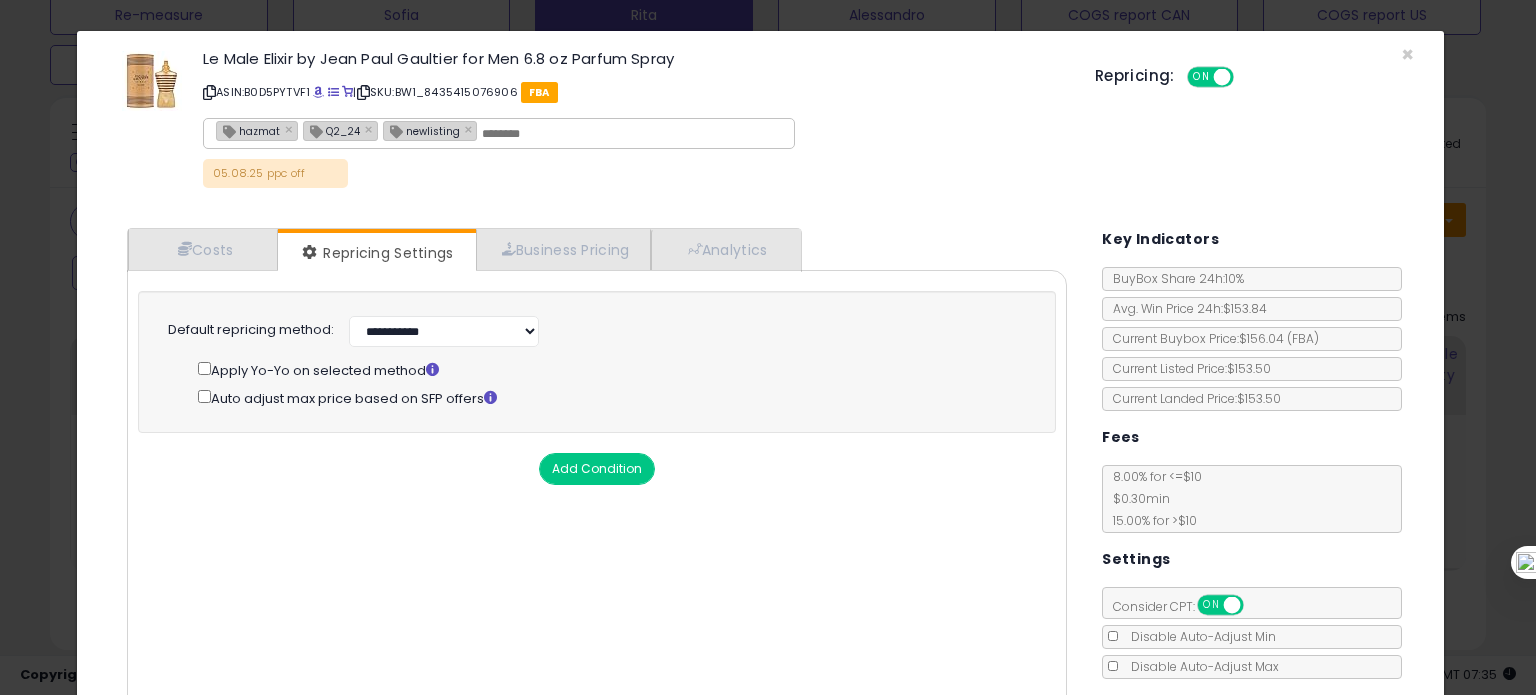 click on "Add Condition" at bounding box center [597, 469] 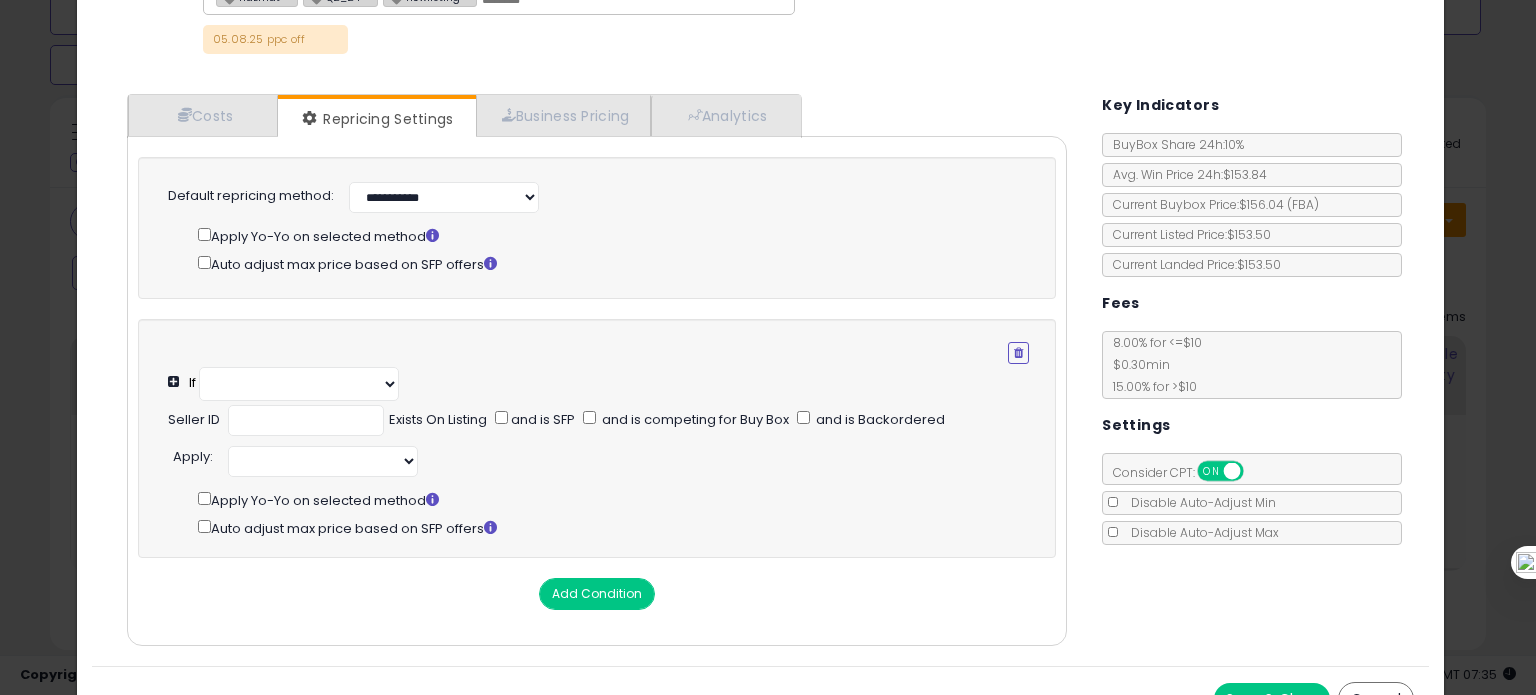 select on "**********" 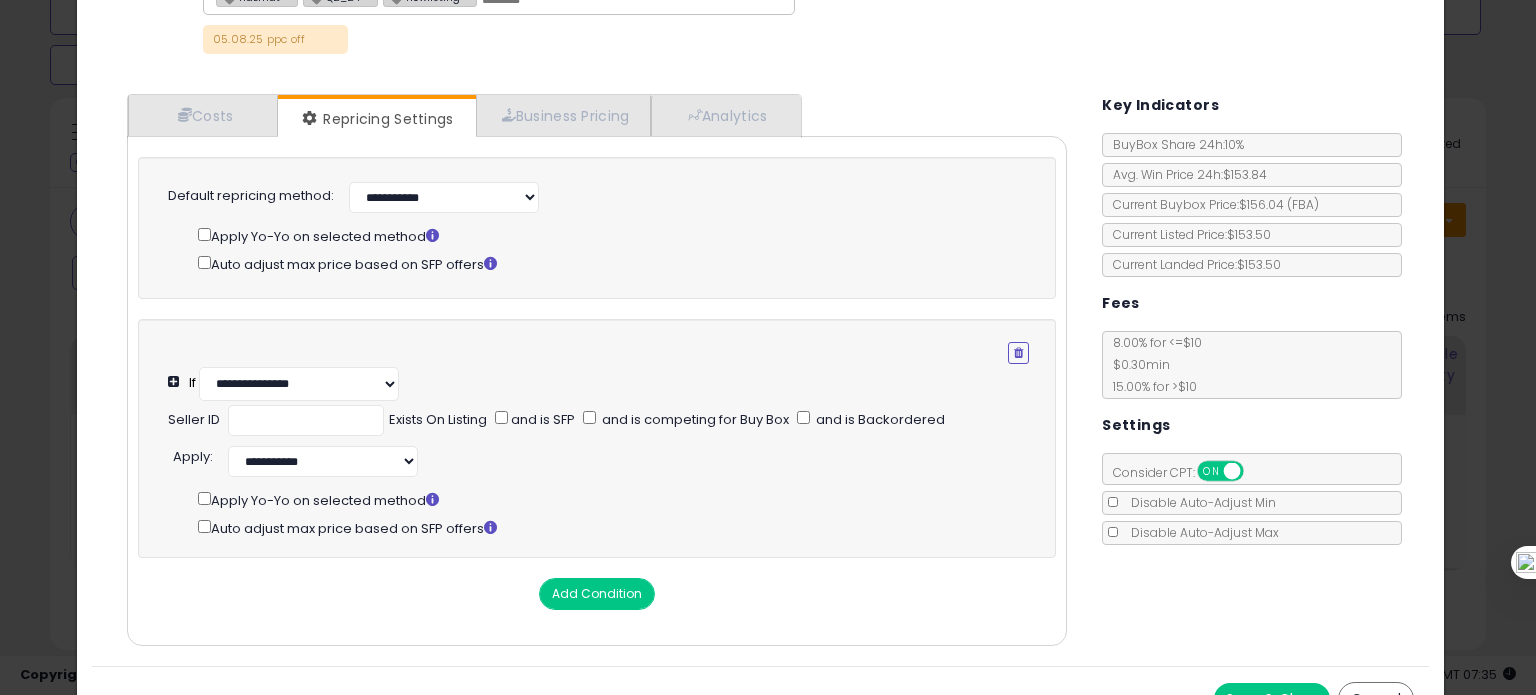 scroll, scrollTop: 179, scrollLeft: 0, axis: vertical 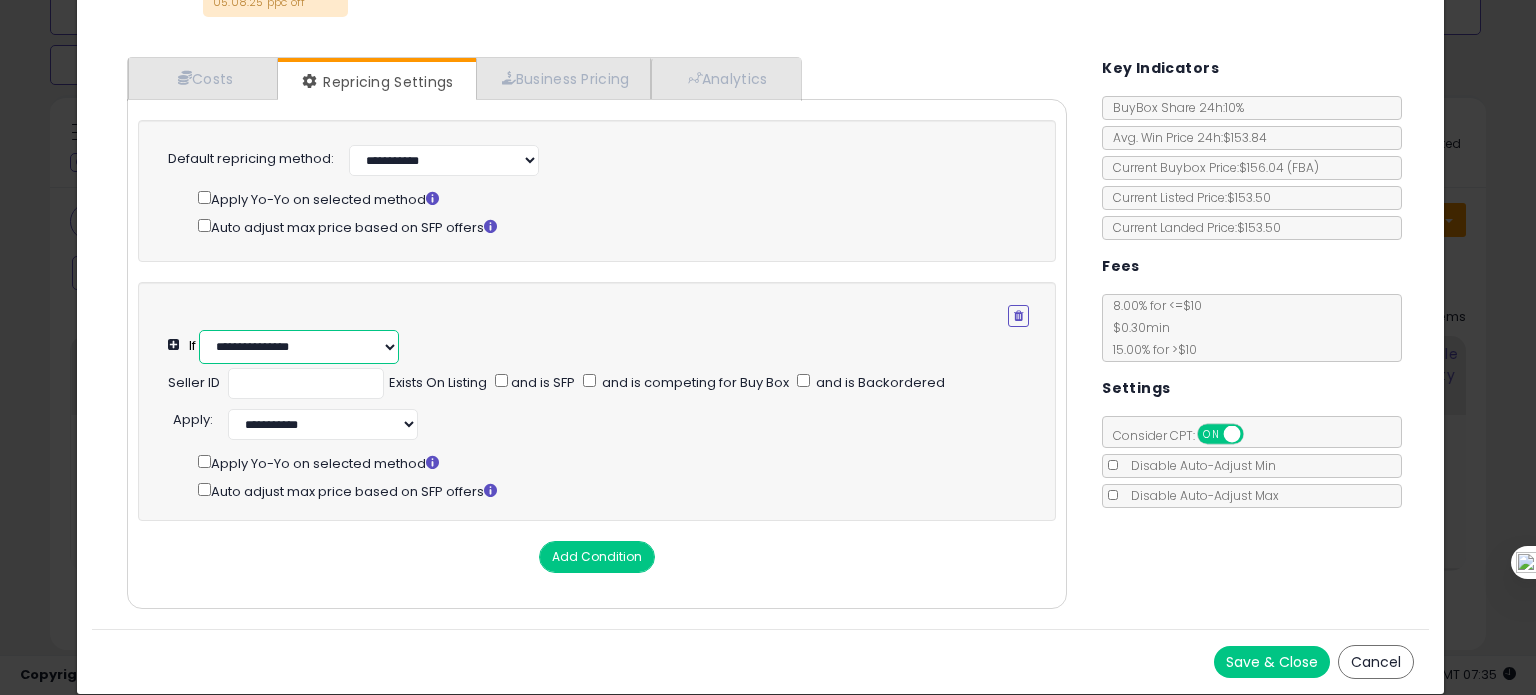 click on "**********" at bounding box center (299, 347) 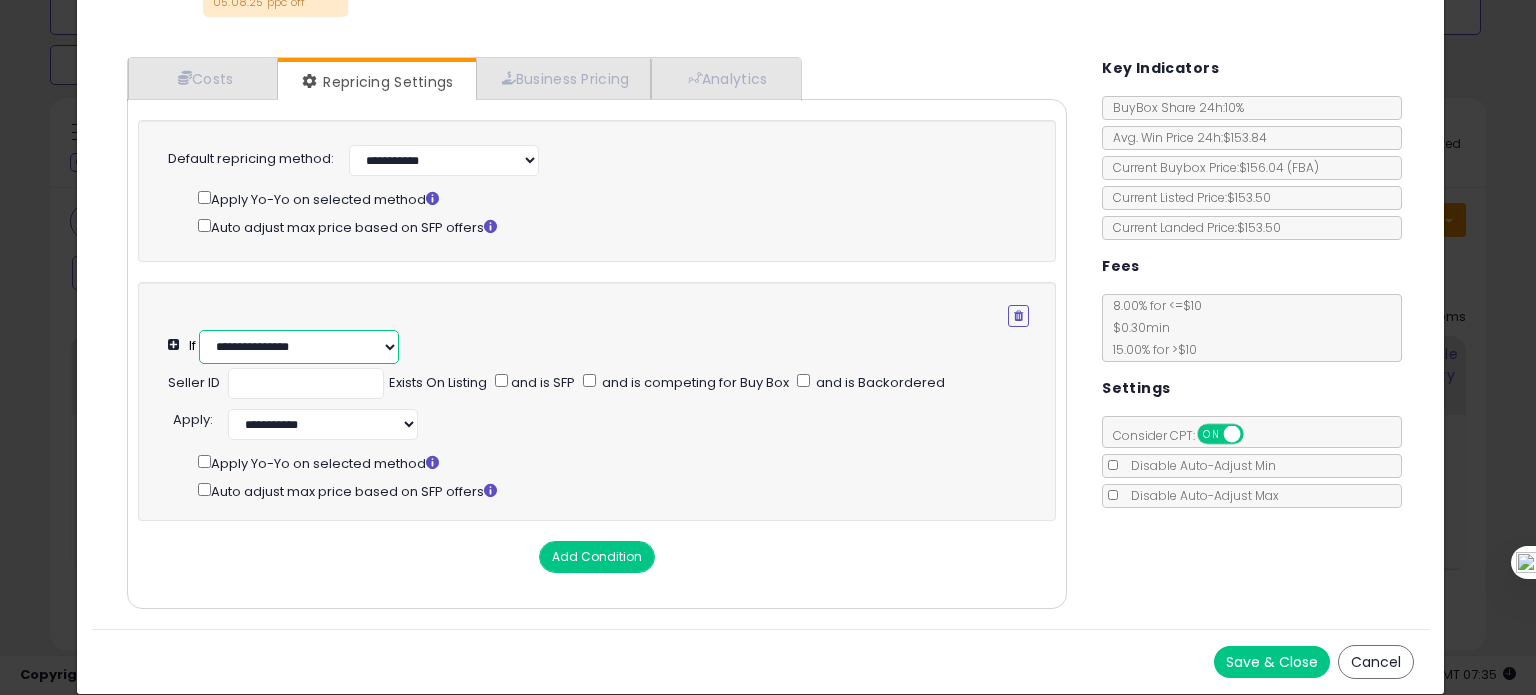 select on "**********" 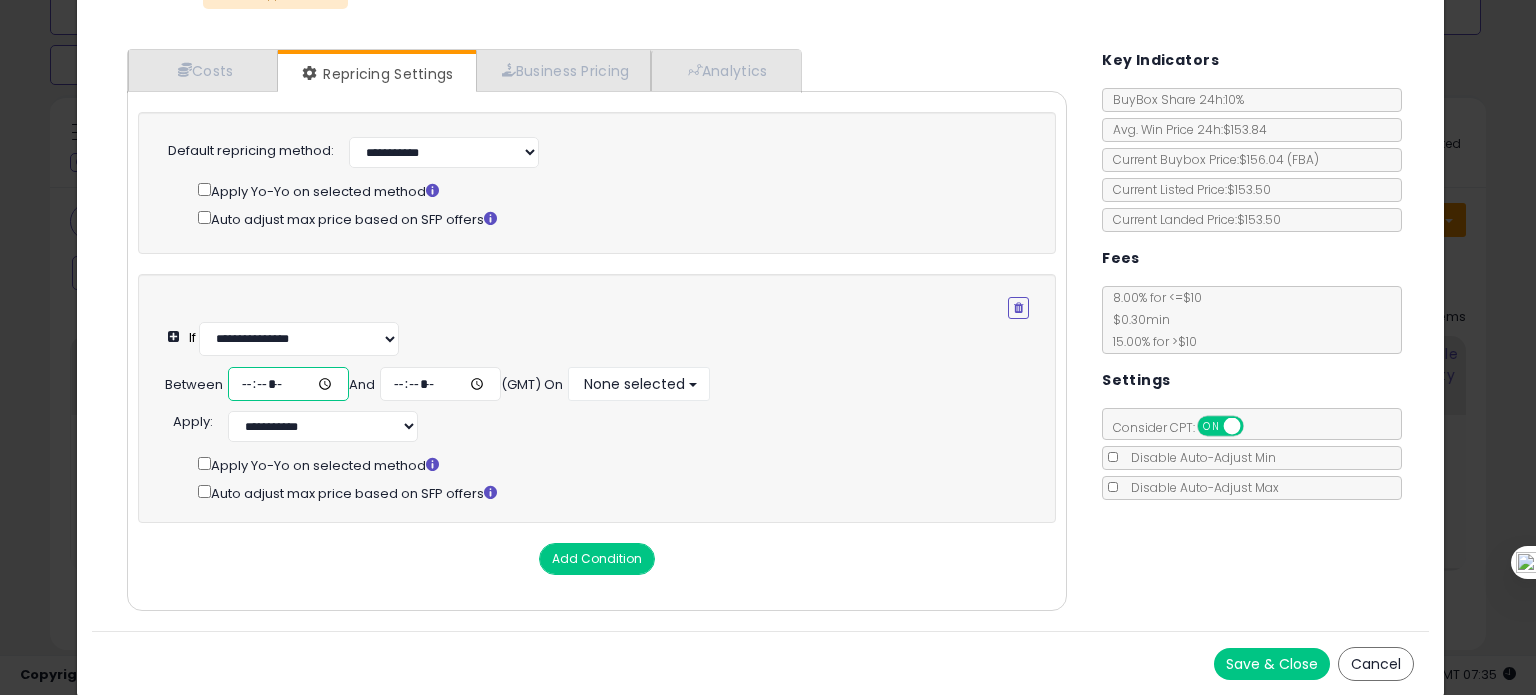 click at bounding box center (288, 384) 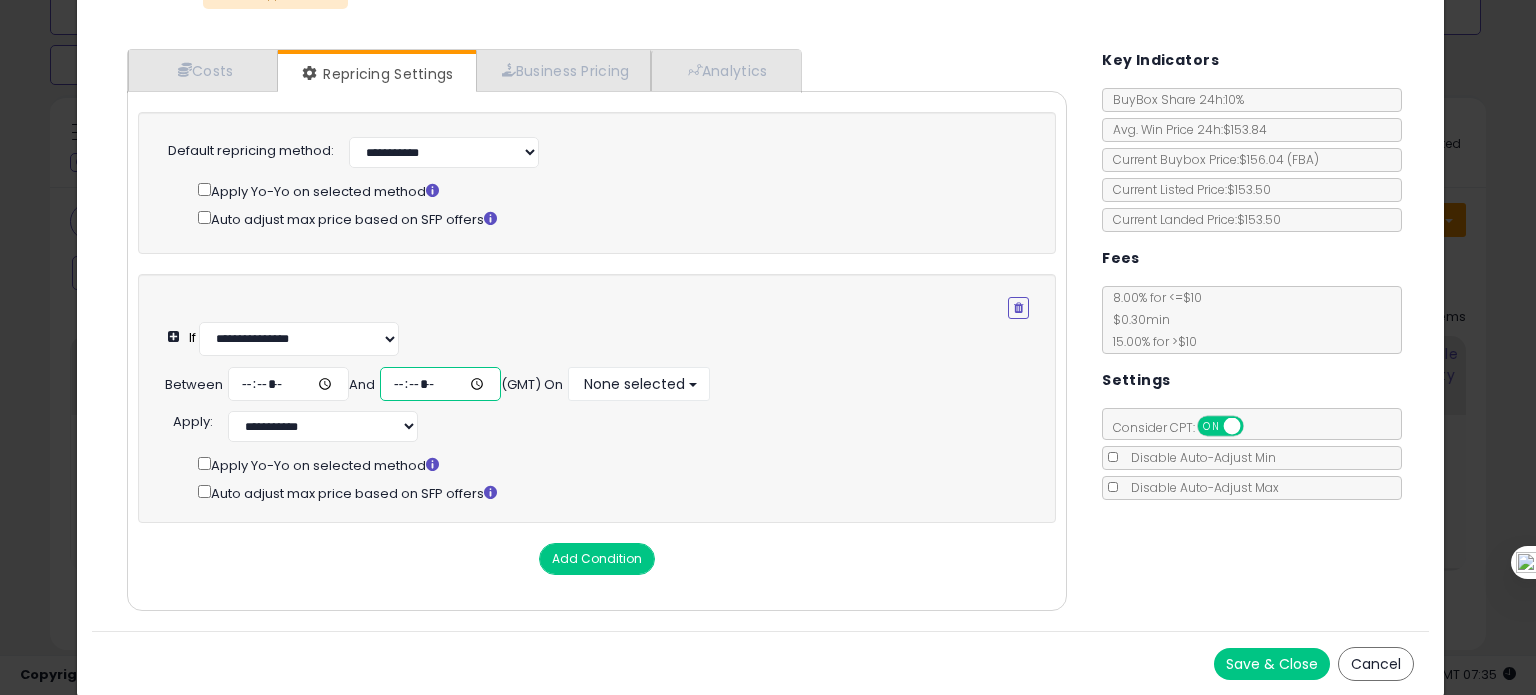 click at bounding box center [440, 384] 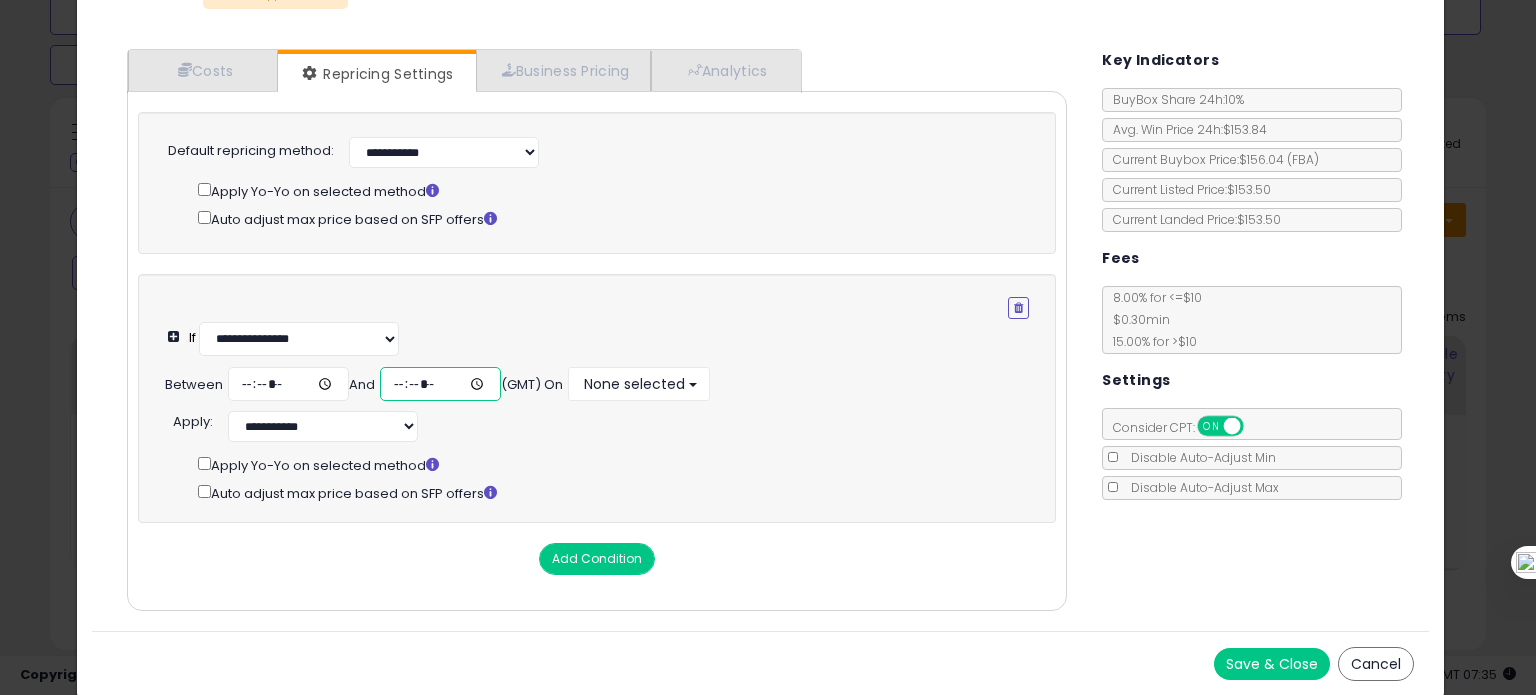 type on "*****" 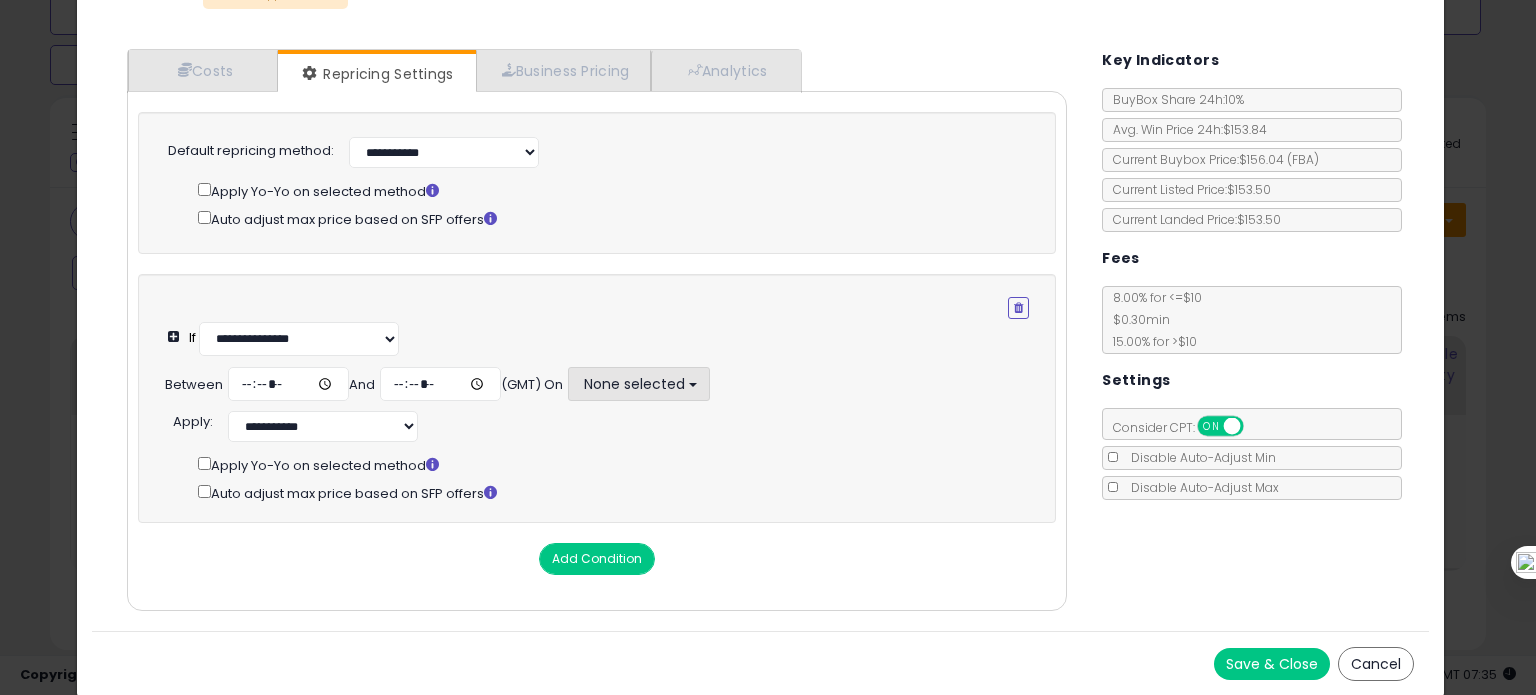 click on "None selected" at bounding box center [639, 384] 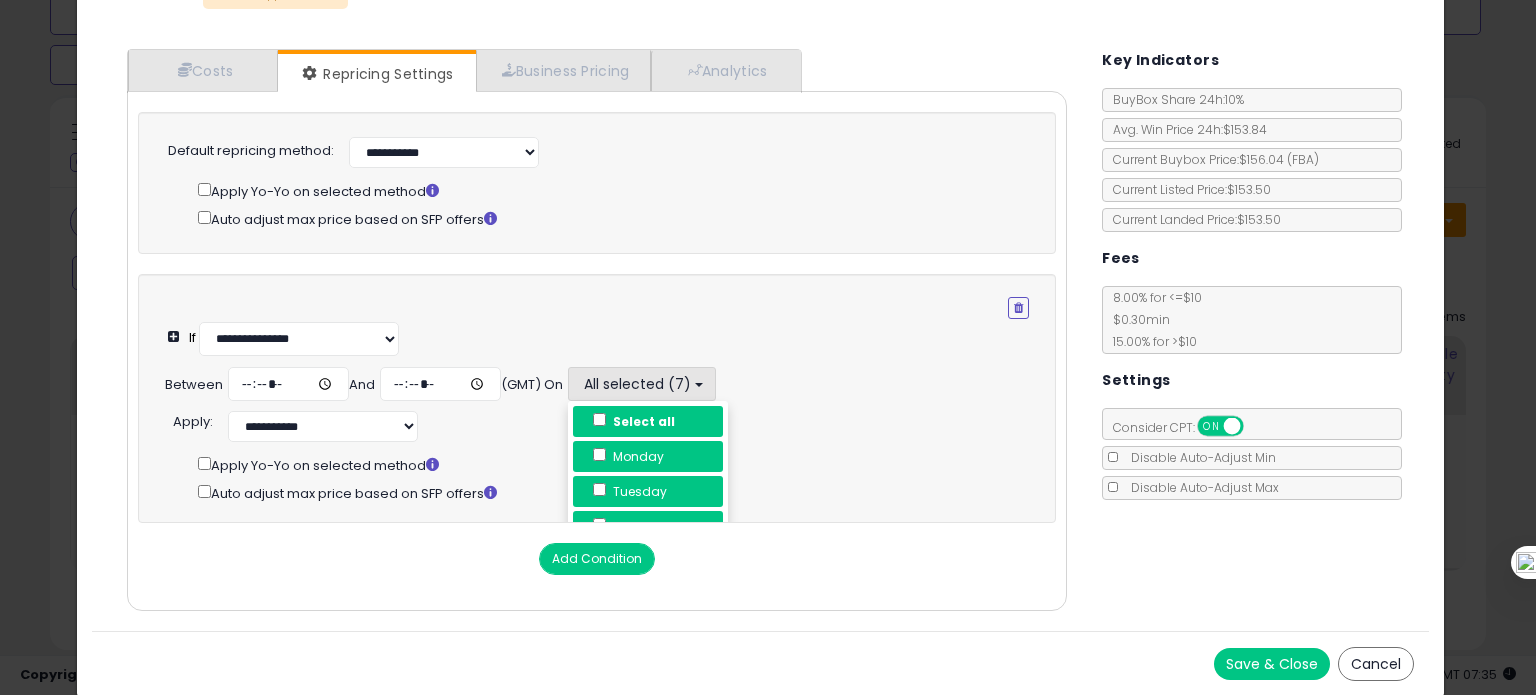 scroll, scrollTop: 85, scrollLeft: 0, axis: vertical 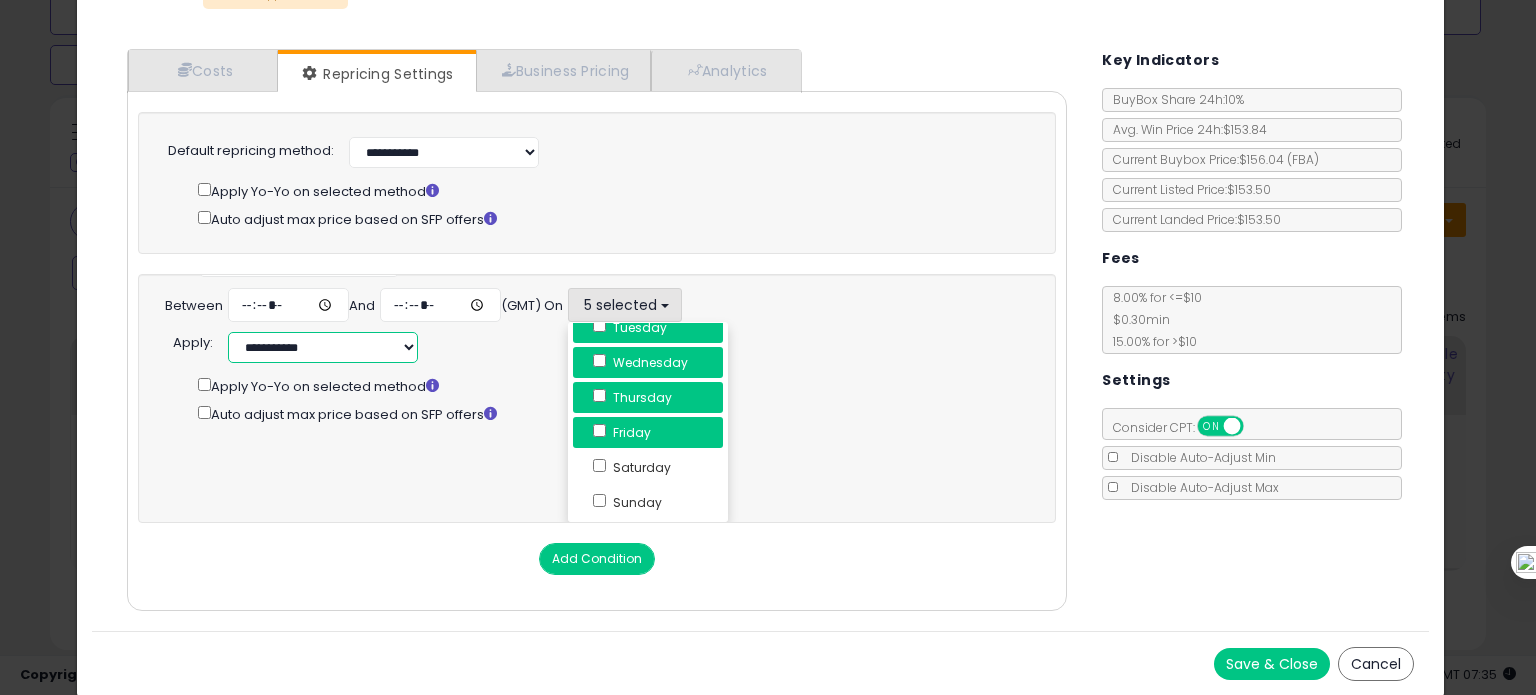 click on "**********" at bounding box center (323, 347) 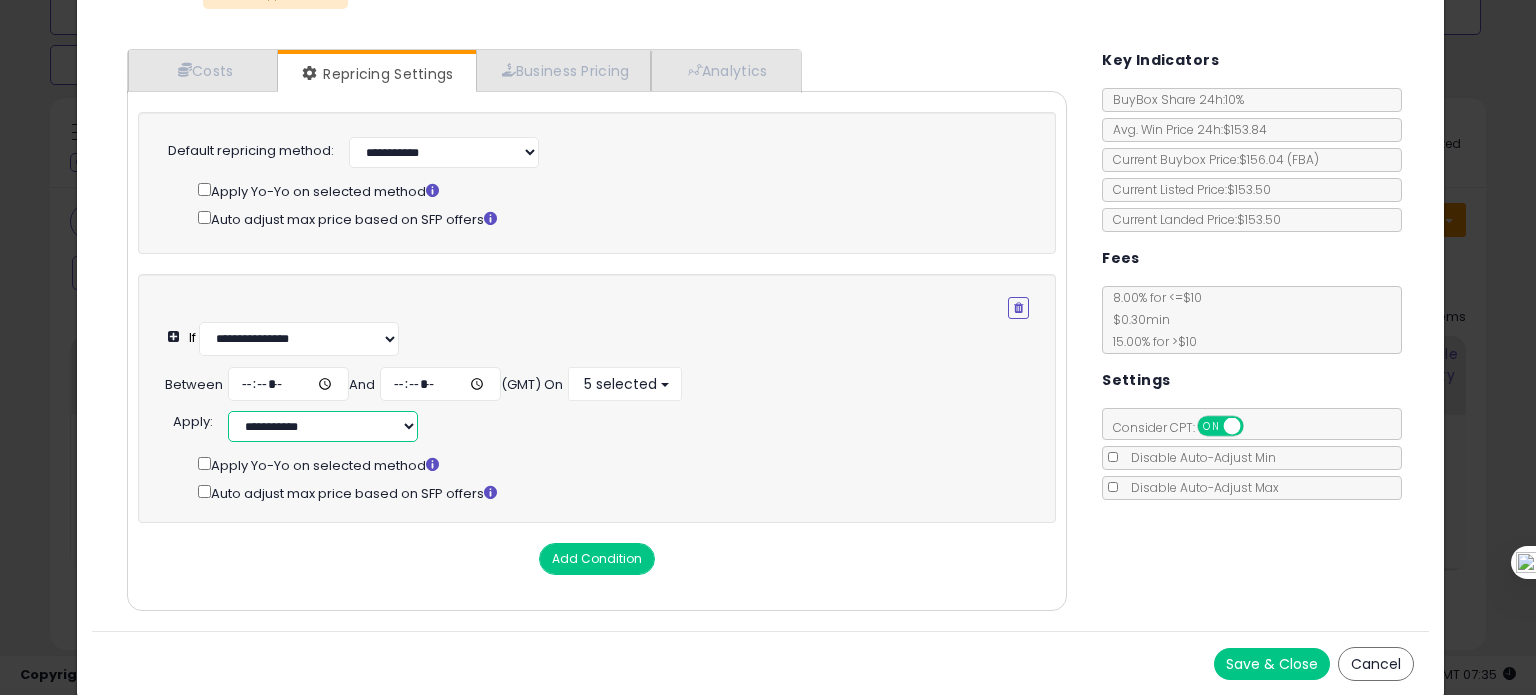 select on "**********" 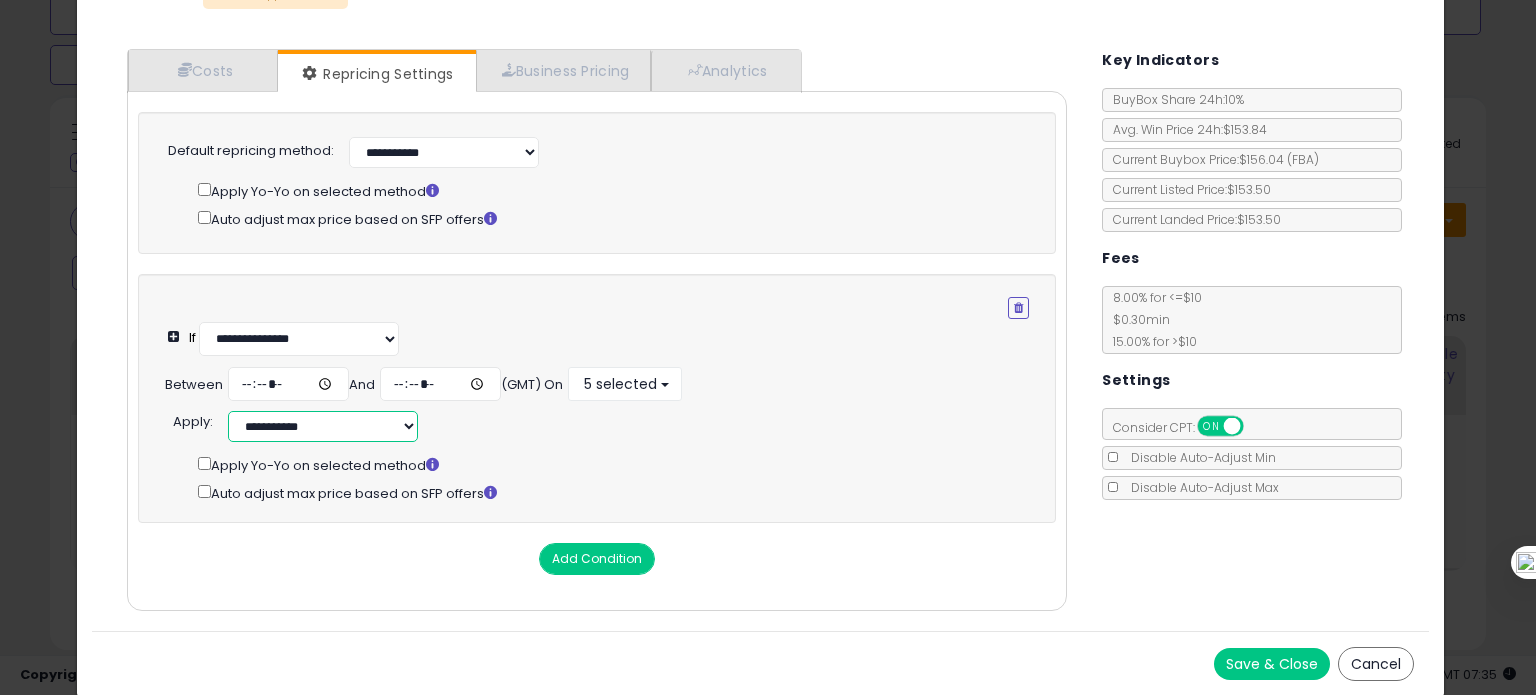 click on "**********" at bounding box center [323, 426] 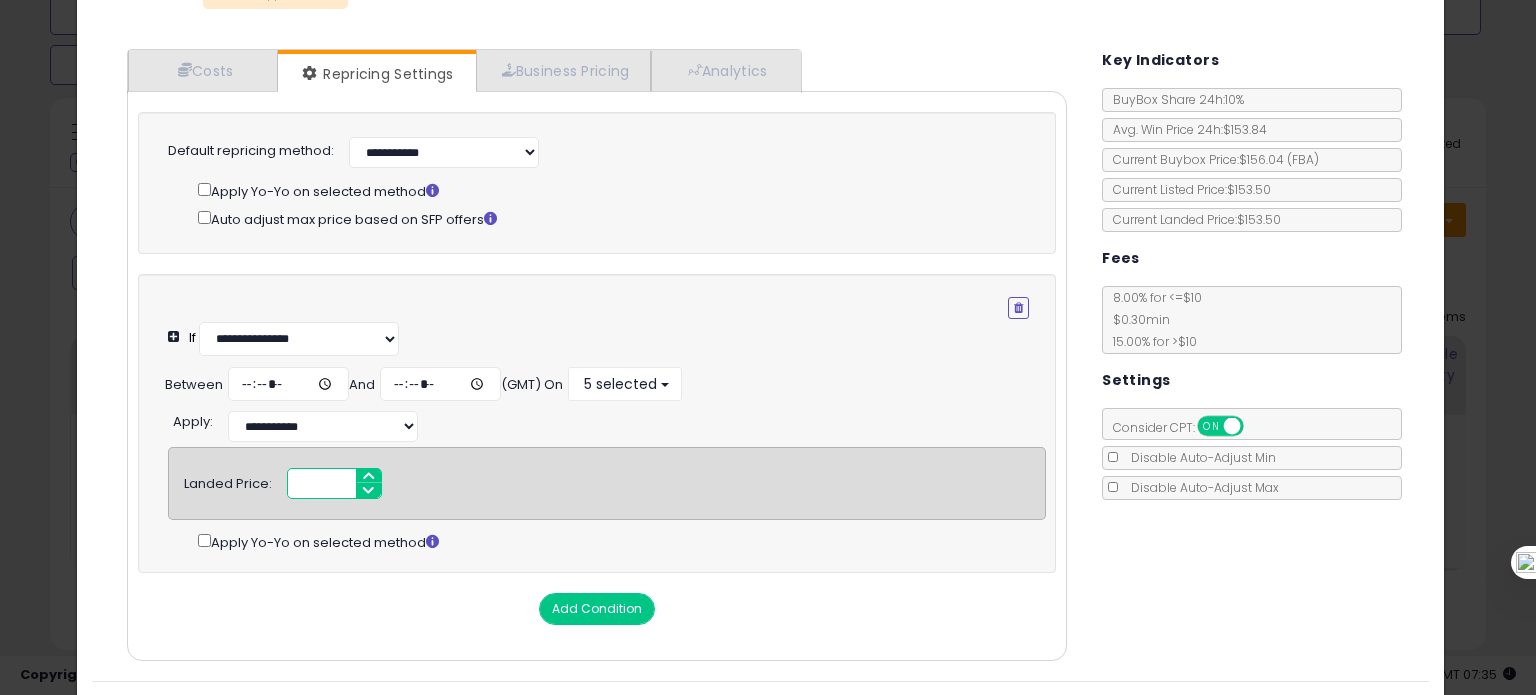 click at bounding box center [334, 483] 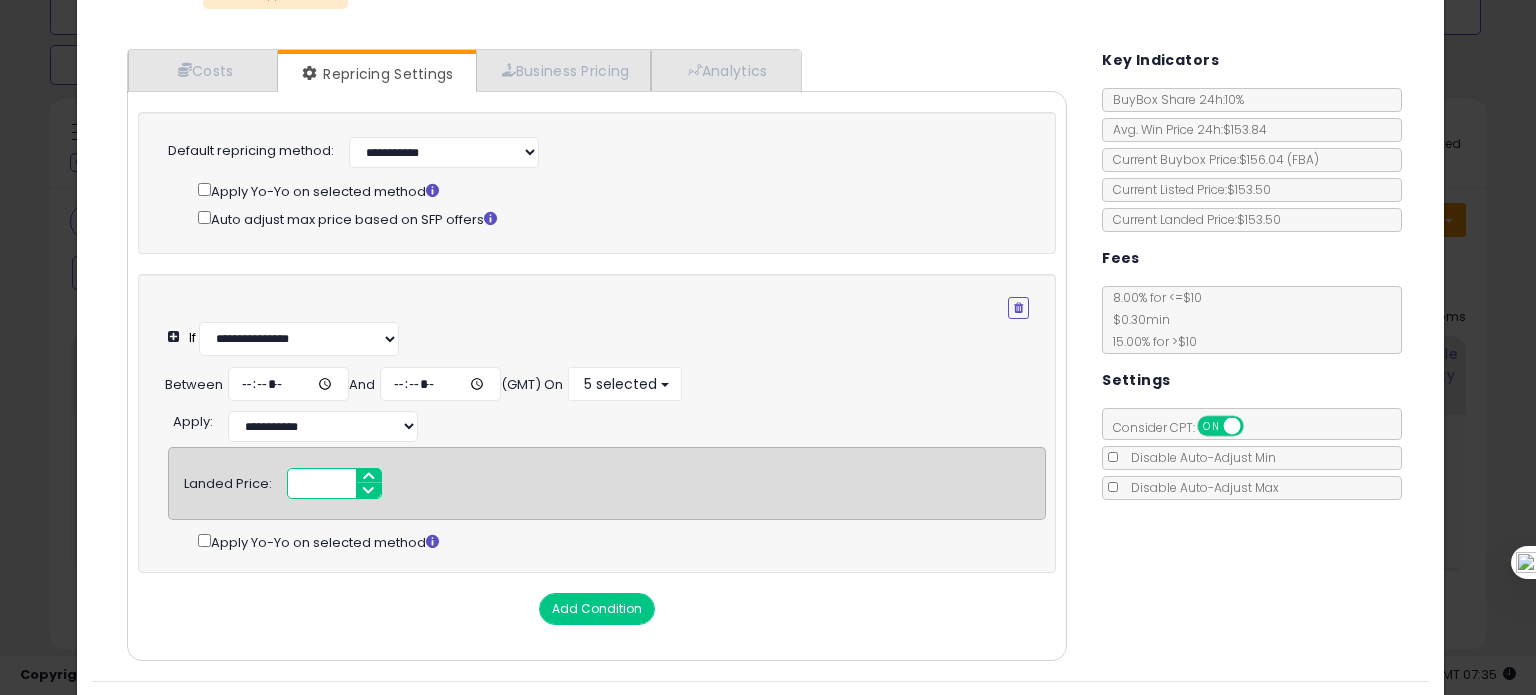 scroll, scrollTop: 239, scrollLeft: 0, axis: vertical 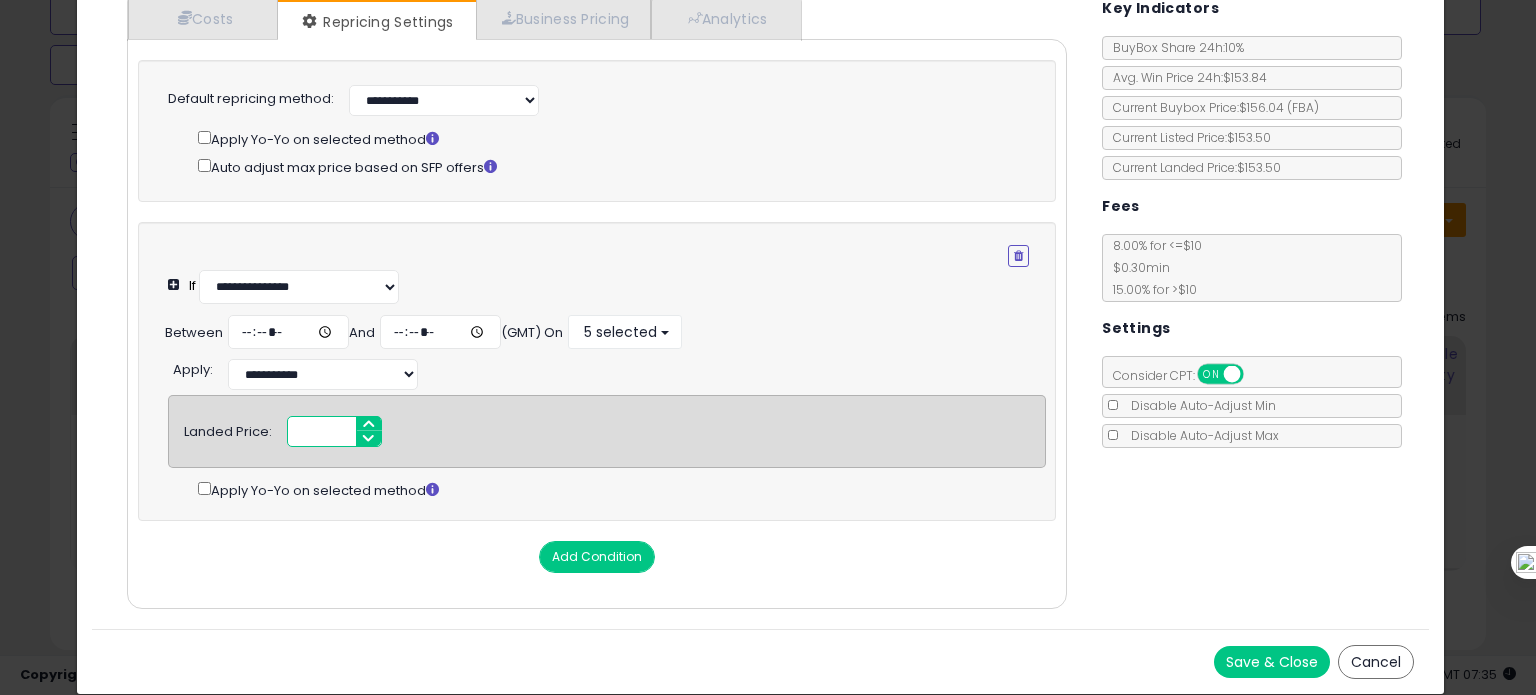 type on "******" 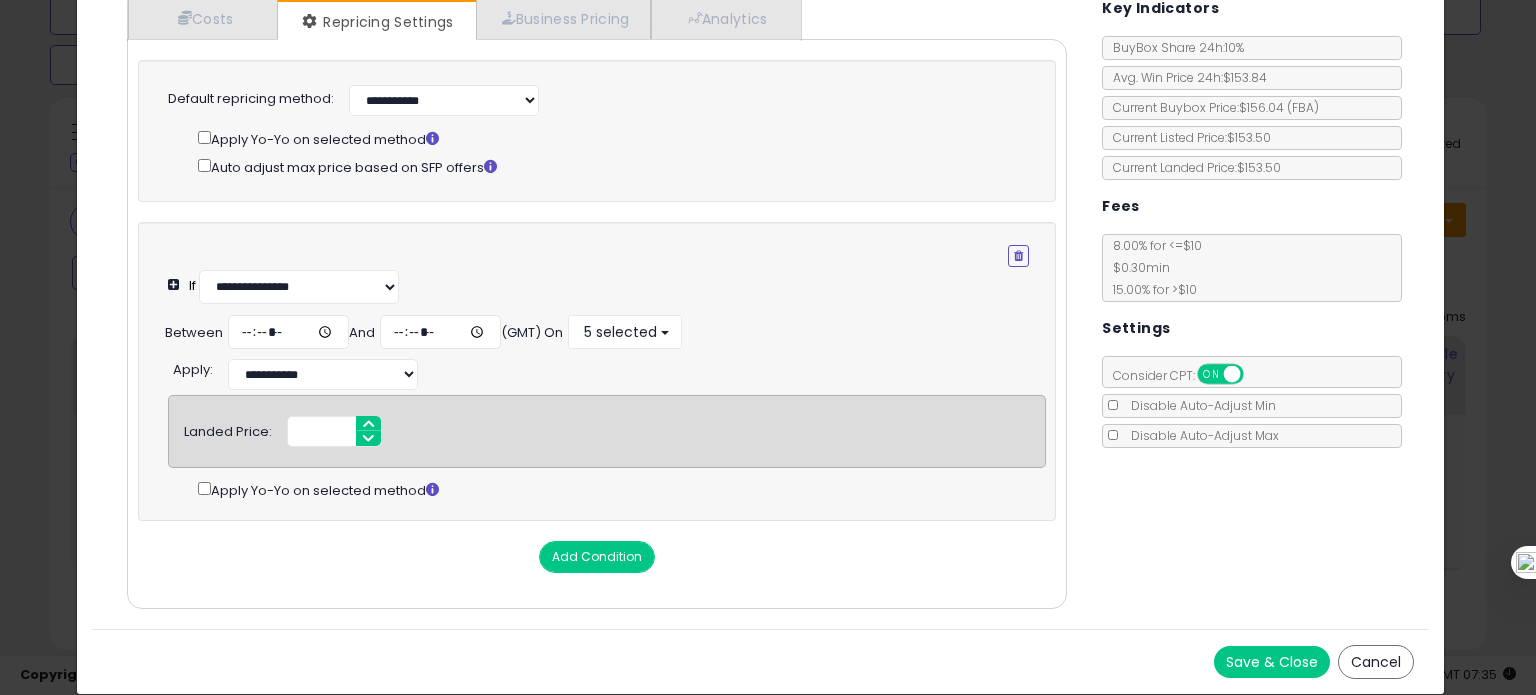 click on "Save & Close" at bounding box center (1272, 662) 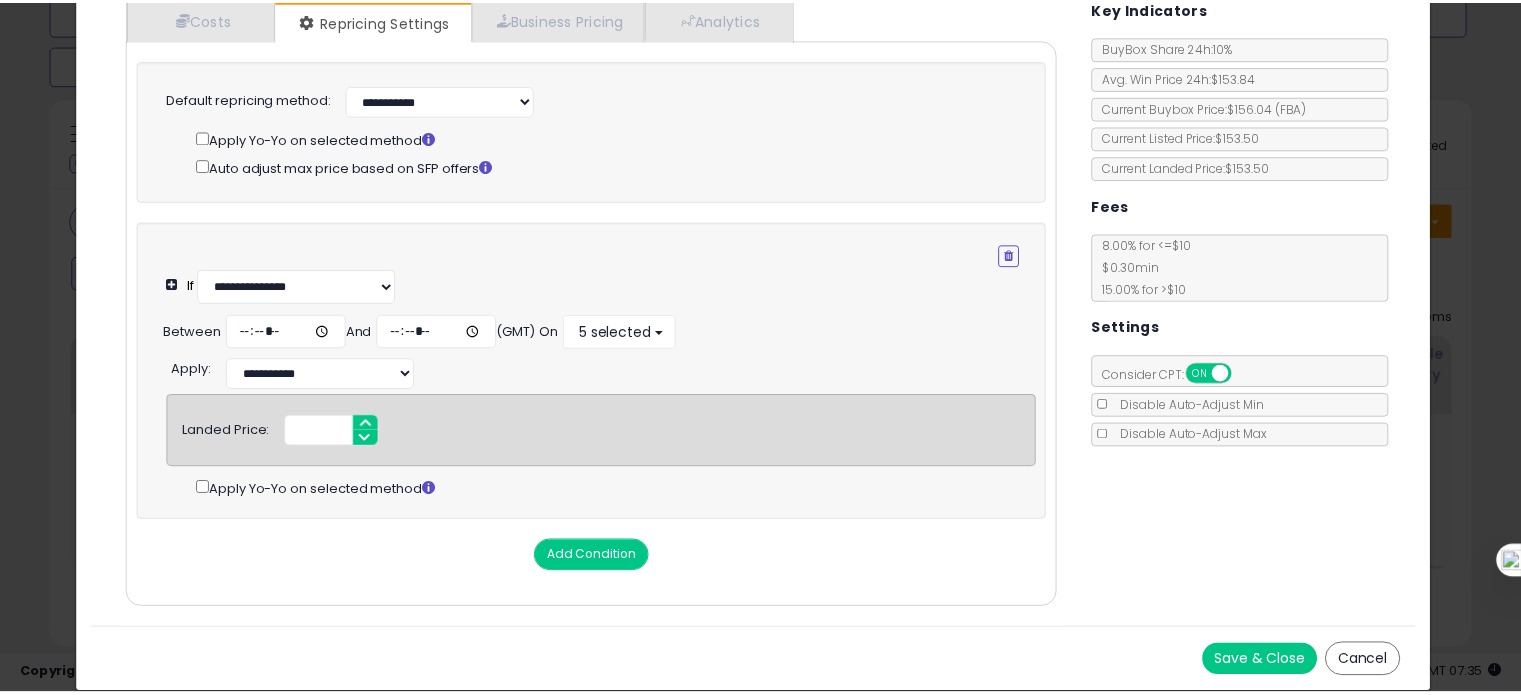 scroll, scrollTop: 0, scrollLeft: 0, axis: both 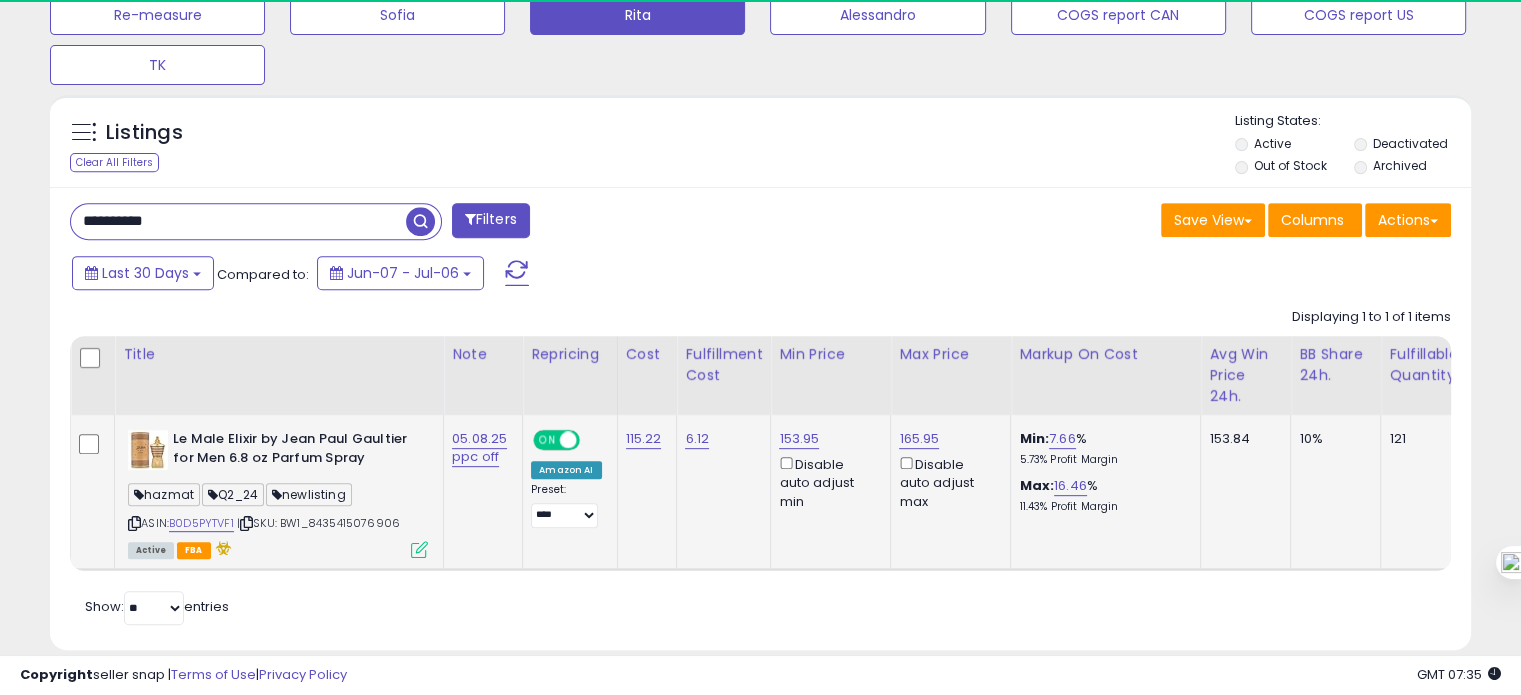 click at bounding box center (419, 549) 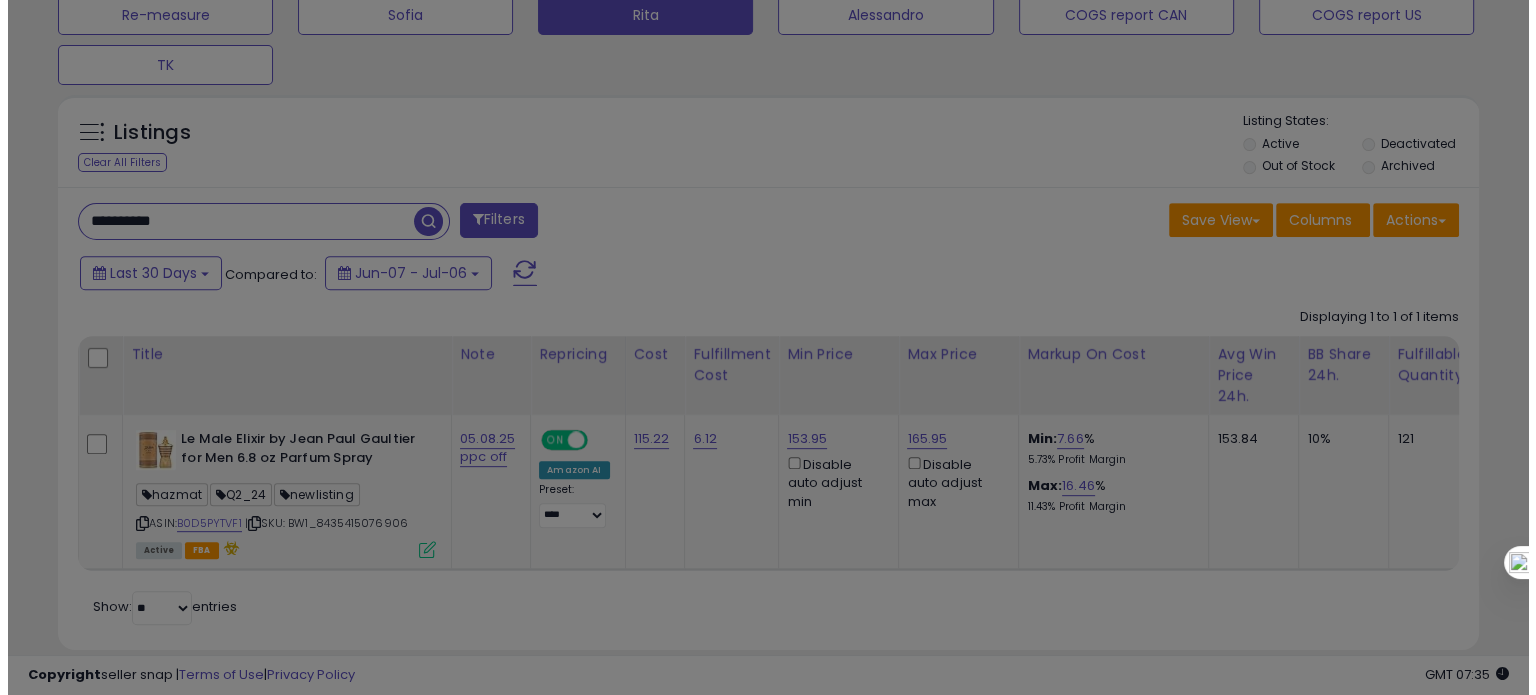 scroll, scrollTop: 999589, scrollLeft: 999168, axis: both 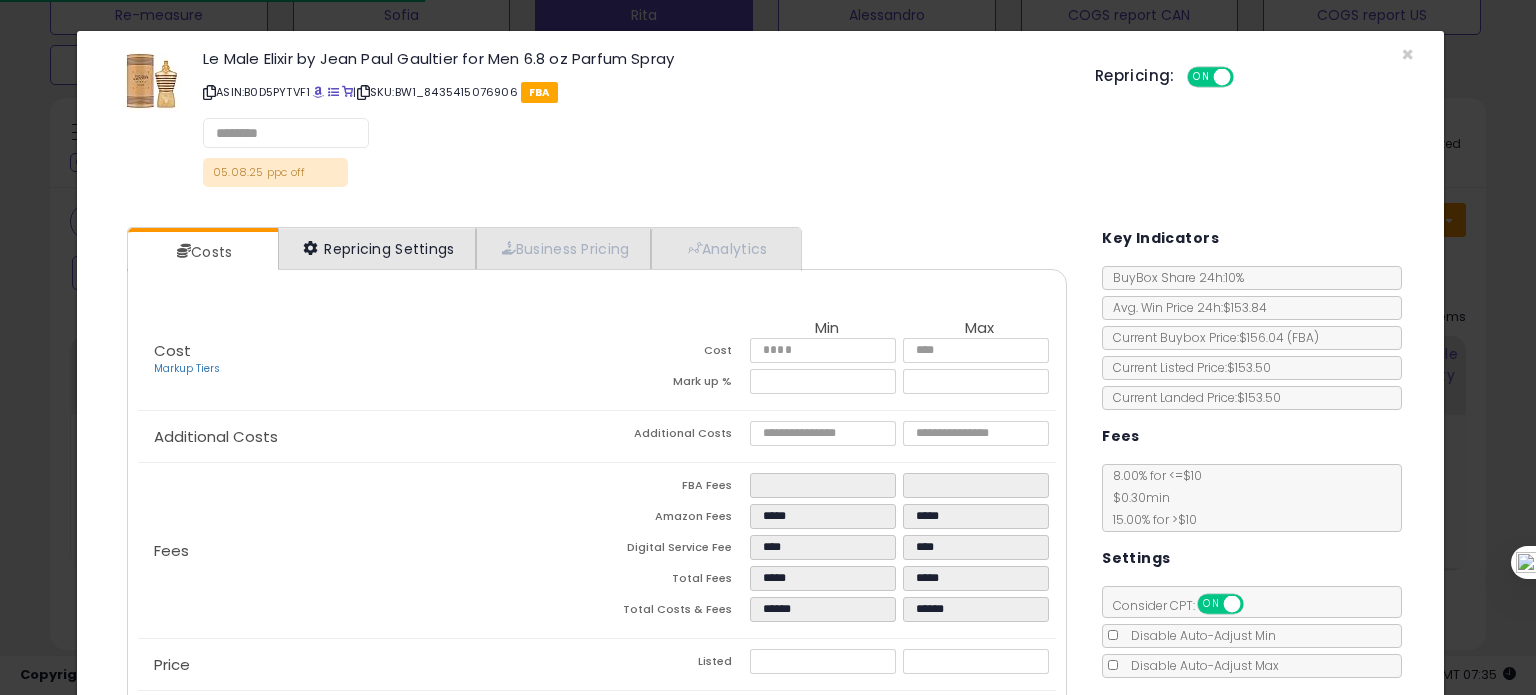 select on "*********" 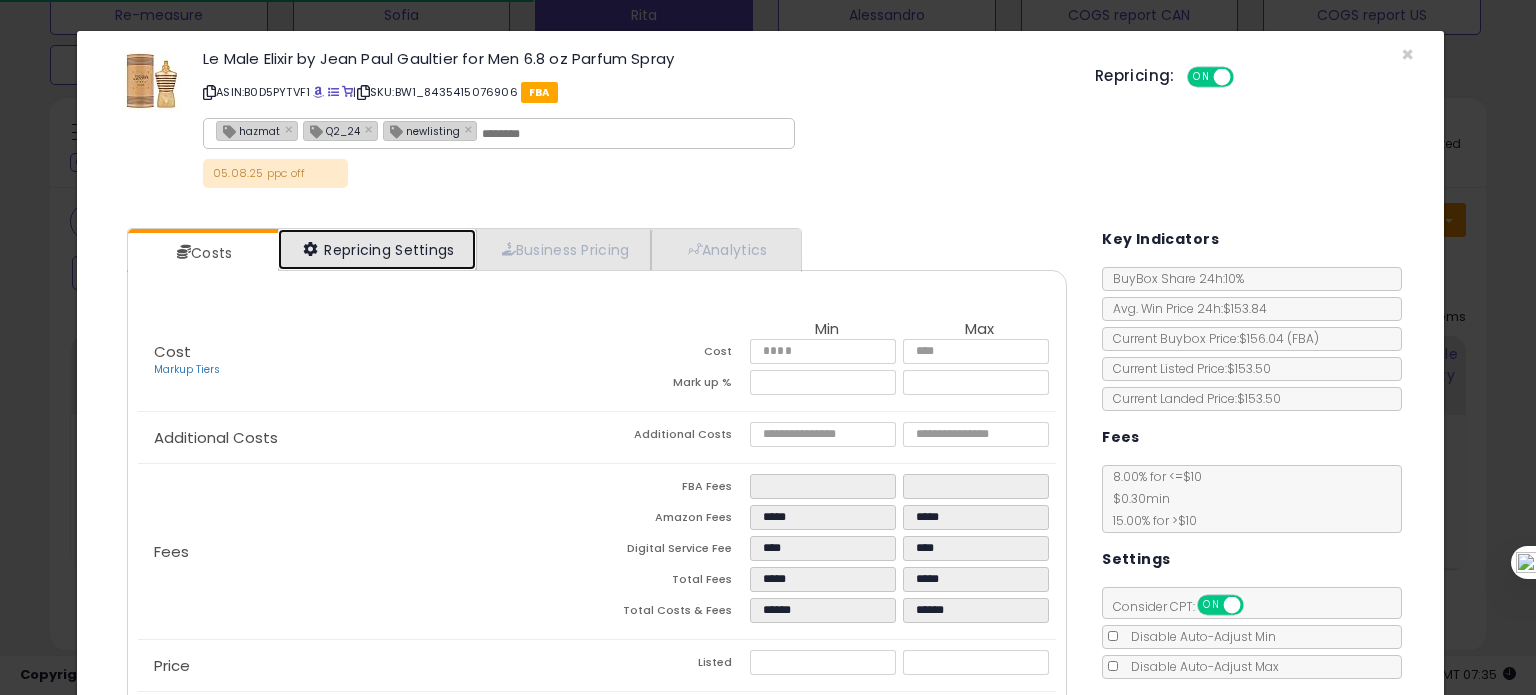 click on "Repricing Settings" at bounding box center [377, 249] 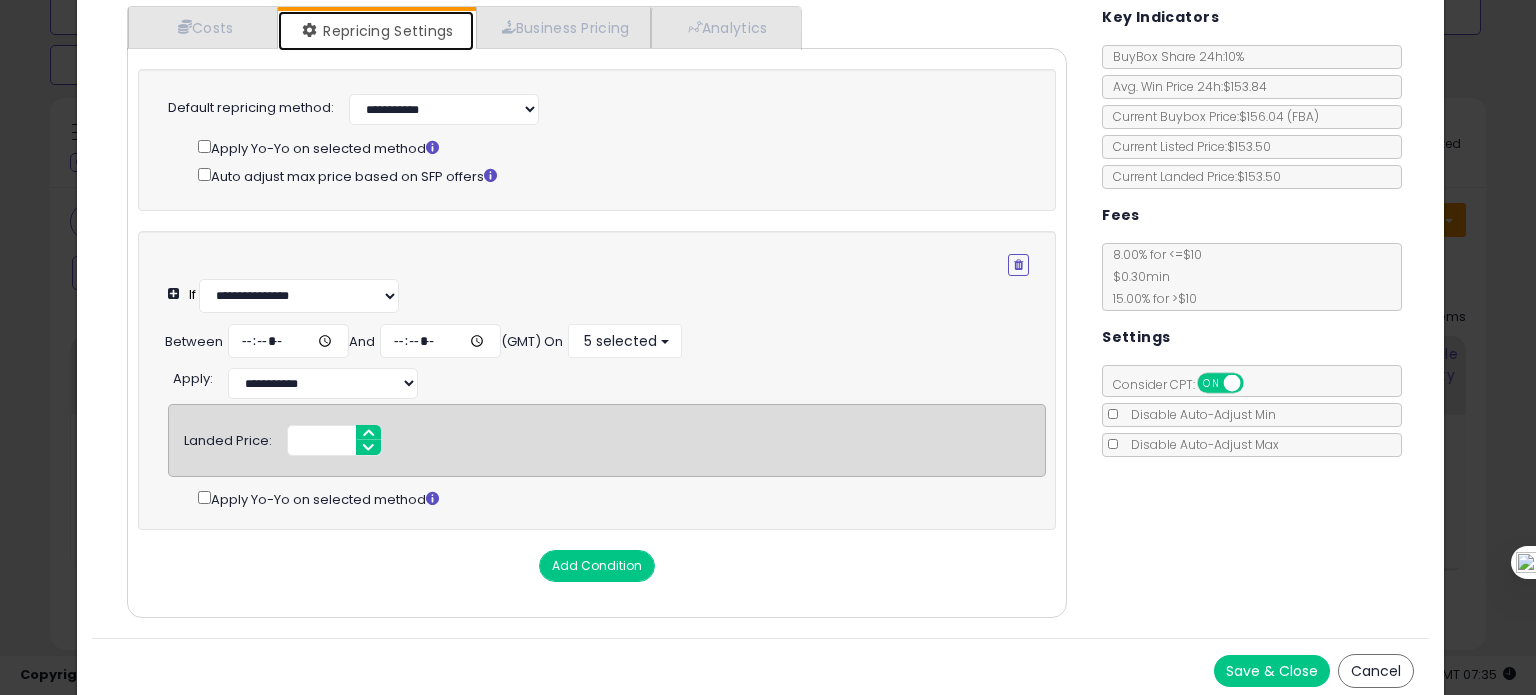 scroll, scrollTop: 223, scrollLeft: 0, axis: vertical 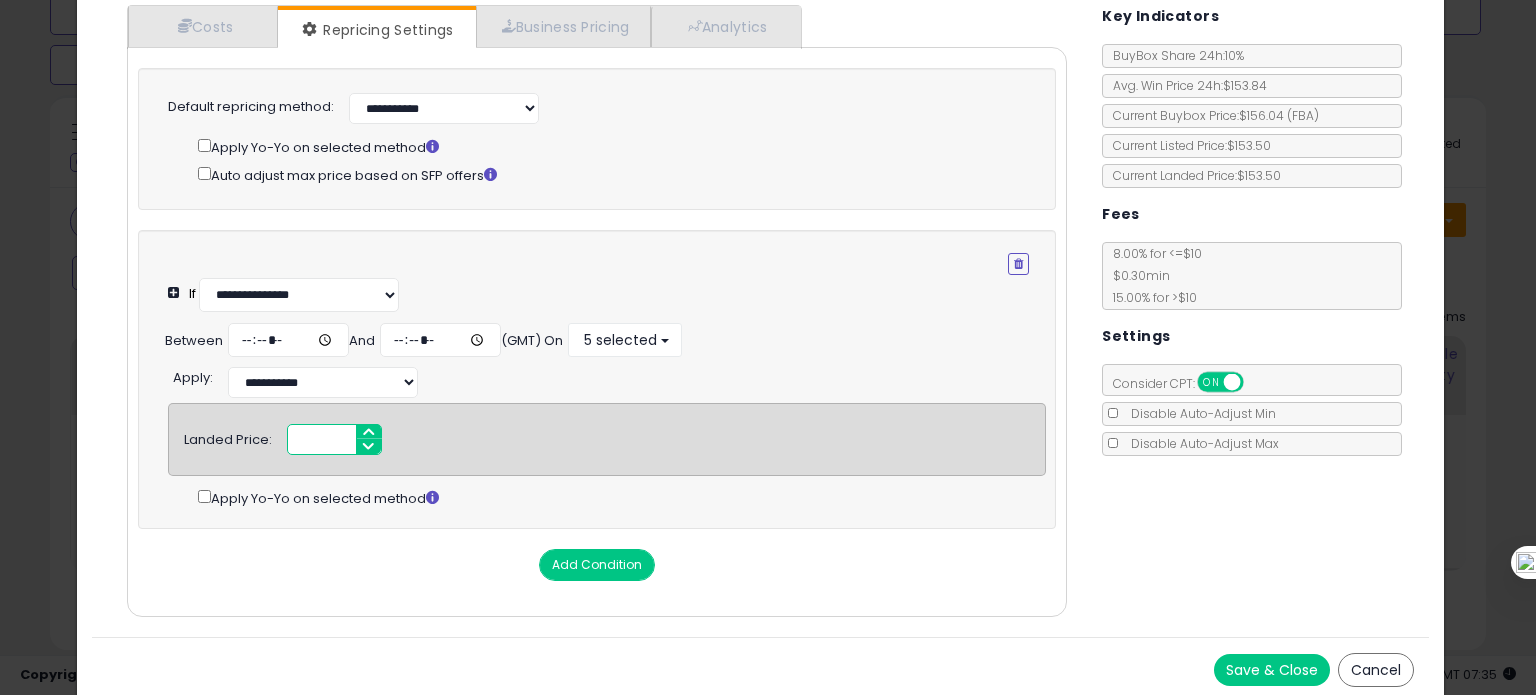 click on "******" at bounding box center [334, 439] 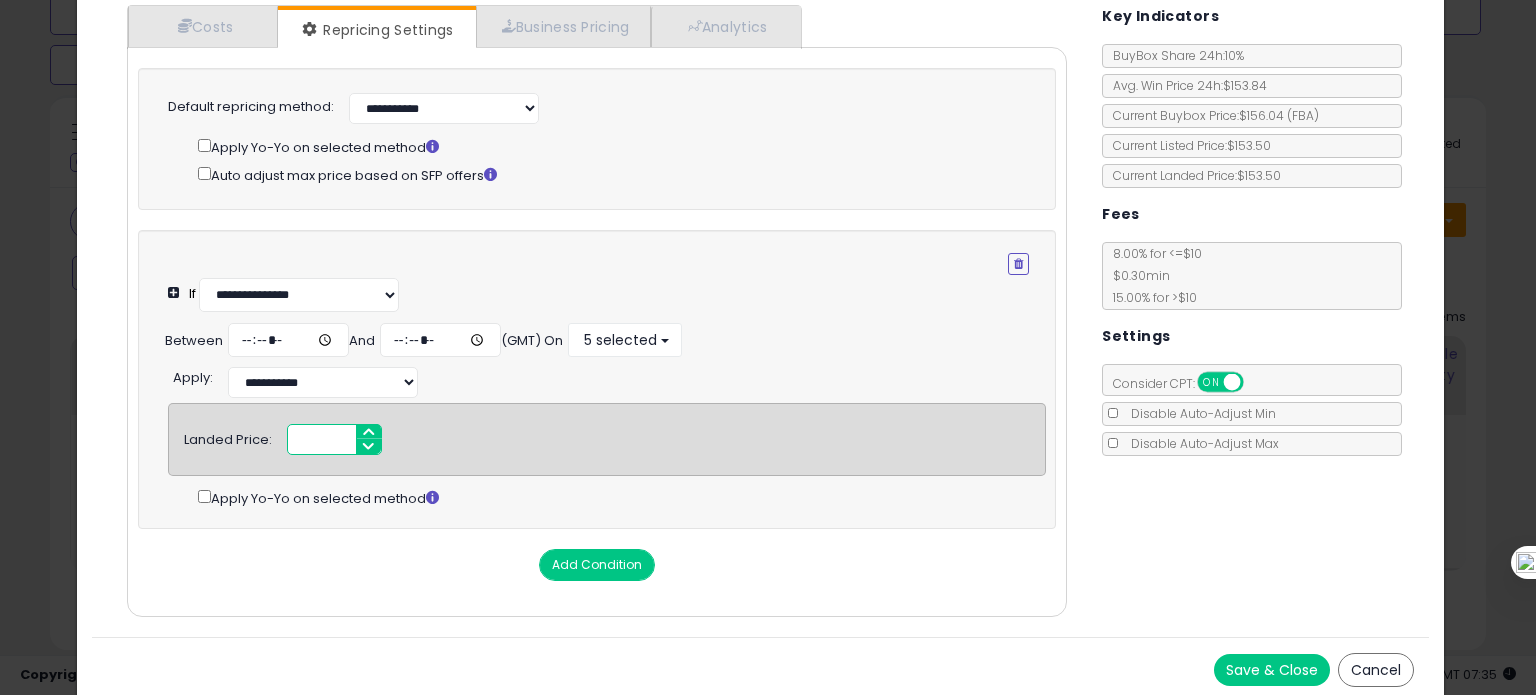 type on "******" 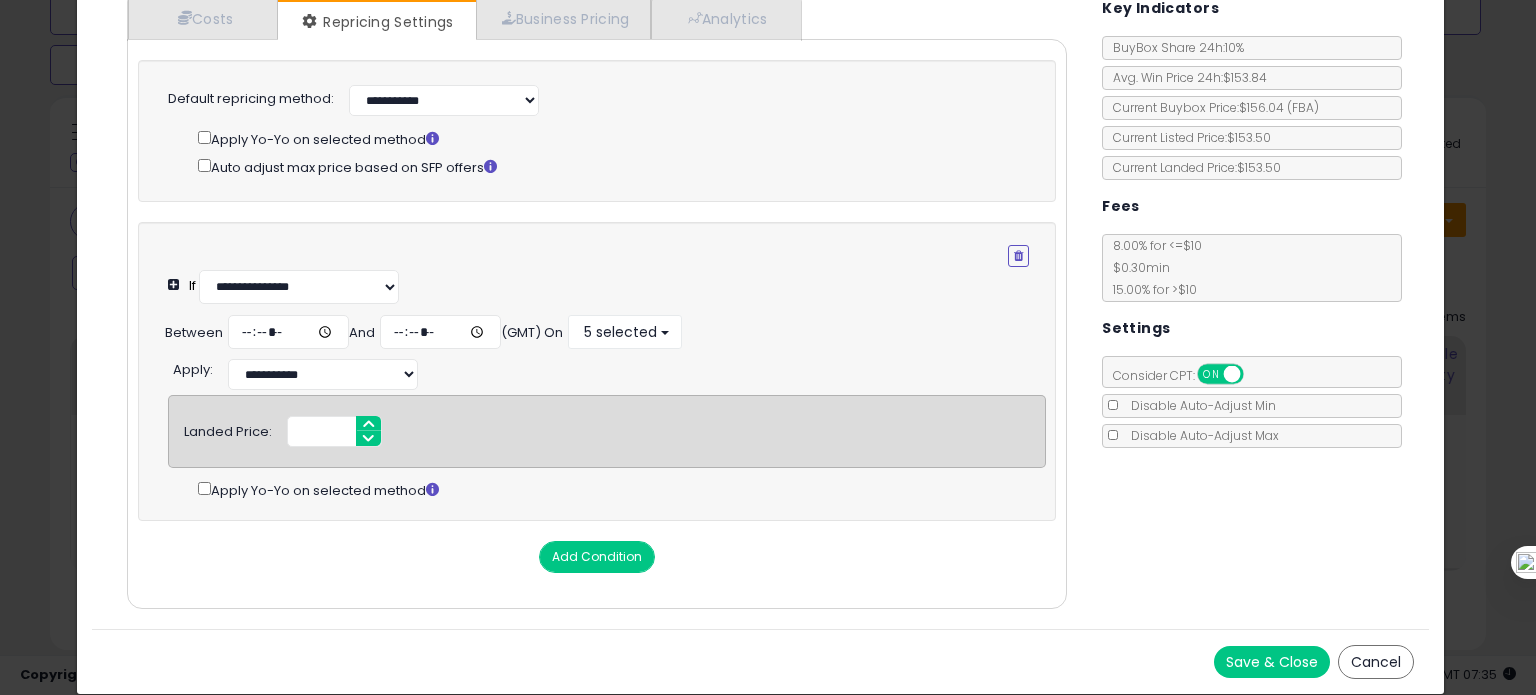 click on "Save & Close
Cancel" at bounding box center (760, 661) 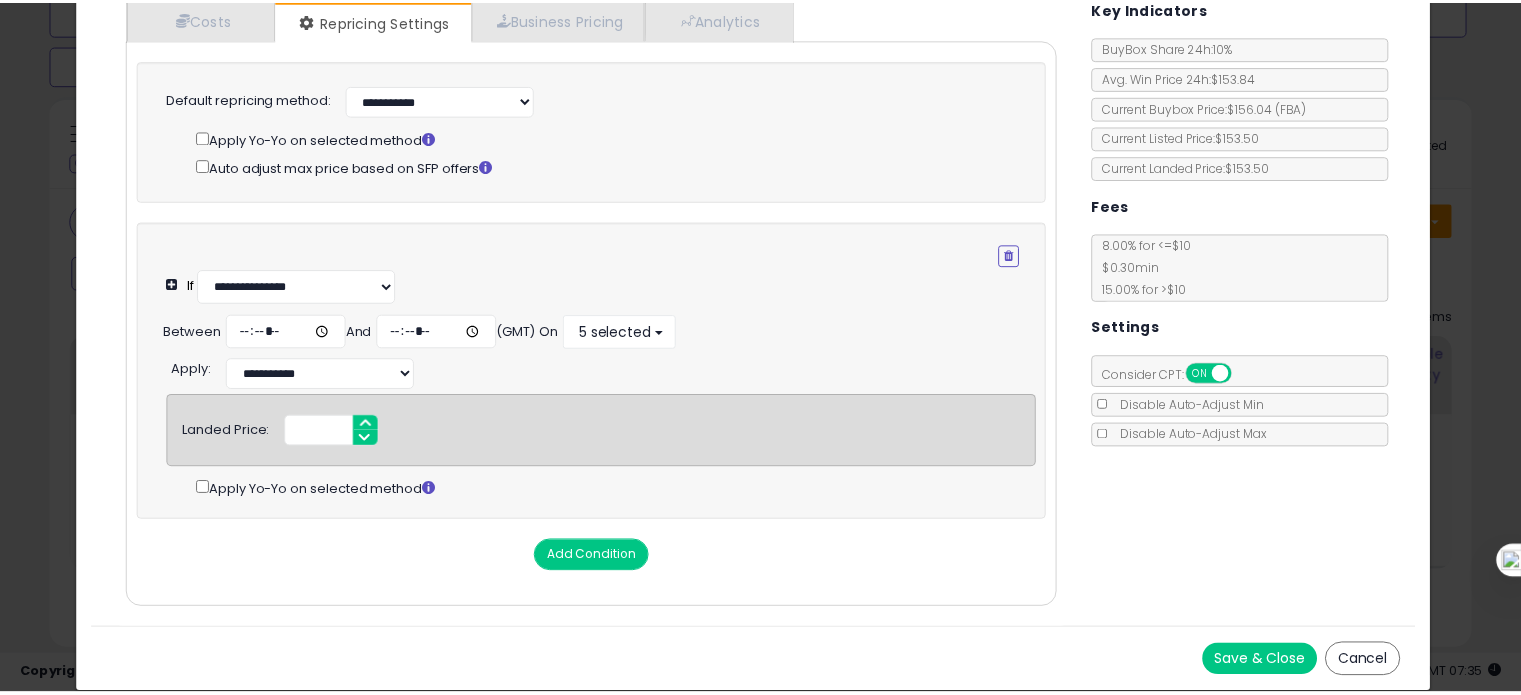 scroll, scrollTop: 0, scrollLeft: 0, axis: both 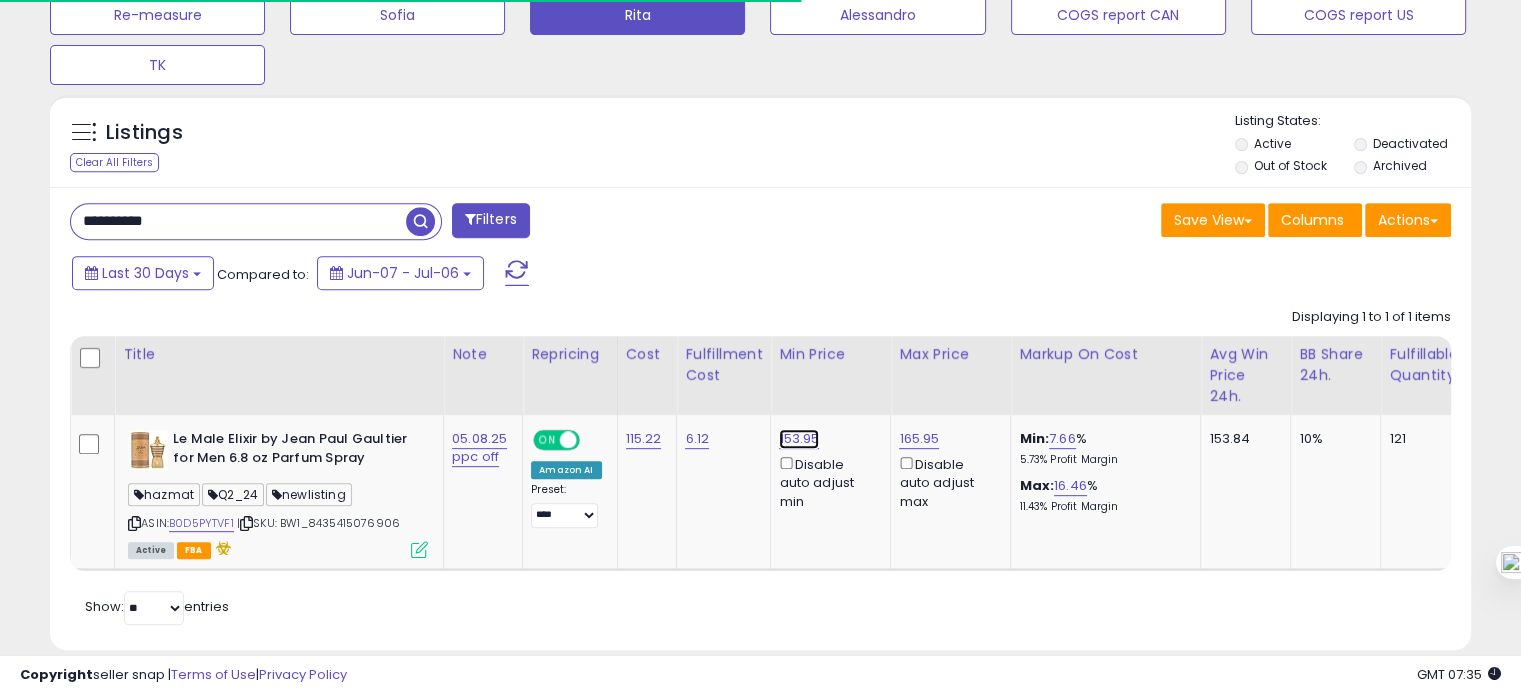 click on "153.95" at bounding box center (799, 439) 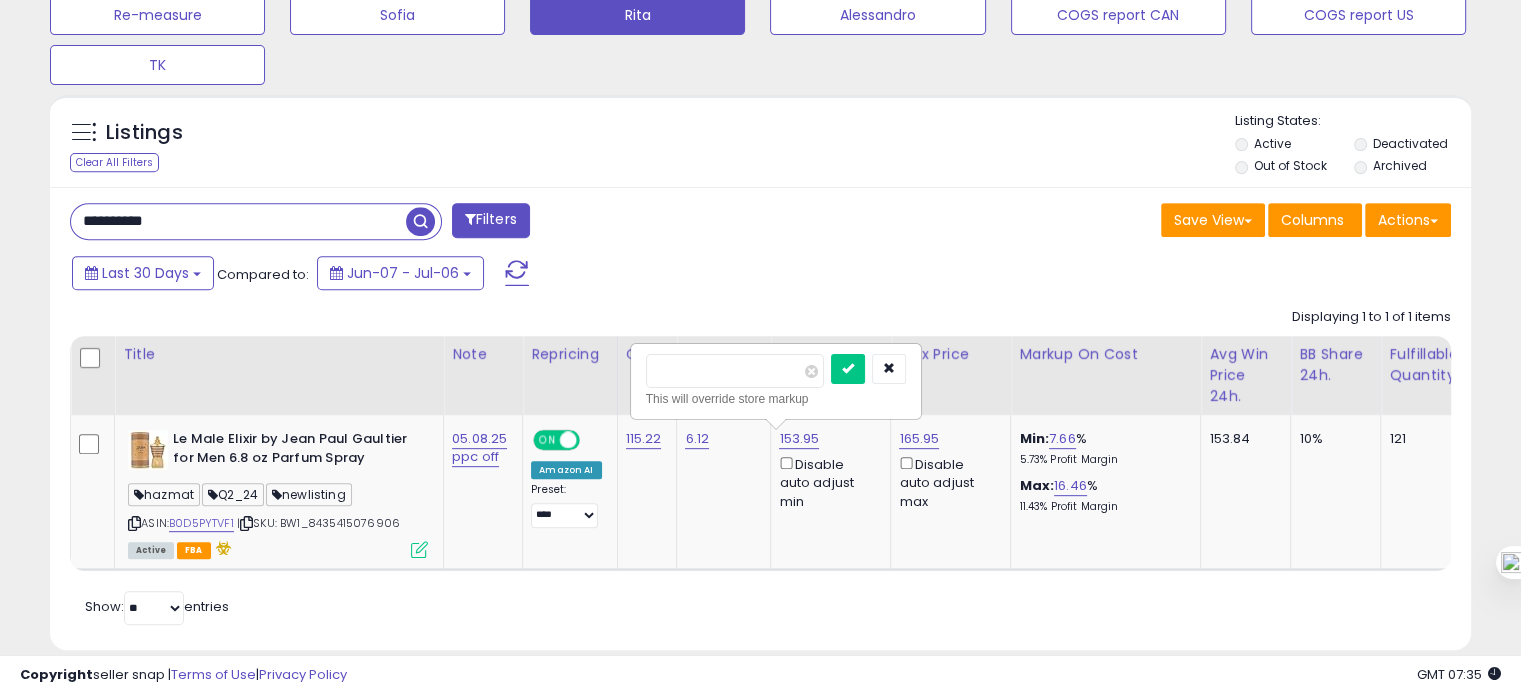 drag, startPoint x: 680, startPoint y: 363, endPoint x: 666, endPoint y: 371, distance: 16.124516 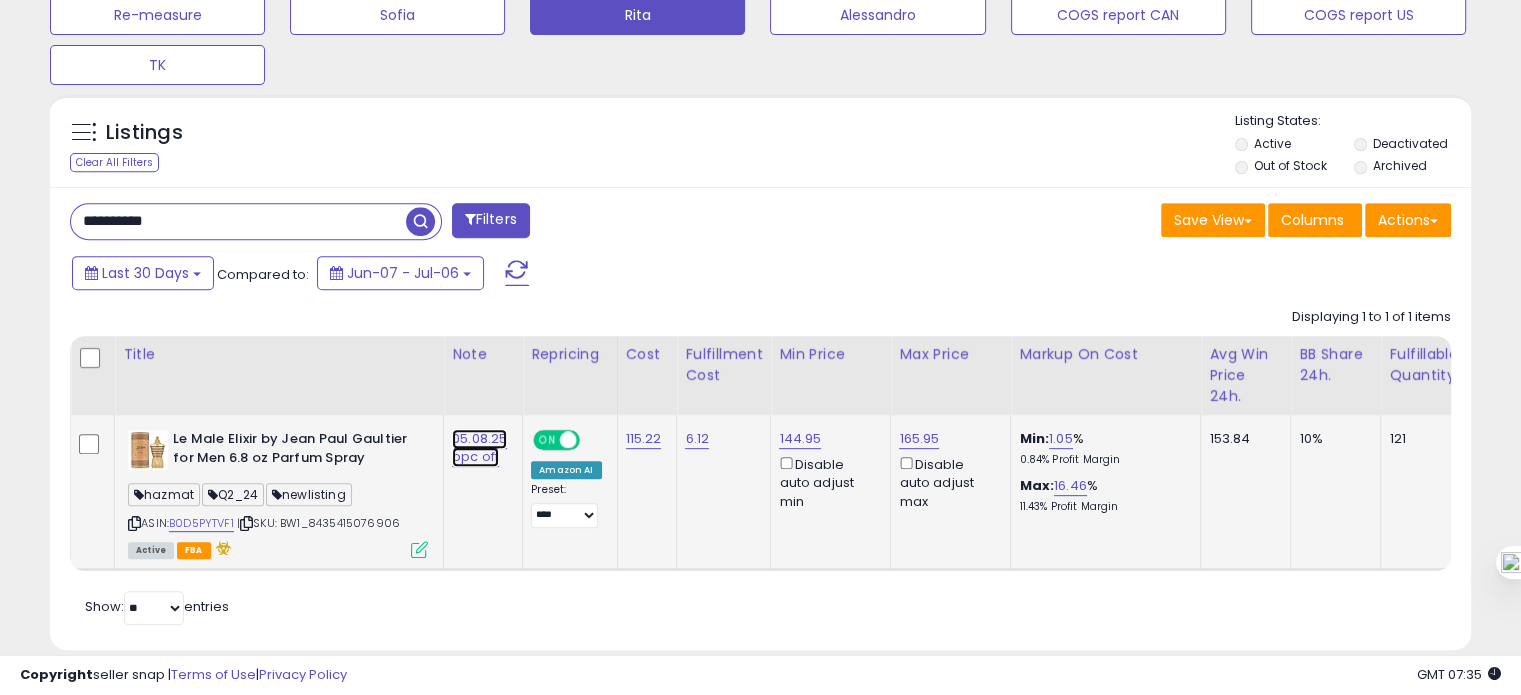 click on "05.08.25 ppc off" at bounding box center [479, 448] 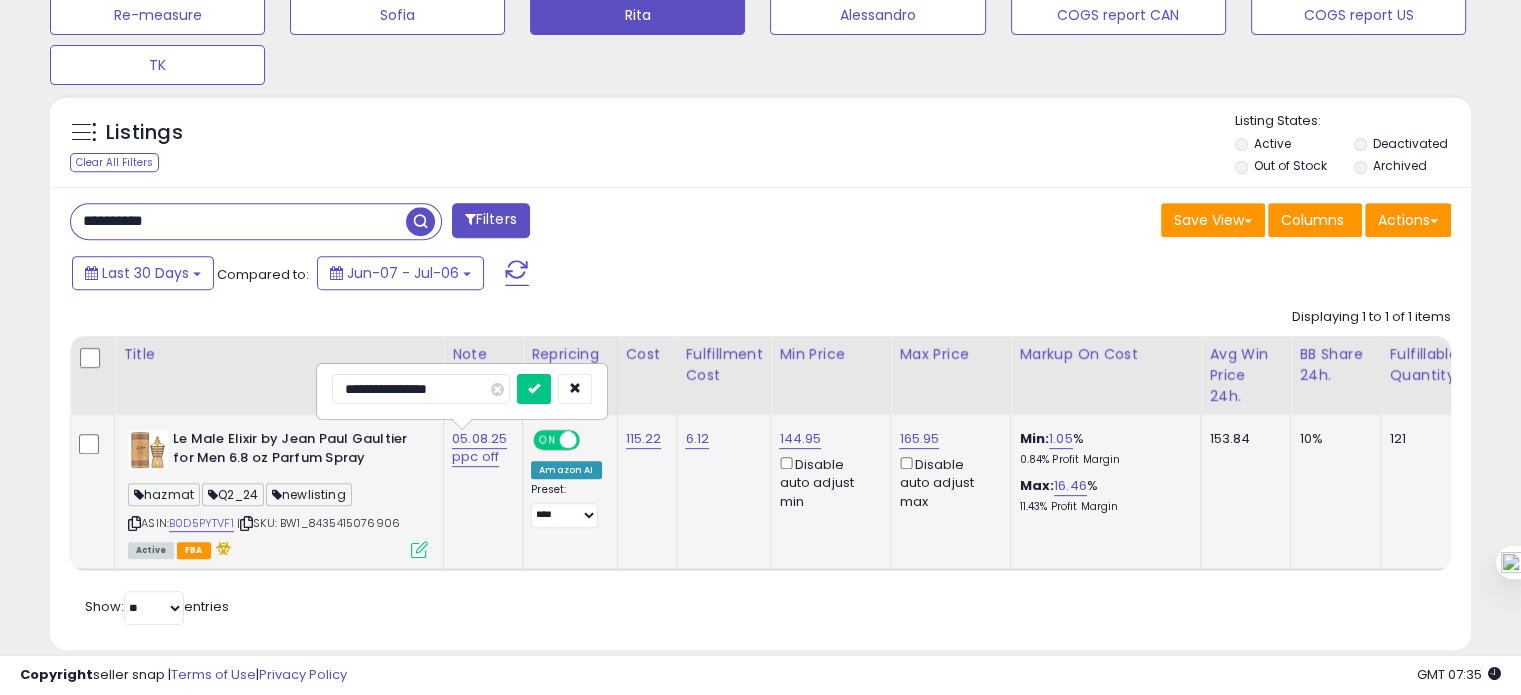 click on "**********" at bounding box center (421, 389) 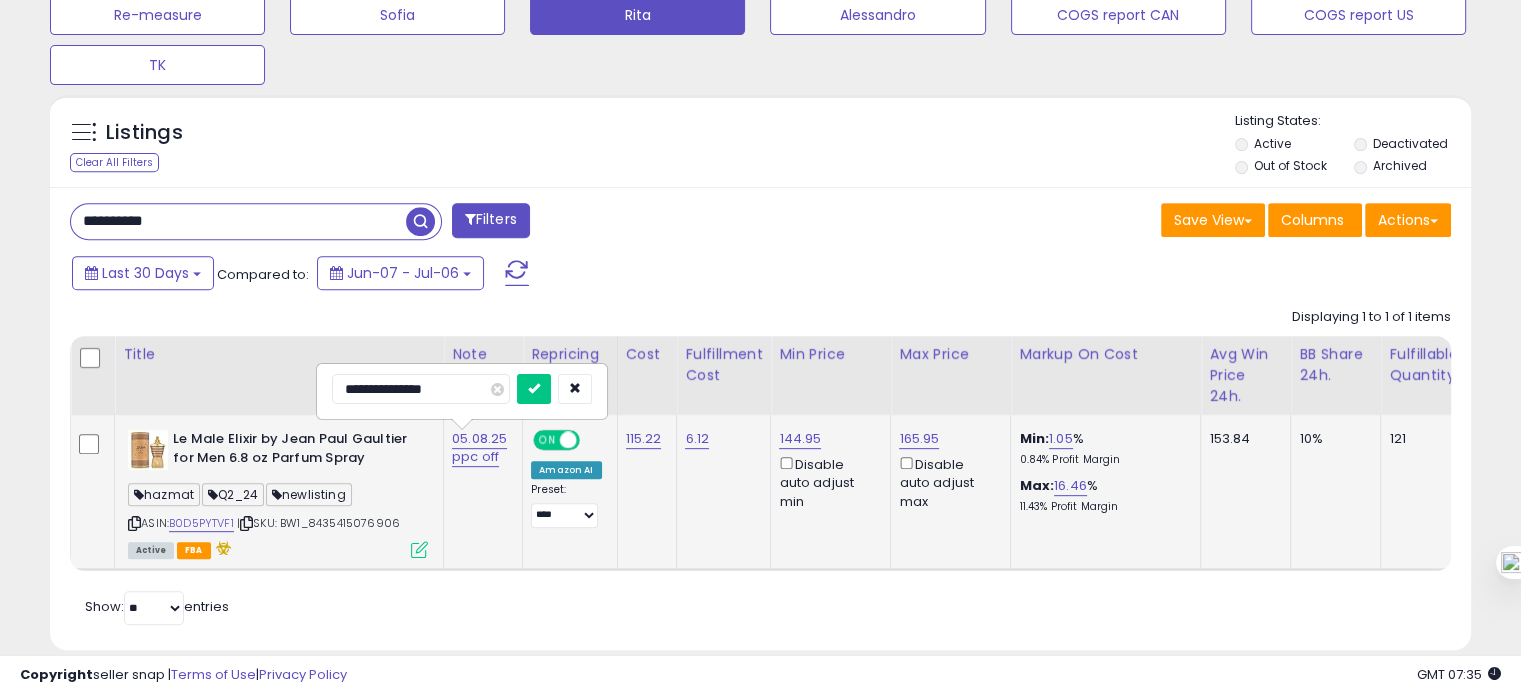 type on "**********" 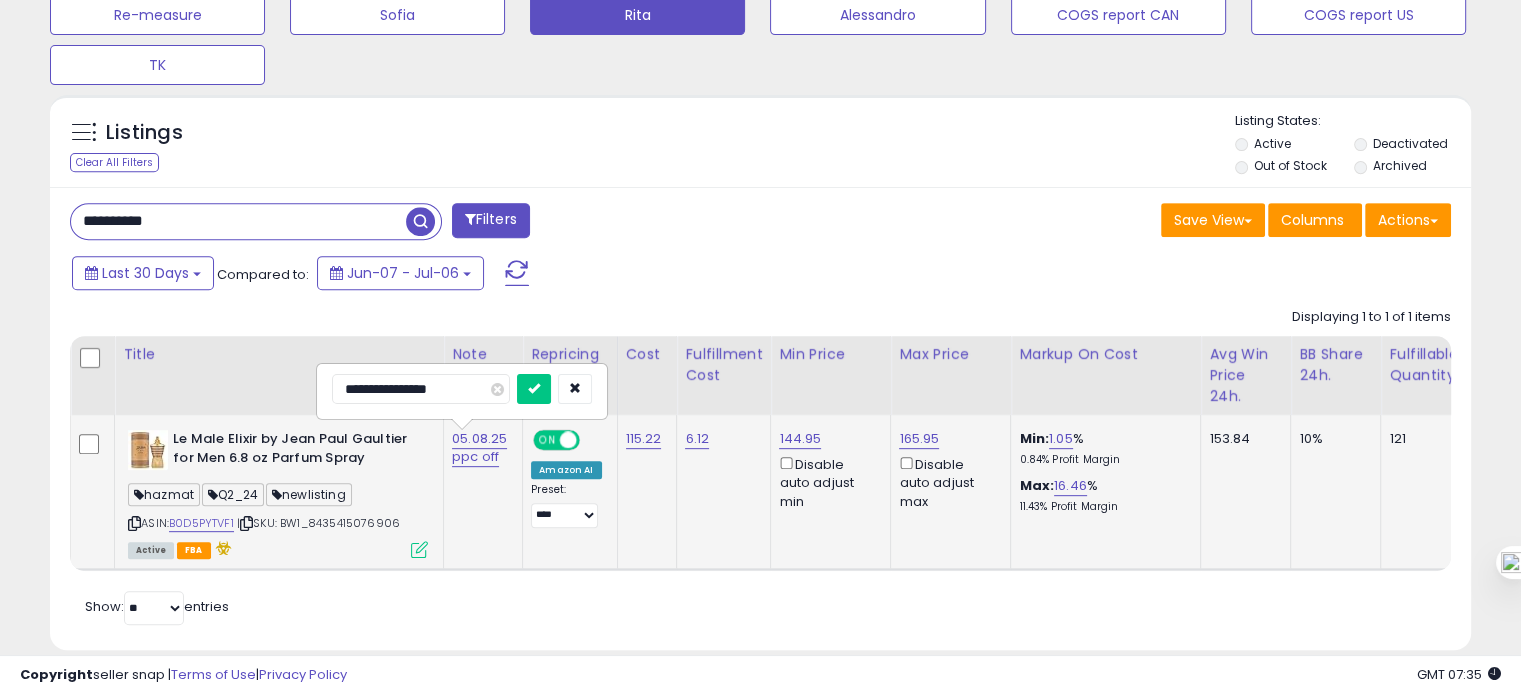 click at bounding box center [534, 389] 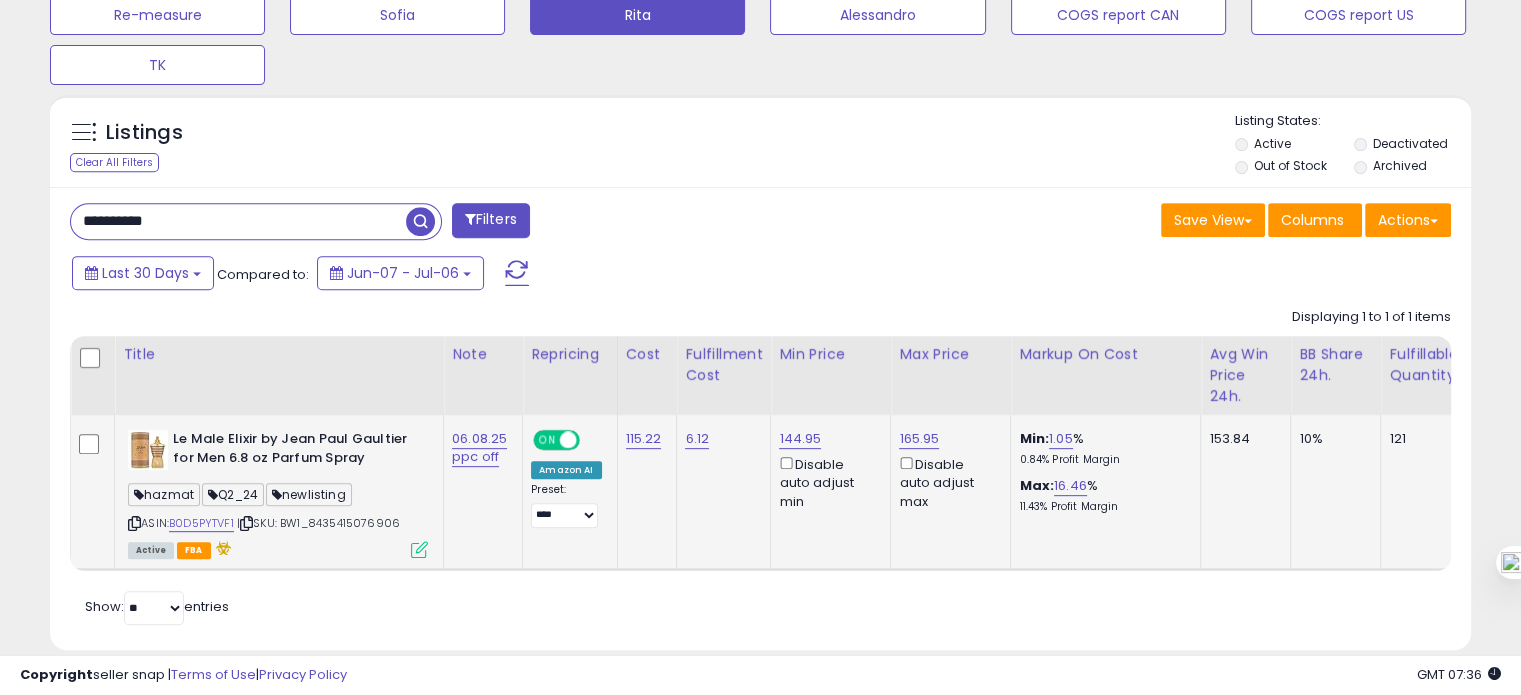click on "**********" at bounding box center [238, 221] 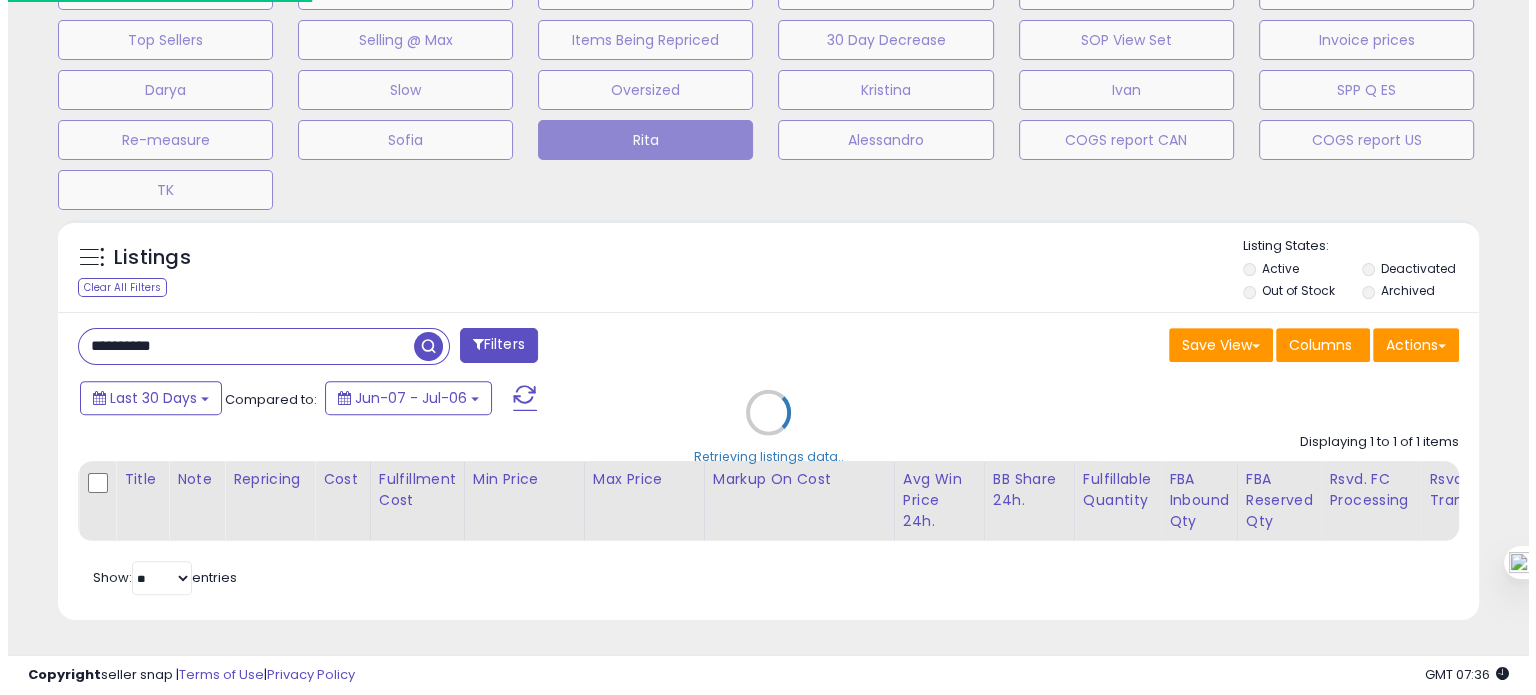 scroll, scrollTop: 674, scrollLeft: 0, axis: vertical 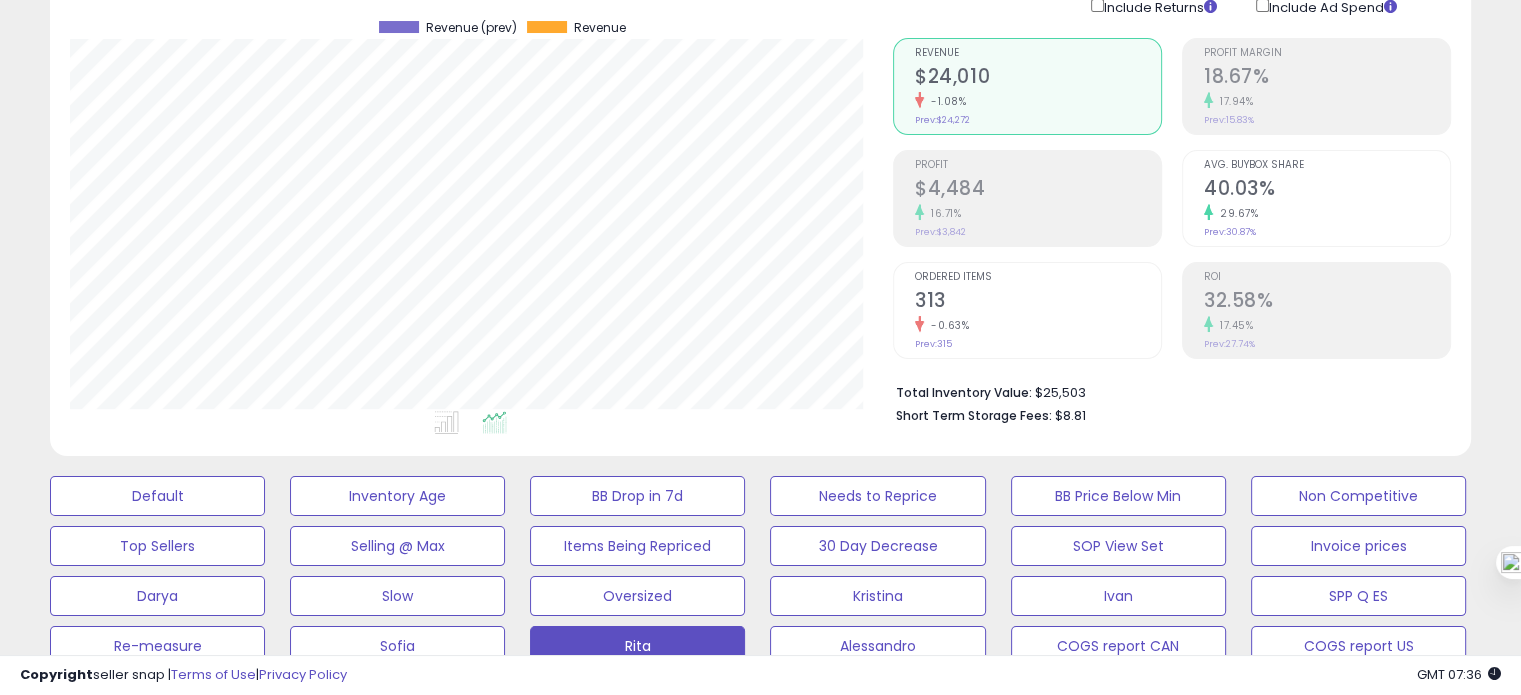 click on "-0.63%" 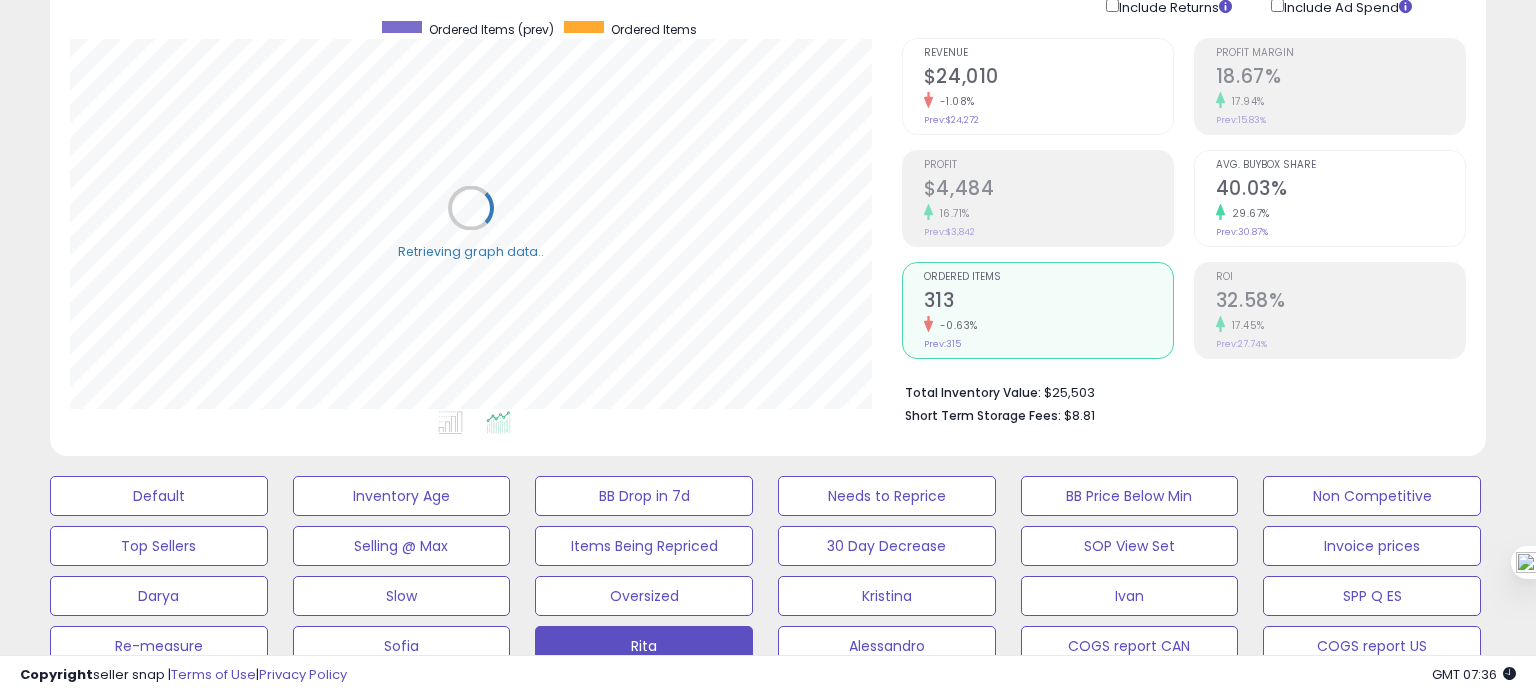 scroll, scrollTop: 999589, scrollLeft: 999168, axis: both 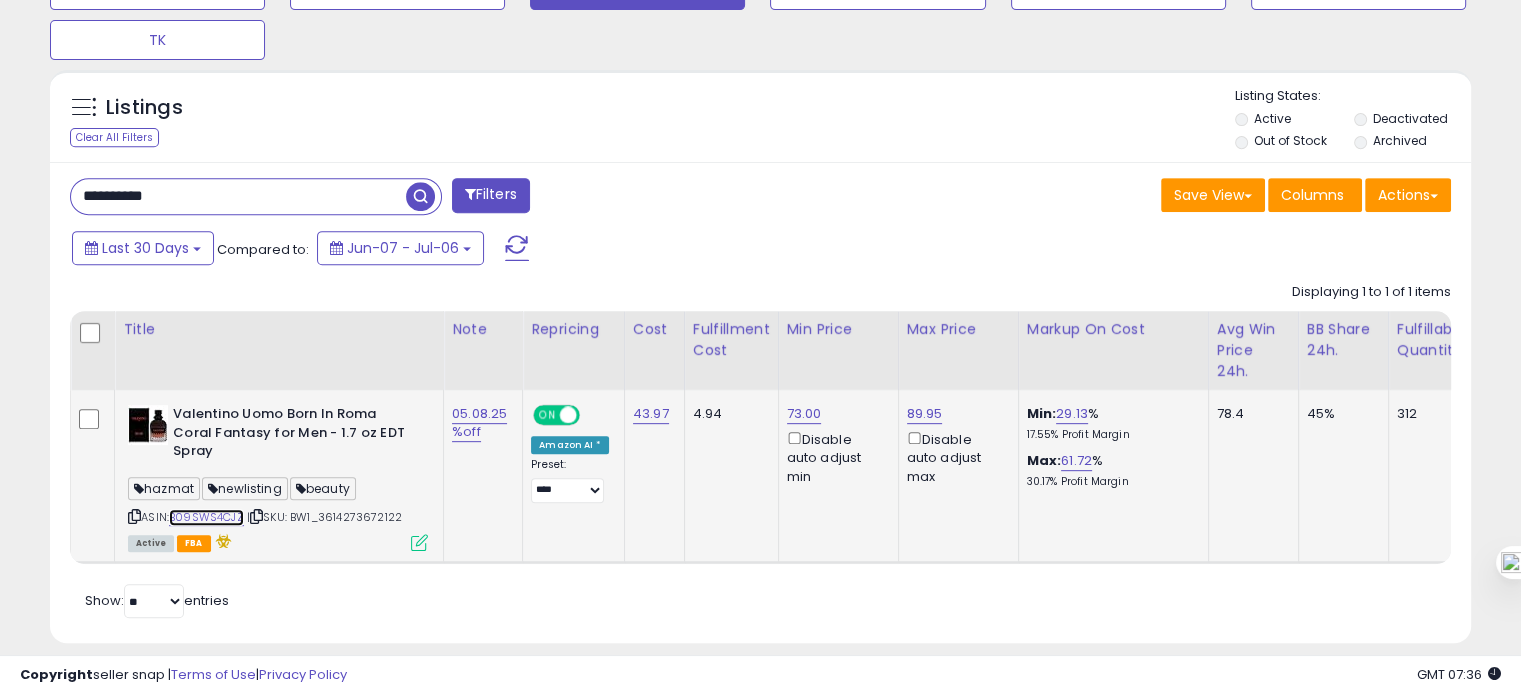 click on "B09SWS4CJZ" at bounding box center [206, 517] 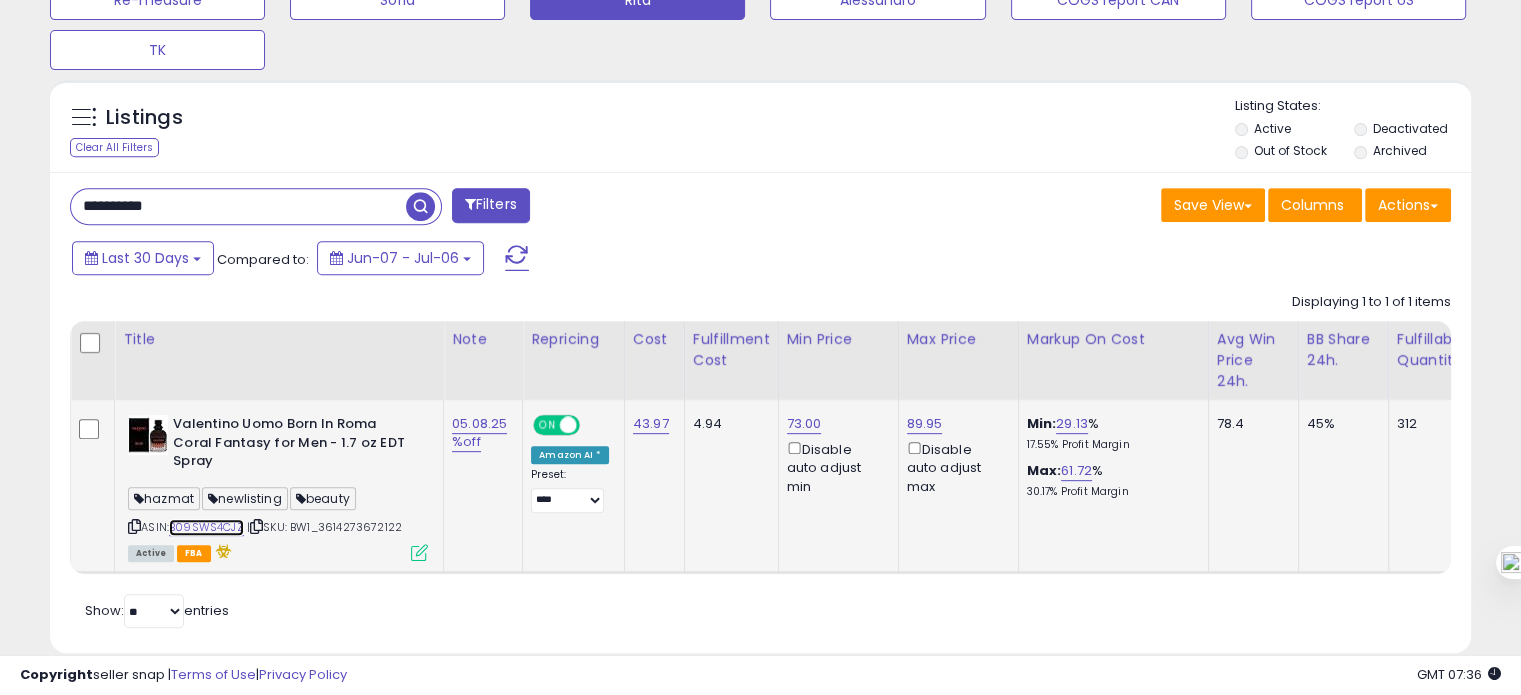 scroll, scrollTop: 828, scrollLeft: 0, axis: vertical 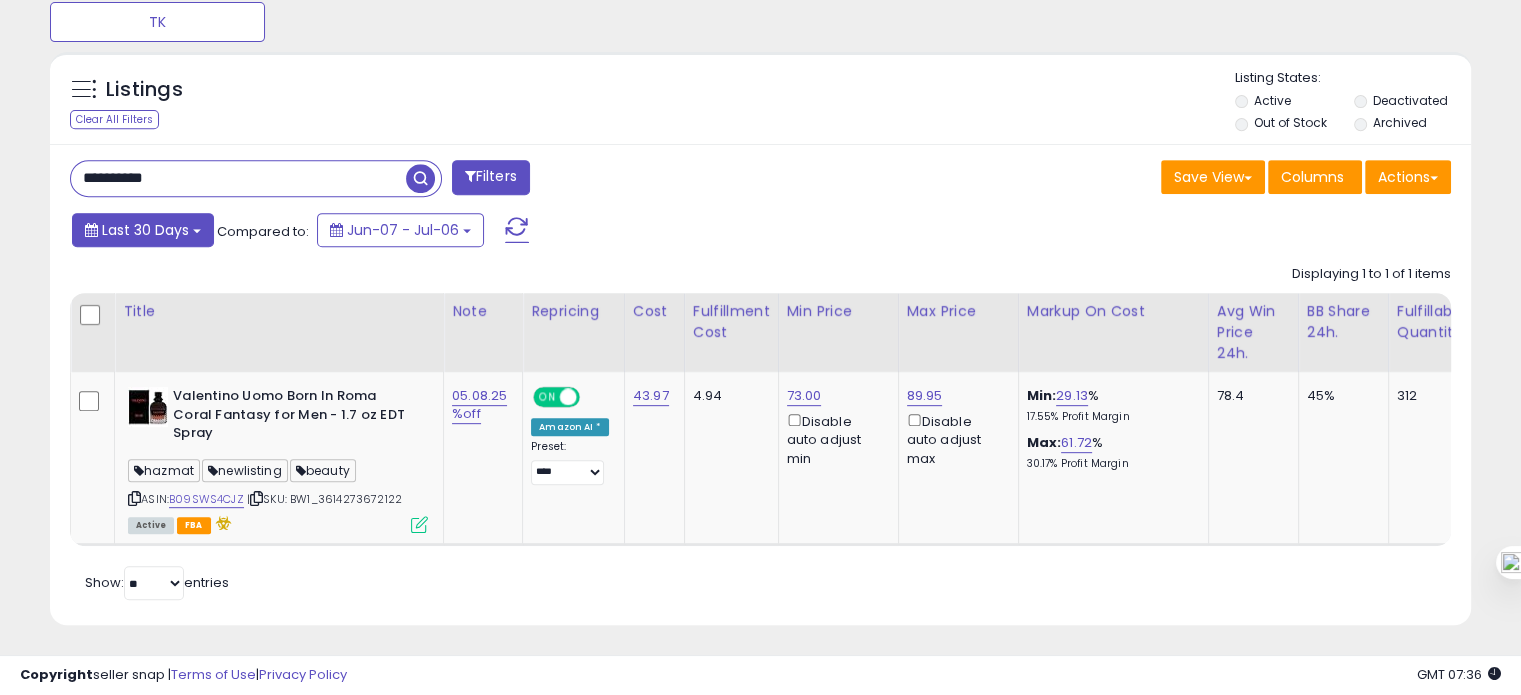 click on "Last 30 Days" at bounding box center (145, 230) 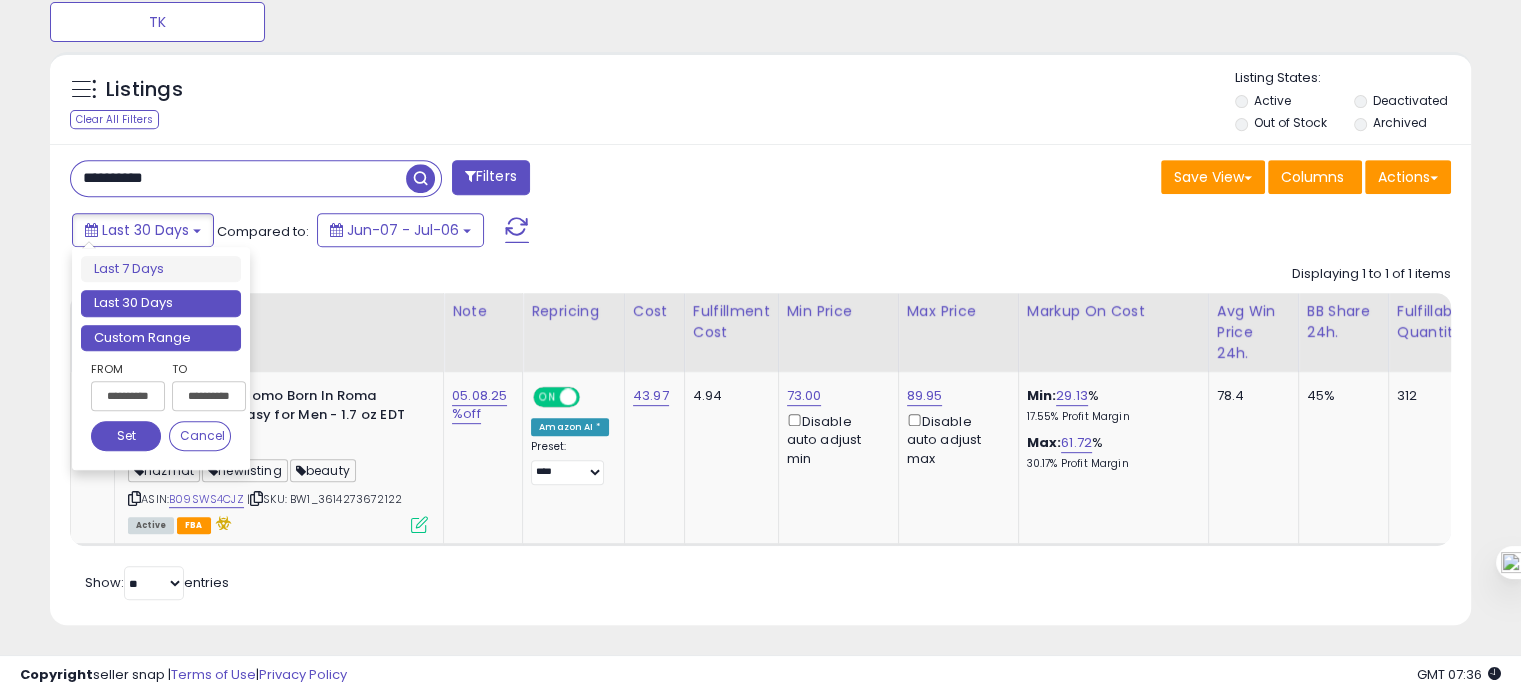 click on "Custom Range" at bounding box center [161, 338] 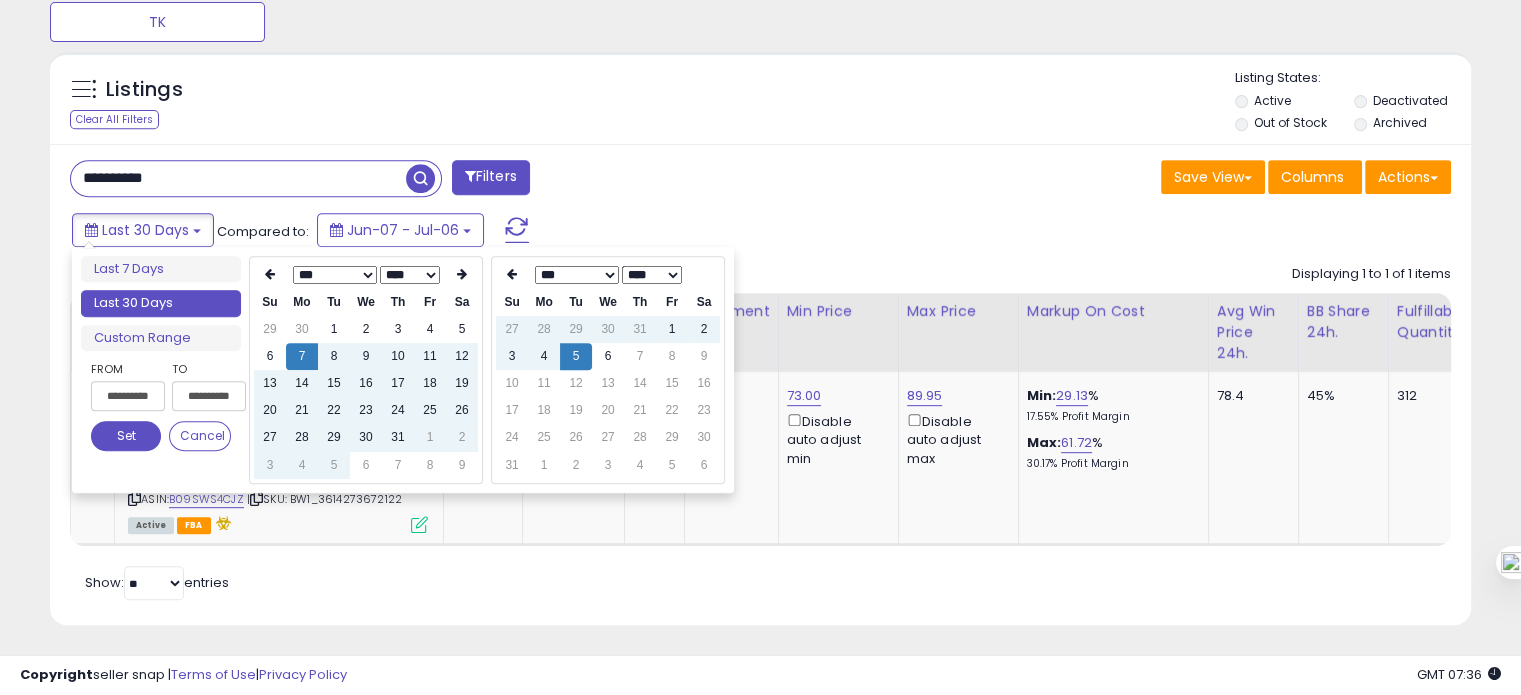 type on "**********" 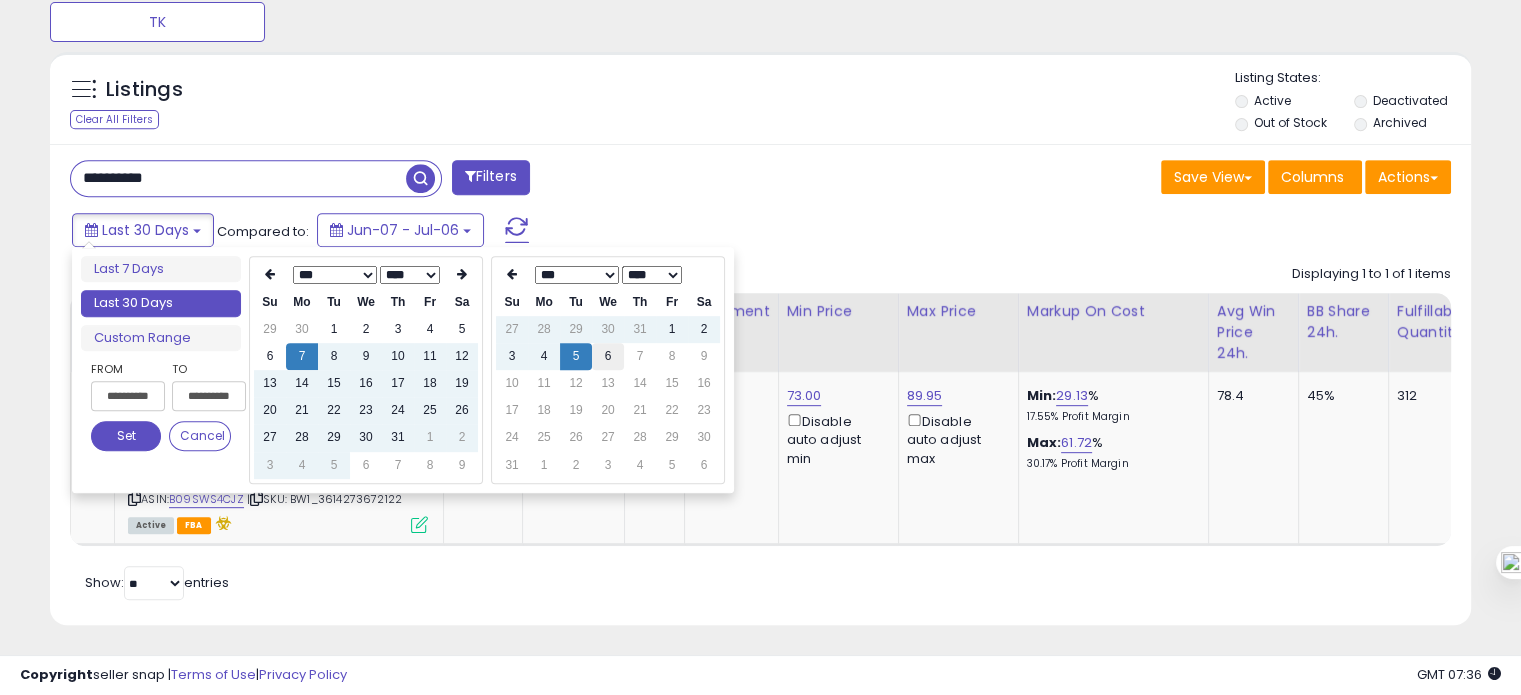 click on "6" at bounding box center (608, 356) 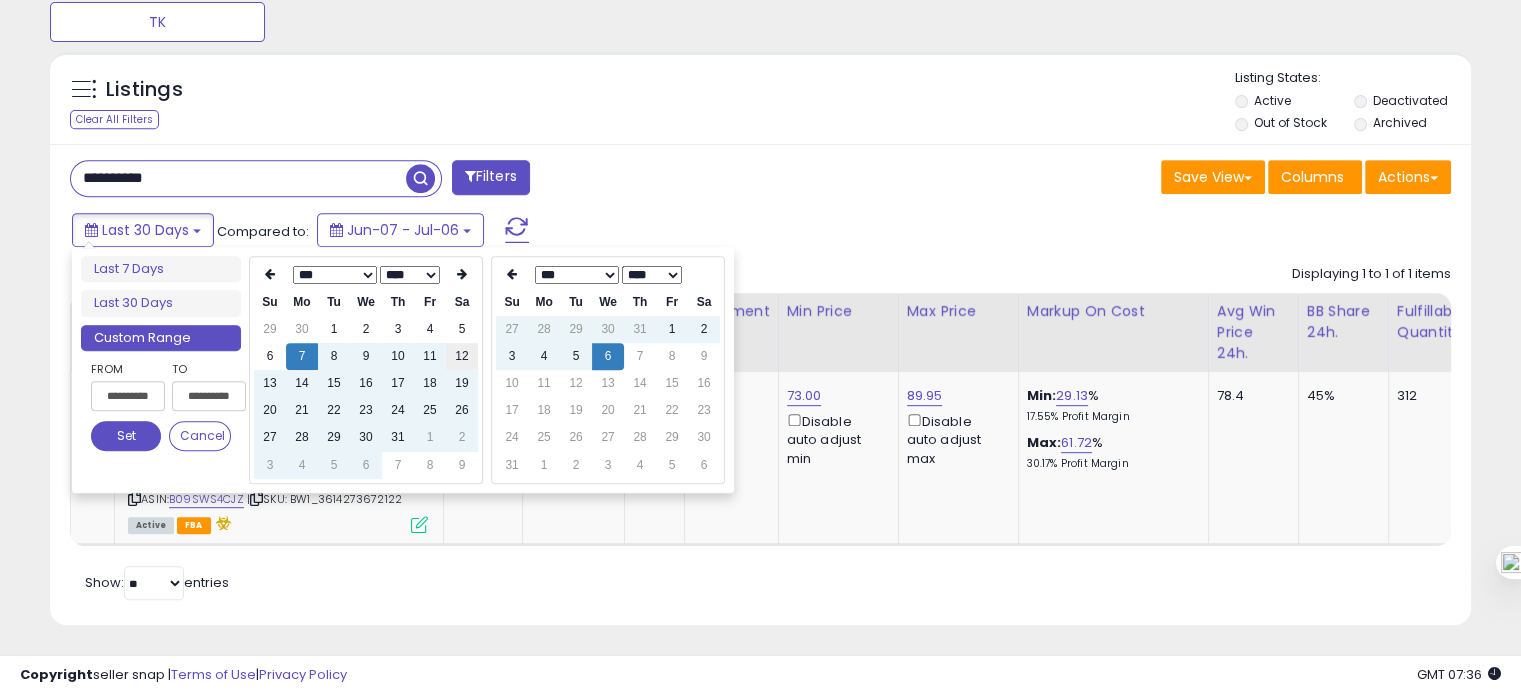 type on "**********" 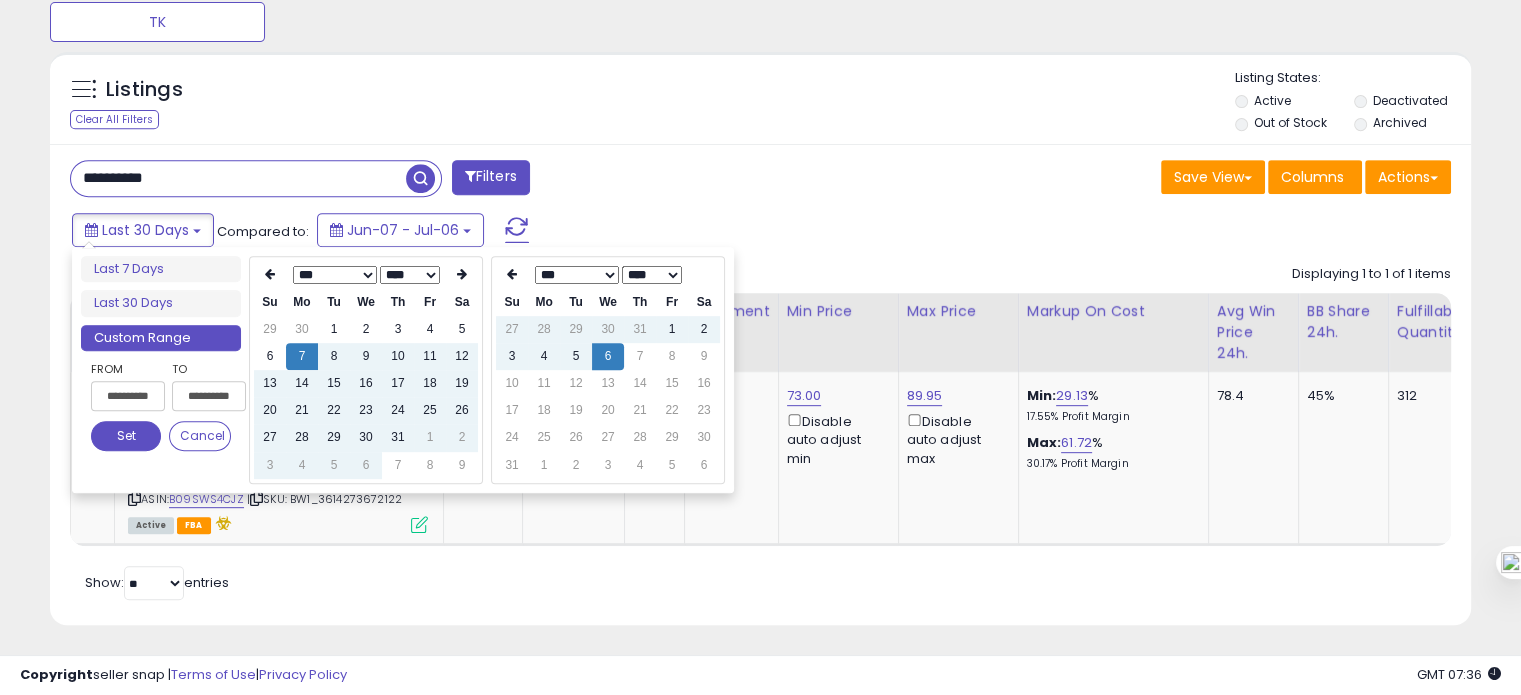 type on "**********" 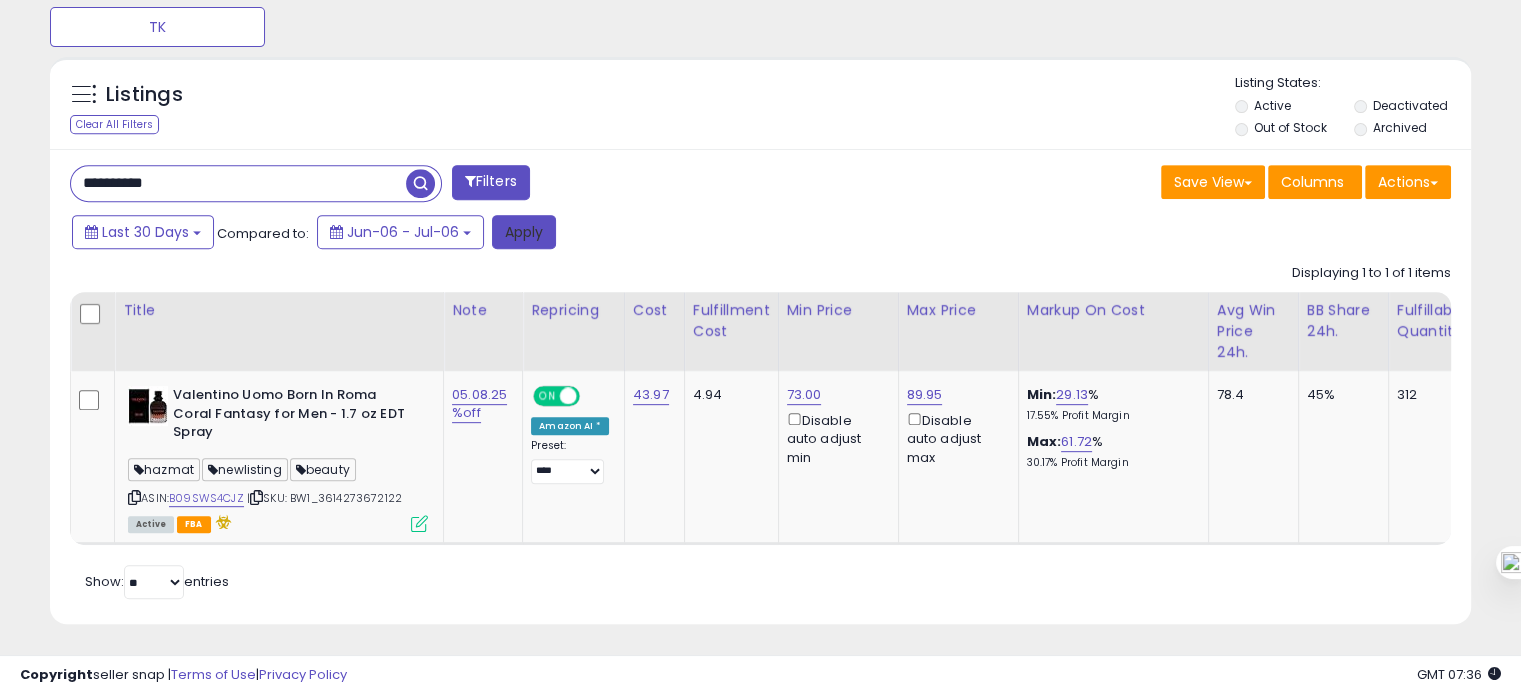 click on "Apply" at bounding box center [524, 232] 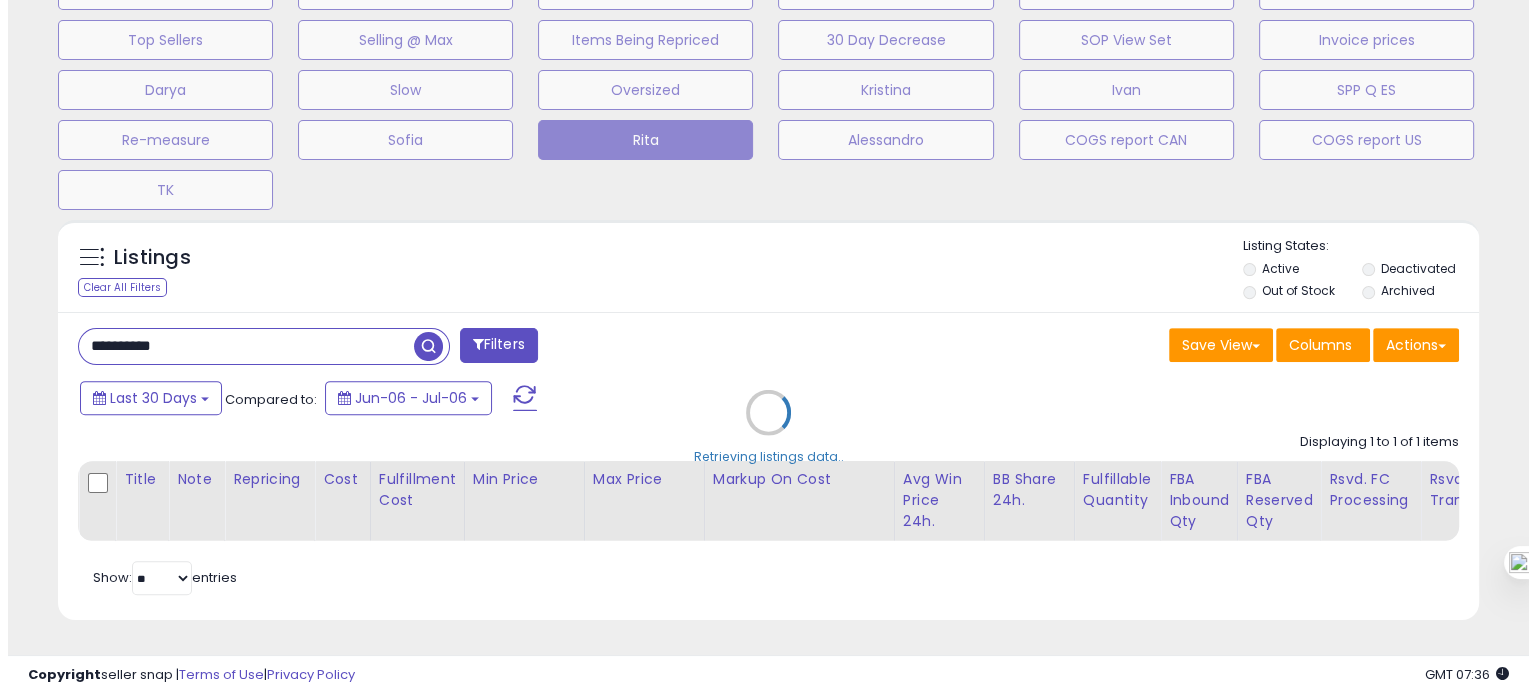 scroll, scrollTop: 674, scrollLeft: 0, axis: vertical 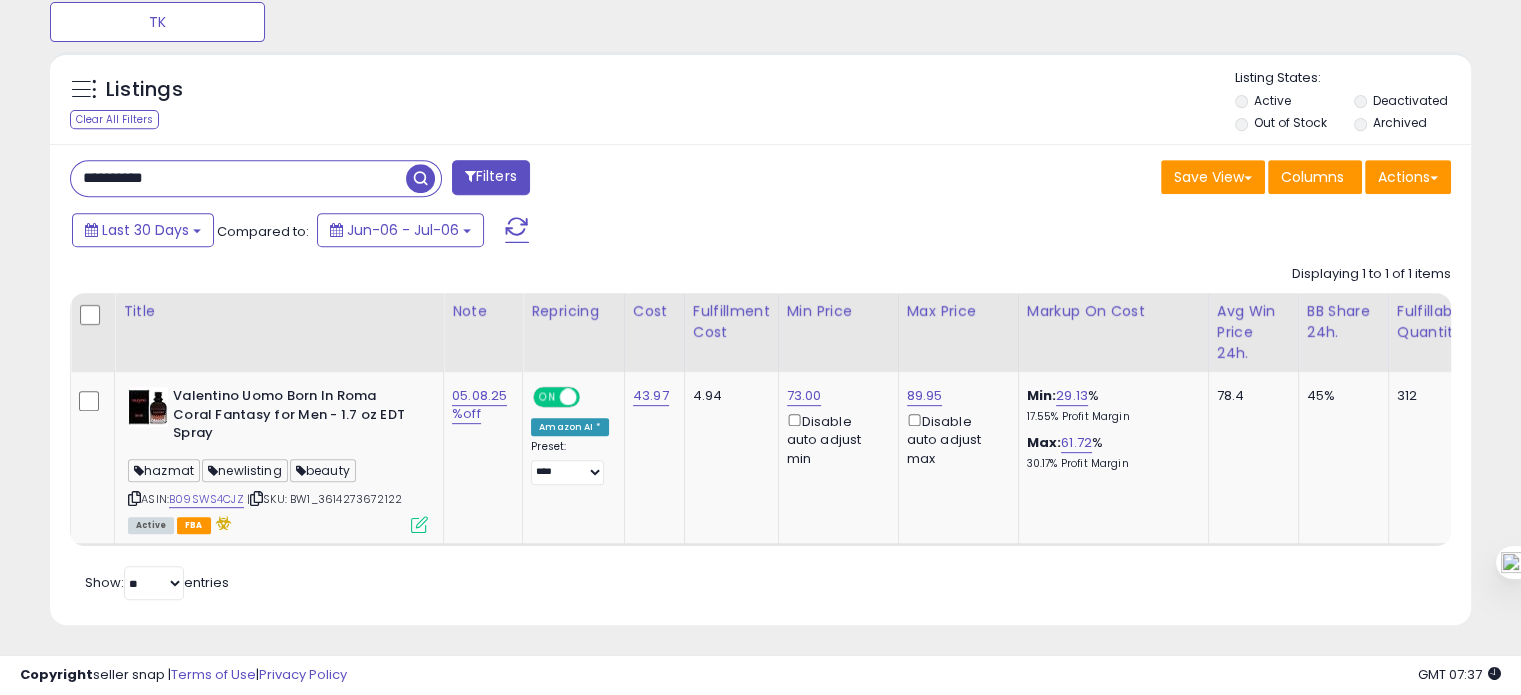 click on "**********" at bounding box center [408, 180] 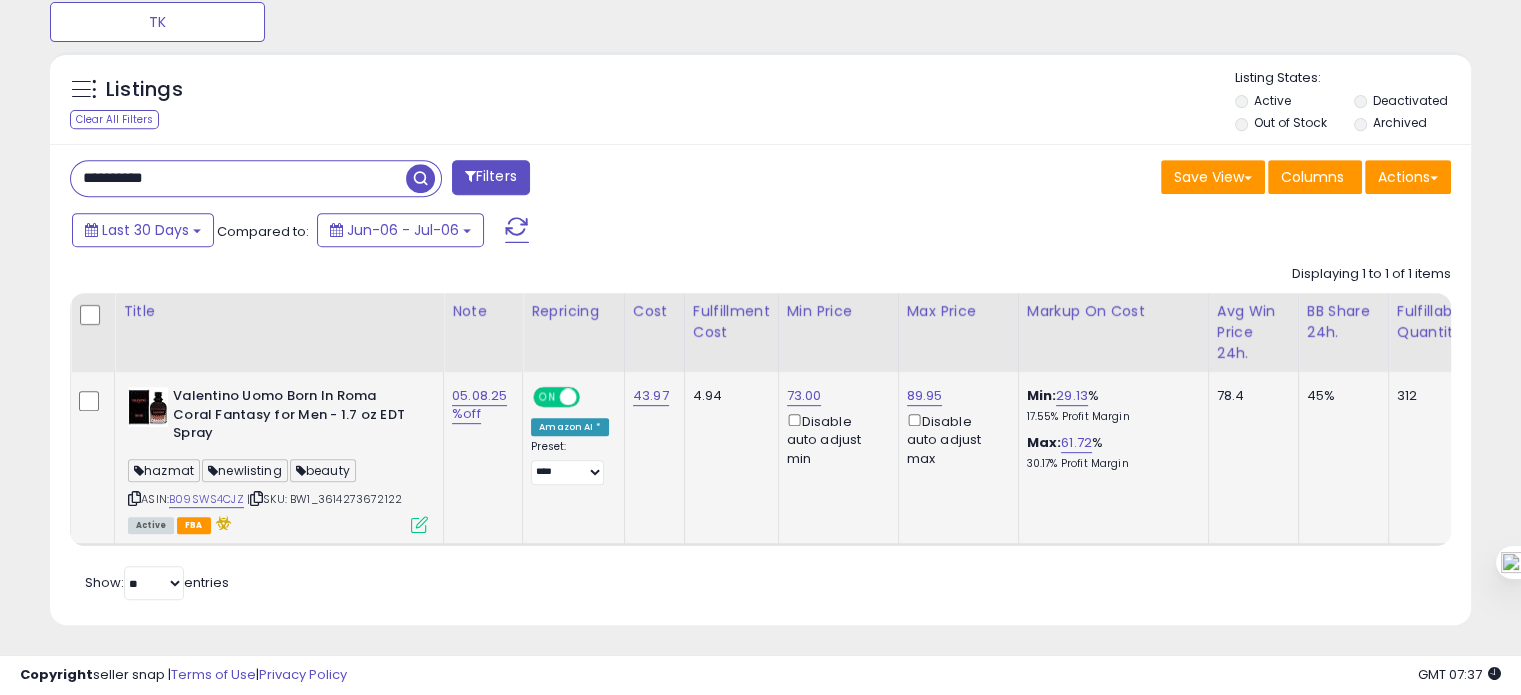 click at bounding box center [419, 524] 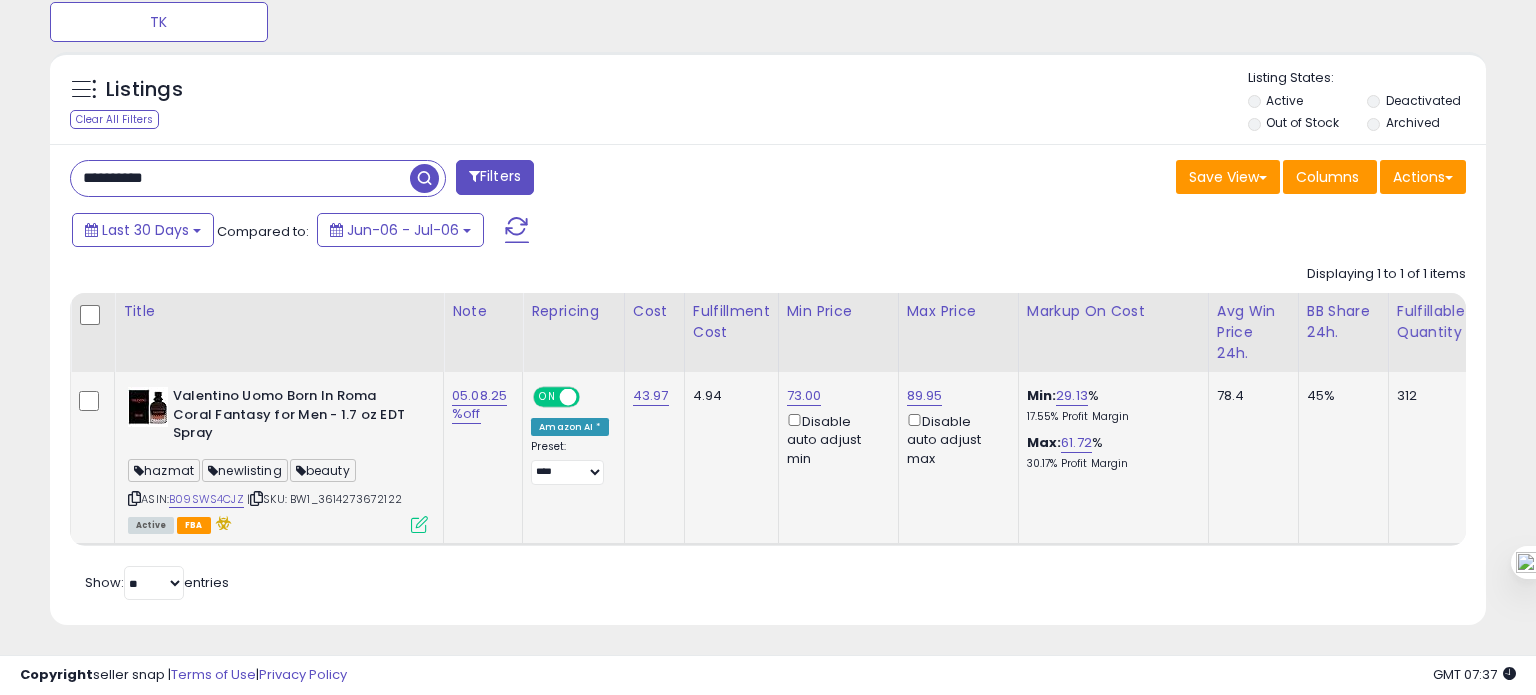 scroll, scrollTop: 999589, scrollLeft: 999168, axis: both 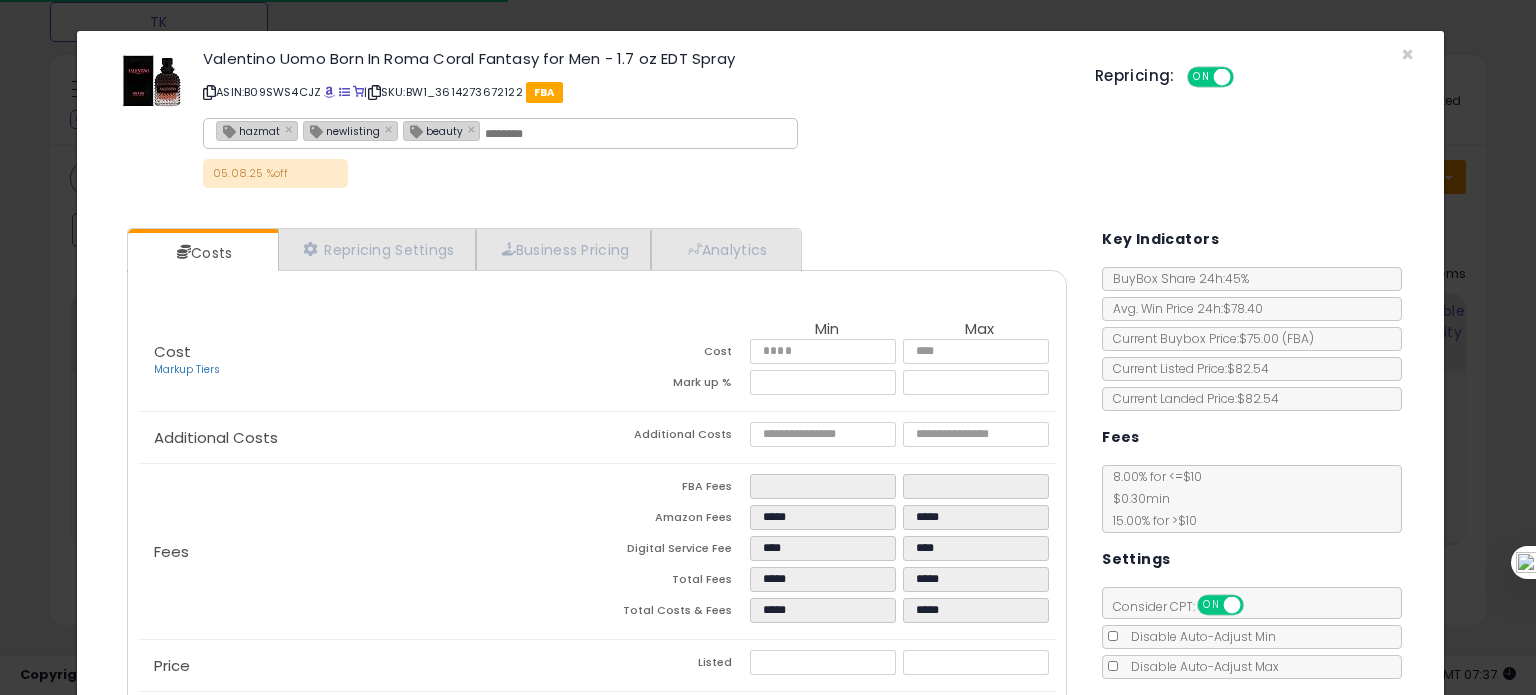 select on "*********" 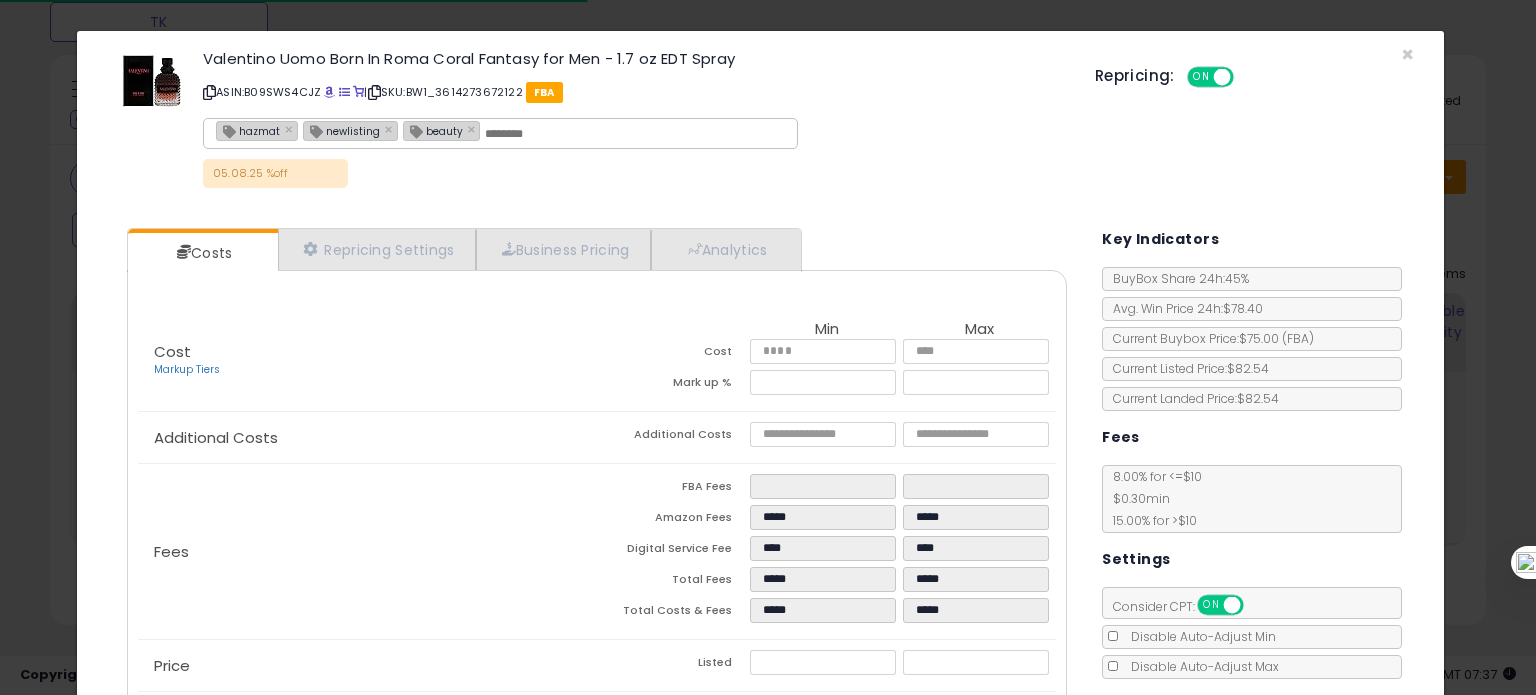 select on "**********" 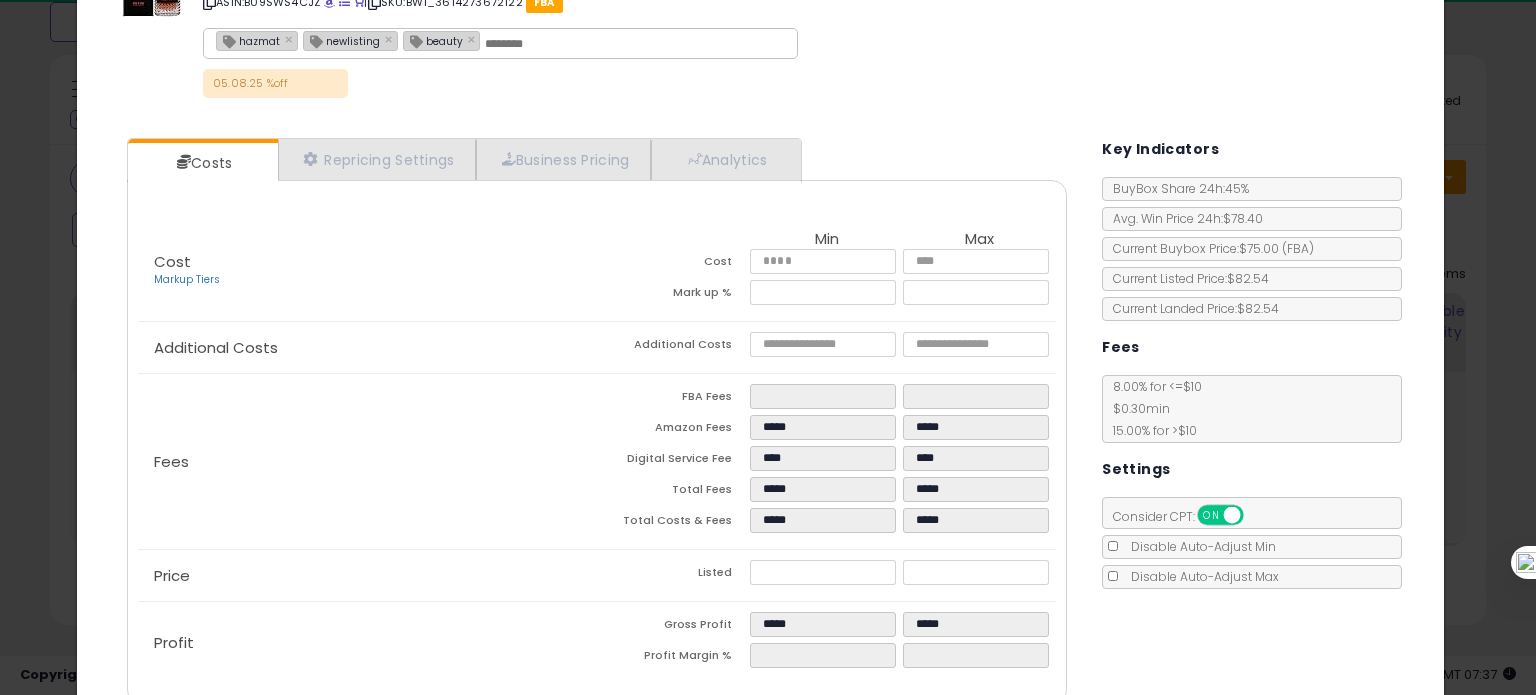 scroll, scrollTop: 91, scrollLeft: 0, axis: vertical 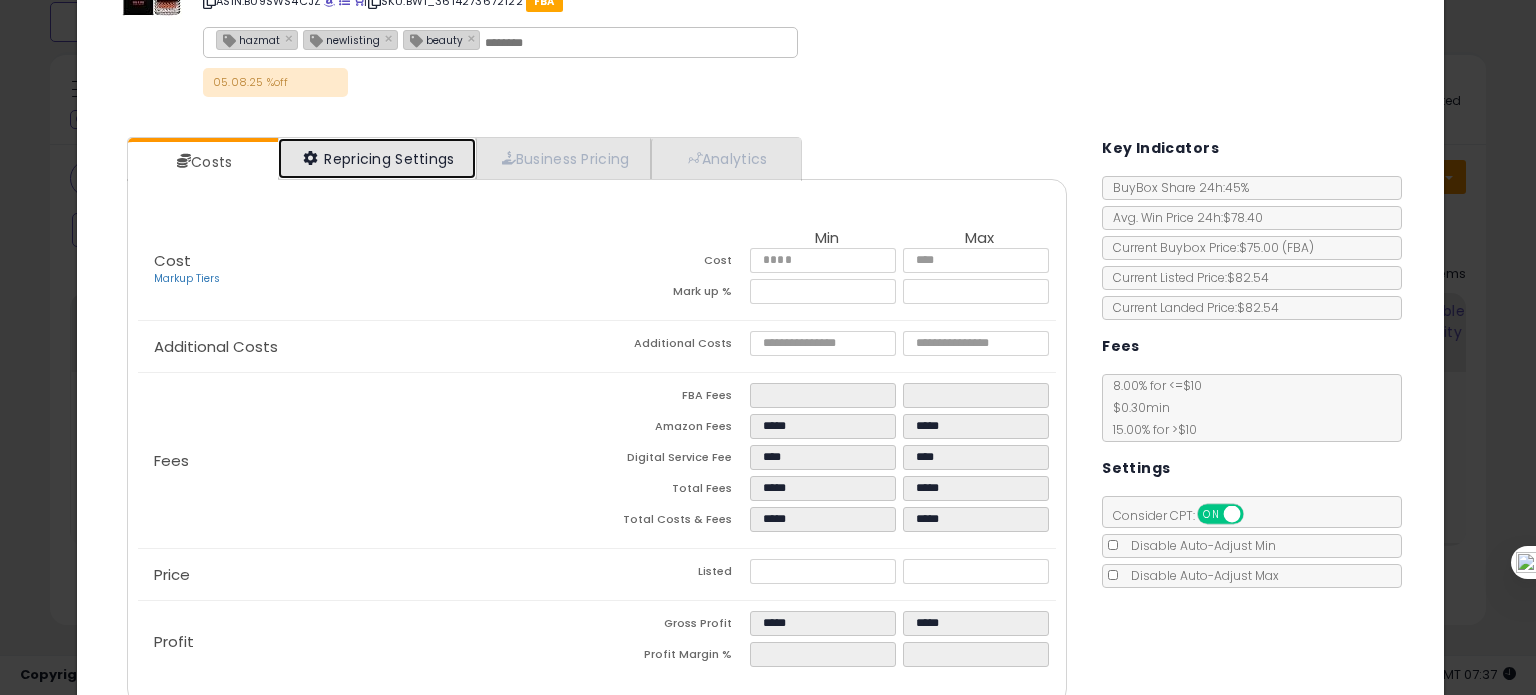 click on "Repricing Settings" at bounding box center [377, 158] 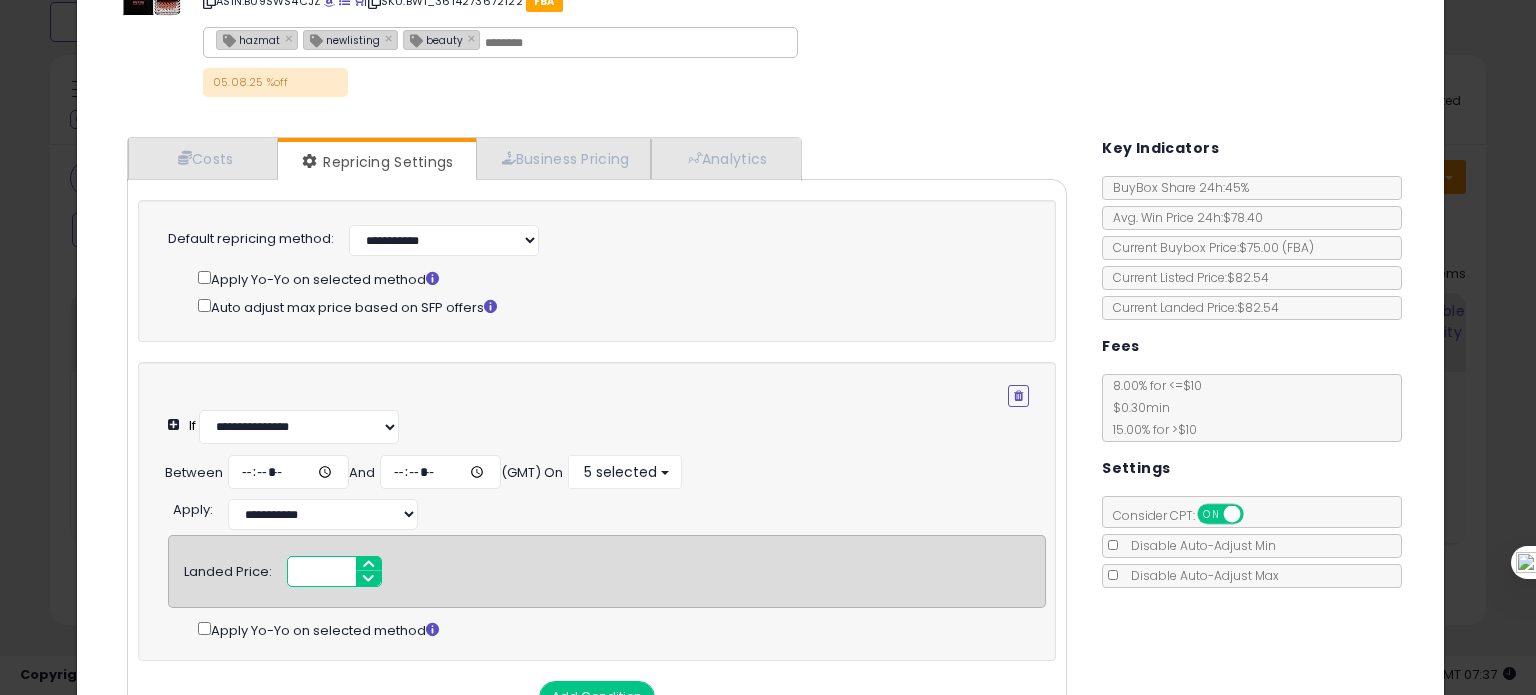 drag, startPoint x: 309, startPoint y: 566, endPoint x: 331, endPoint y: 568, distance: 22.090721 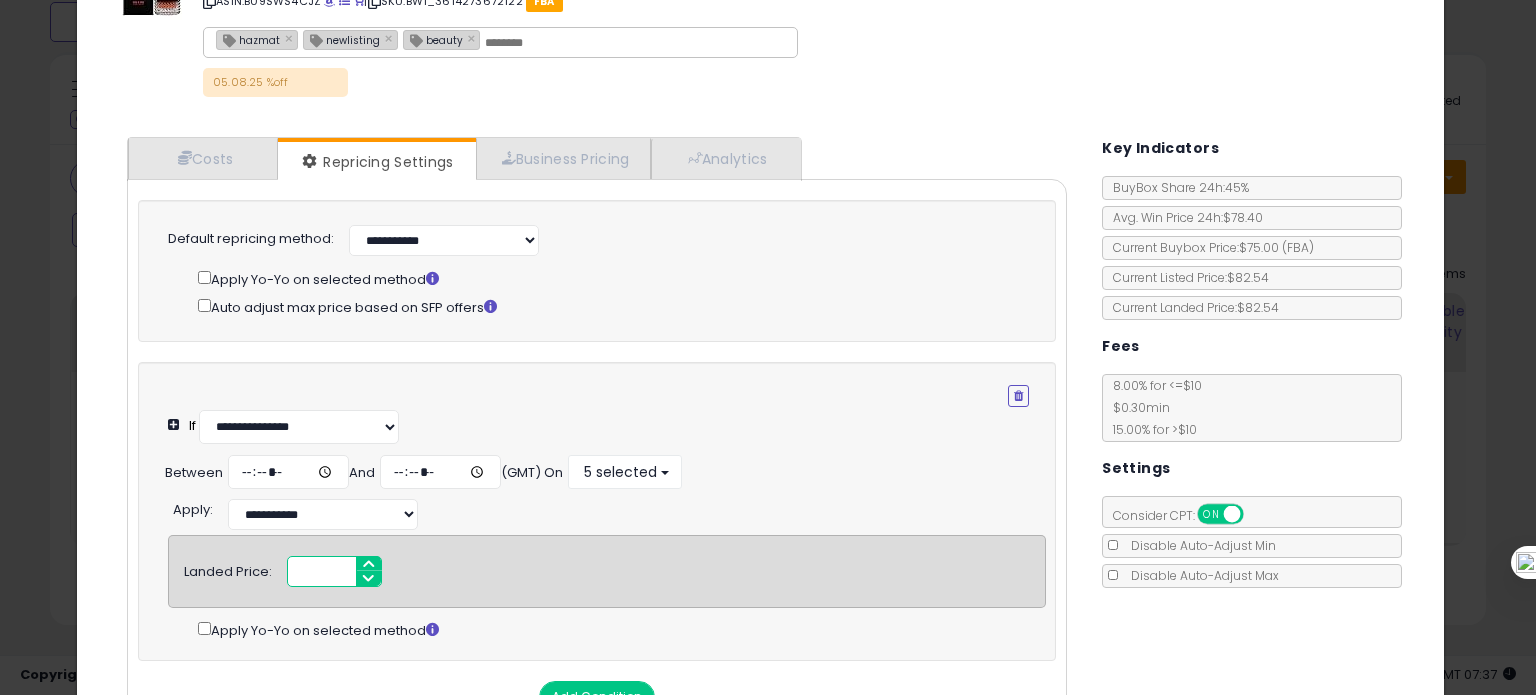 scroll, scrollTop: 239, scrollLeft: 0, axis: vertical 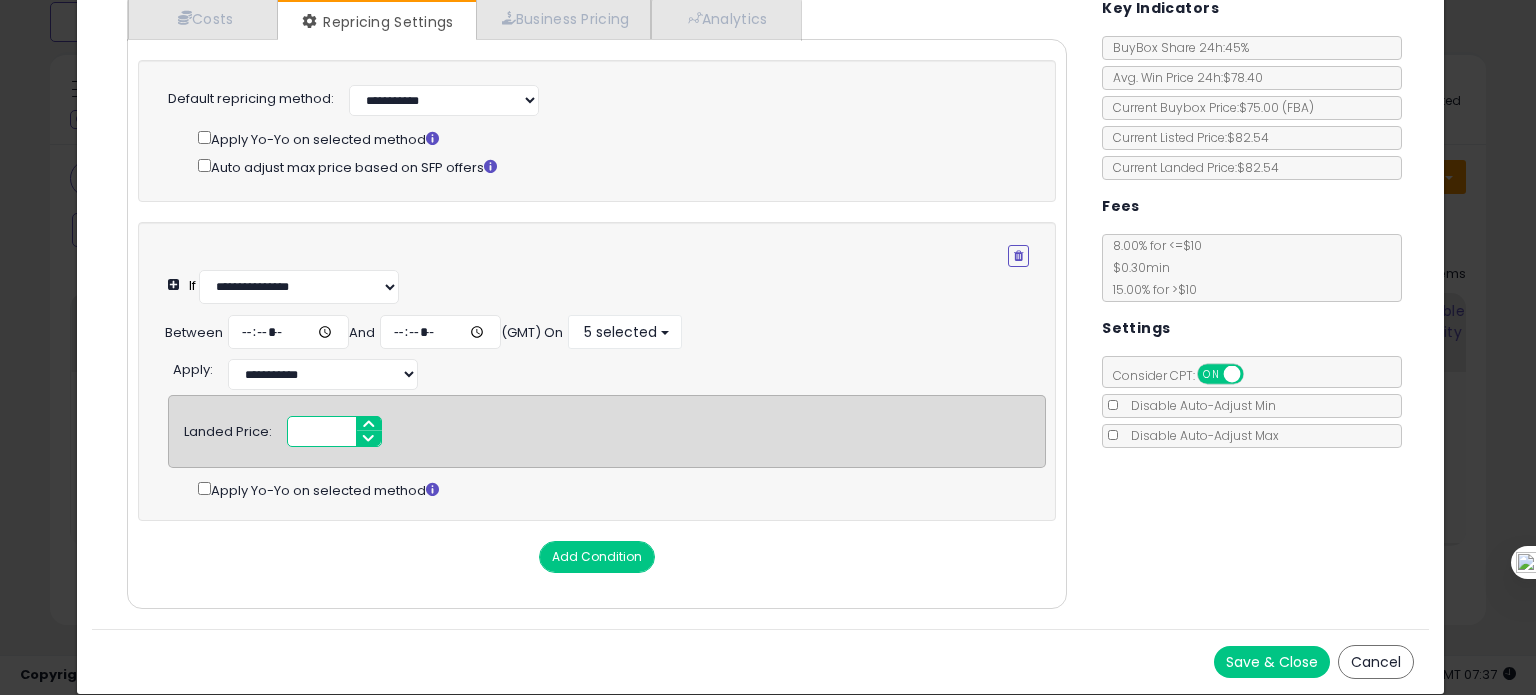 type on "****" 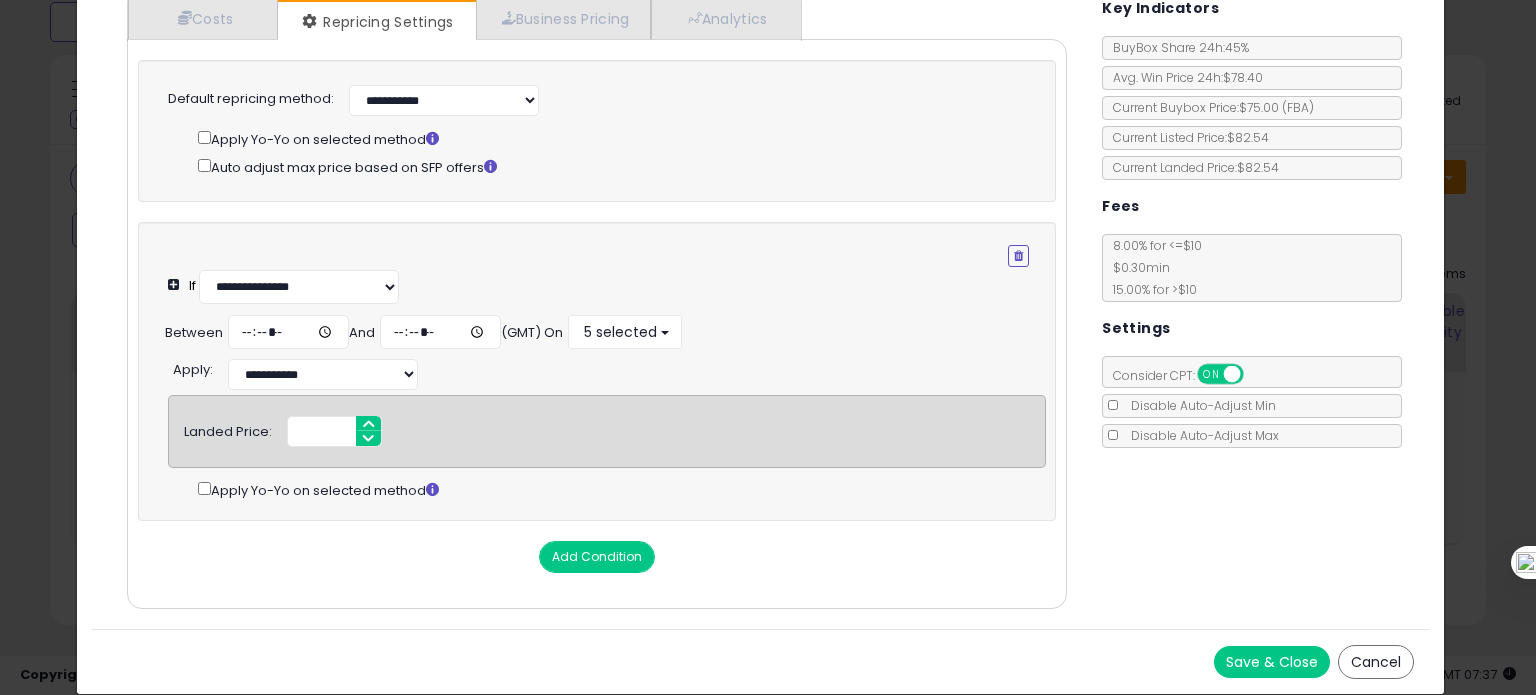 click on "Save & Close" at bounding box center [1272, 662] 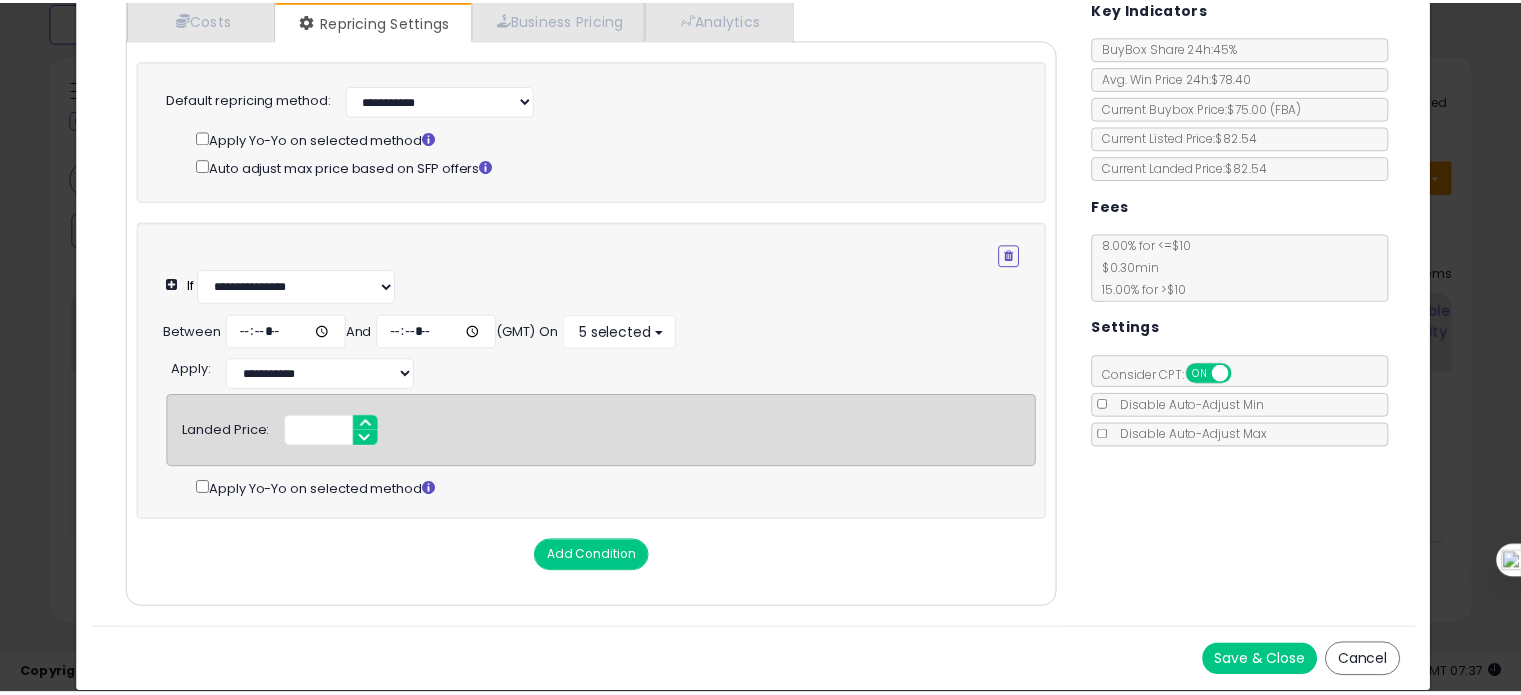 scroll, scrollTop: 0, scrollLeft: 0, axis: both 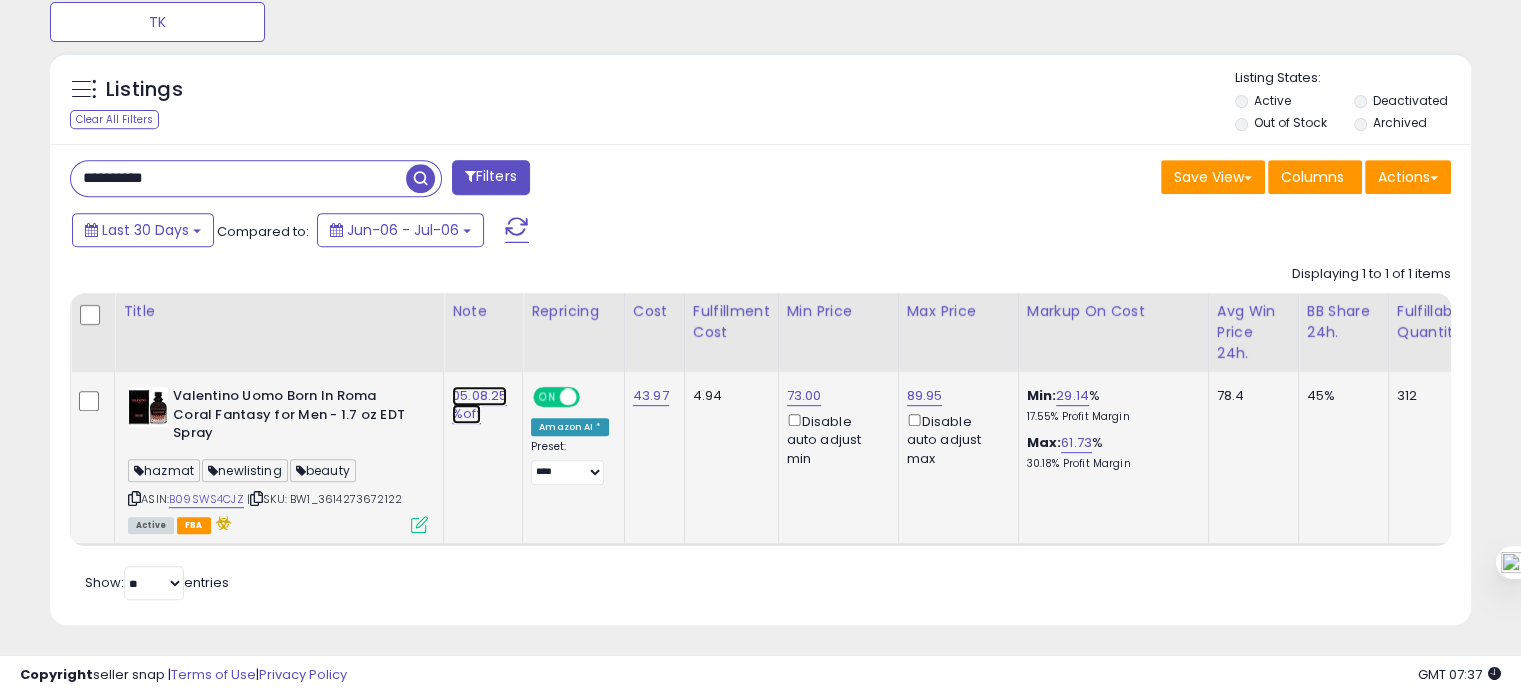 click on "05.08.25 %off" at bounding box center (479, 405) 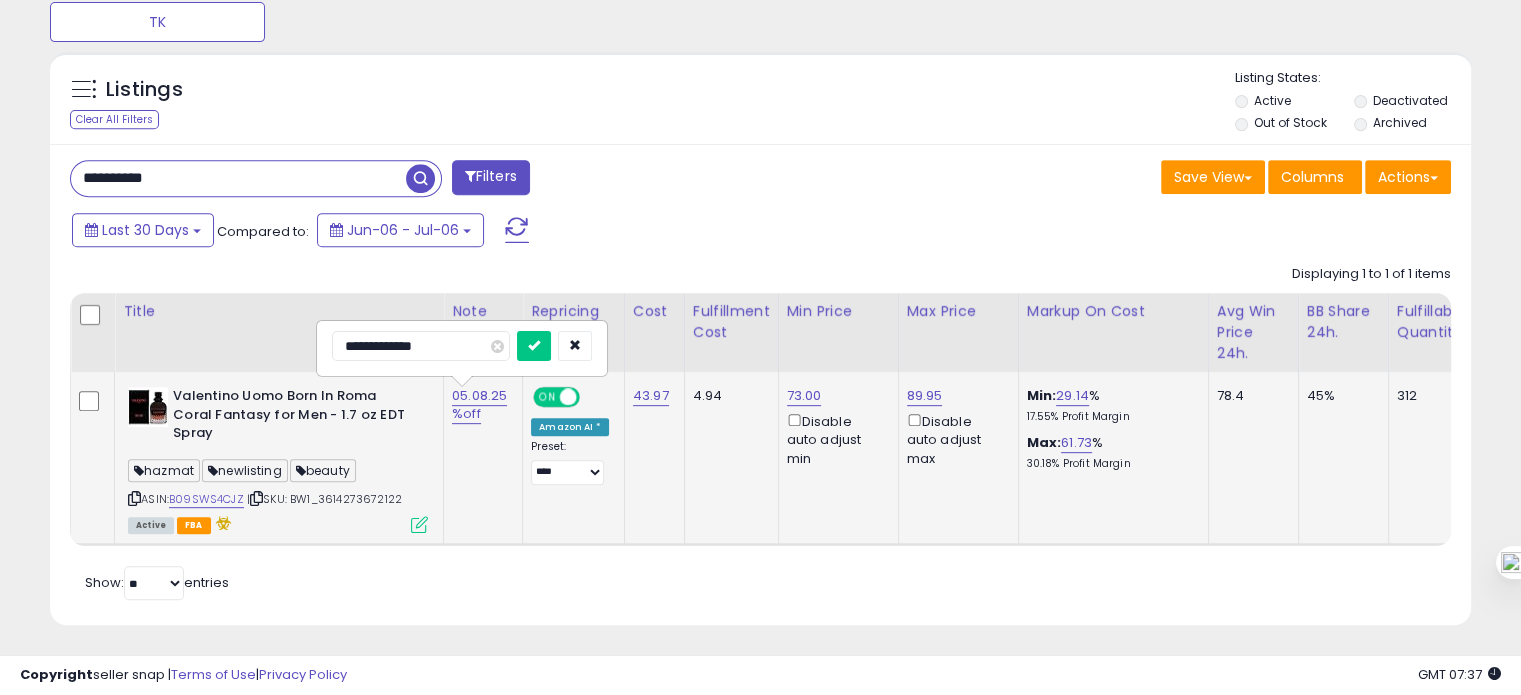 click on "**********" at bounding box center [421, 346] 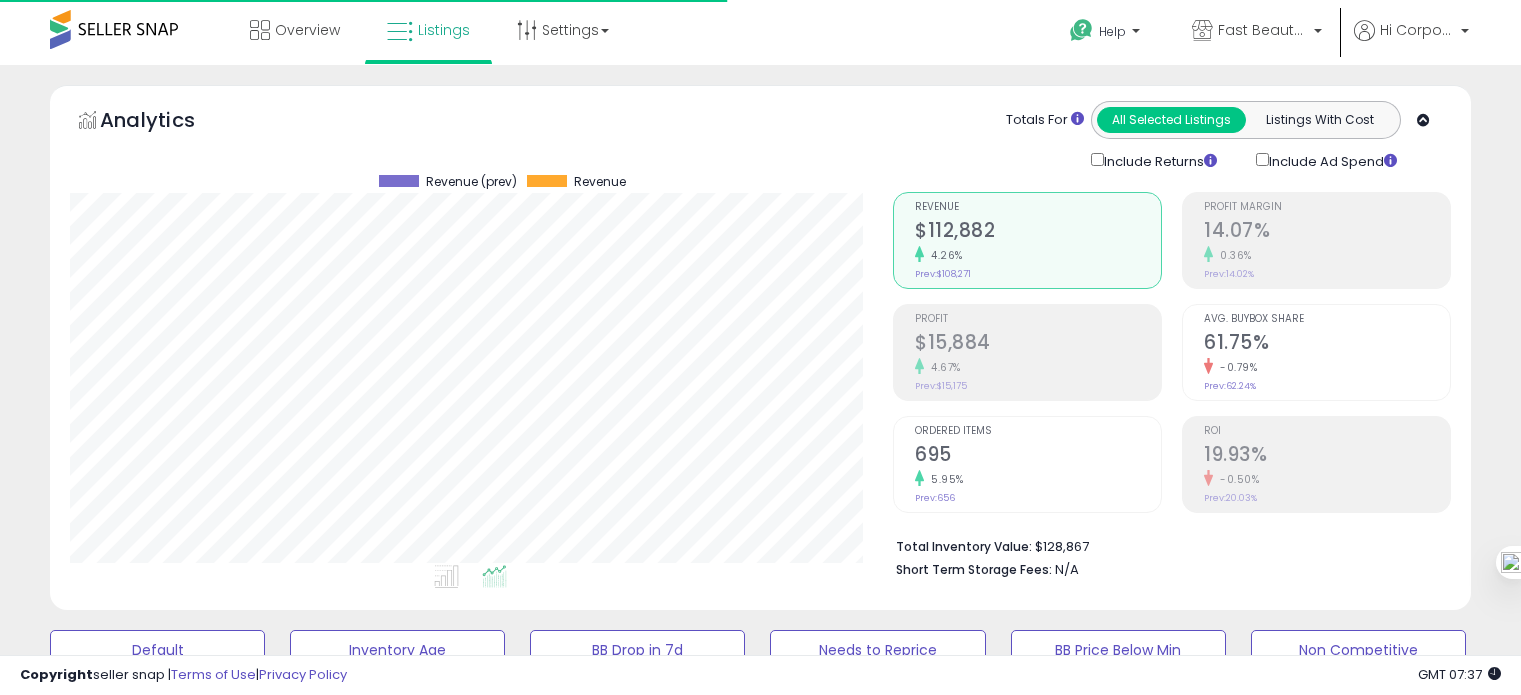 scroll, scrollTop: 1289, scrollLeft: 0, axis: vertical 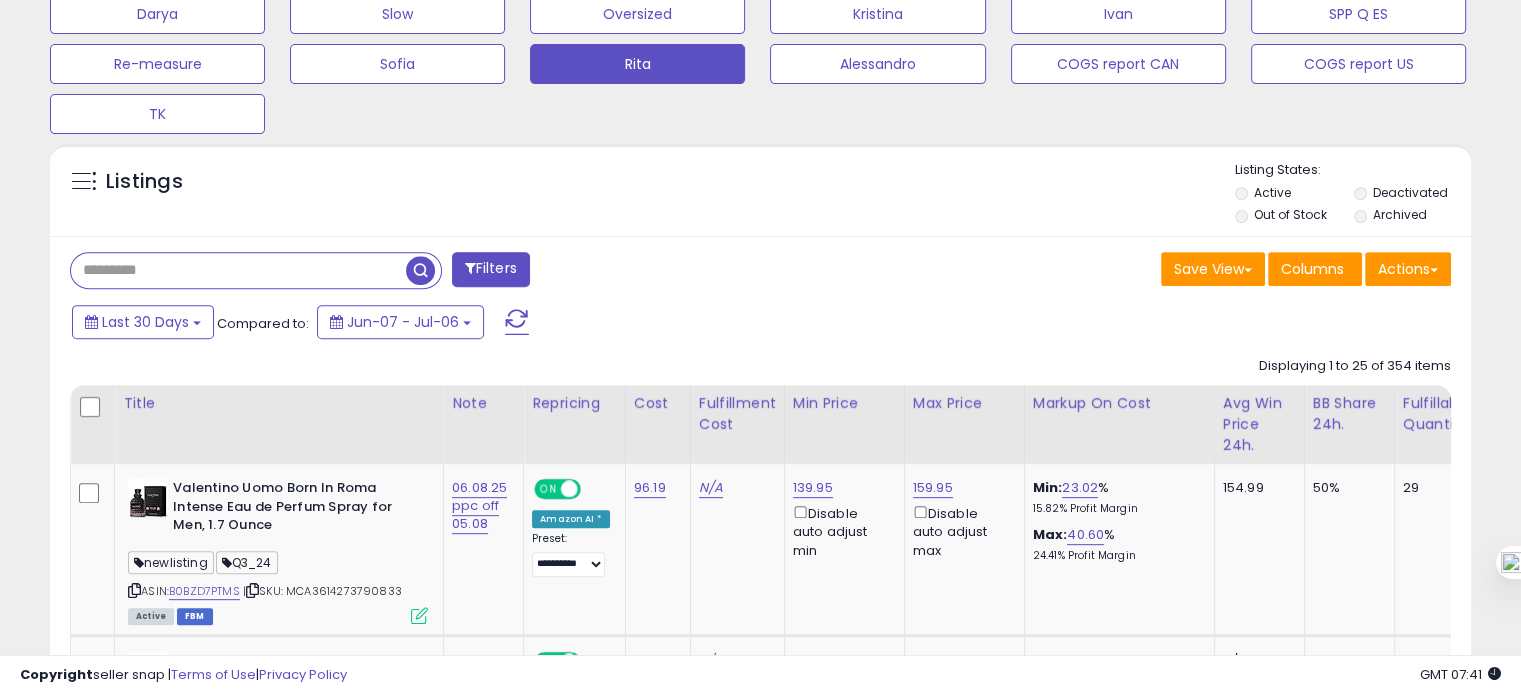 paste on "**********" 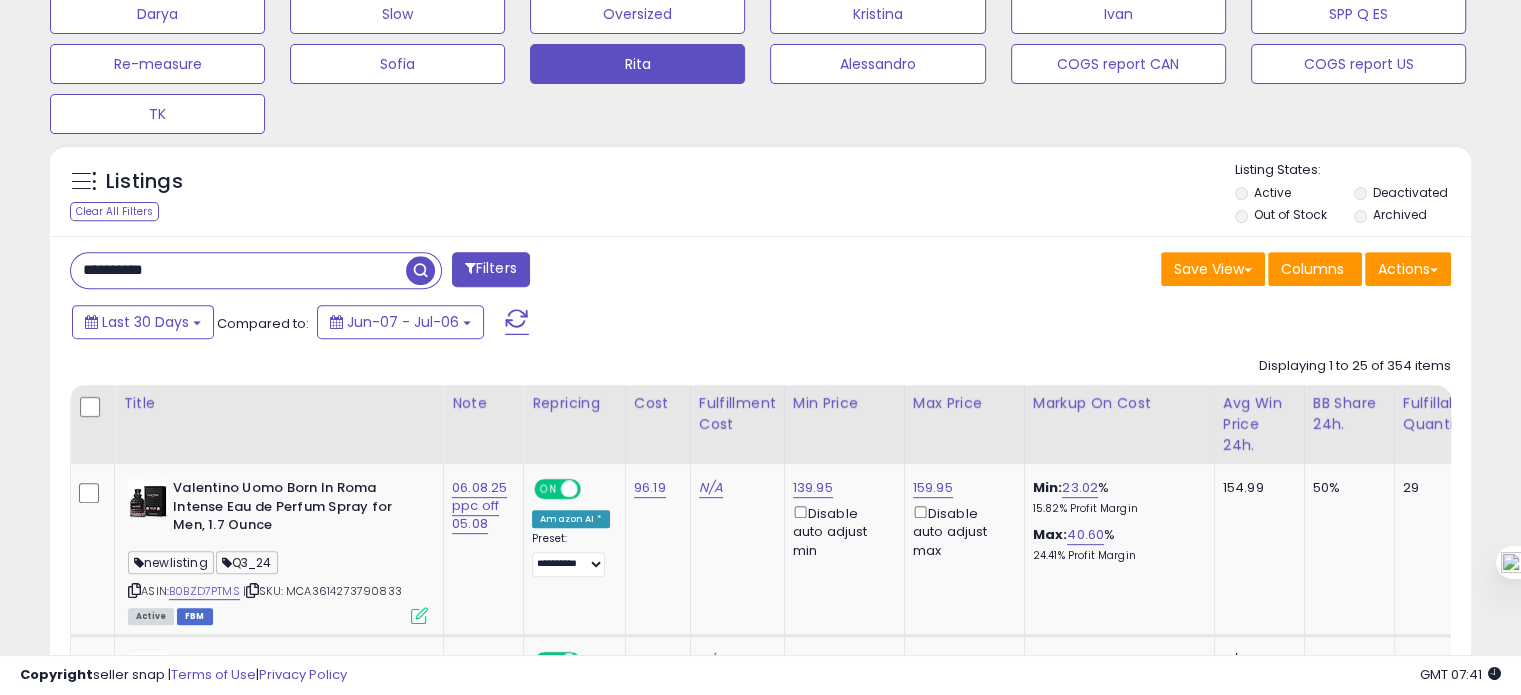 type on "**********" 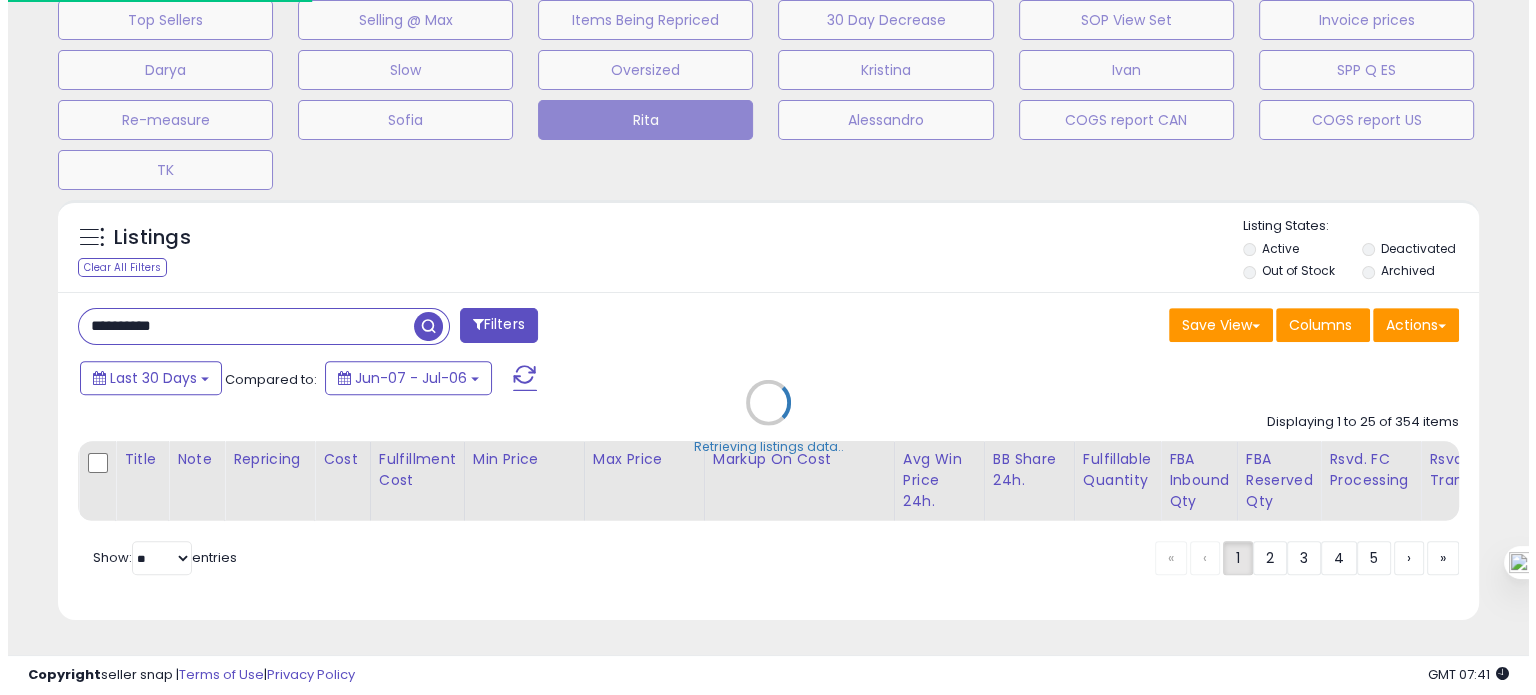 scroll, scrollTop: 693, scrollLeft: 0, axis: vertical 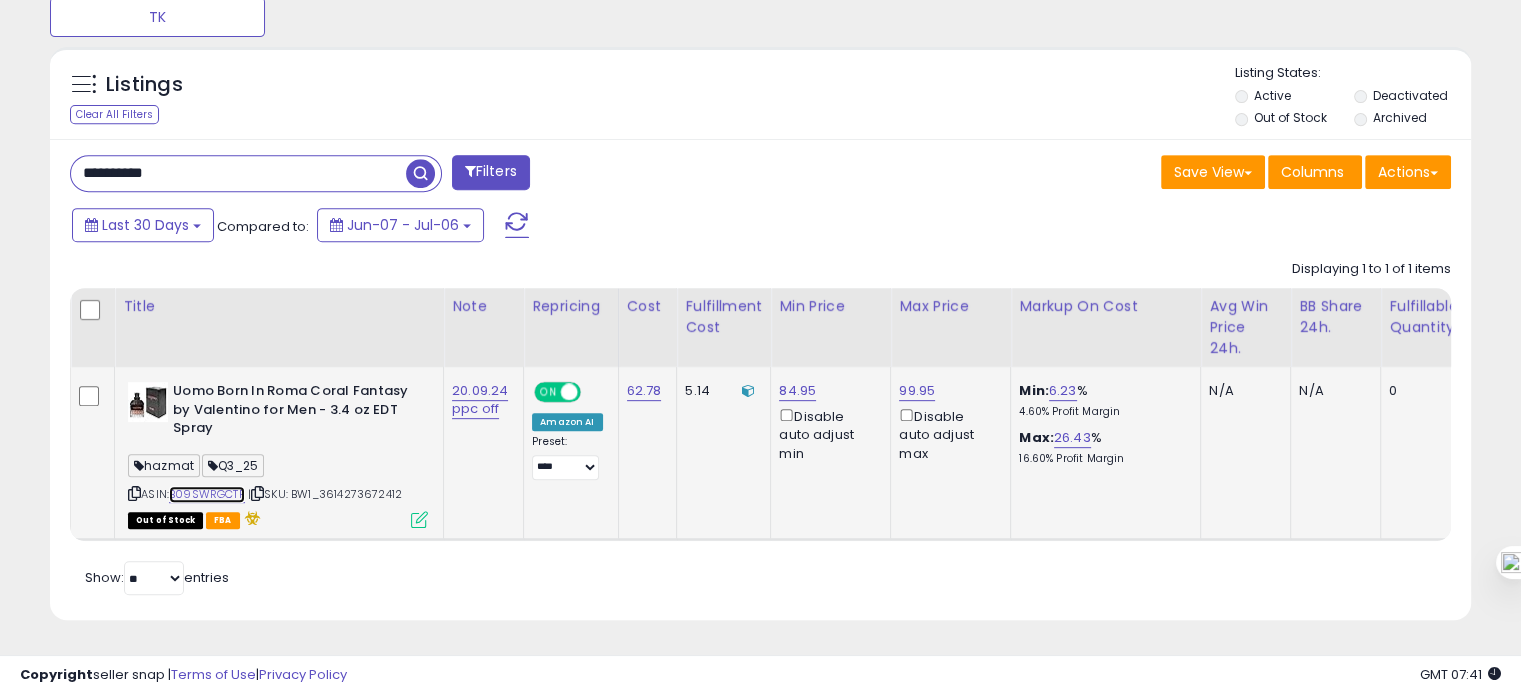 click on "B09SWRGCTP" at bounding box center [207, 494] 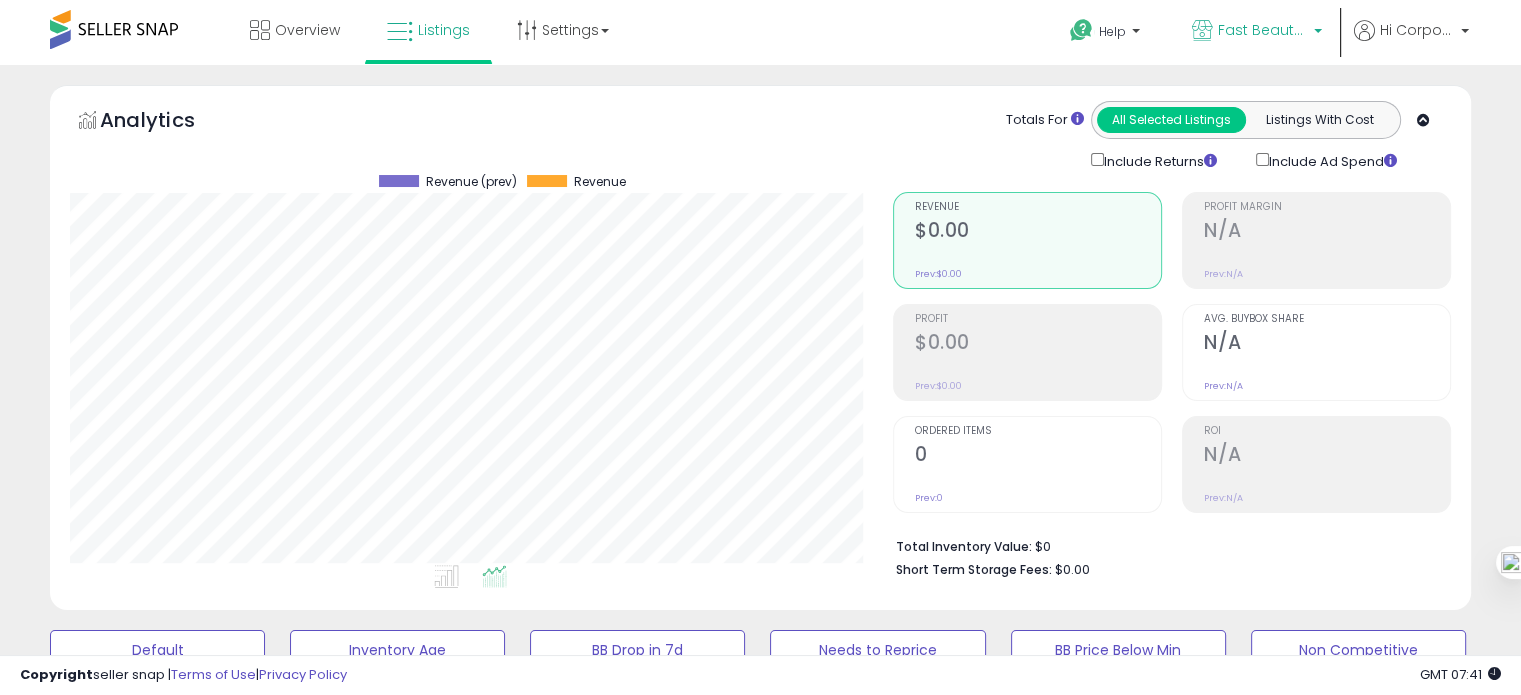 click on "Fast Beauty (Canada)" at bounding box center [1257, 32] 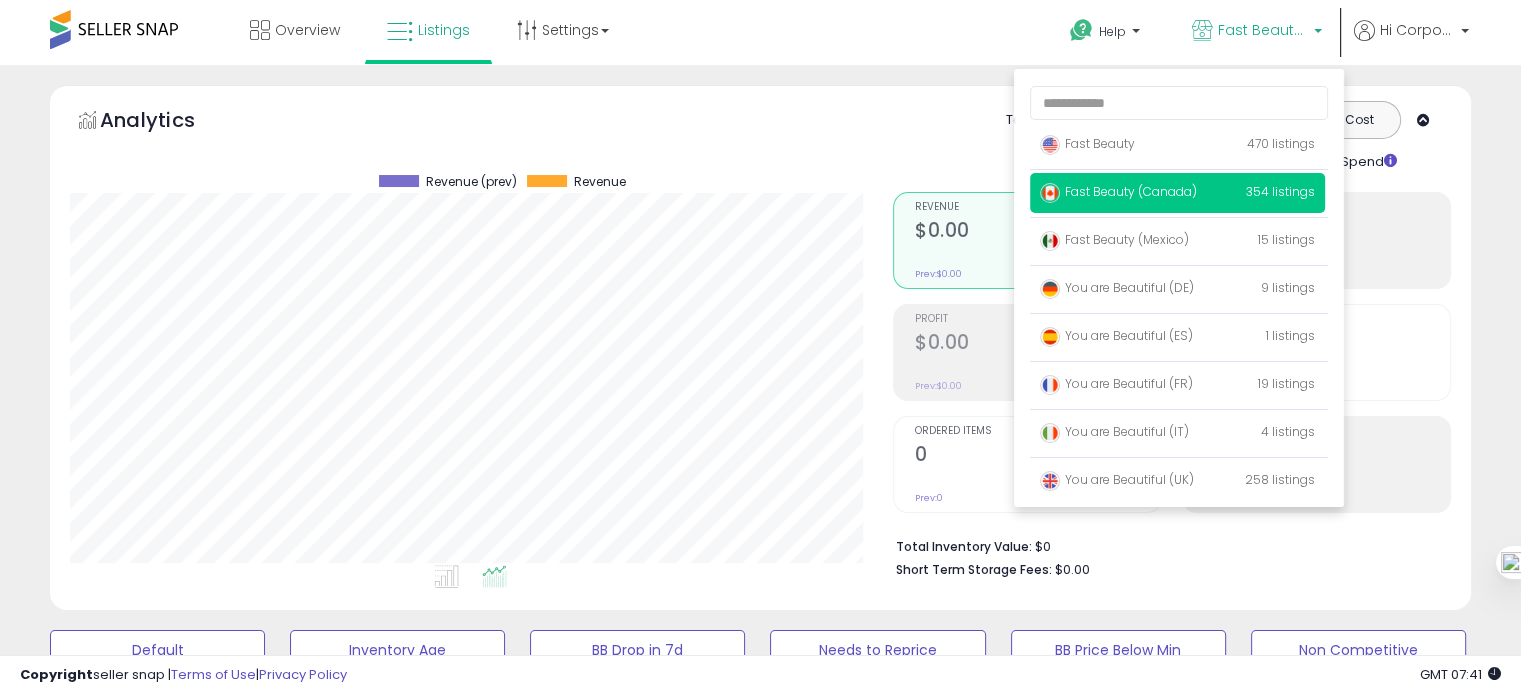 click on "Fast Beauty (Canada)" at bounding box center (1118, 191) 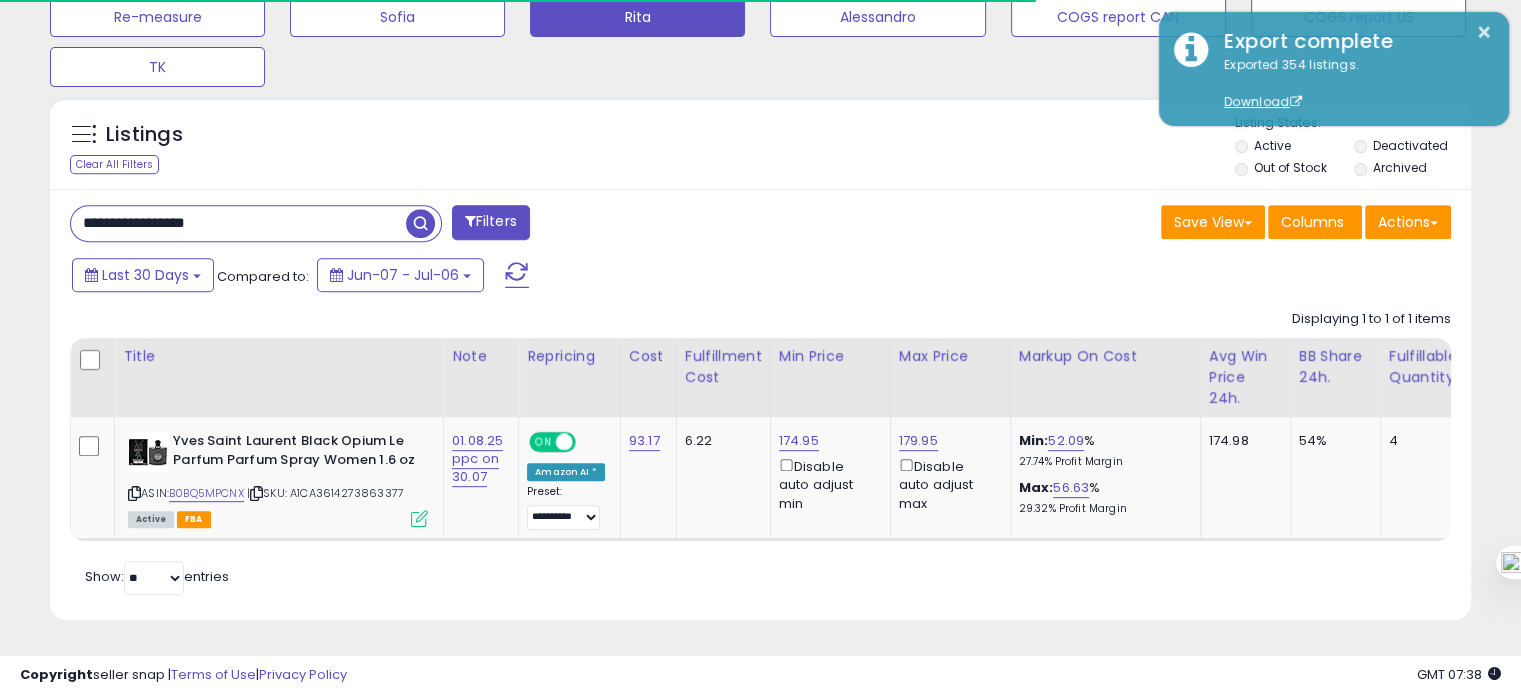 scroll, scrollTop: 796, scrollLeft: 0, axis: vertical 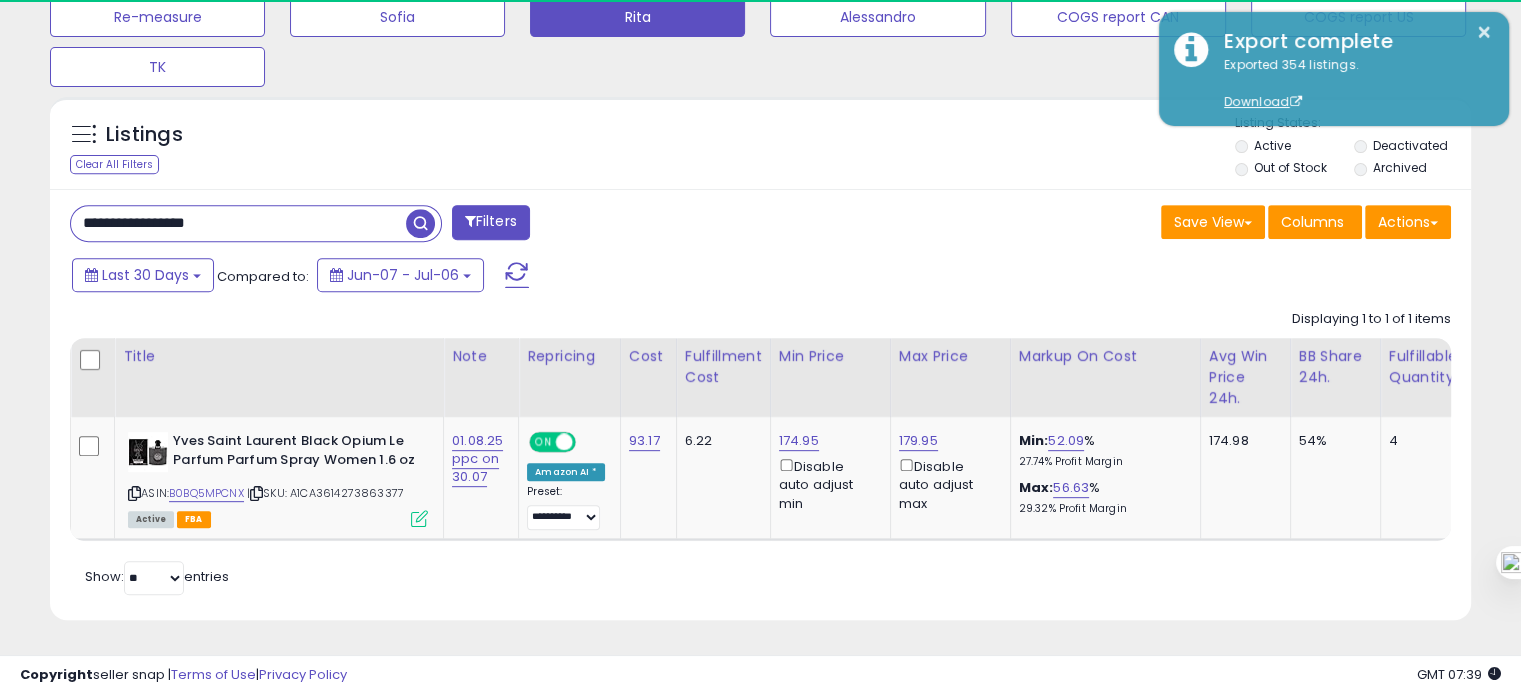 click on "Listings
Clear All Filters" at bounding box center [760, 366] 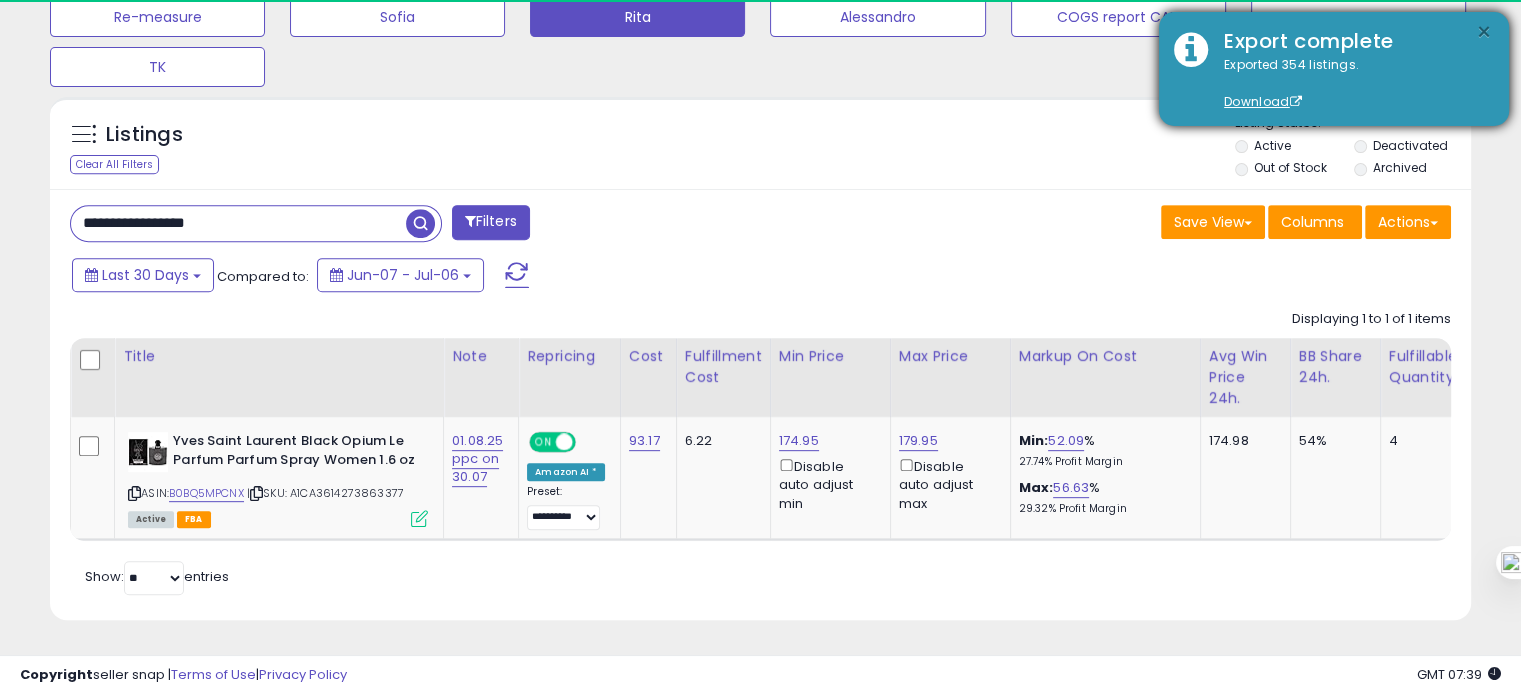 click on "×" at bounding box center (1484, 32) 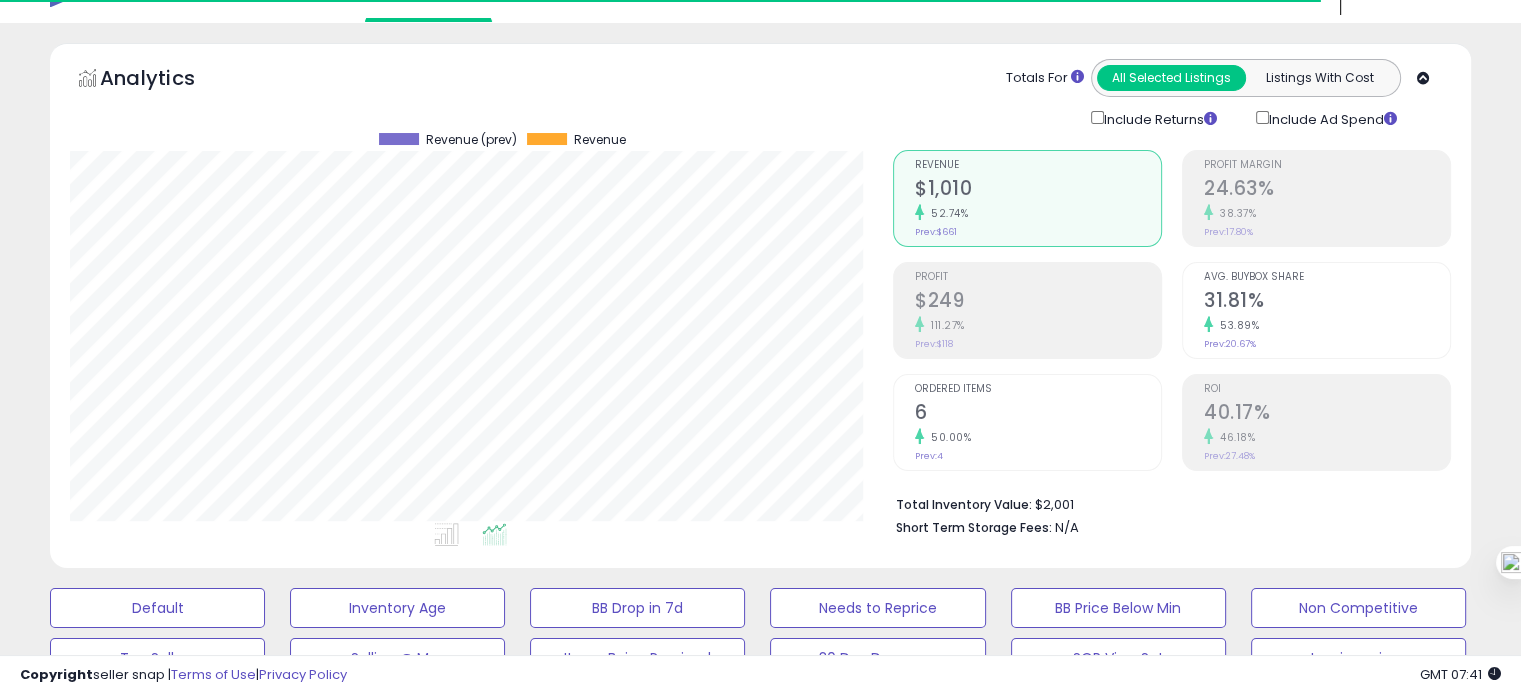 scroll, scrollTop: 44, scrollLeft: 0, axis: vertical 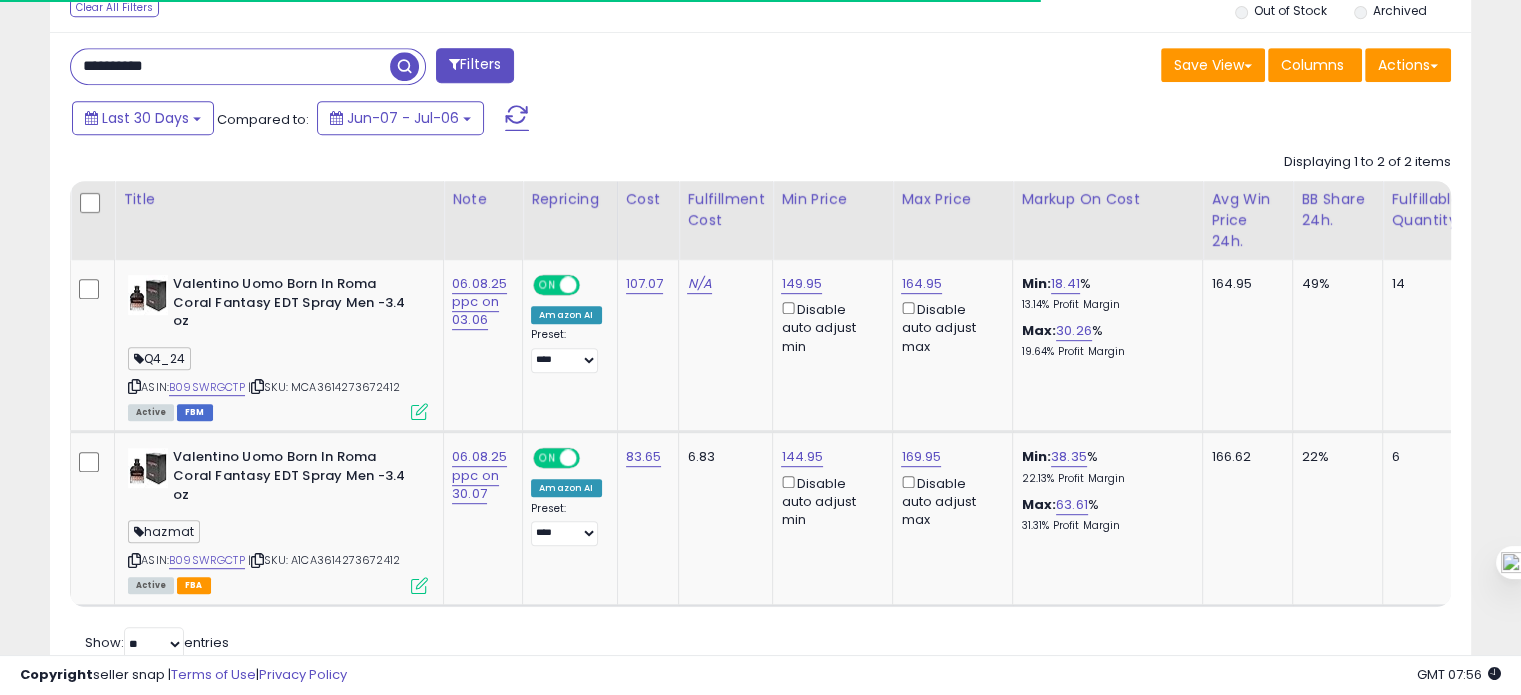 click on "**********" at bounding box center [230, 66] 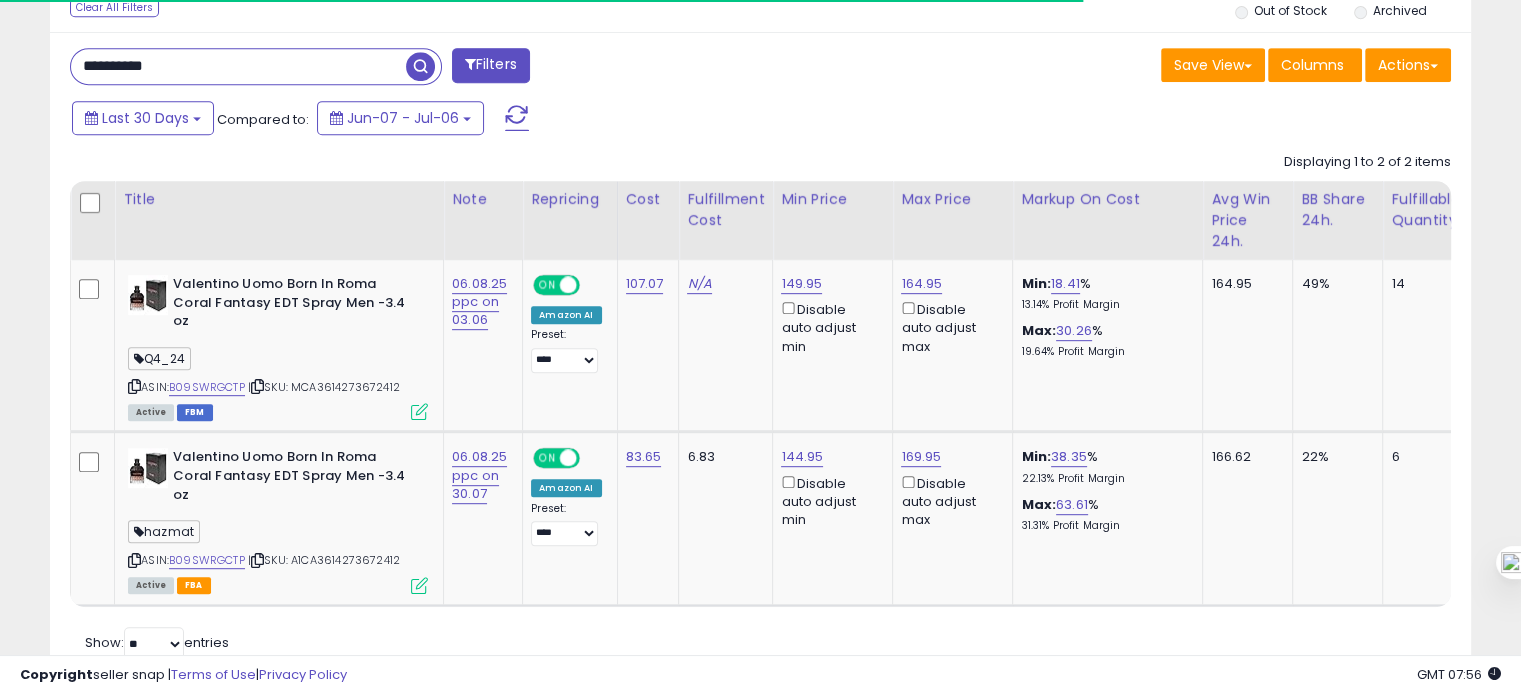click on "**********" at bounding box center [238, 66] 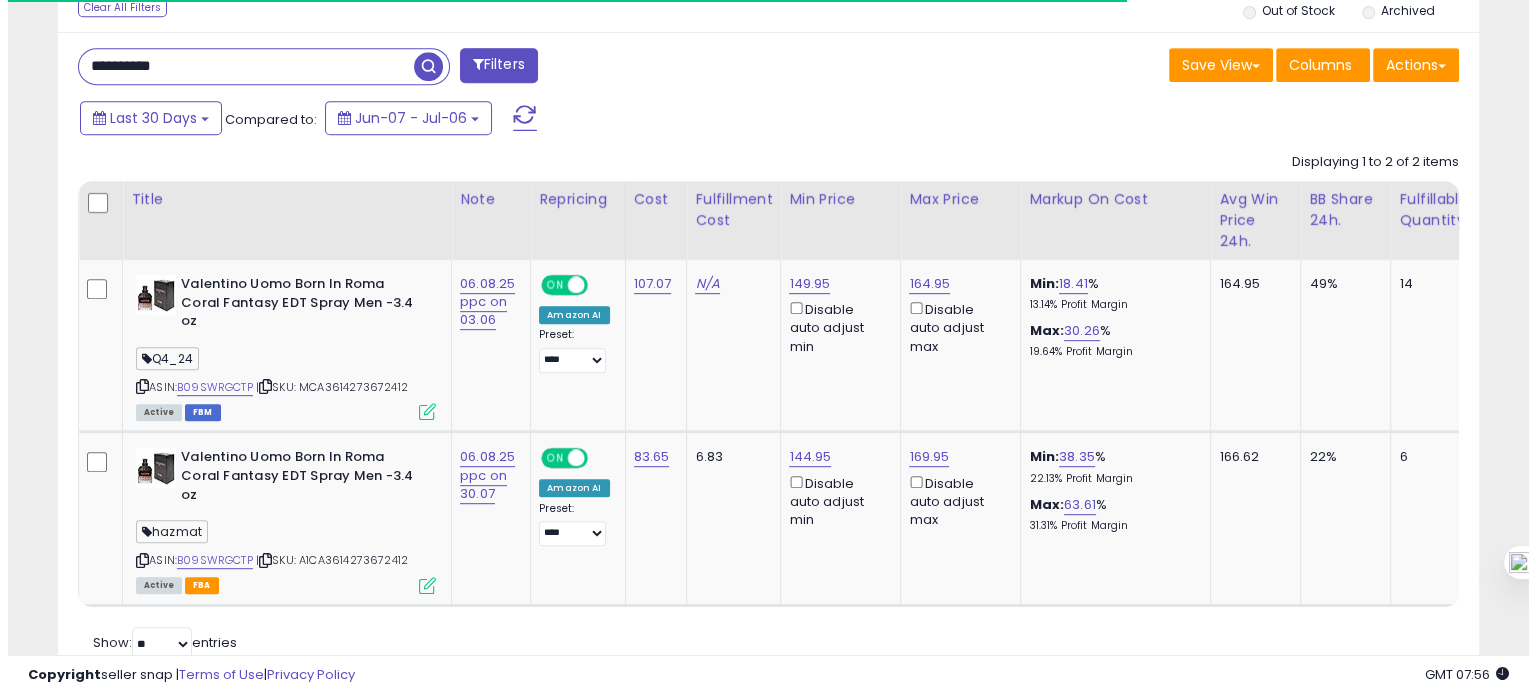 scroll, scrollTop: 674, scrollLeft: 0, axis: vertical 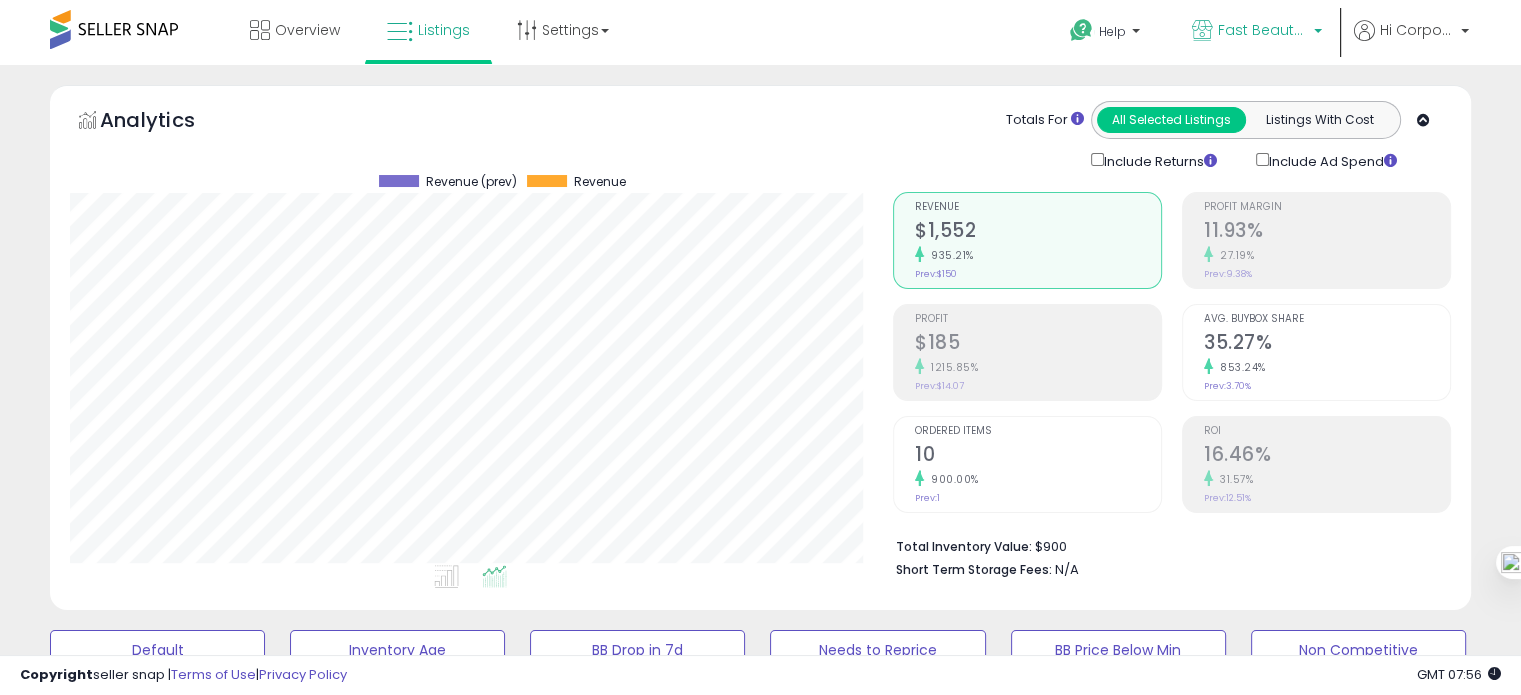 click on "Fast Beauty (Canada)" at bounding box center (1263, 30) 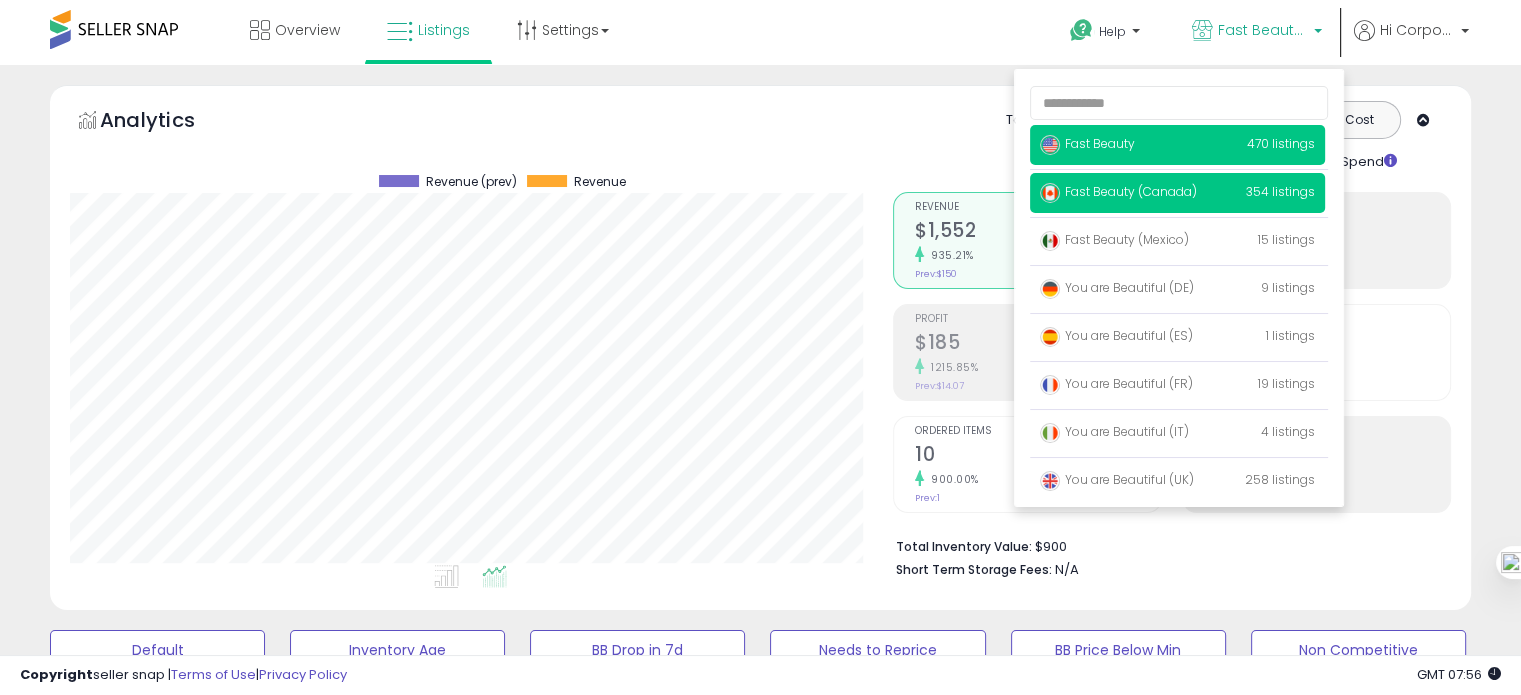 click on "Fast Beauty" at bounding box center [1087, 143] 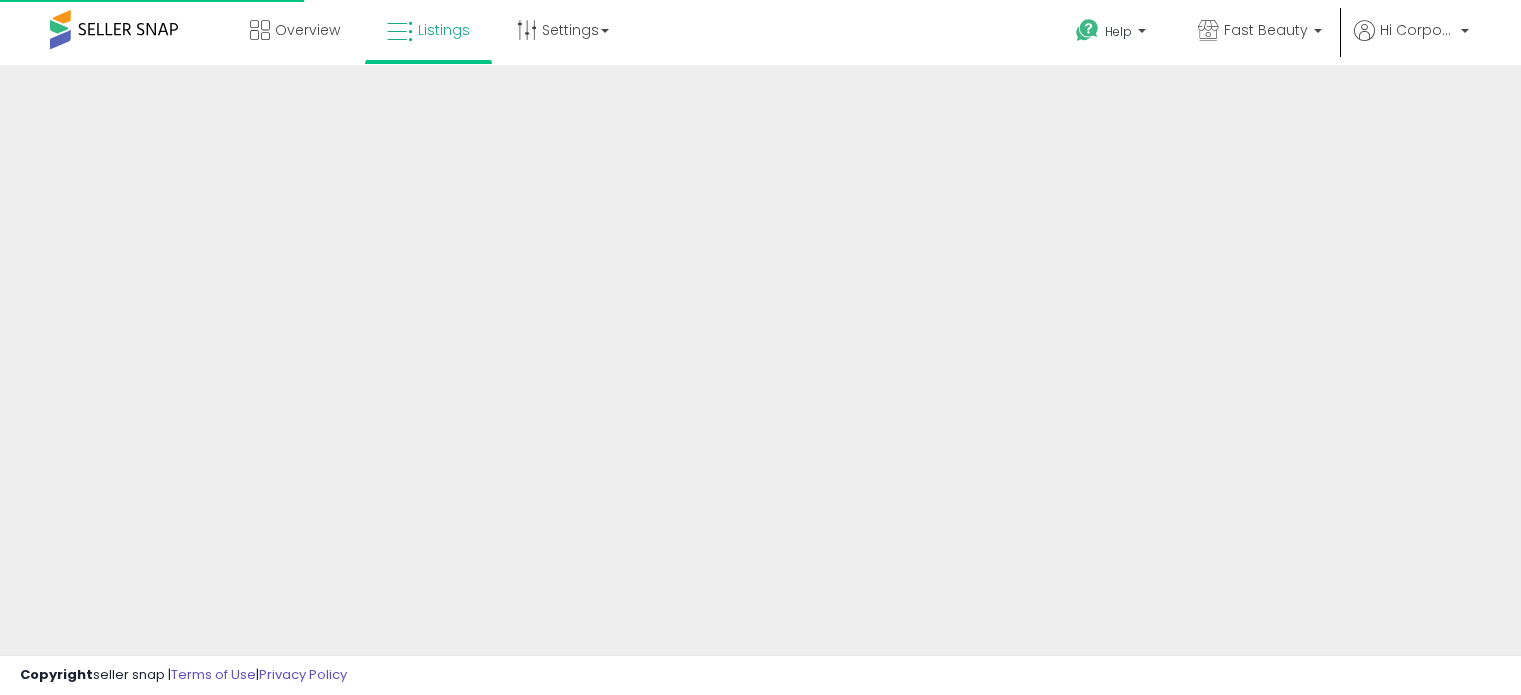 scroll, scrollTop: 0, scrollLeft: 0, axis: both 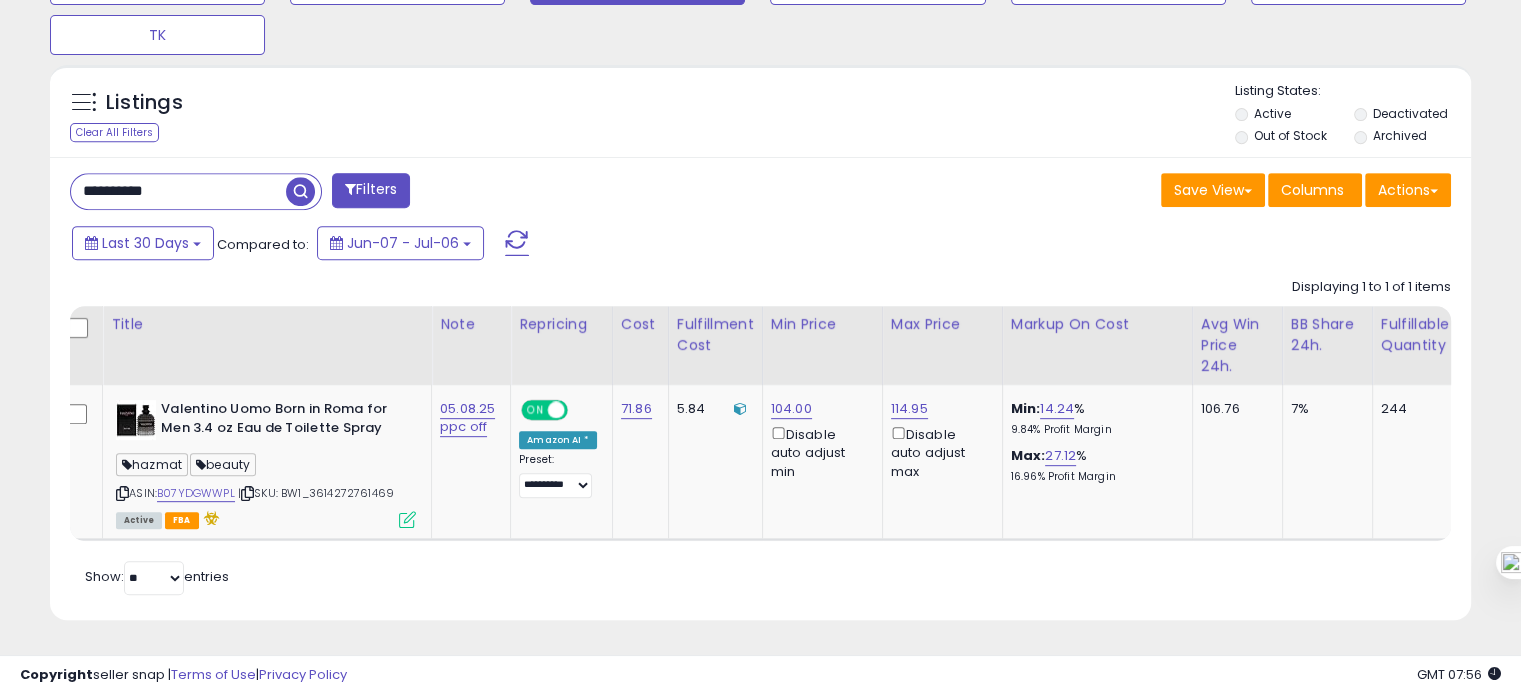 click on "**********" at bounding box center (178, 191) 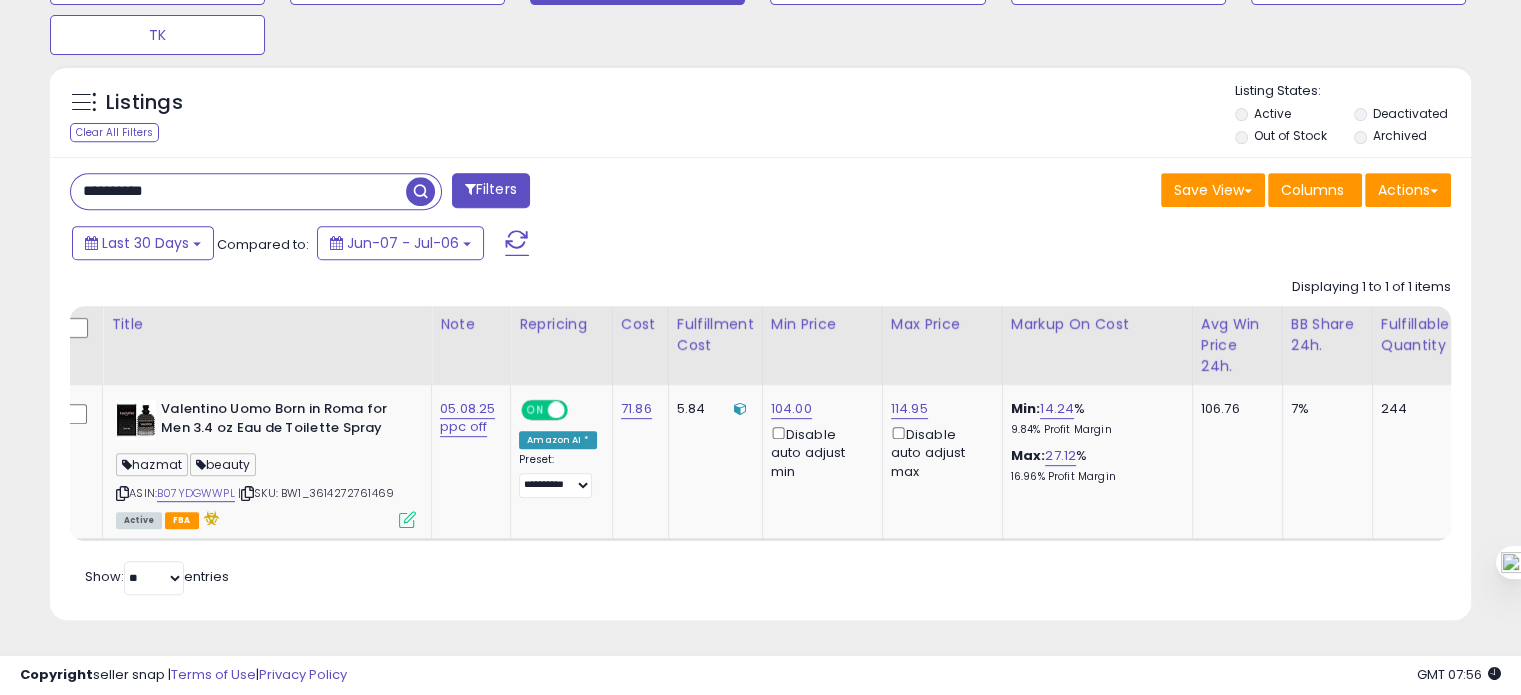 paste 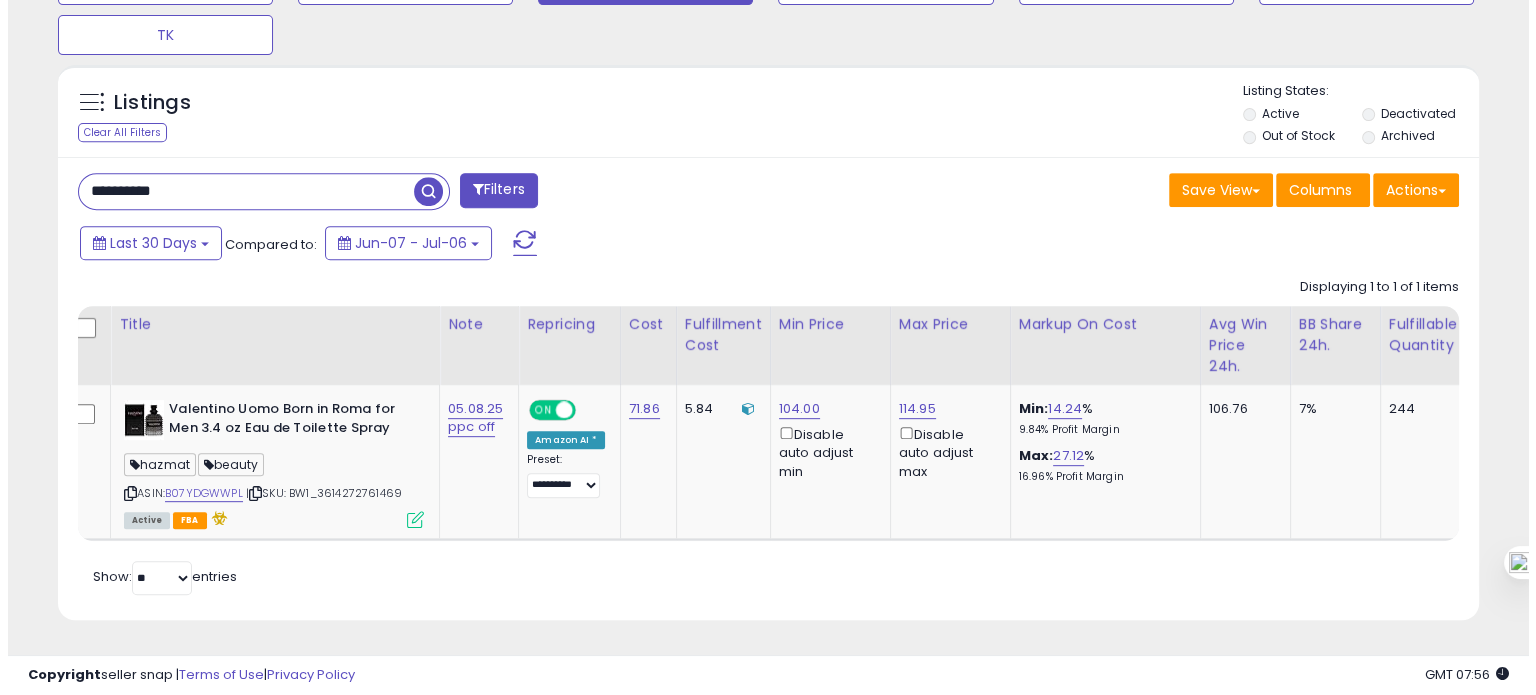 scroll, scrollTop: 674, scrollLeft: 0, axis: vertical 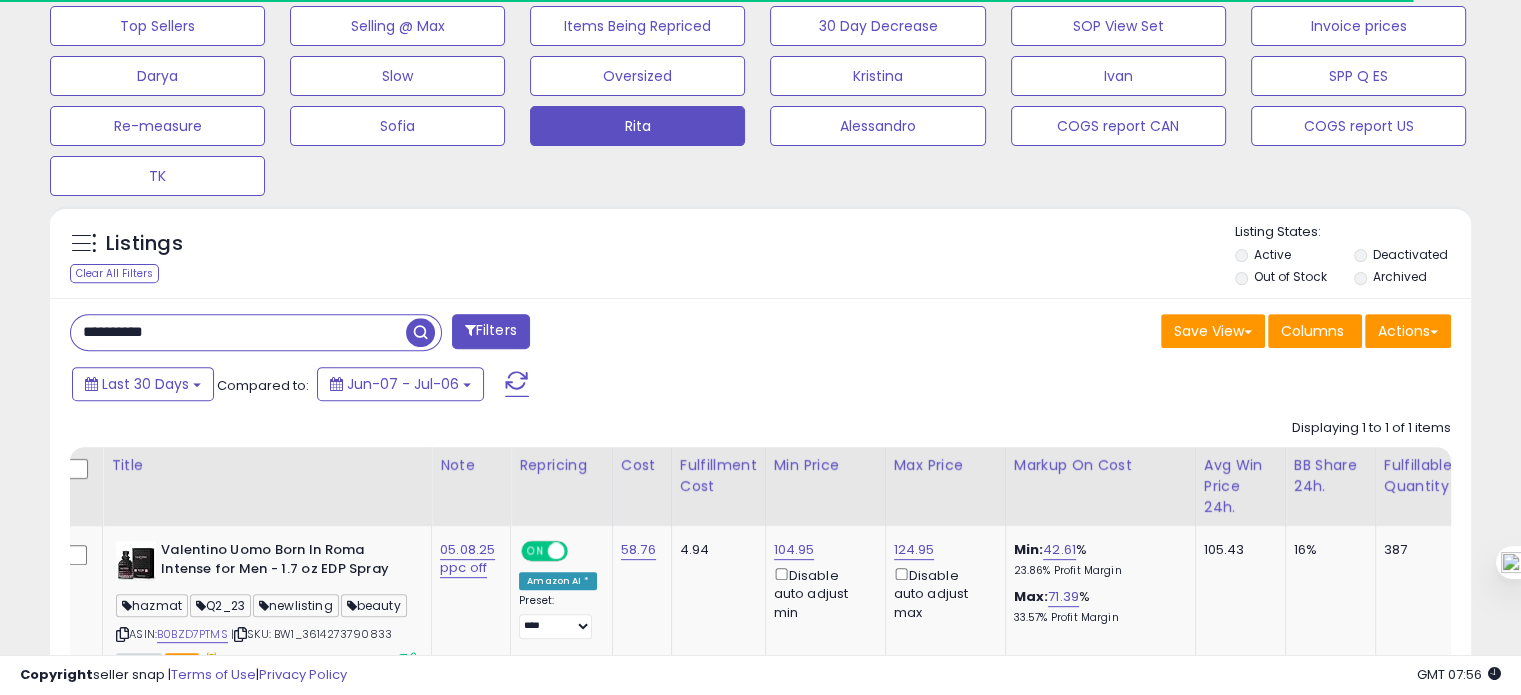 click on "**********" at bounding box center (238, 332) 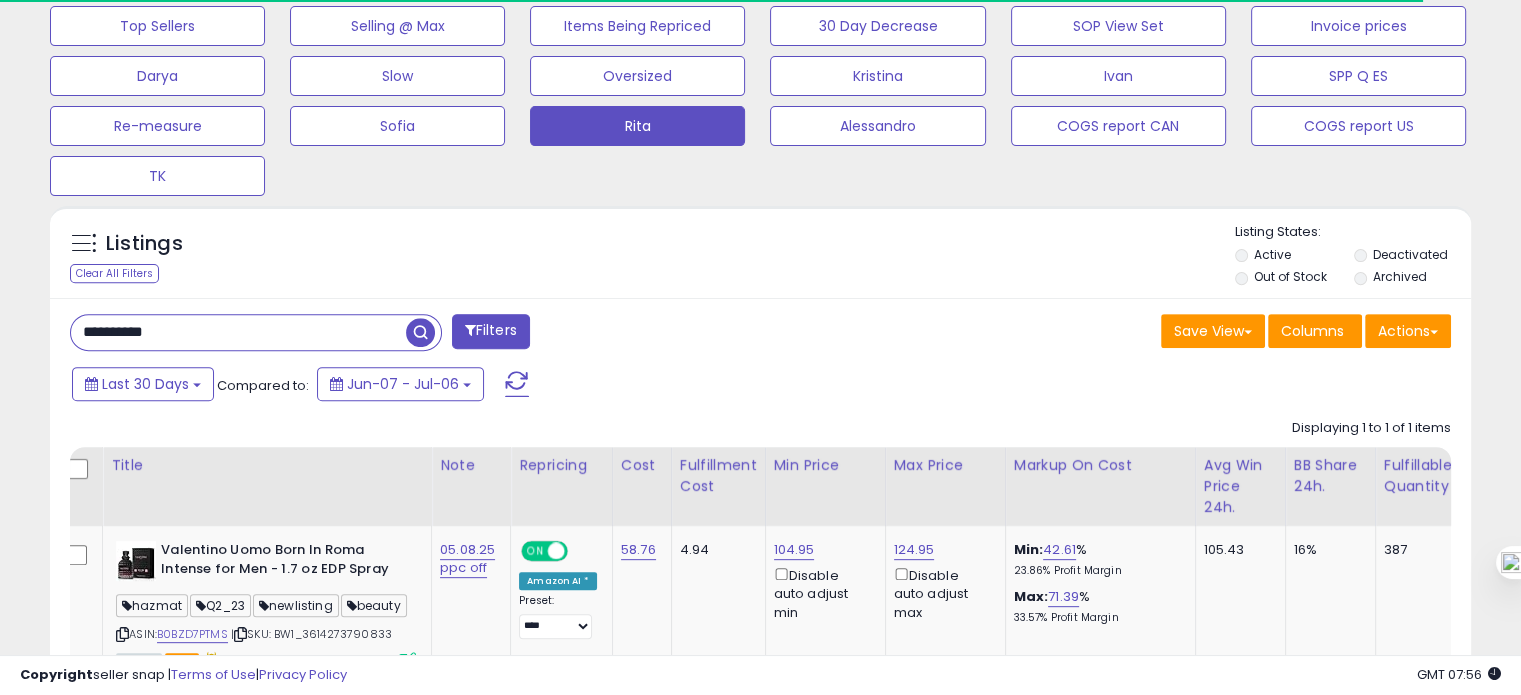 paste 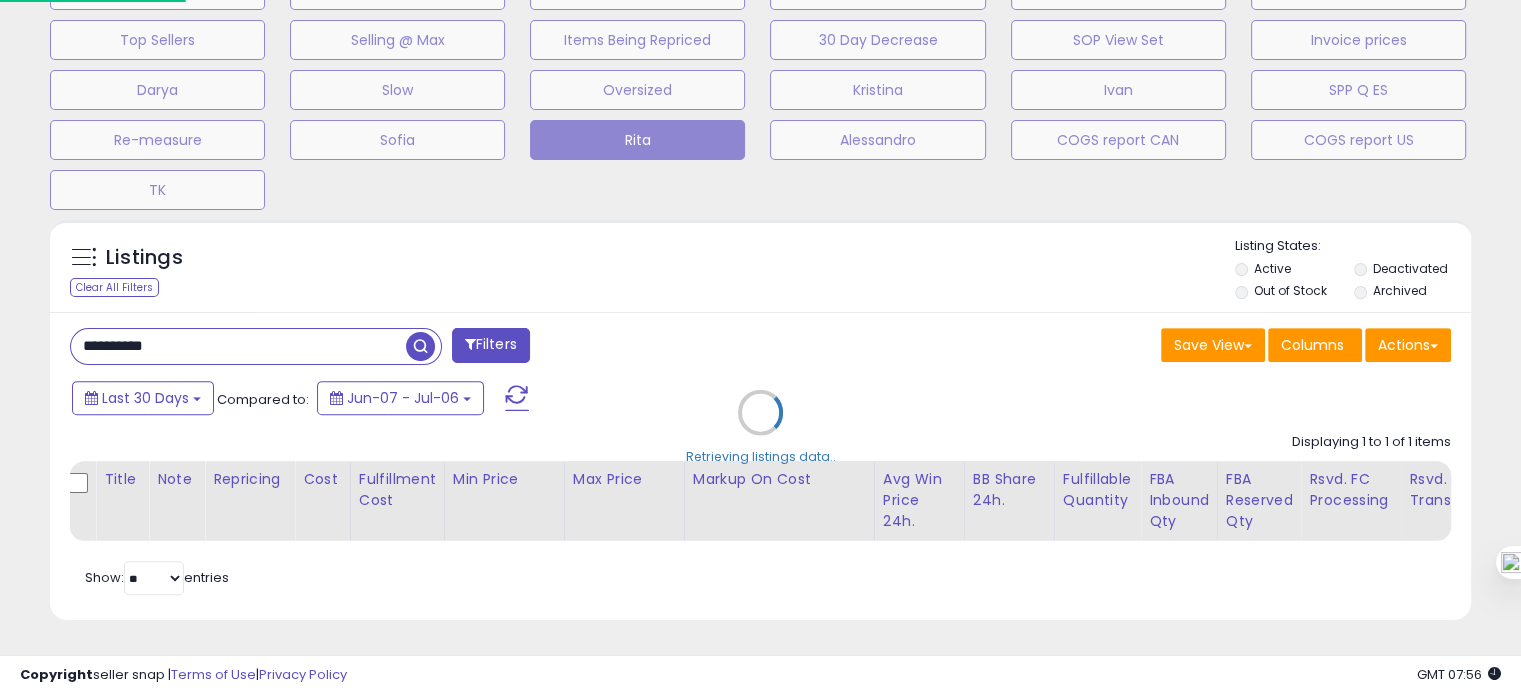 scroll, scrollTop: 999589, scrollLeft: 999168, axis: both 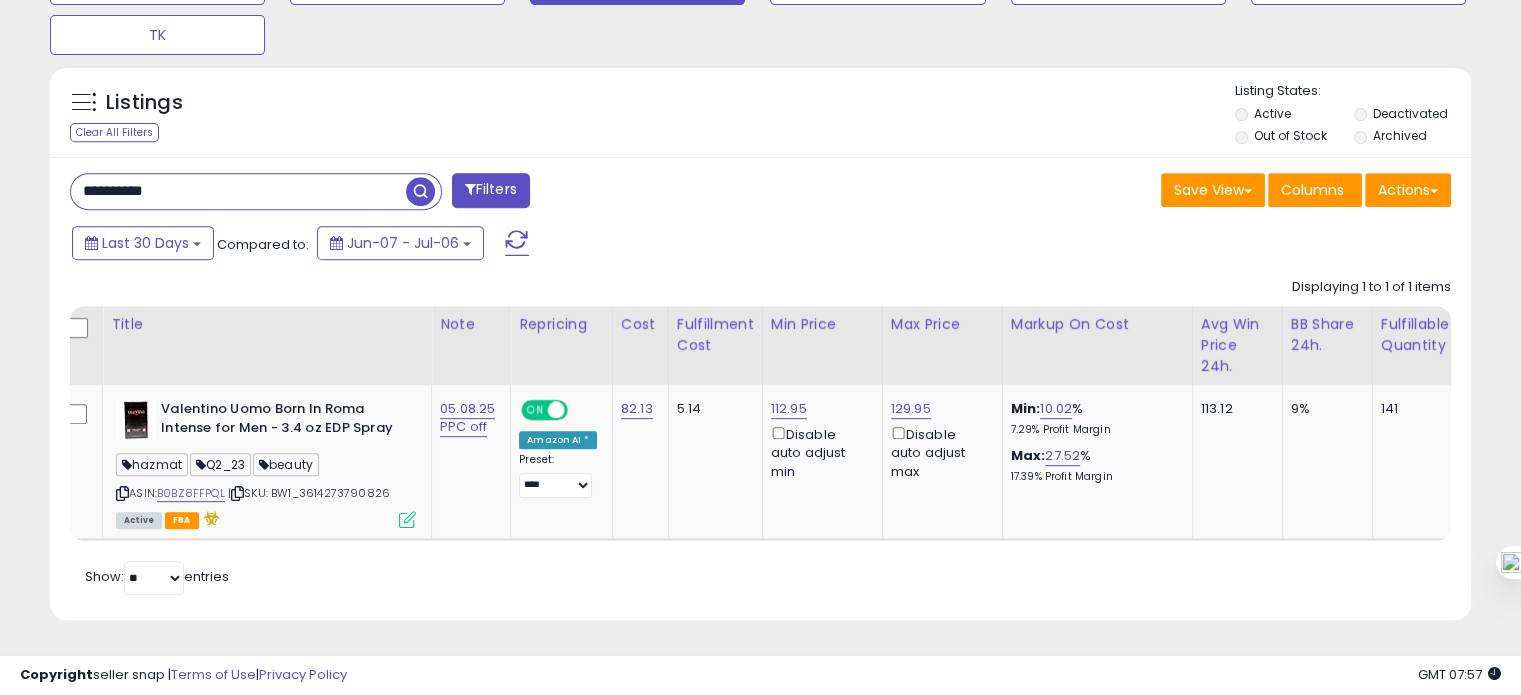 drag, startPoint x: 132, startPoint y: 151, endPoint x: 133, endPoint y: 173, distance: 22.022715 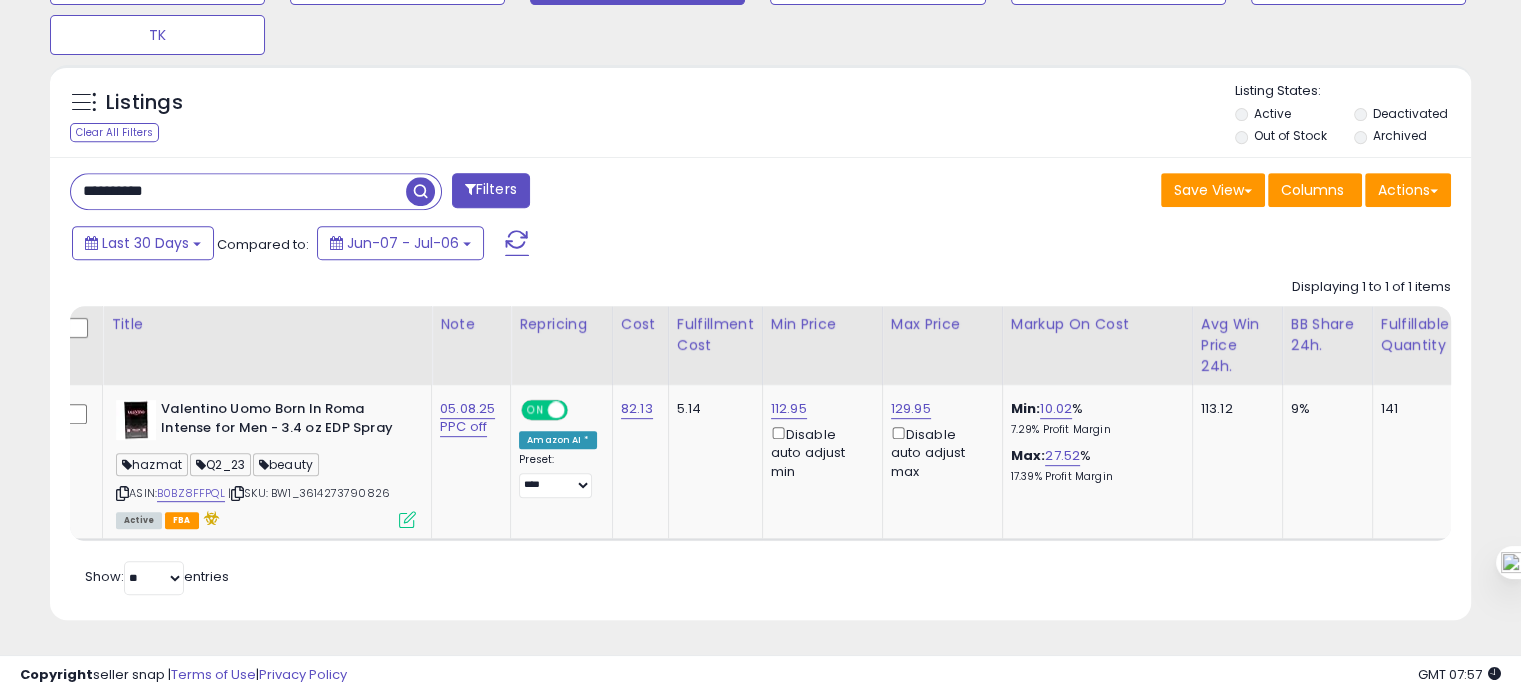 click on "**********" at bounding box center (238, 191) 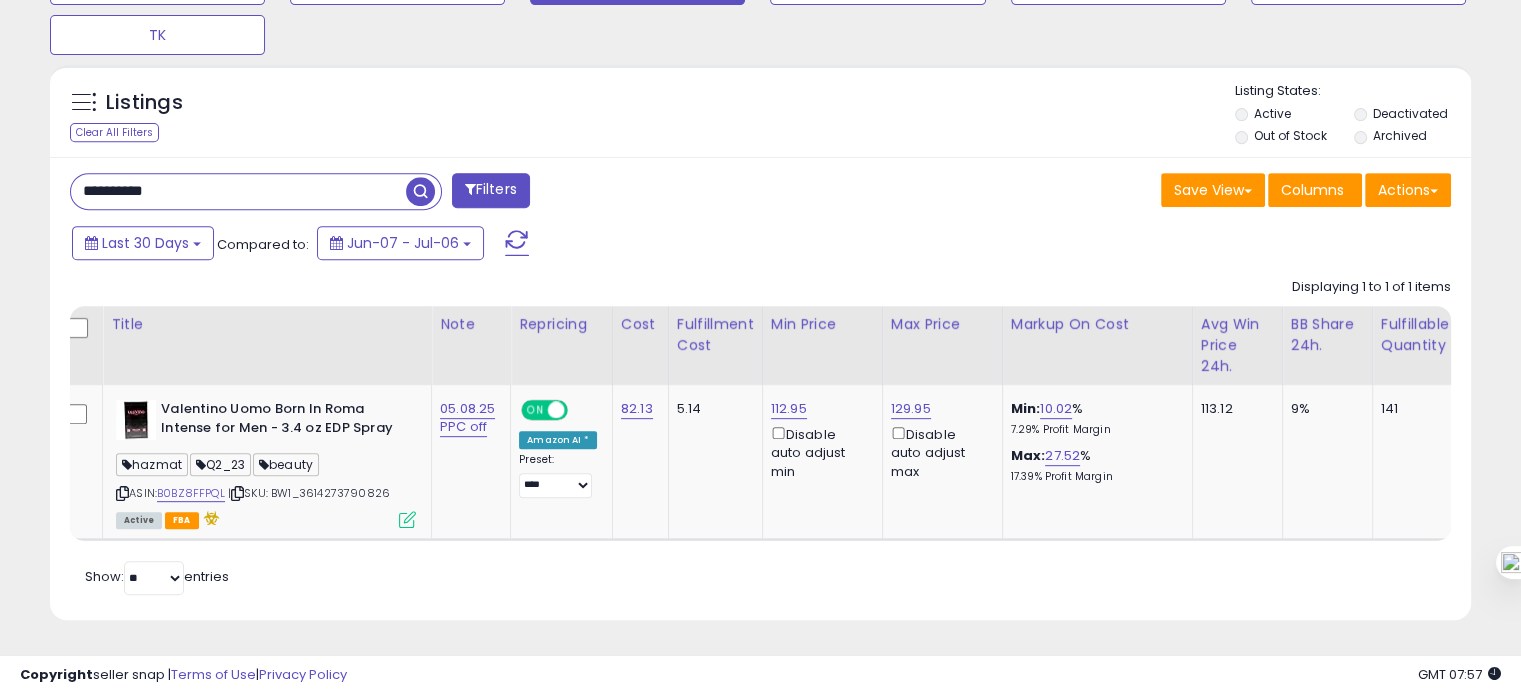 paste 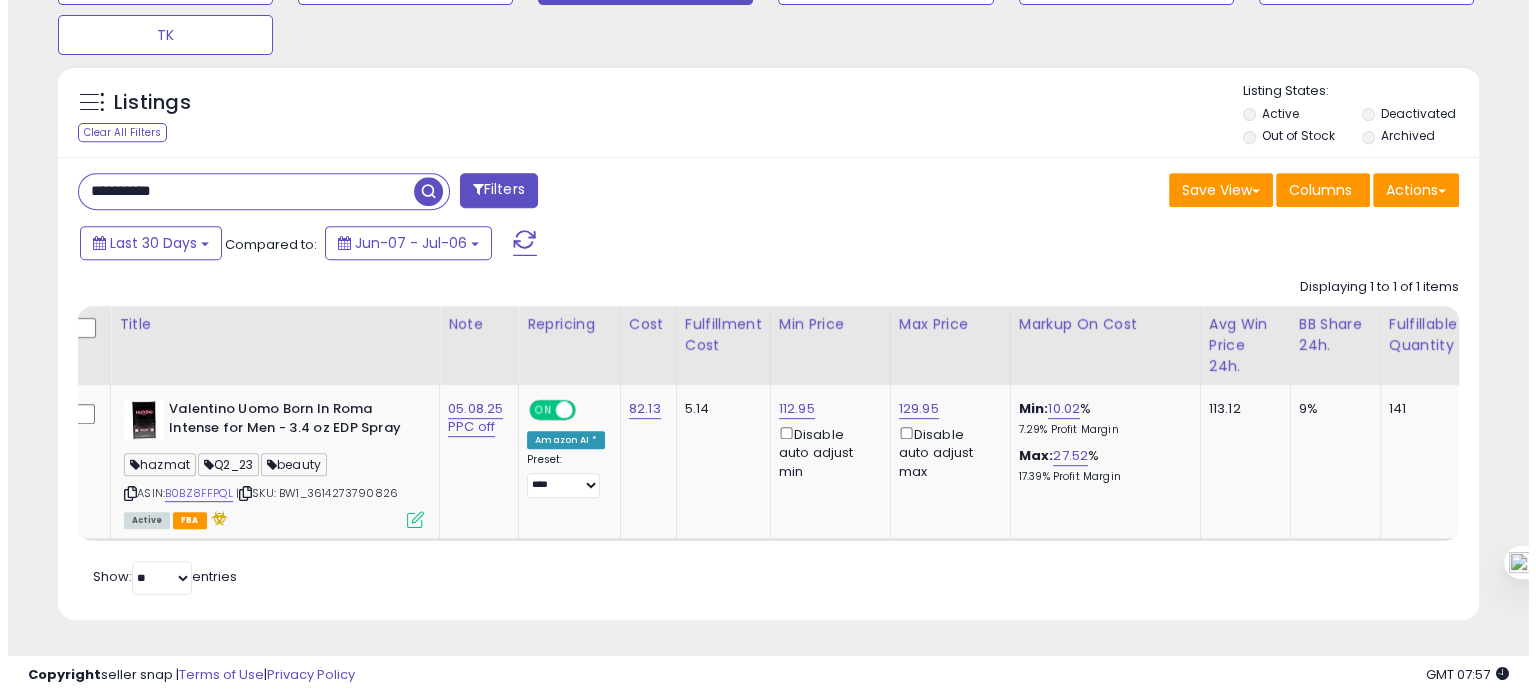 scroll, scrollTop: 674, scrollLeft: 0, axis: vertical 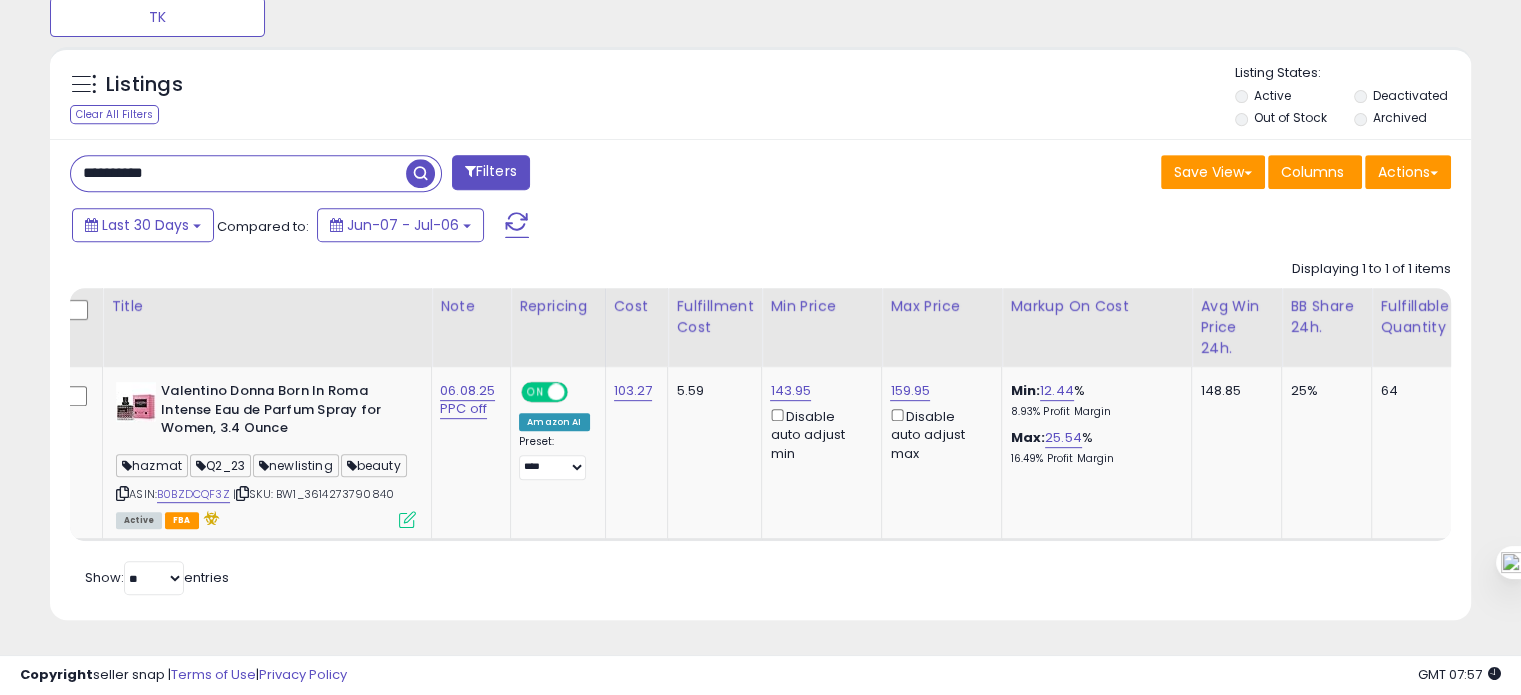click on "**********" at bounding box center [238, 173] 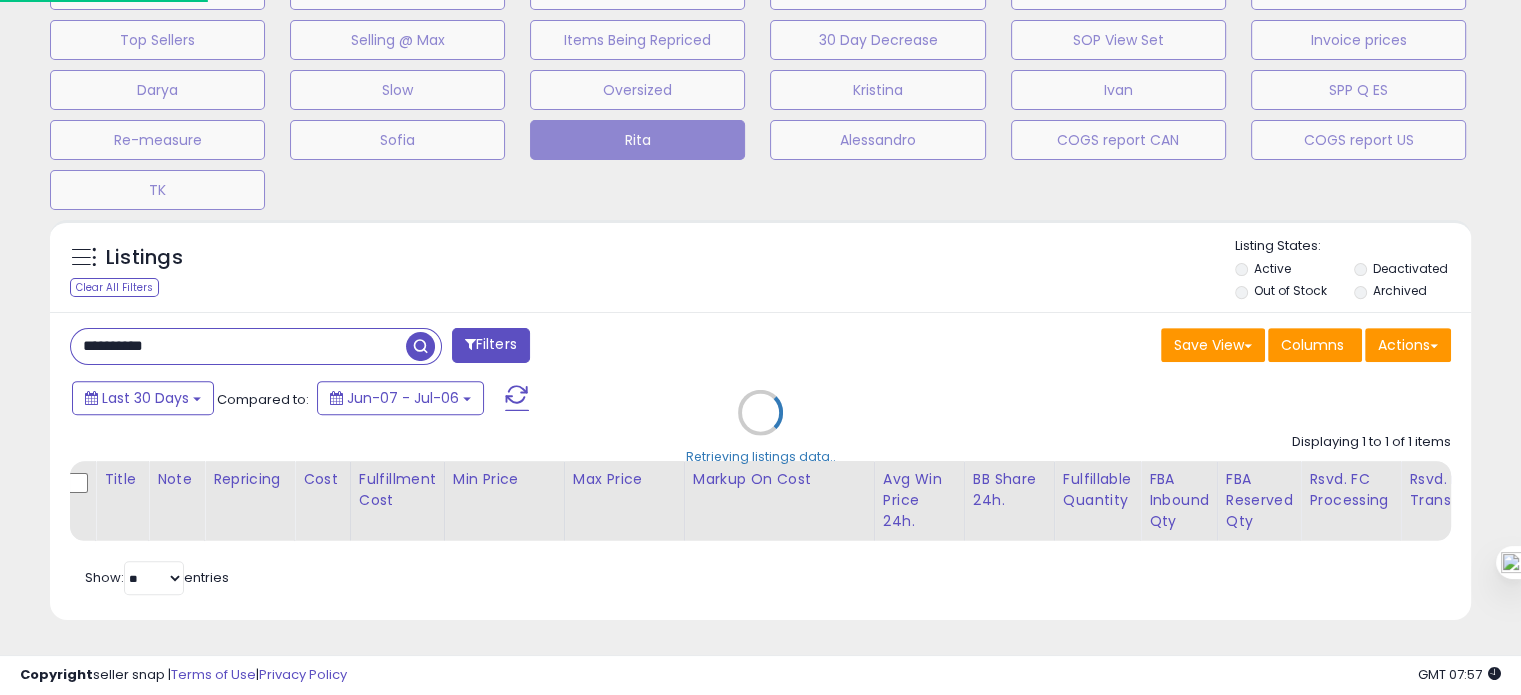 scroll, scrollTop: 999589, scrollLeft: 999168, axis: both 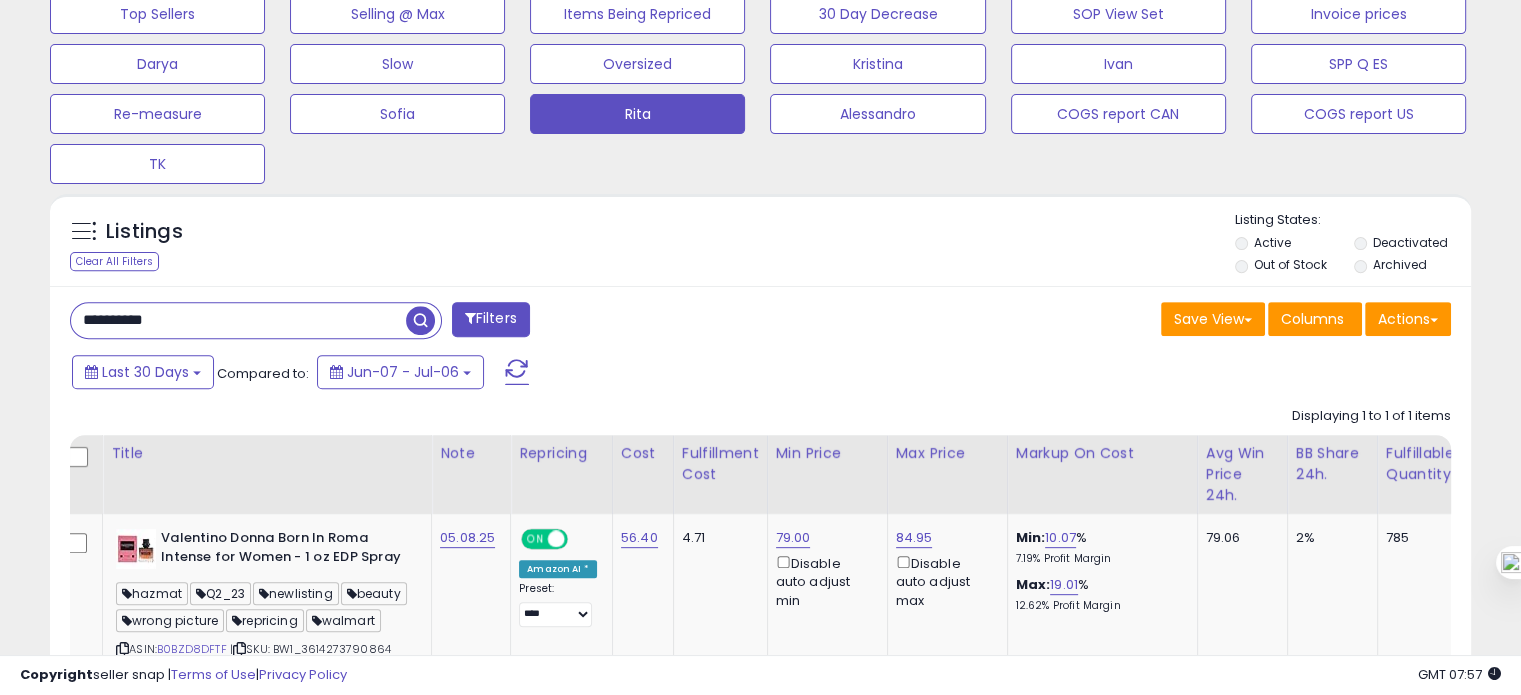 click on "**********" at bounding box center (238, 320) 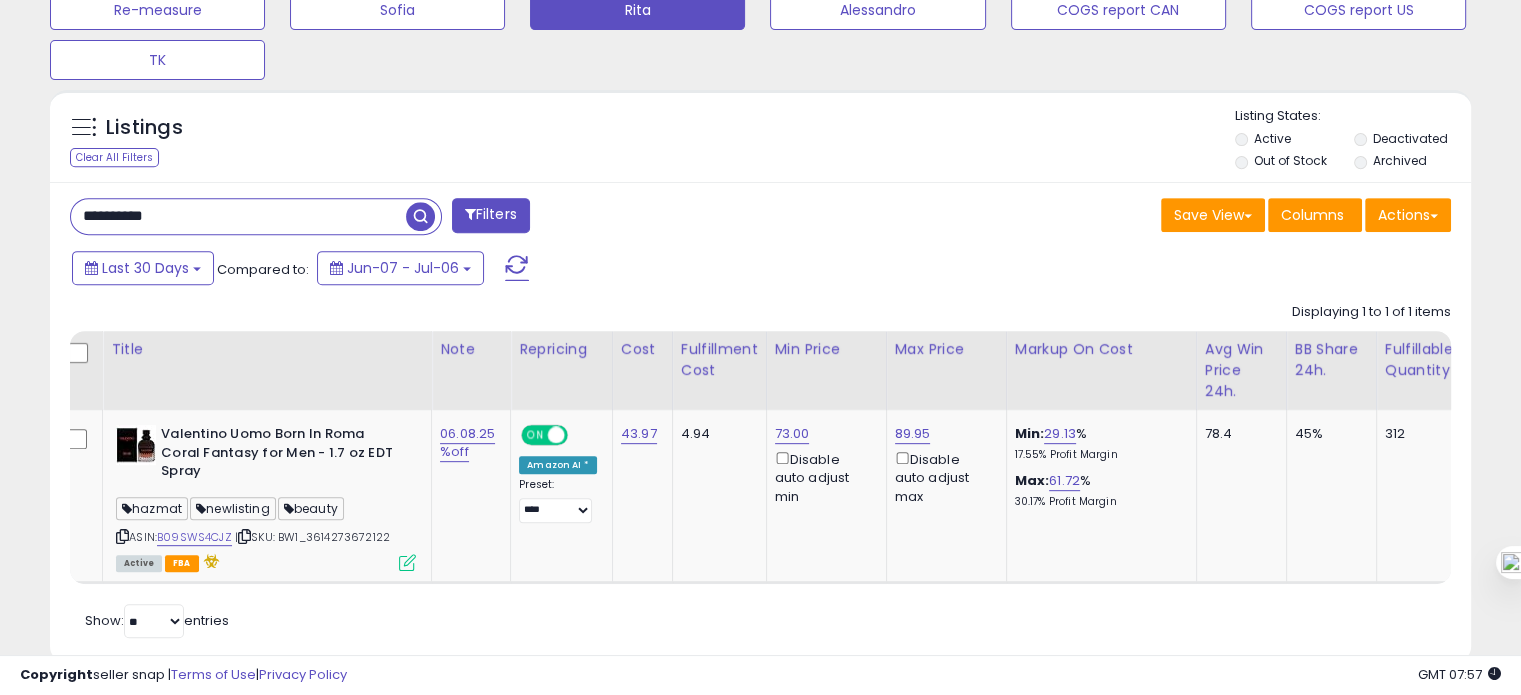 click on "**********" at bounding box center (238, 216) 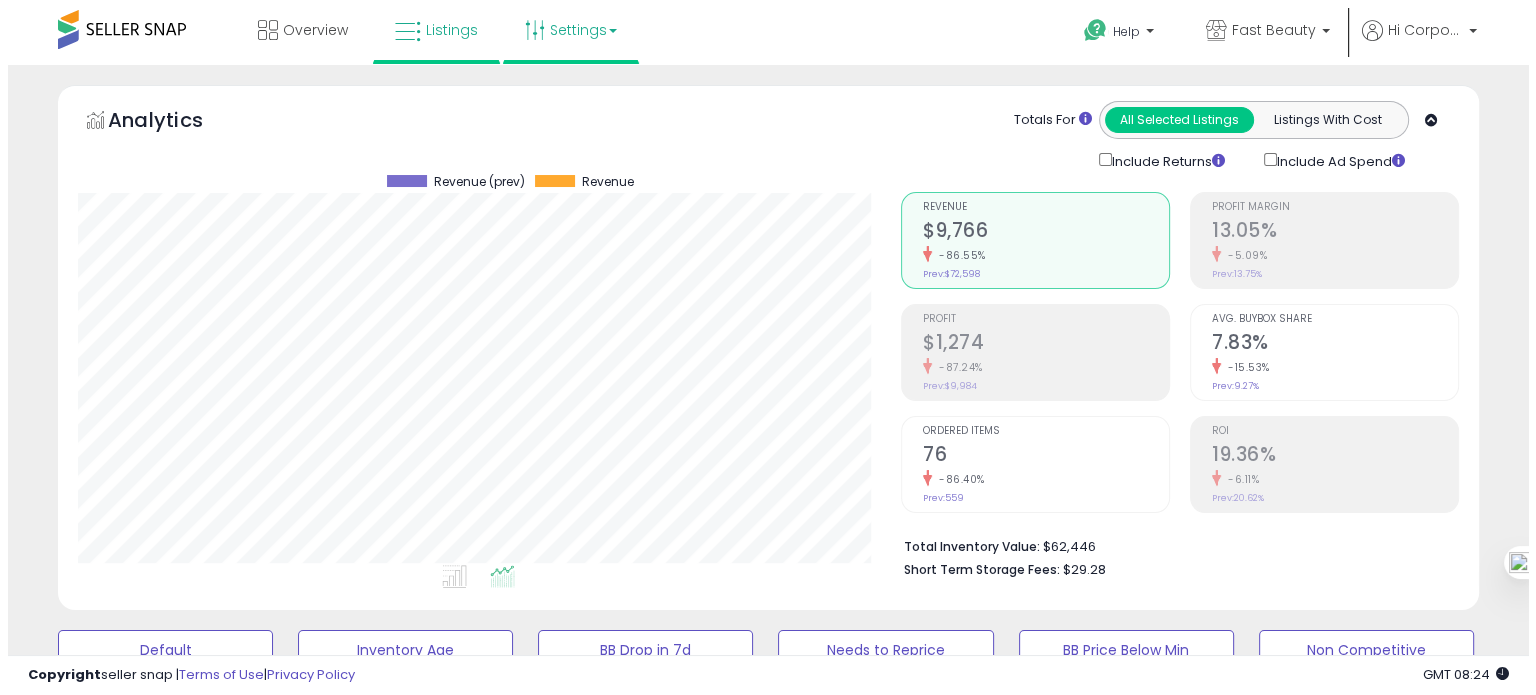 scroll, scrollTop: 657, scrollLeft: 0, axis: vertical 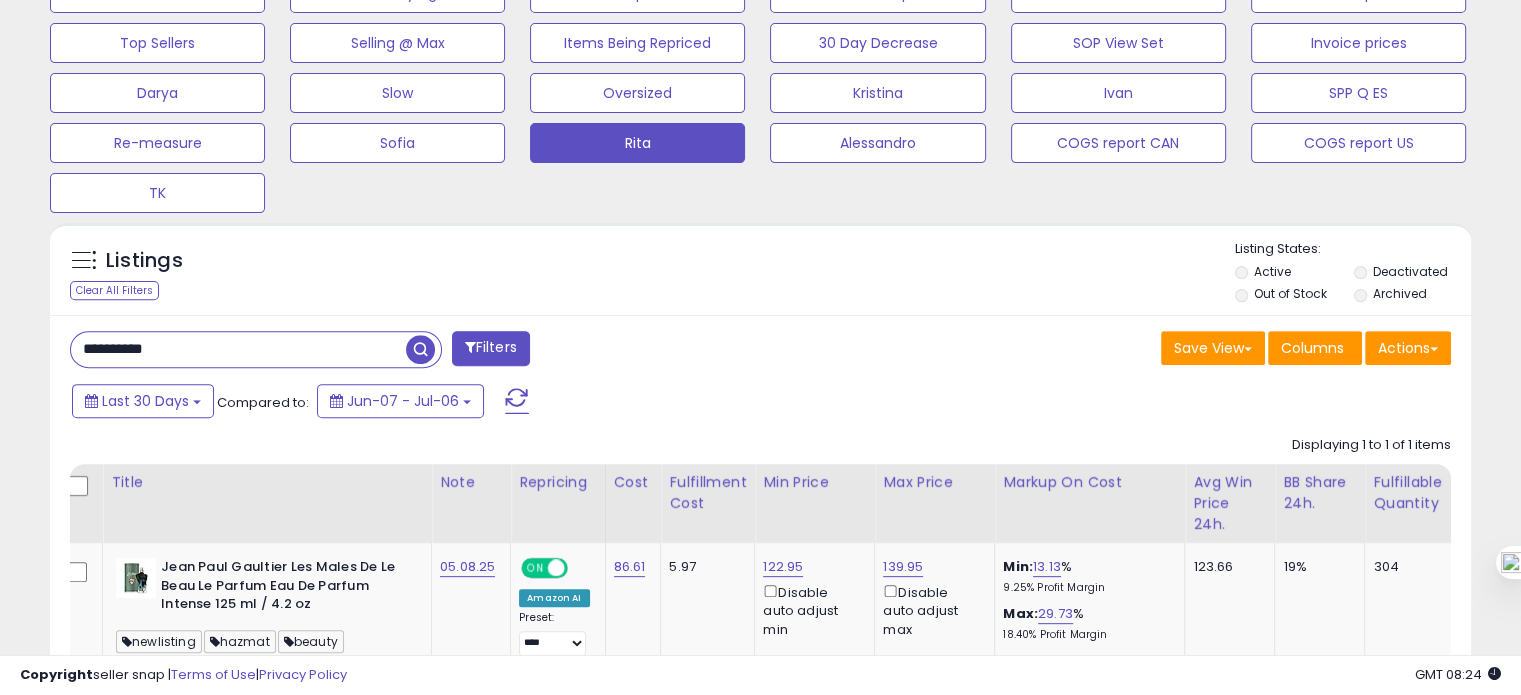 click on "**********" at bounding box center (238, 349) 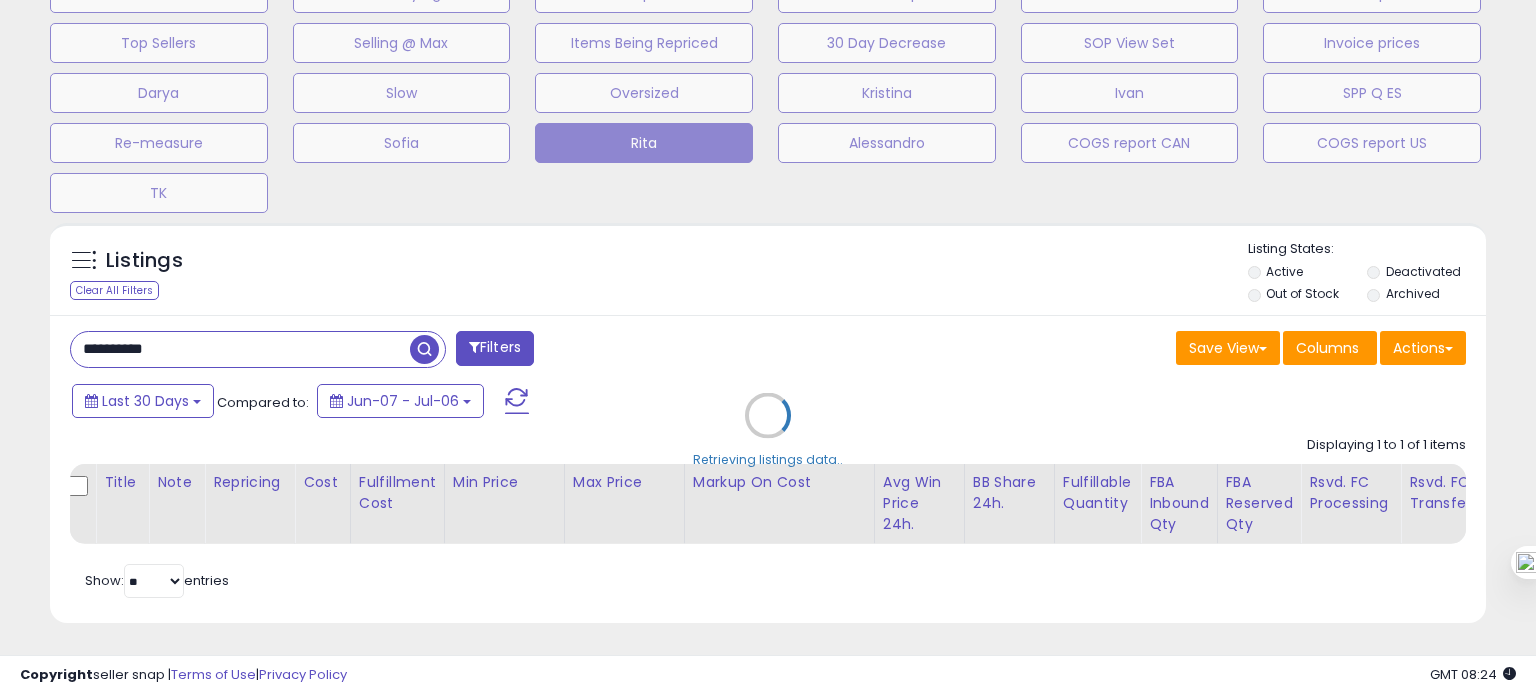 scroll, scrollTop: 999589, scrollLeft: 999168, axis: both 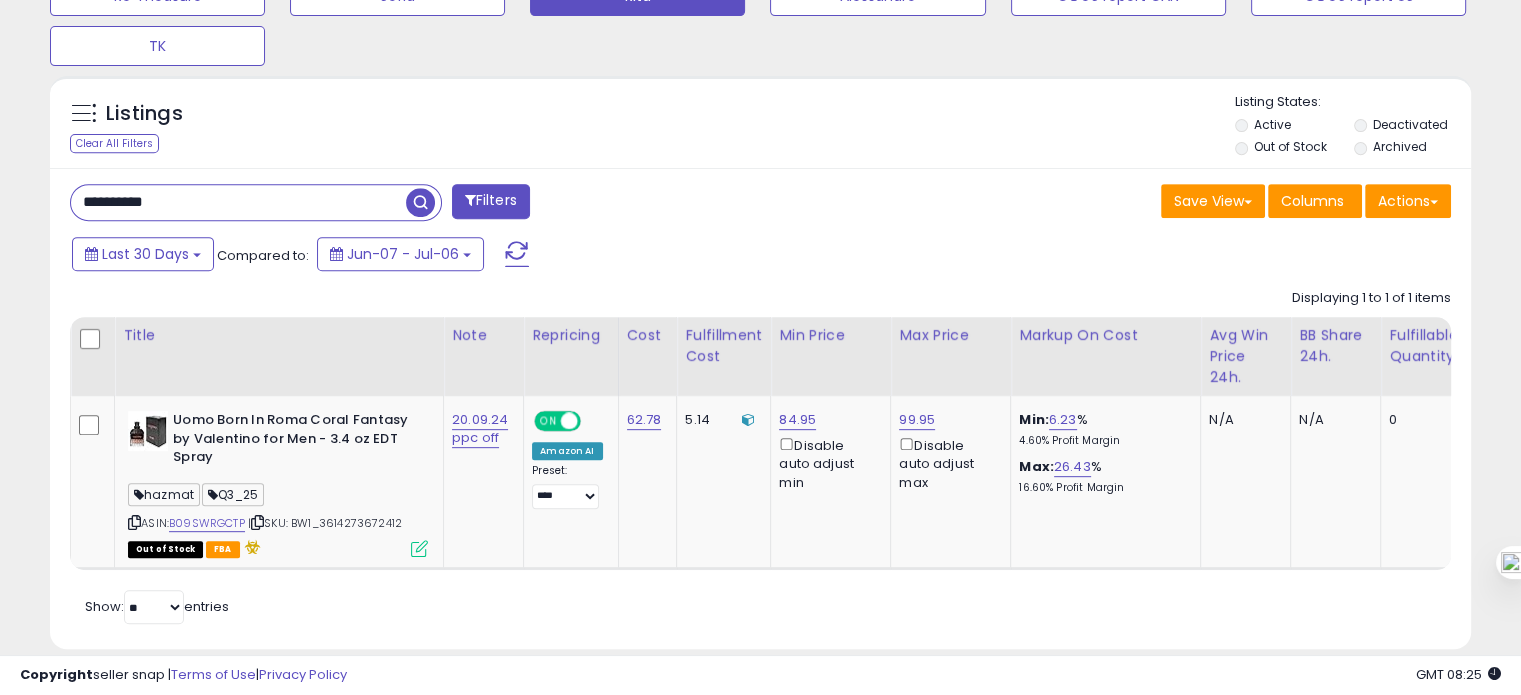 click on "**********" at bounding box center (238, 202) 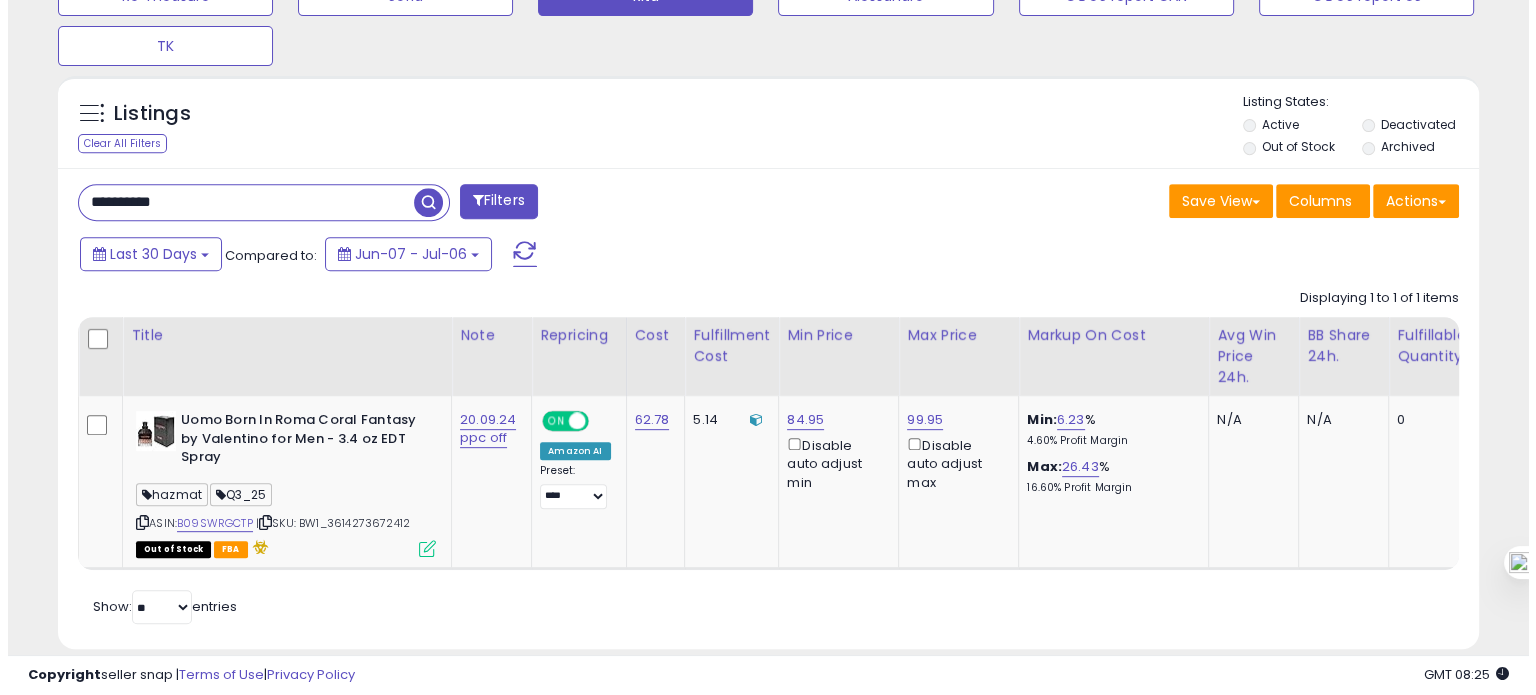 scroll, scrollTop: 674, scrollLeft: 0, axis: vertical 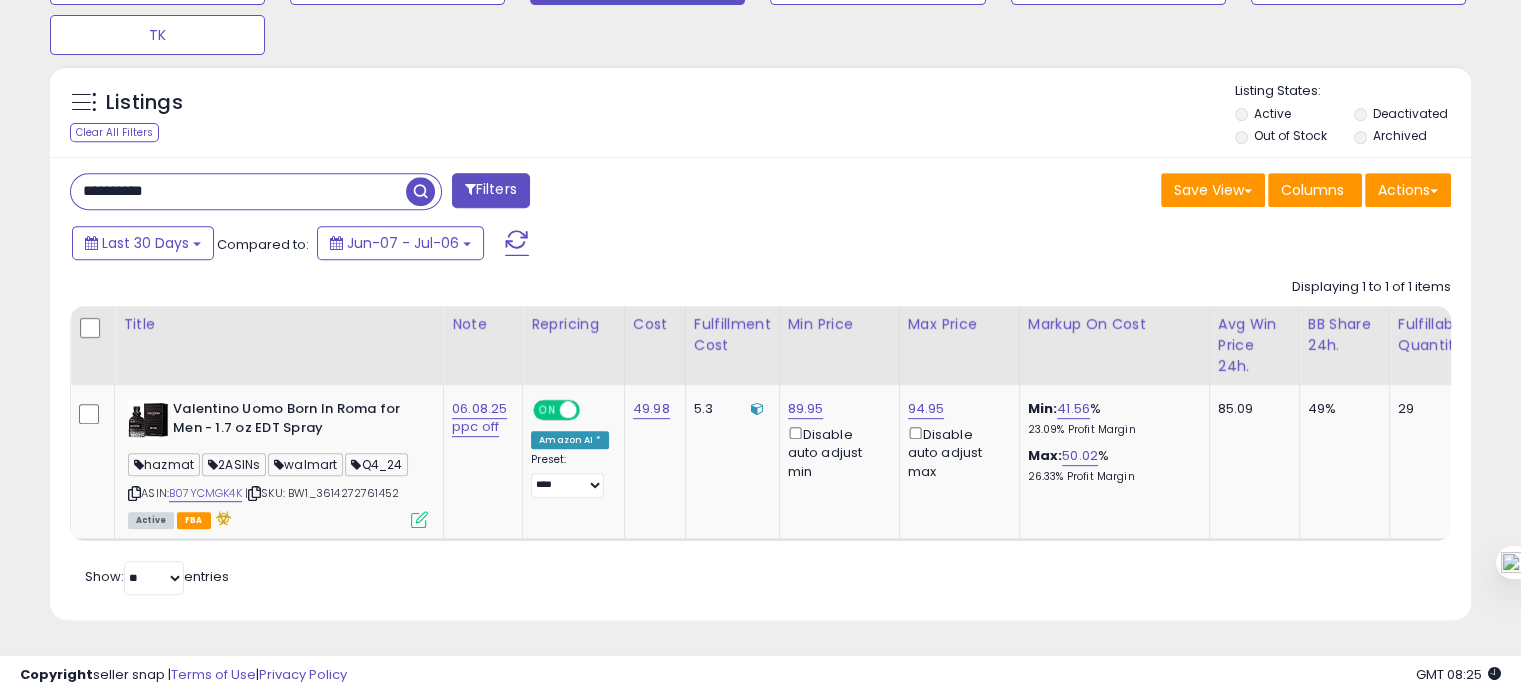 click on "**********" at bounding box center [238, 191] 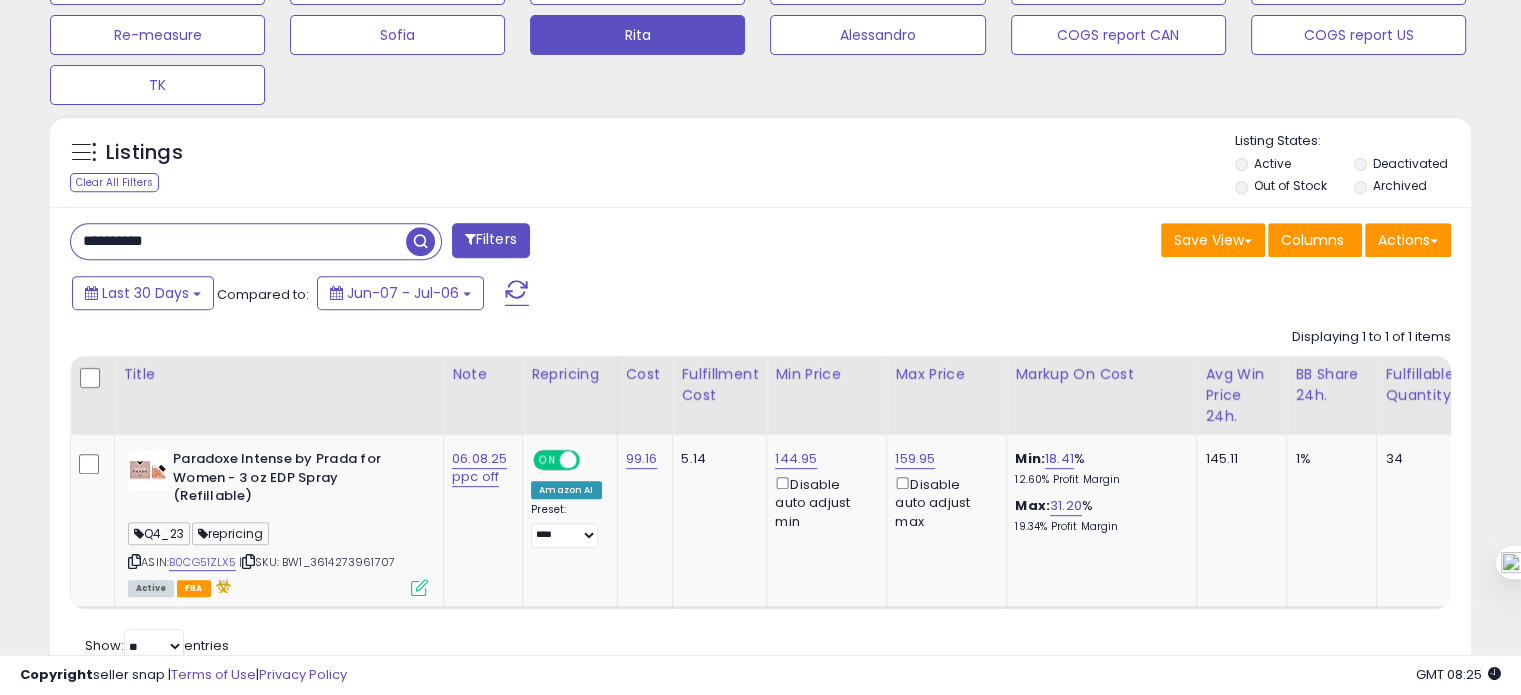 click on "**********" at bounding box center (238, 241) 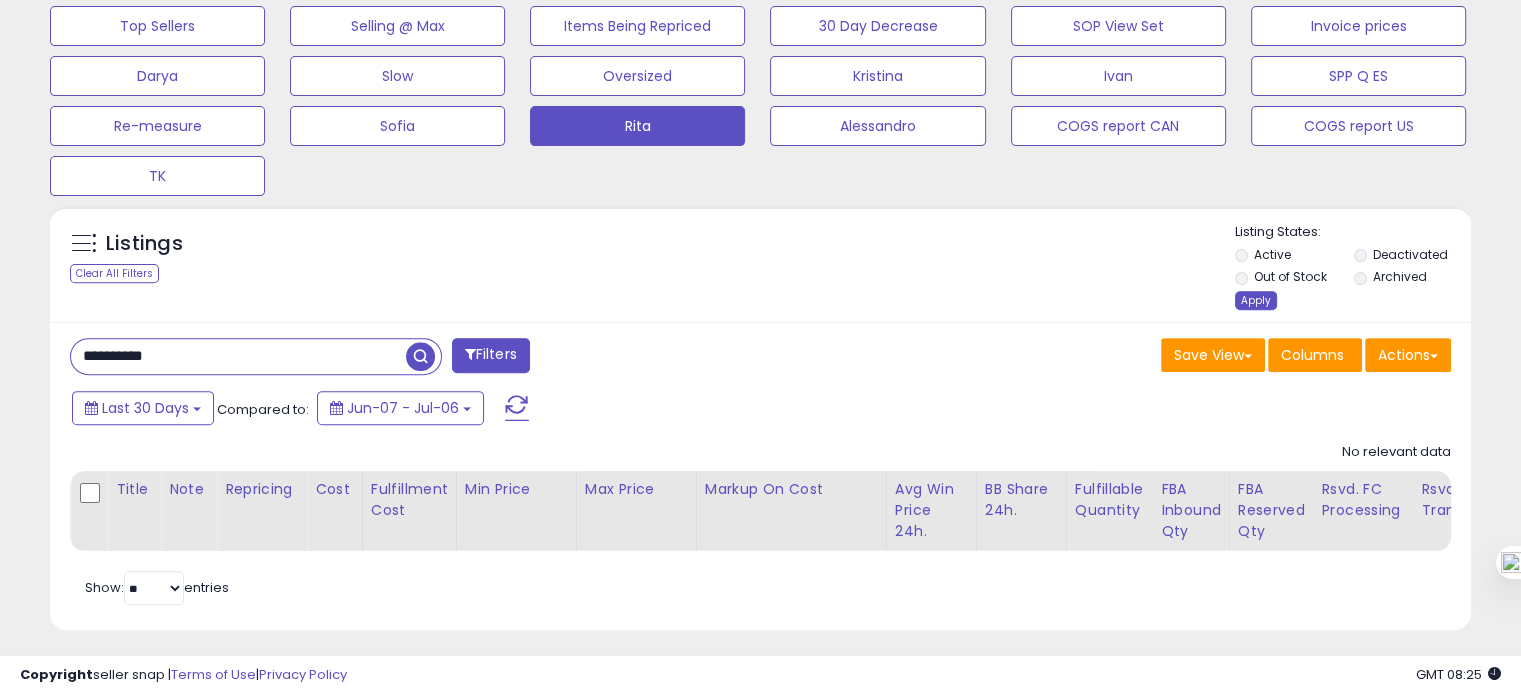 click on "Apply" at bounding box center (1256, 300) 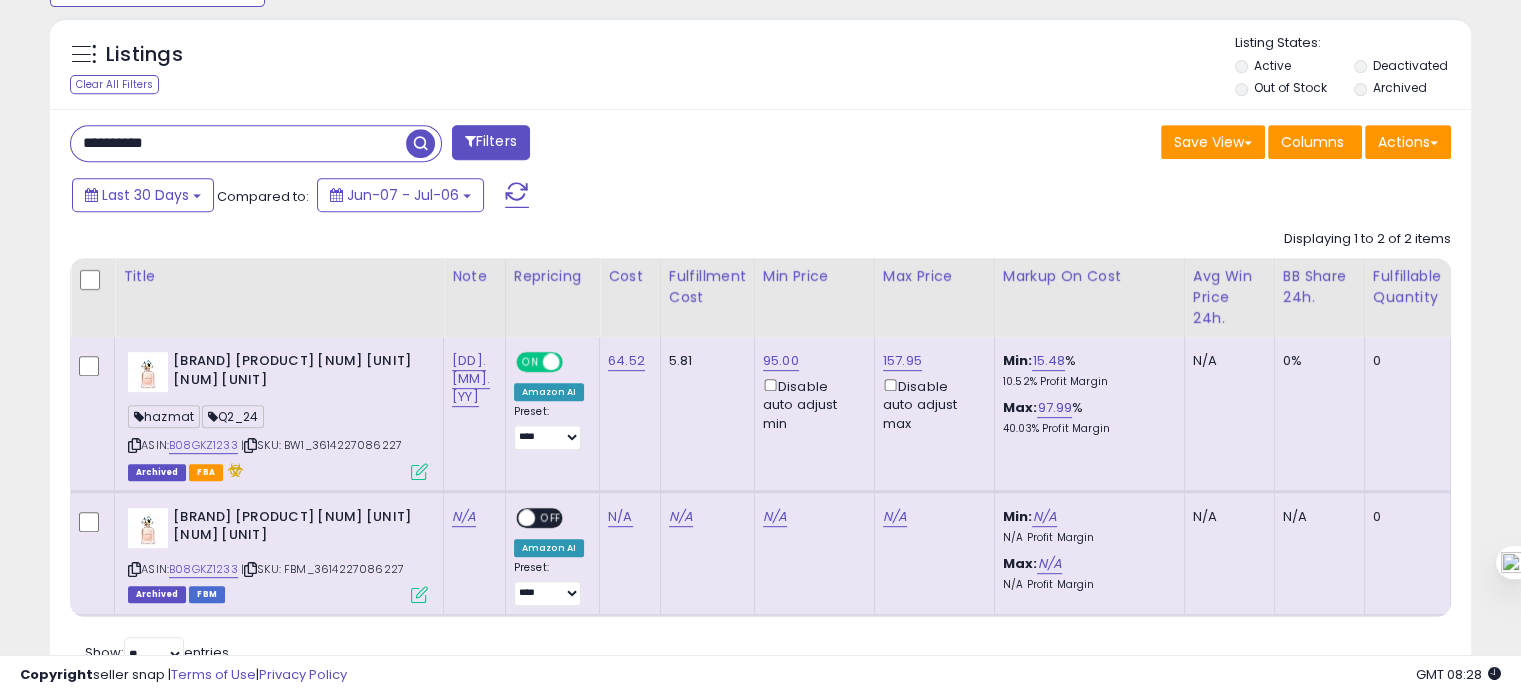 click on "**********" at bounding box center [238, 143] 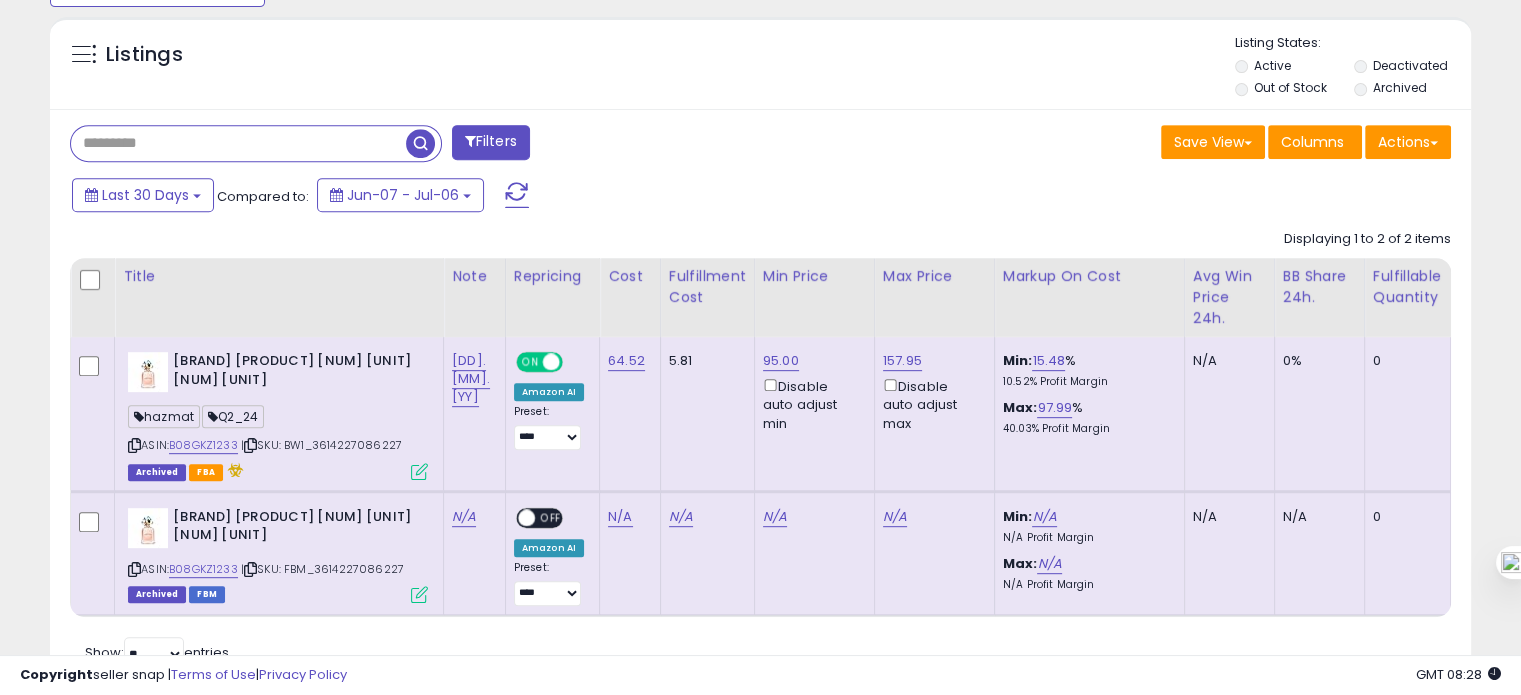 type 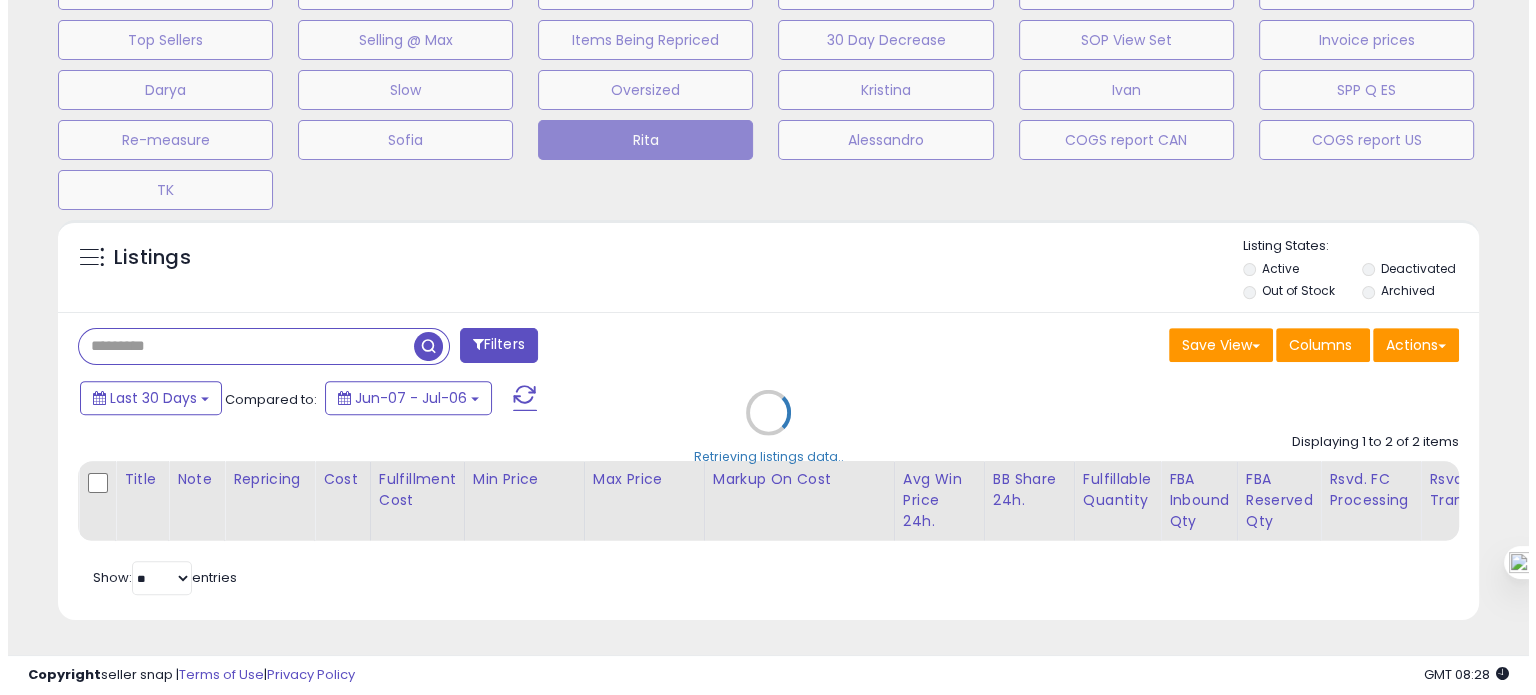 scroll, scrollTop: 674, scrollLeft: 0, axis: vertical 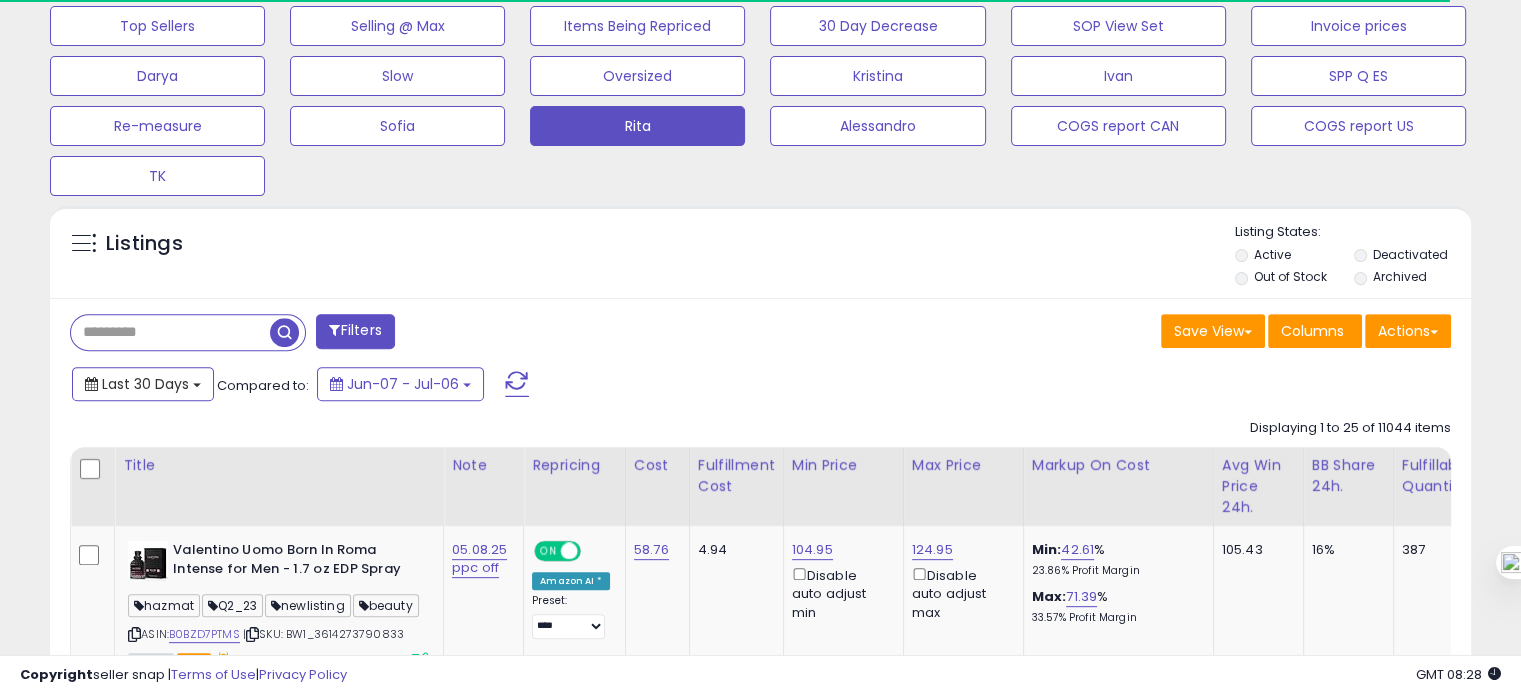 click on "Last 30 Days" at bounding box center [145, 384] 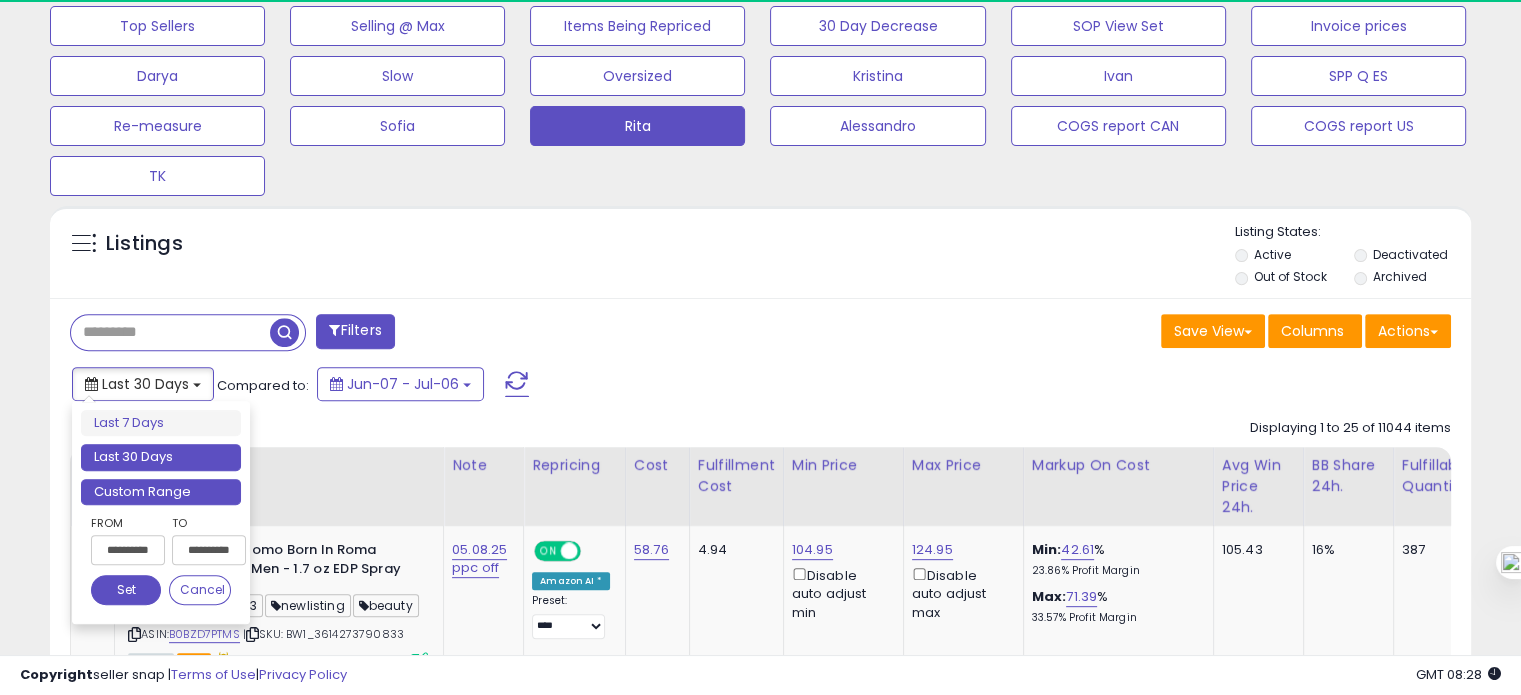 scroll, scrollTop: 999589, scrollLeft: 999176, axis: both 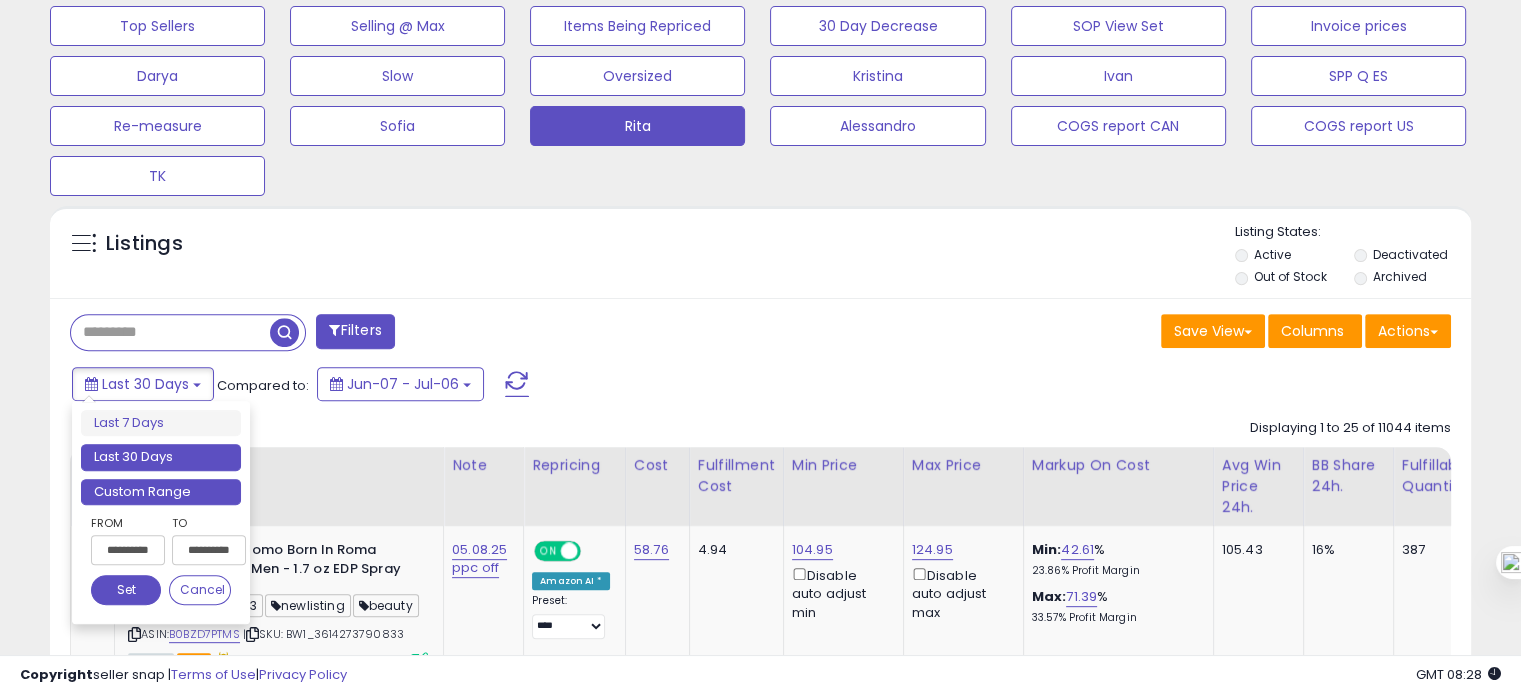 click on "Custom Range" at bounding box center [161, 492] 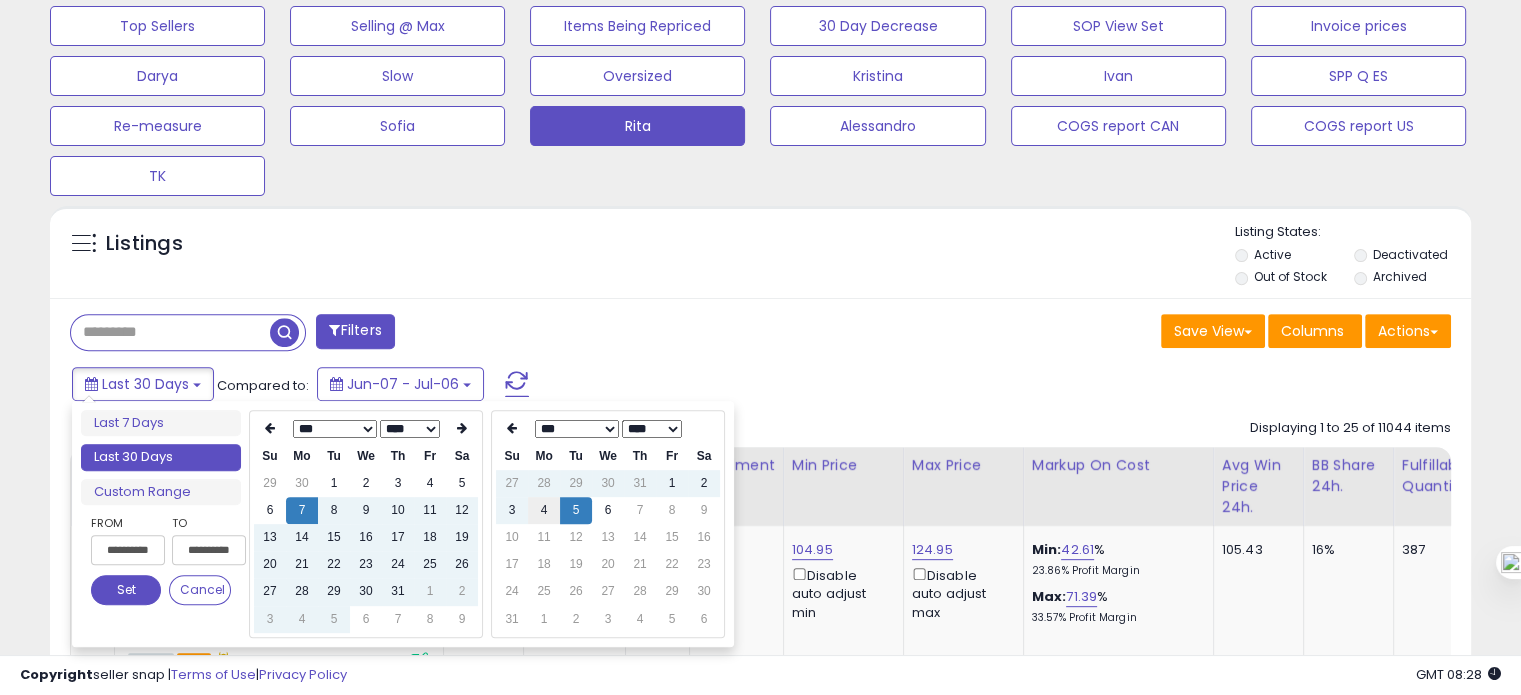 type on "**********" 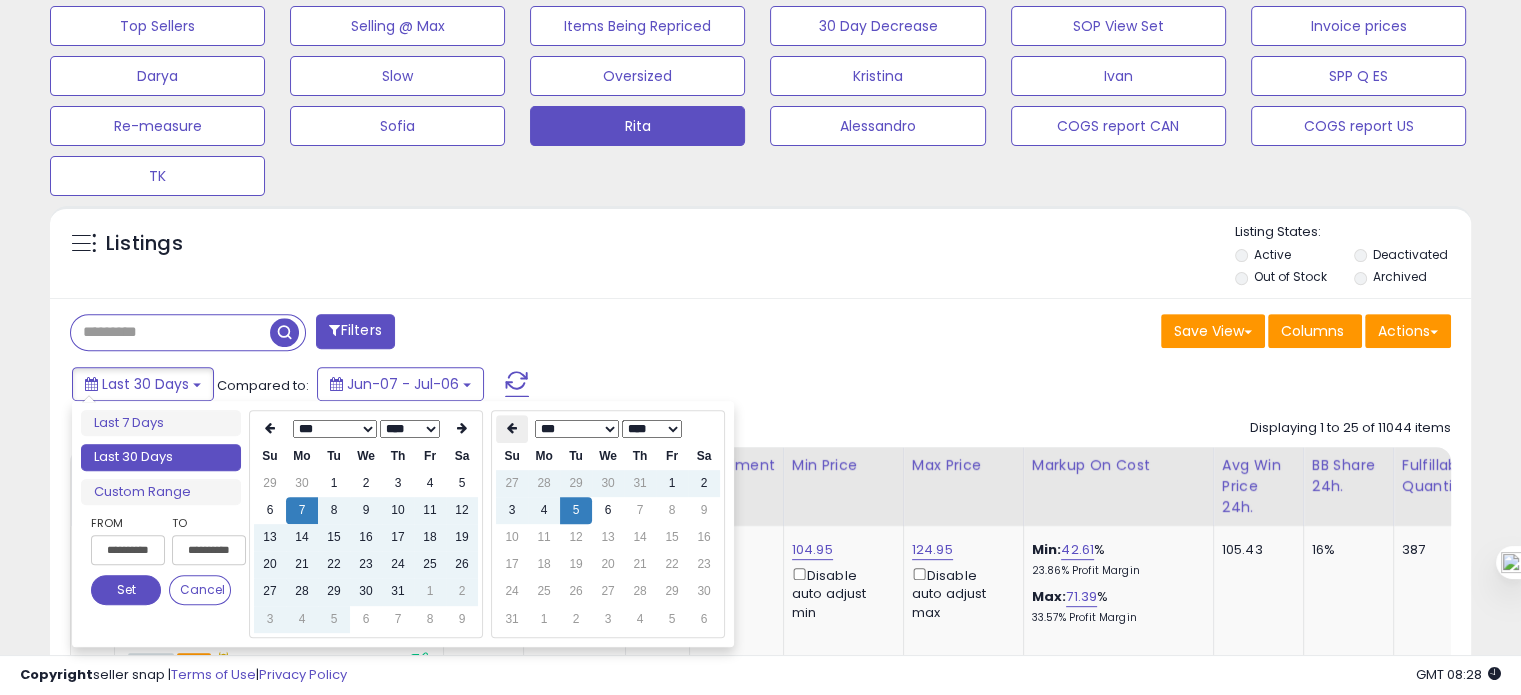 click at bounding box center (512, 429) 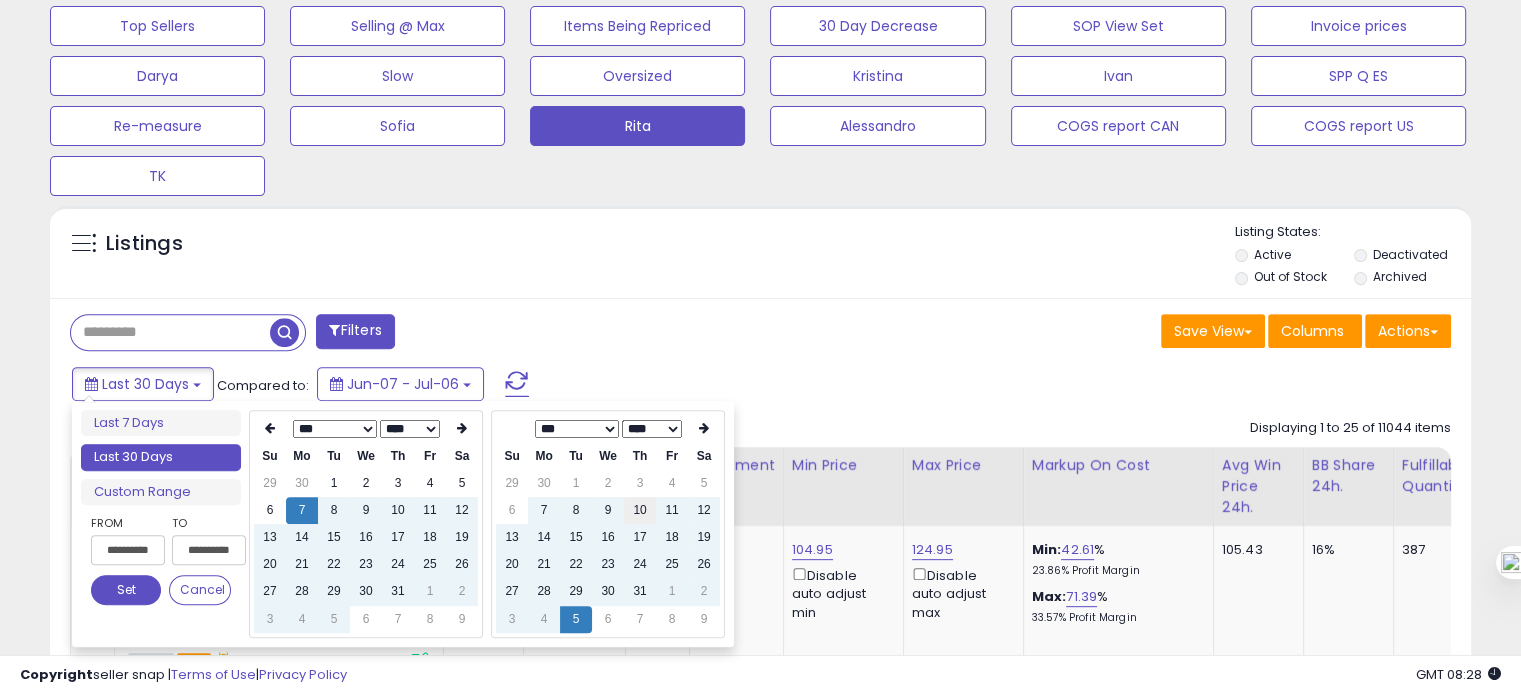 click on "10" at bounding box center (640, 510) 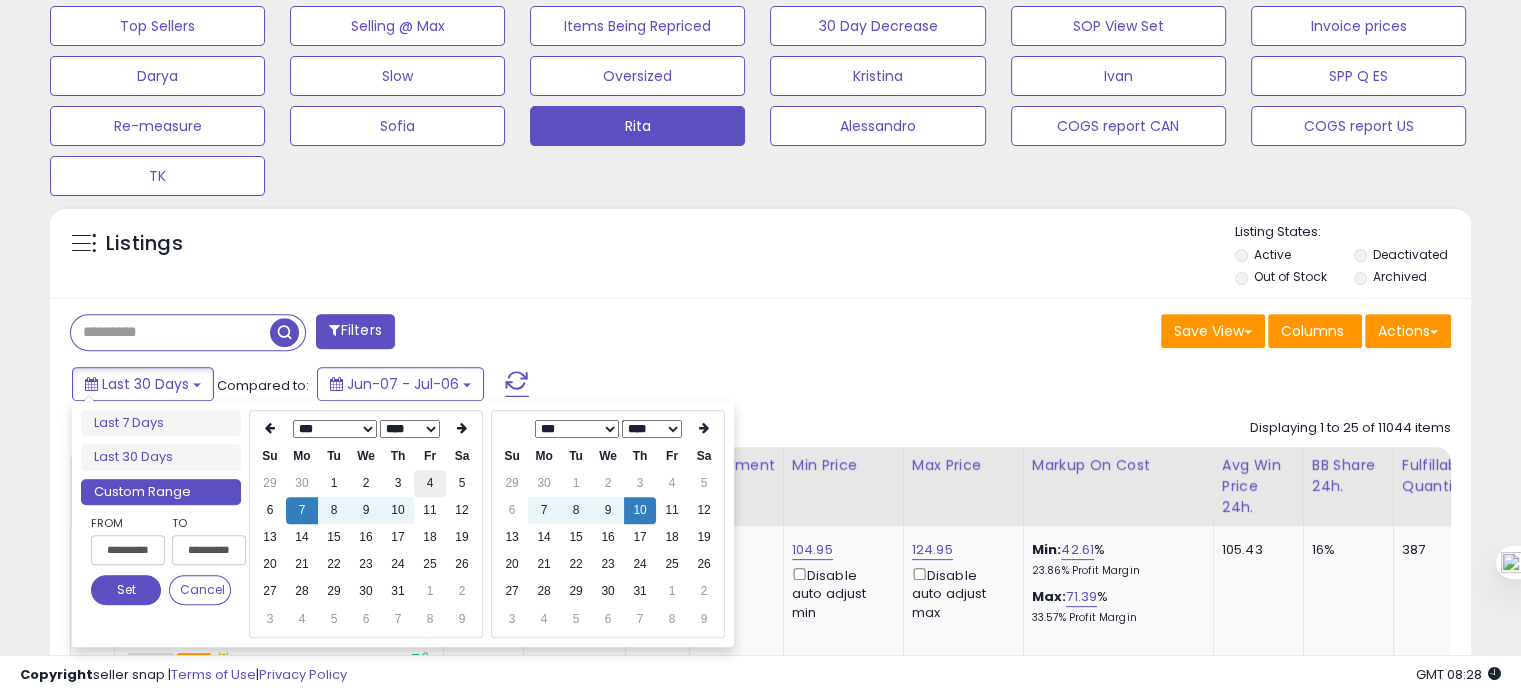 type on "**********" 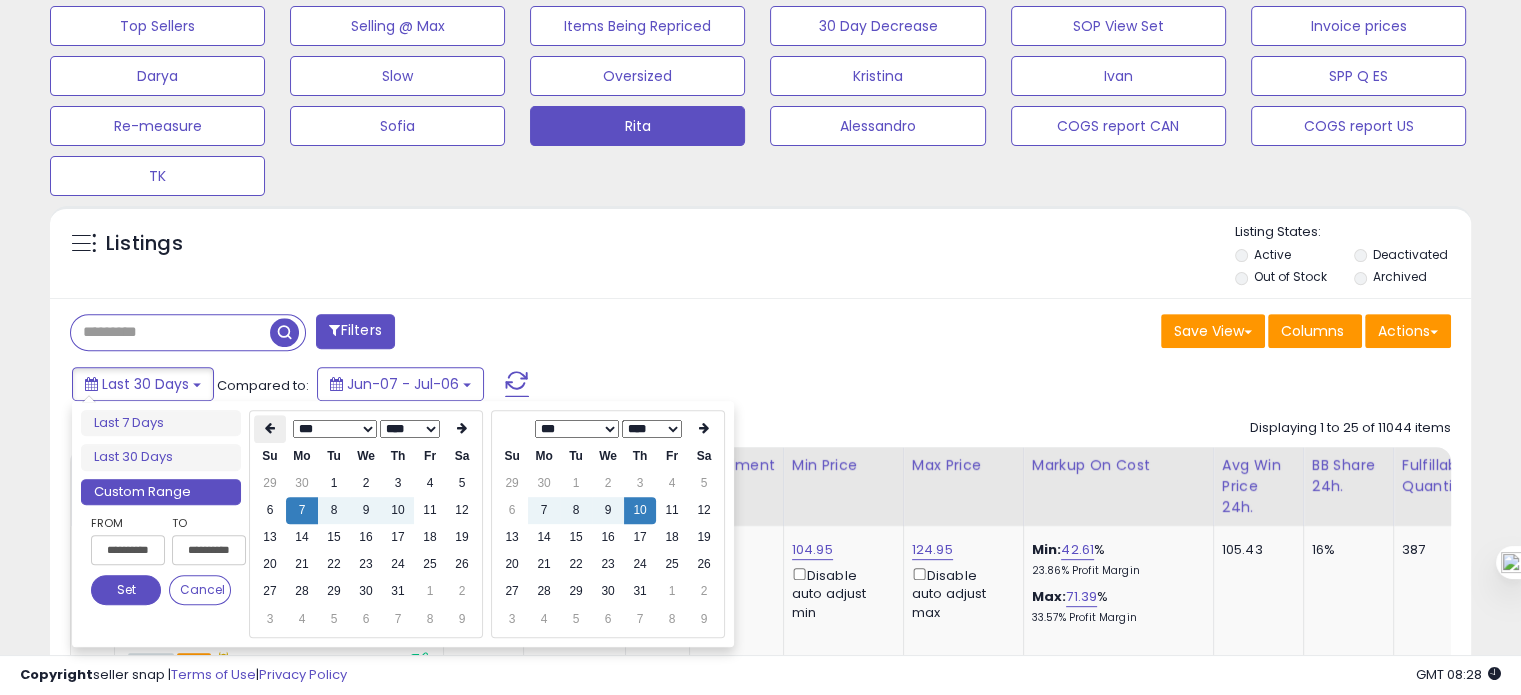 click at bounding box center (270, 429) 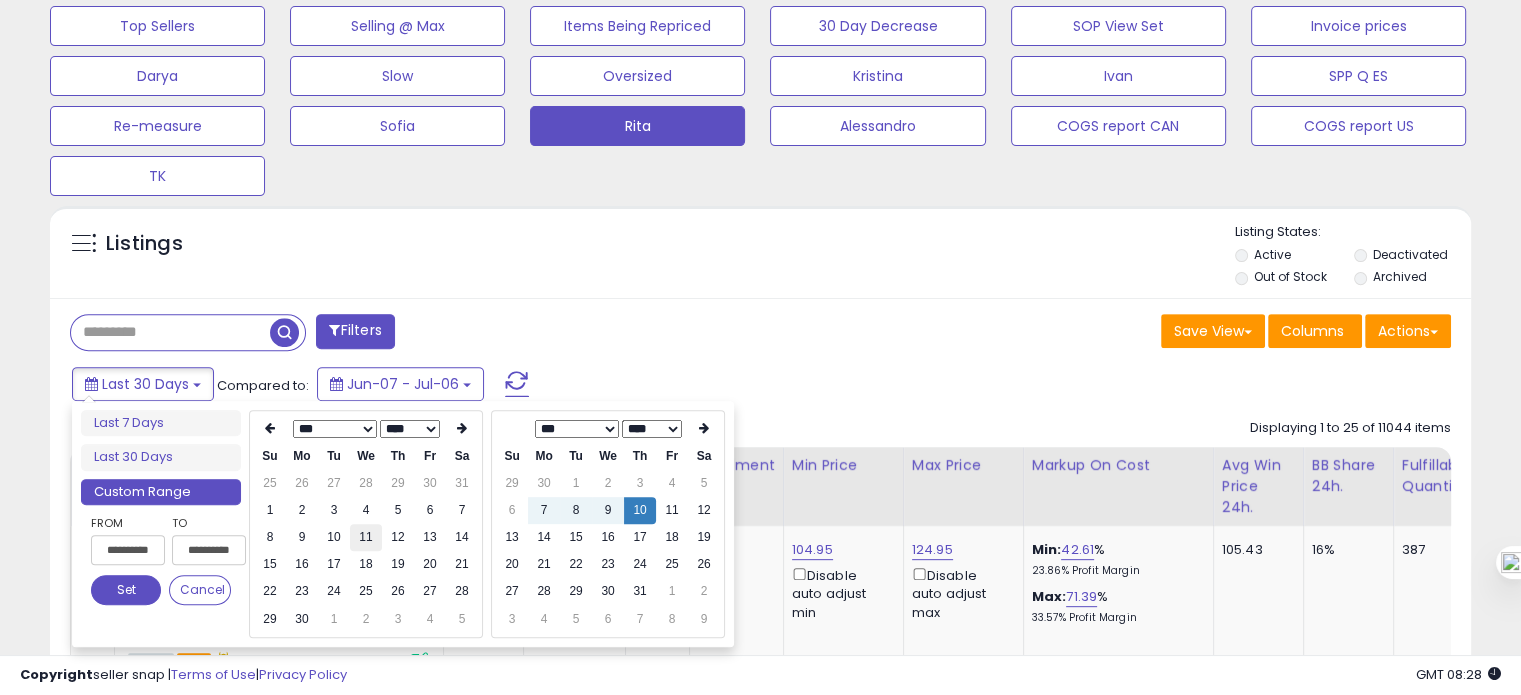 click on "11" at bounding box center [366, 537] 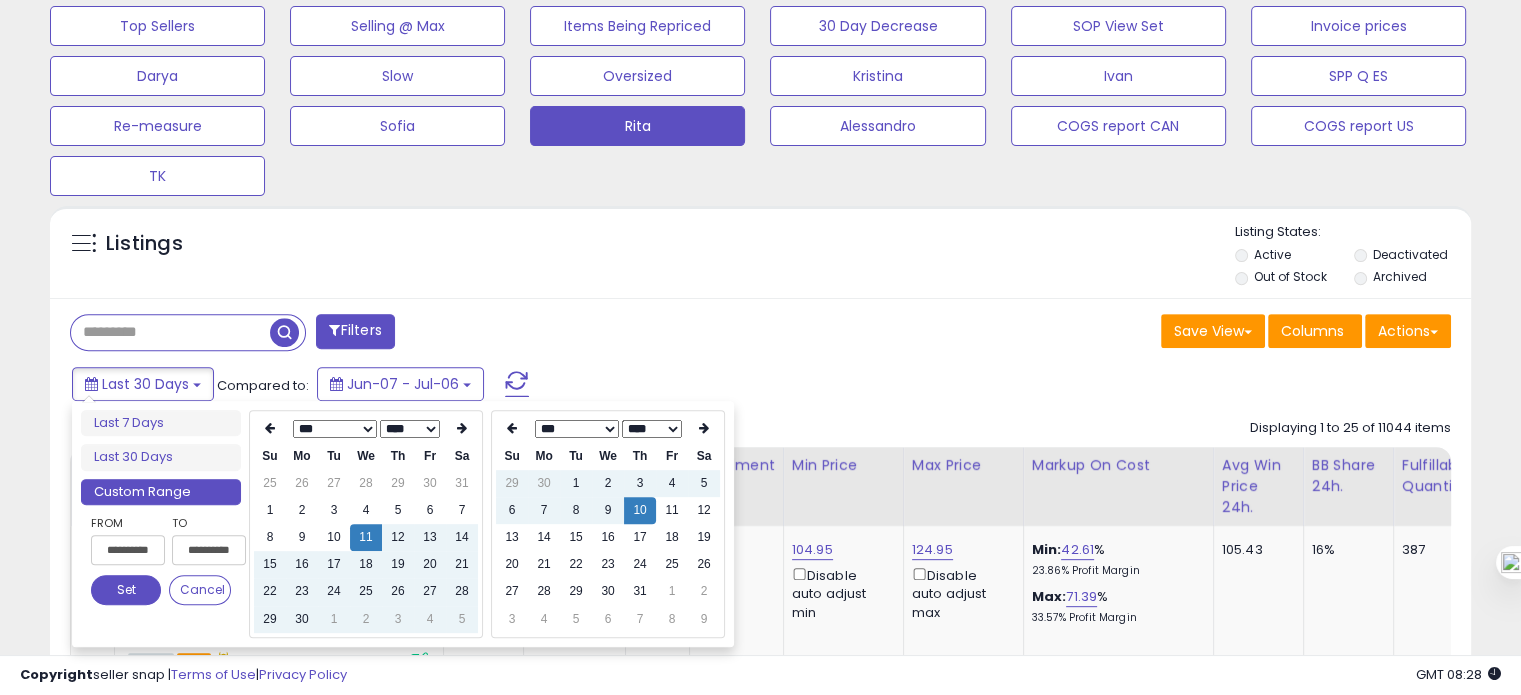 type on "**********" 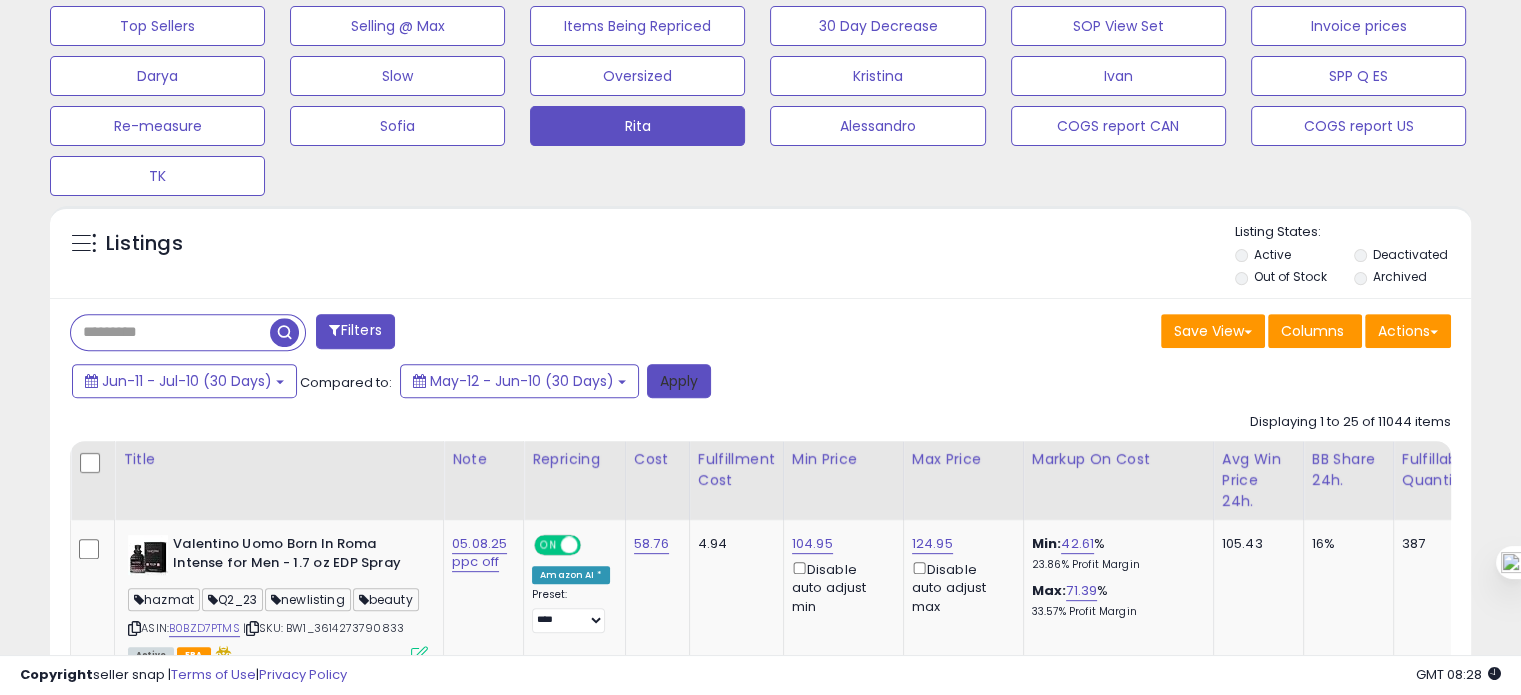 click on "Apply" at bounding box center [679, 381] 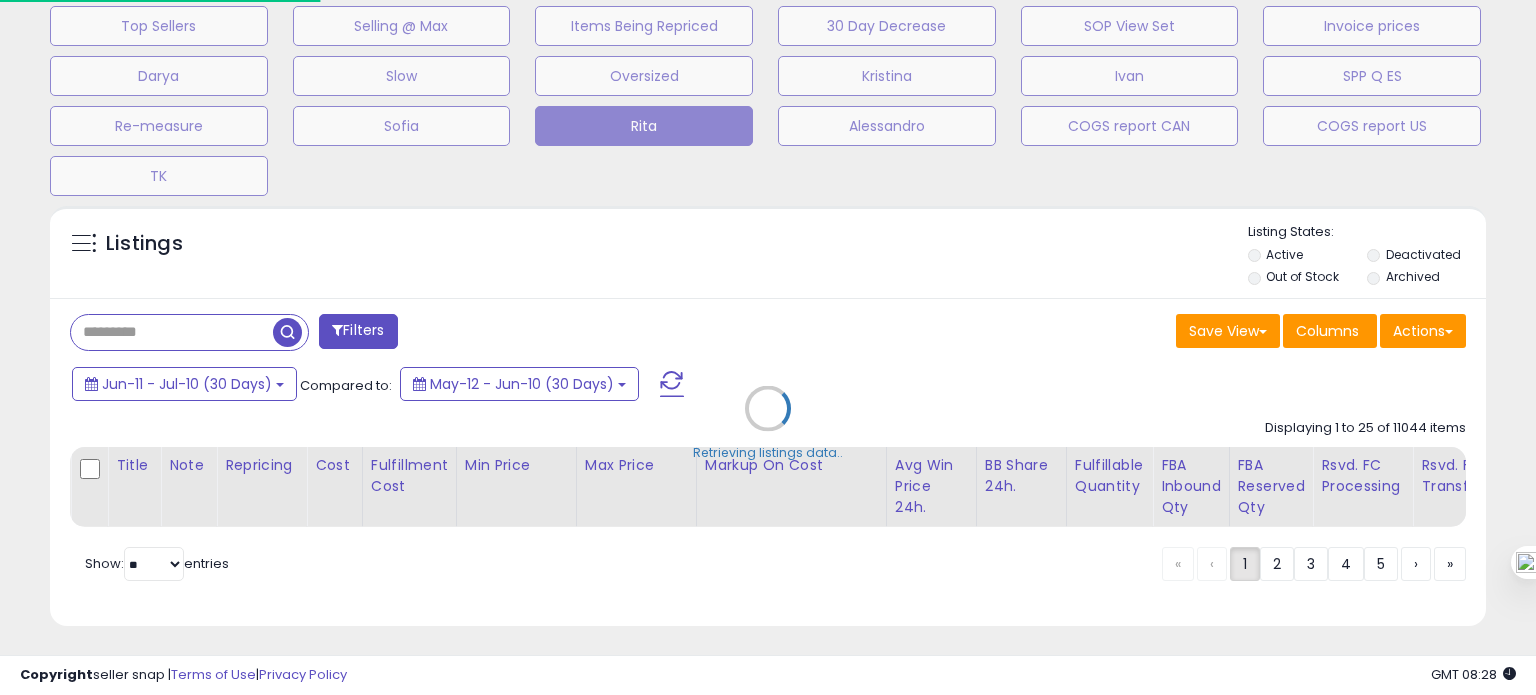 scroll, scrollTop: 999589, scrollLeft: 999168, axis: both 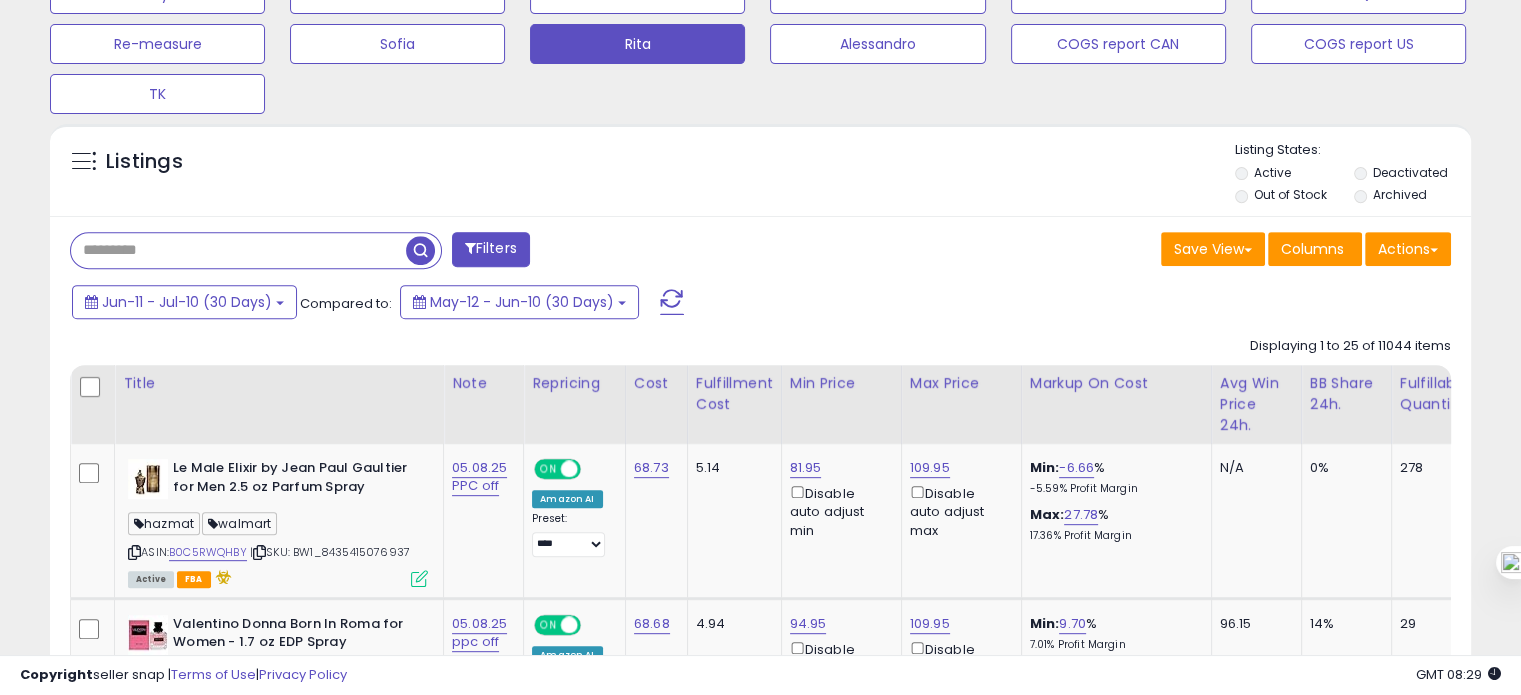 click at bounding box center [238, 250] 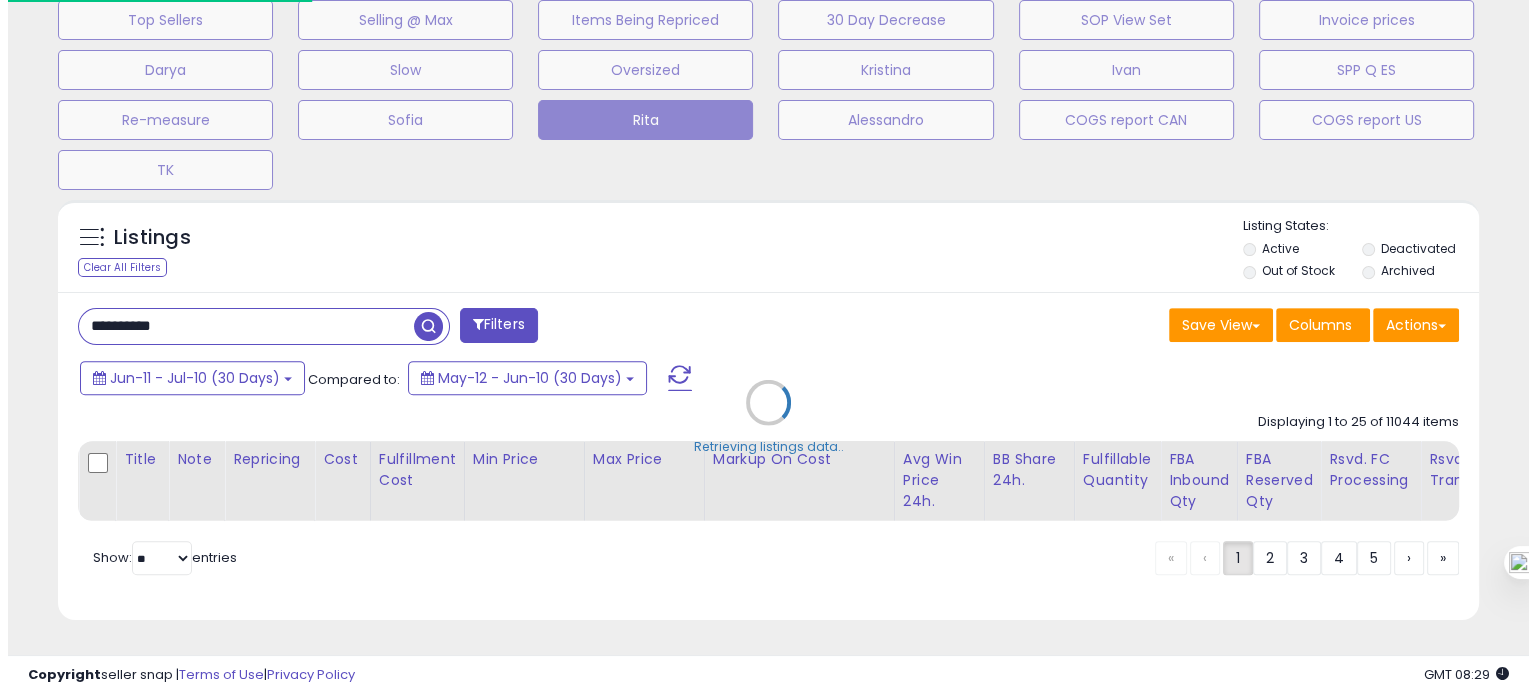 scroll, scrollTop: 693, scrollLeft: 0, axis: vertical 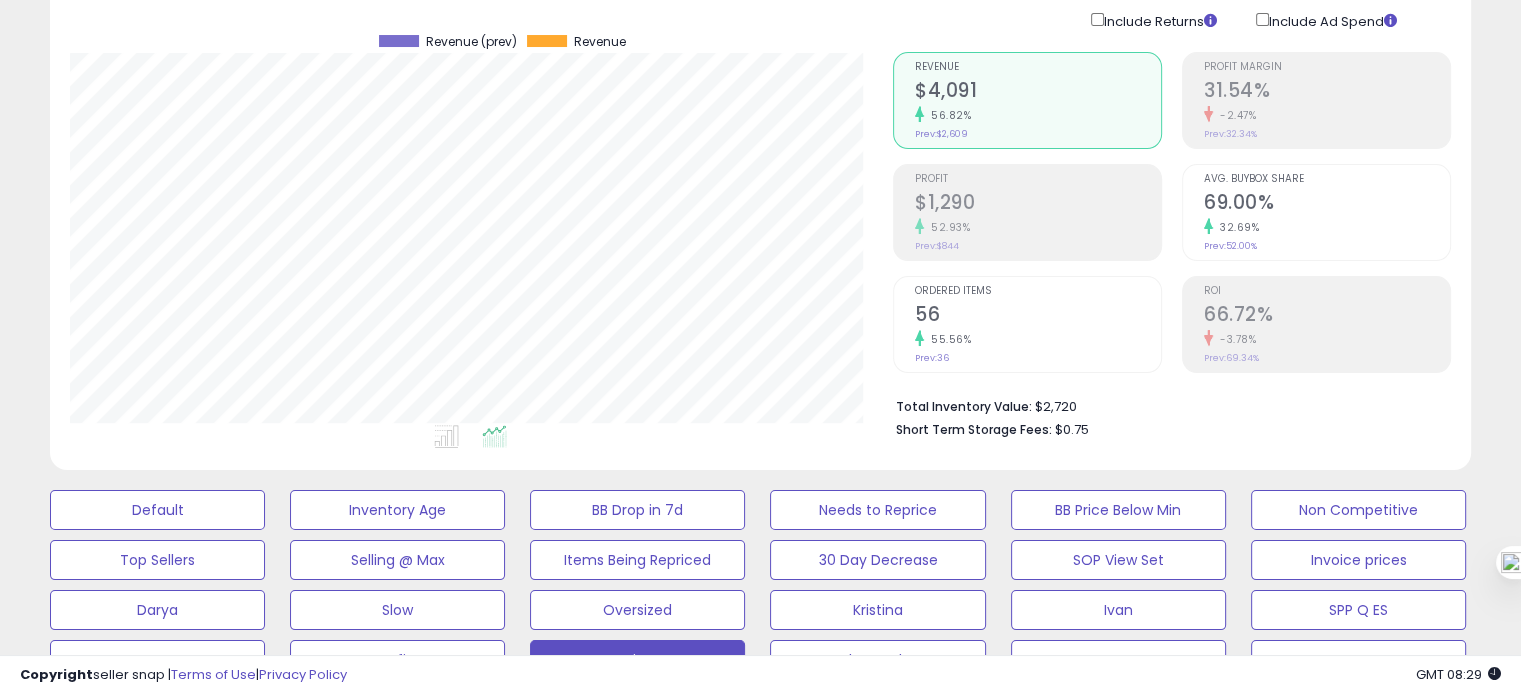 click on "Avg. Buybox Share
69.00%
32.69%
Prev:  52.00%" at bounding box center [1327, 210] 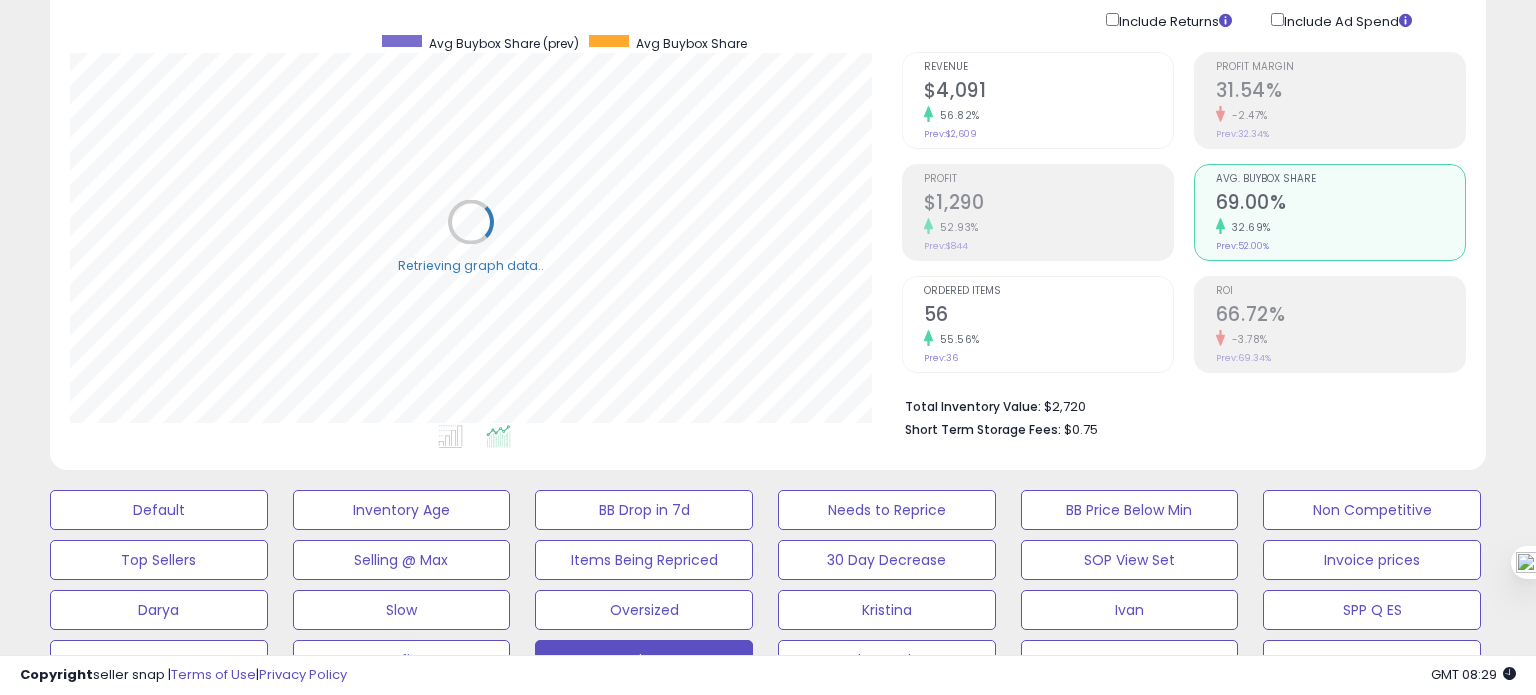 scroll, scrollTop: 999589, scrollLeft: 999168, axis: both 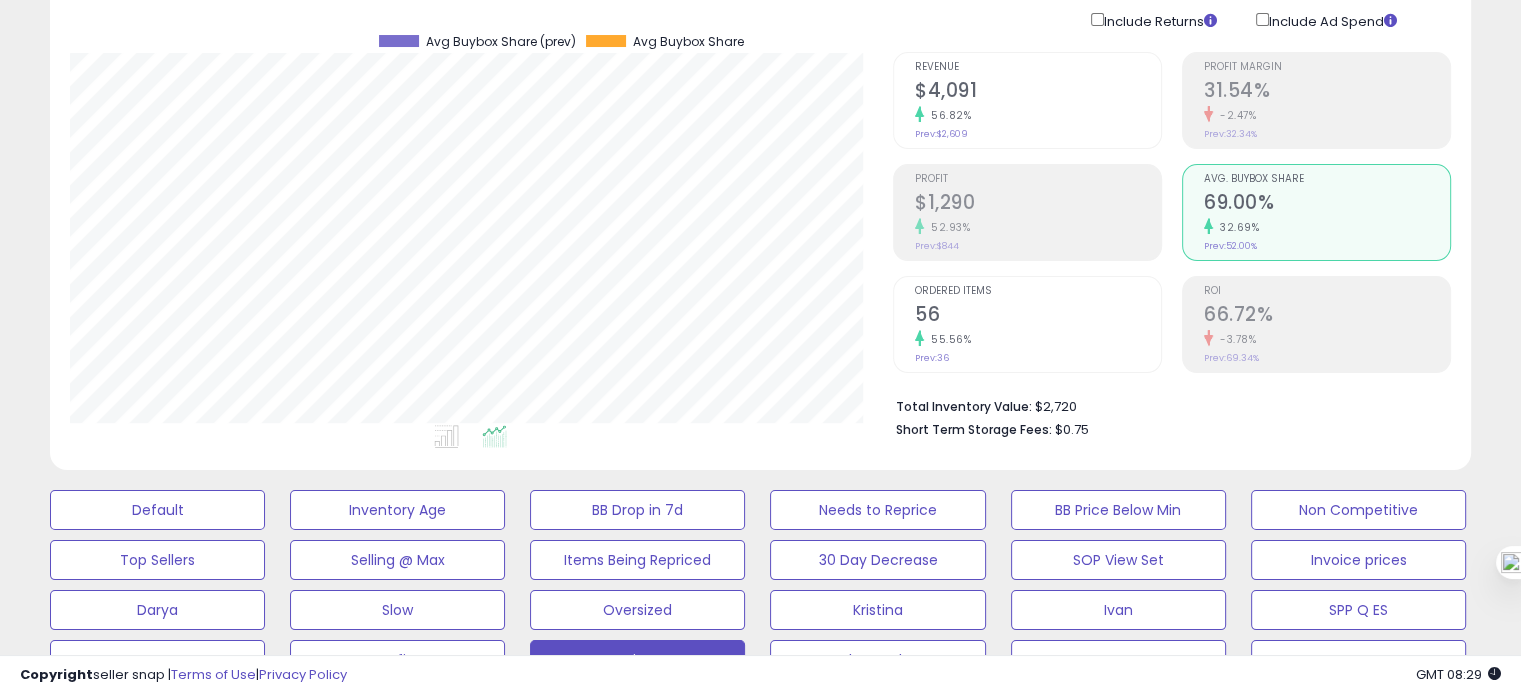 click on "55.56%" at bounding box center [1038, 339] 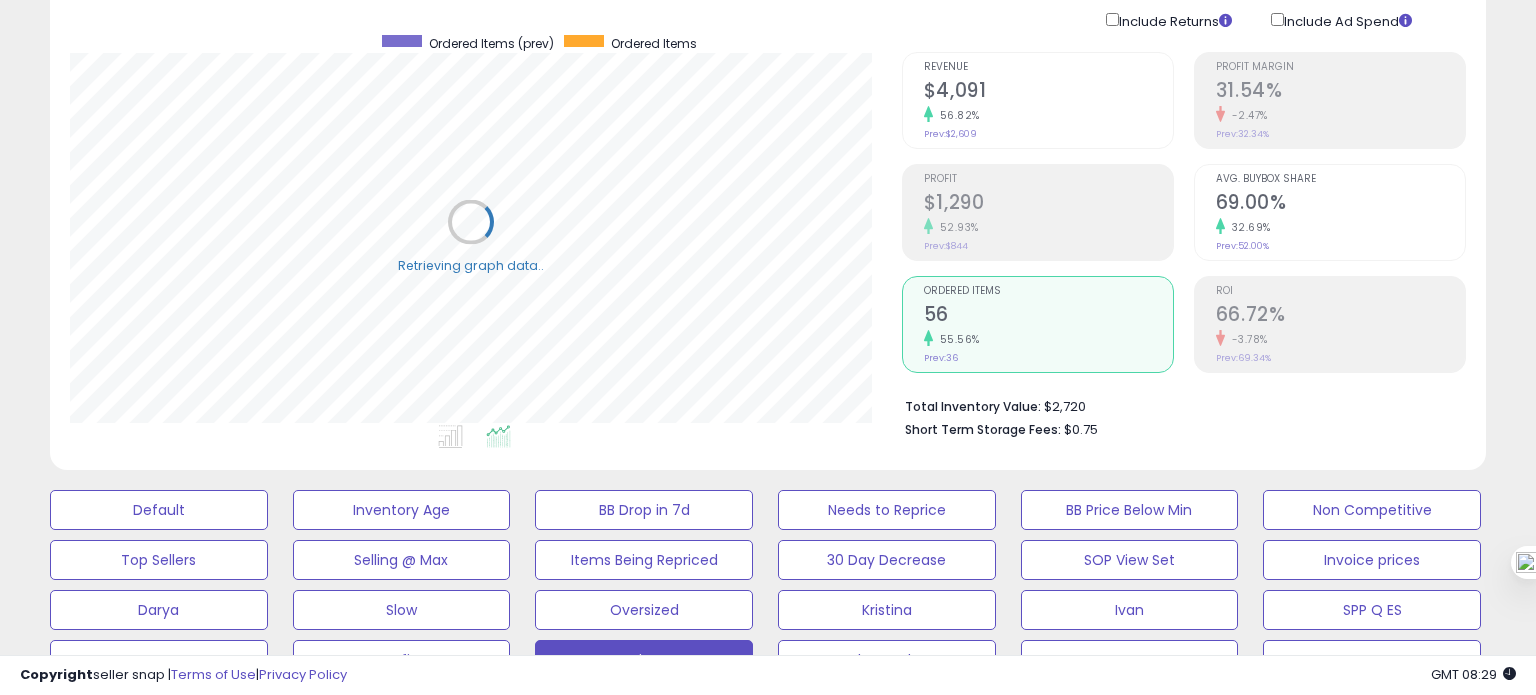 scroll, scrollTop: 999589, scrollLeft: 999168, axis: both 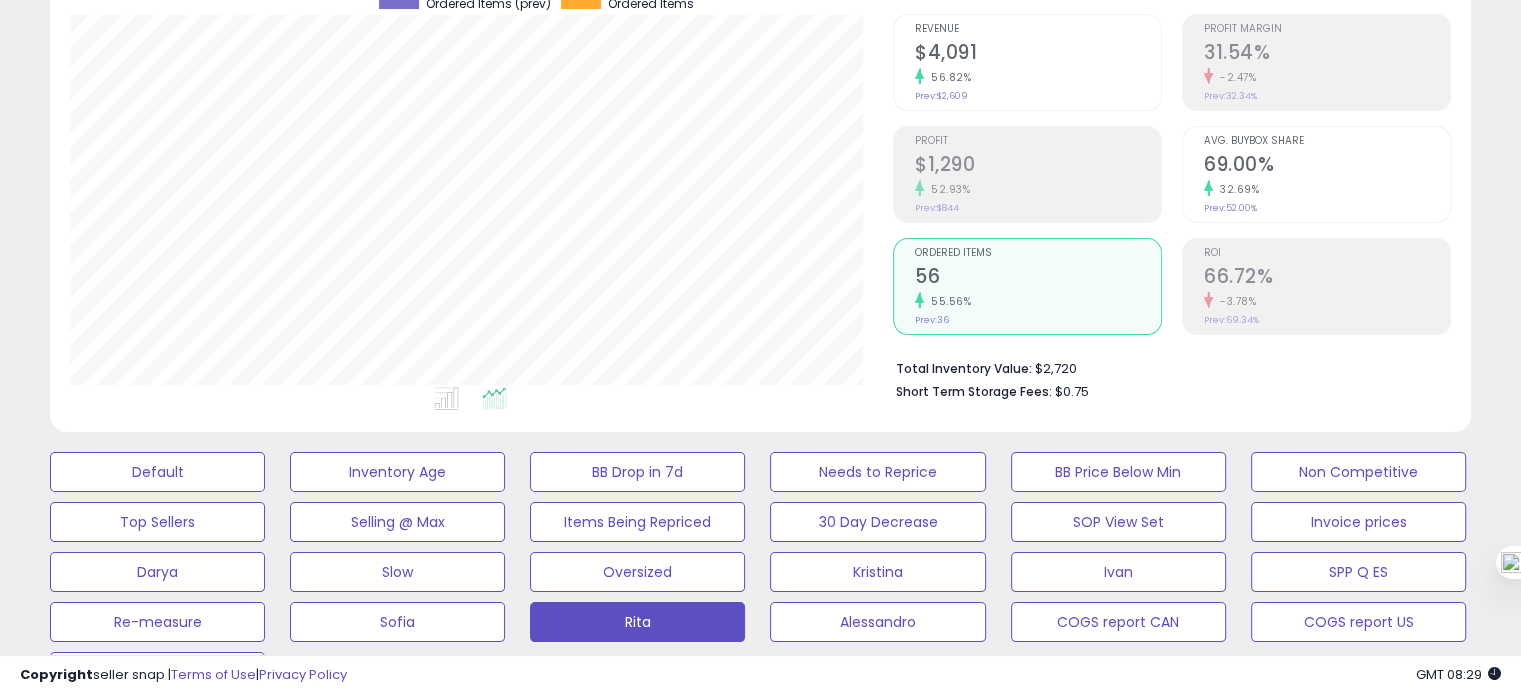 click on "32.69%" at bounding box center (1327, 189) 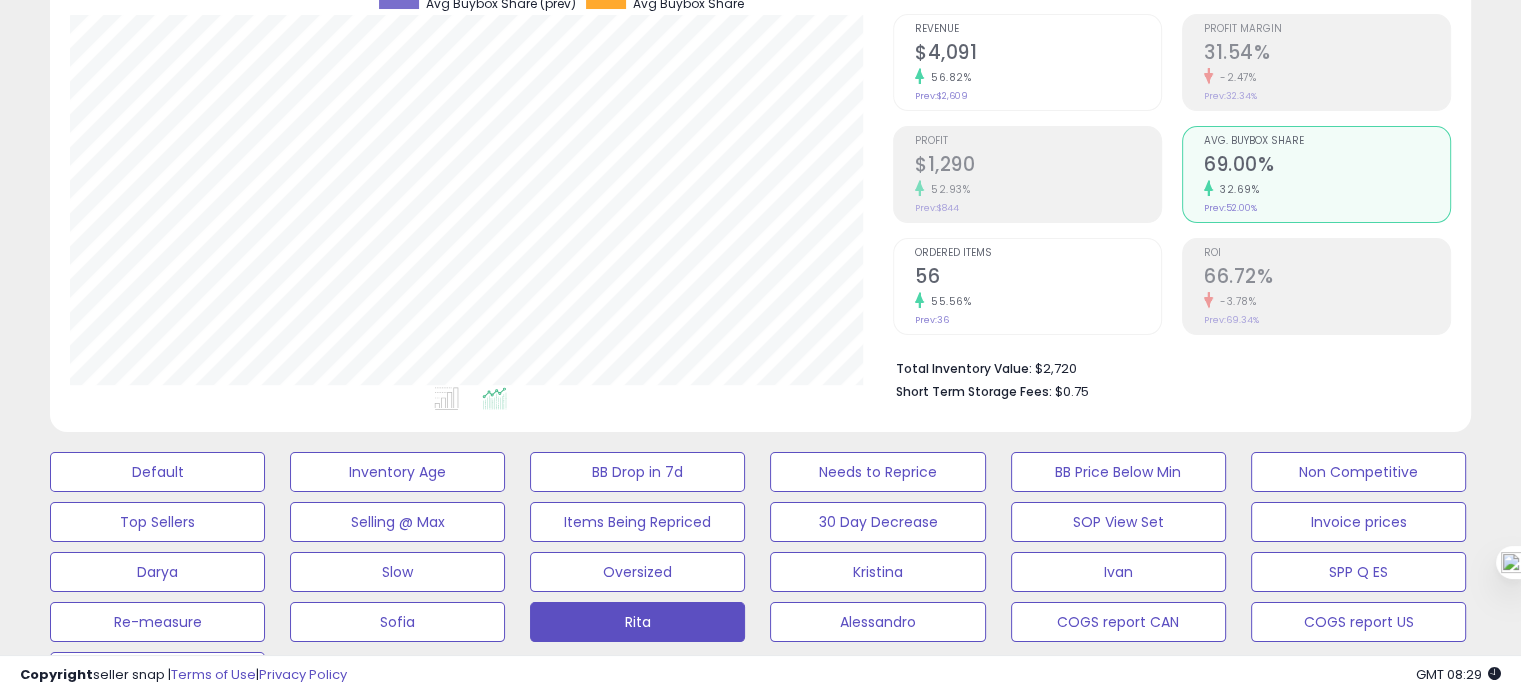 click on "56" at bounding box center (1038, 278) 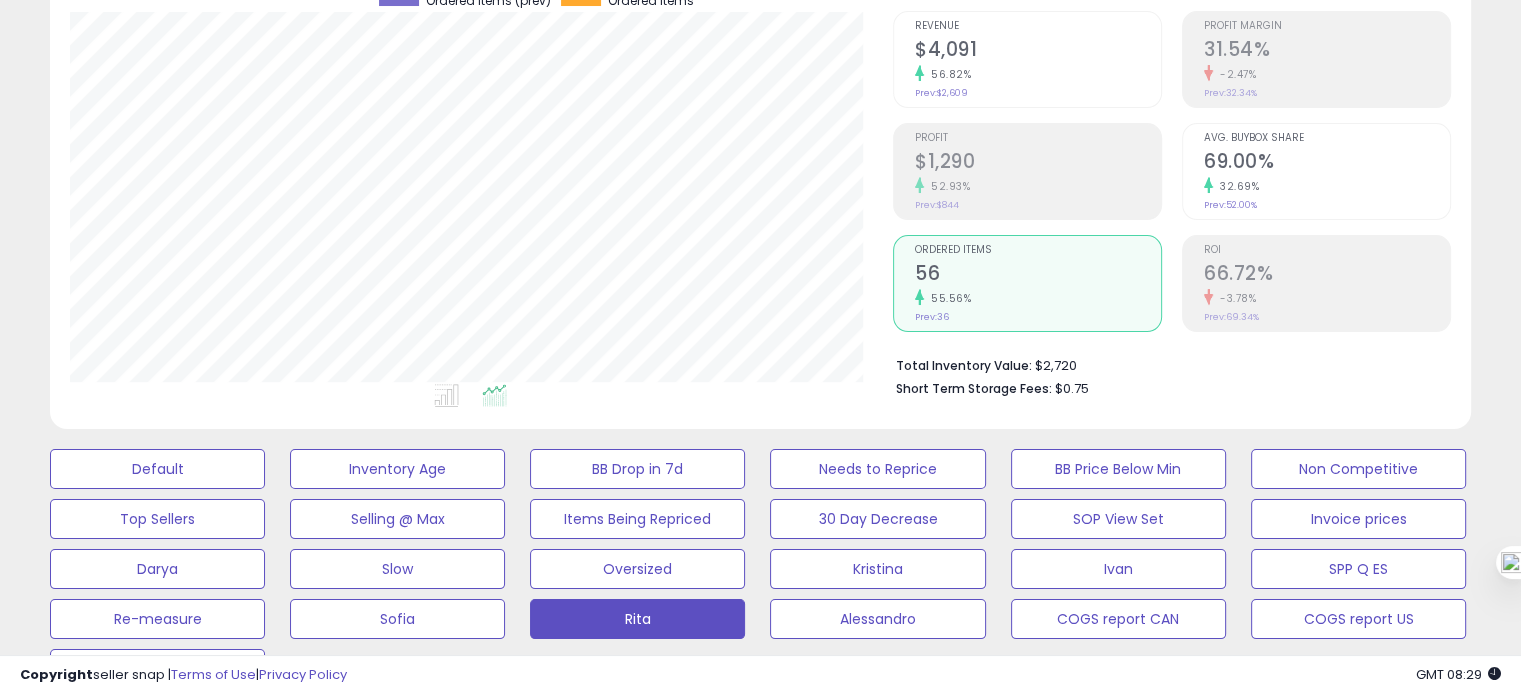 click on "Profit Margin
31.54%
-2.47%
Prev:  32.34%
Avg. Buybox Share
69.00%
32.69%
Prev:  52.00%
ROI" at bounding box center (1316, 171) 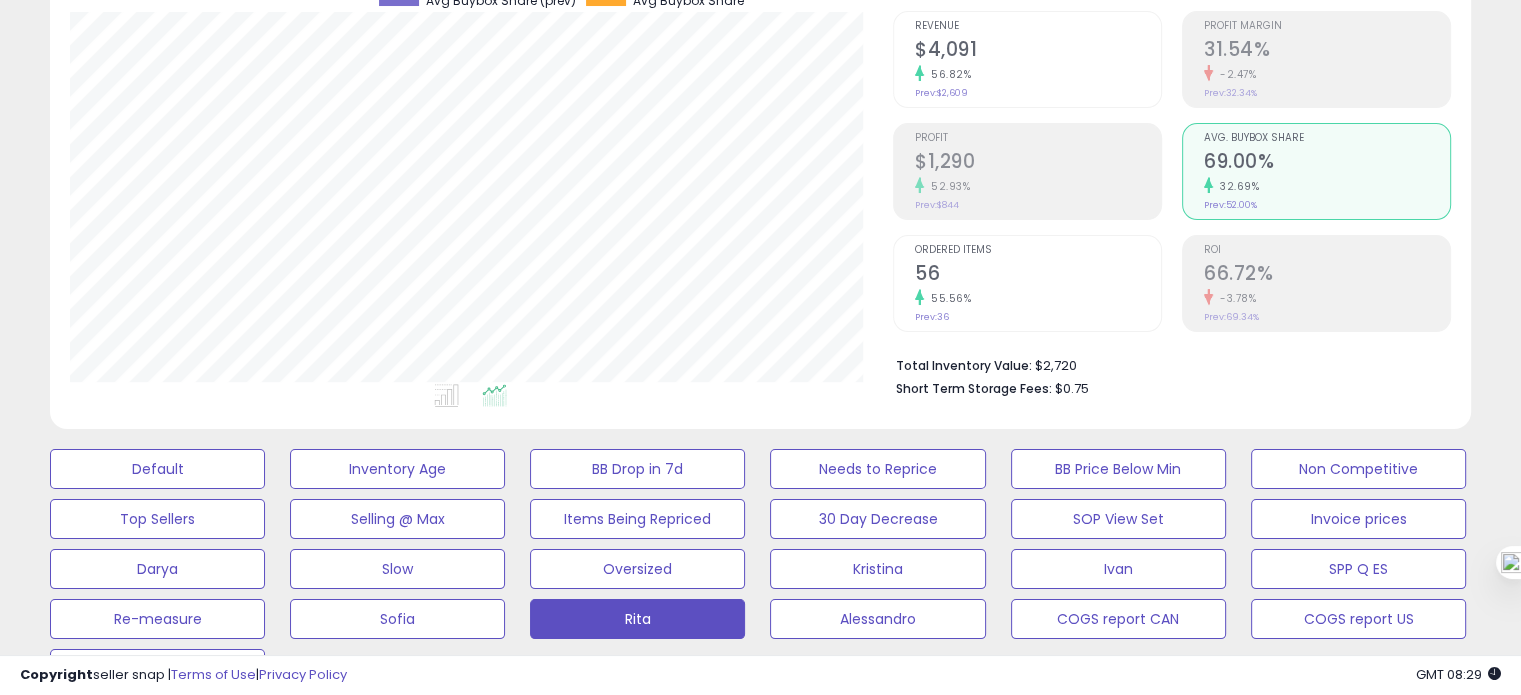 click on "55.56%" at bounding box center [1038, 298] 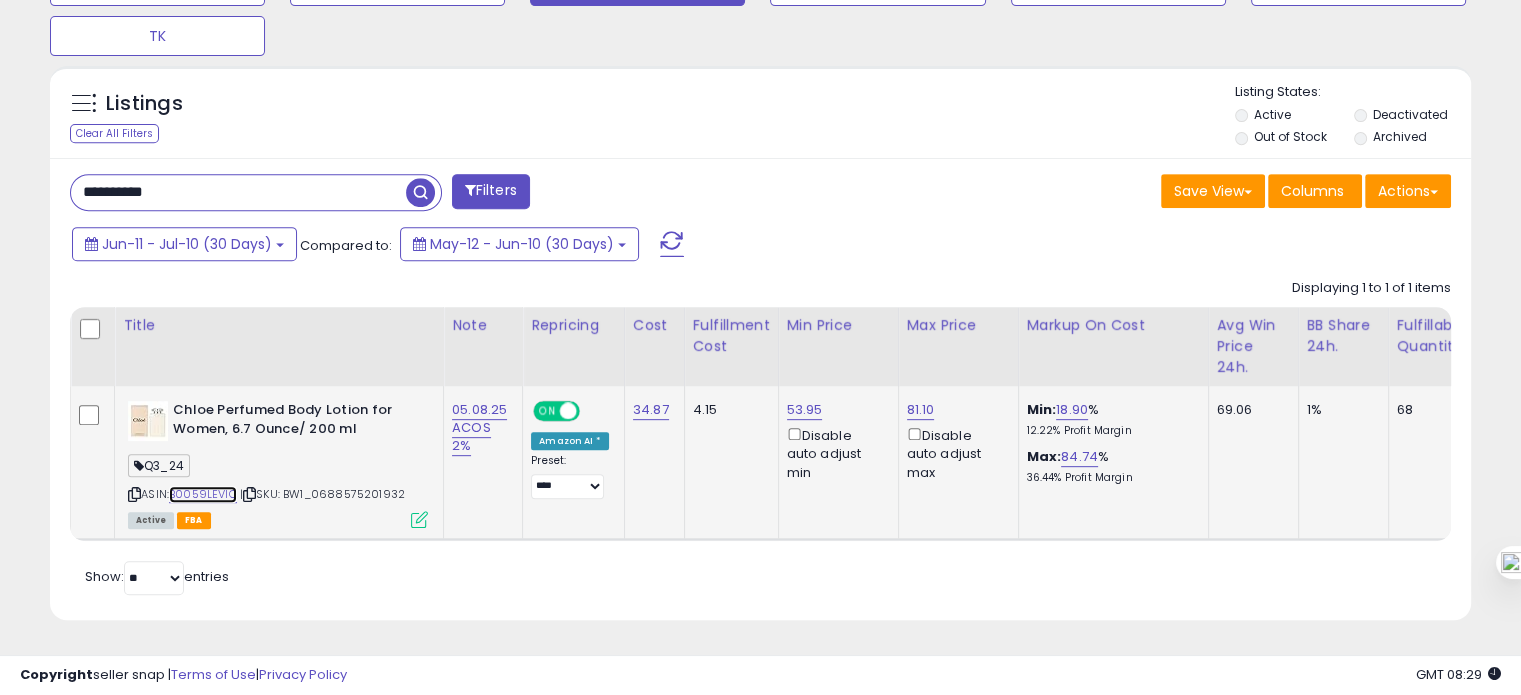 click on "B0059LEVIC" at bounding box center (203, 494) 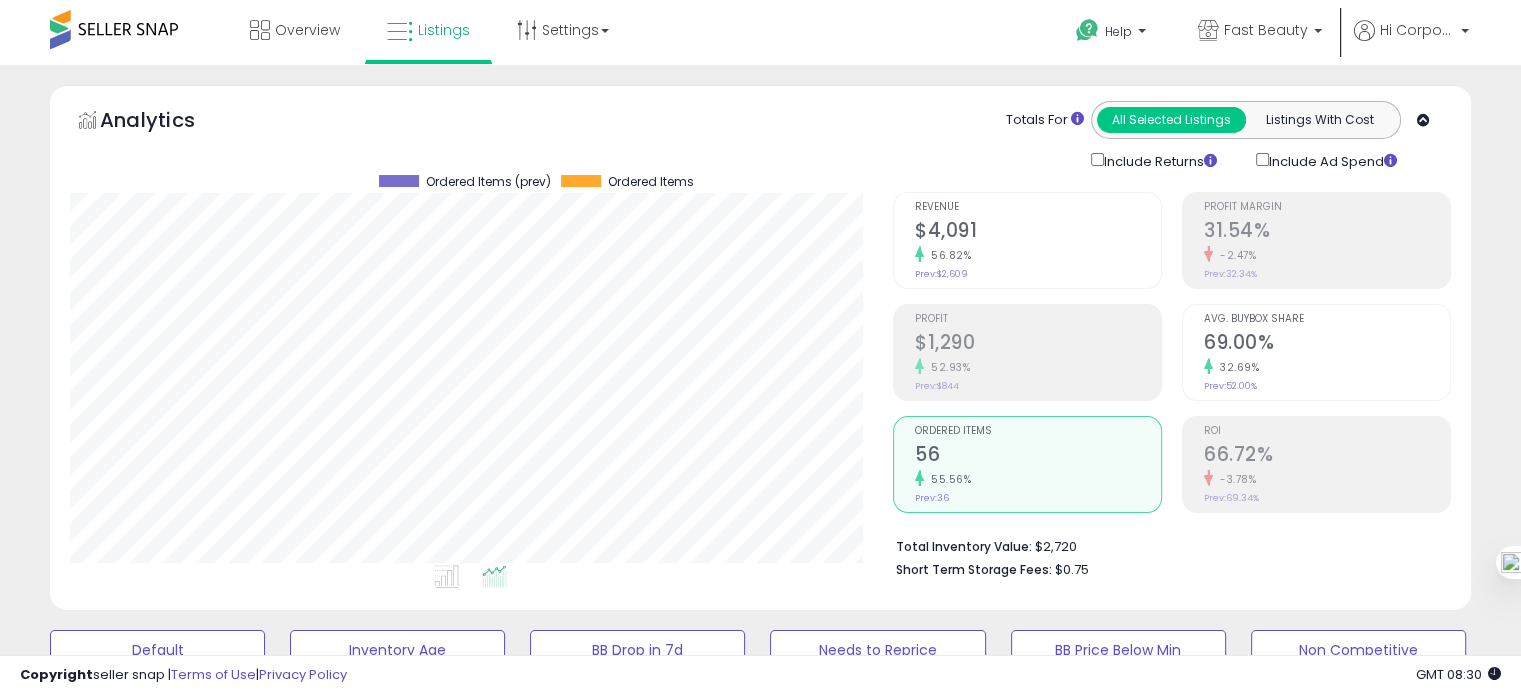 click on "69.00%" at bounding box center (1327, 344) 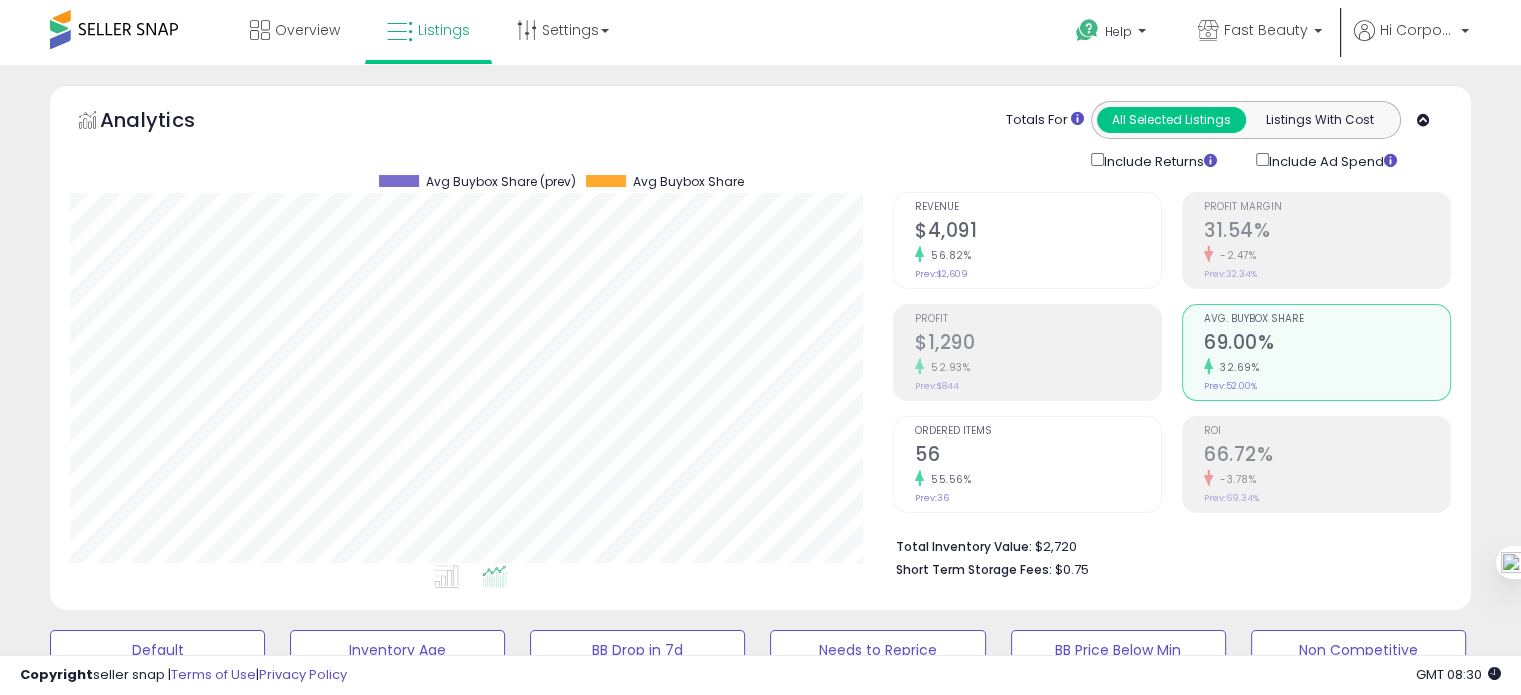 click on "Ordered Items
56
55.56%
Prev:  36" at bounding box center [1038, 462] 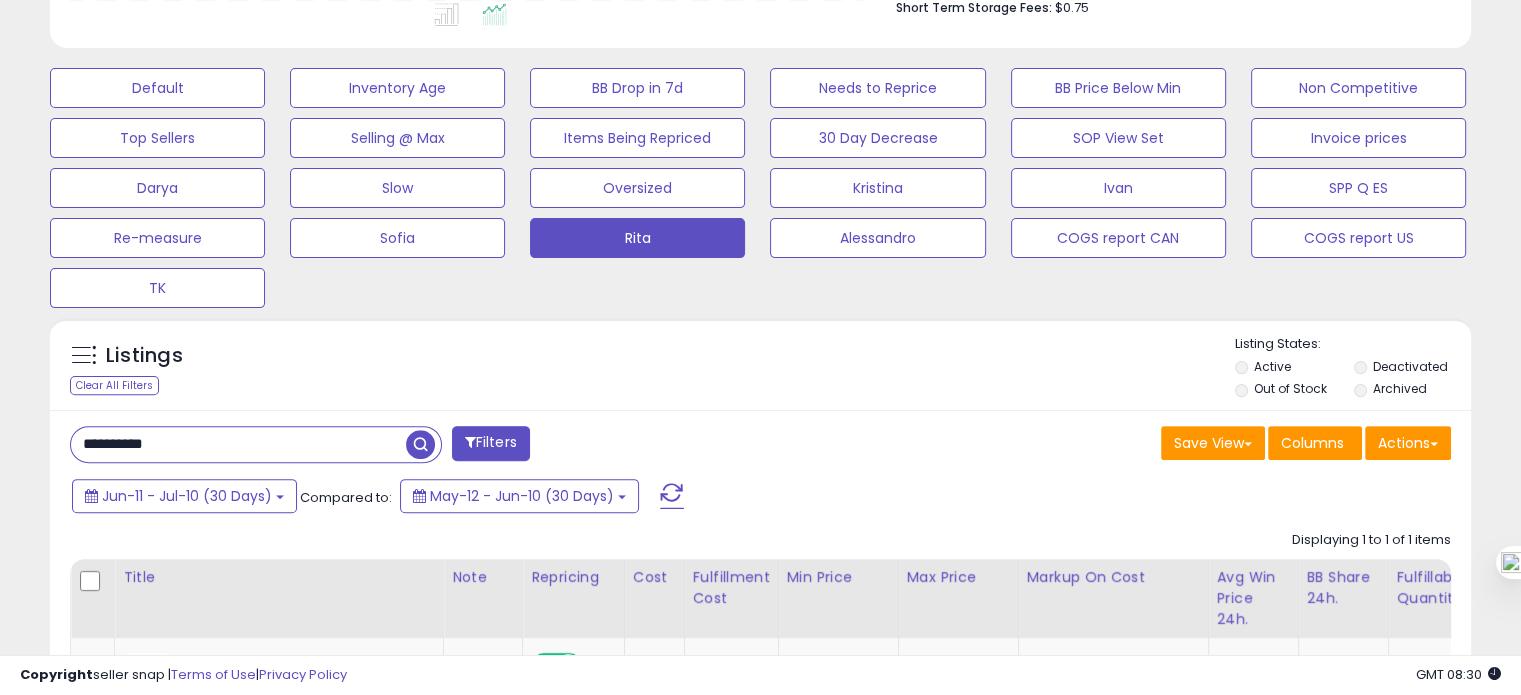 scroll, scrollTop: 566, scrollLeft: 0, axis: vertical 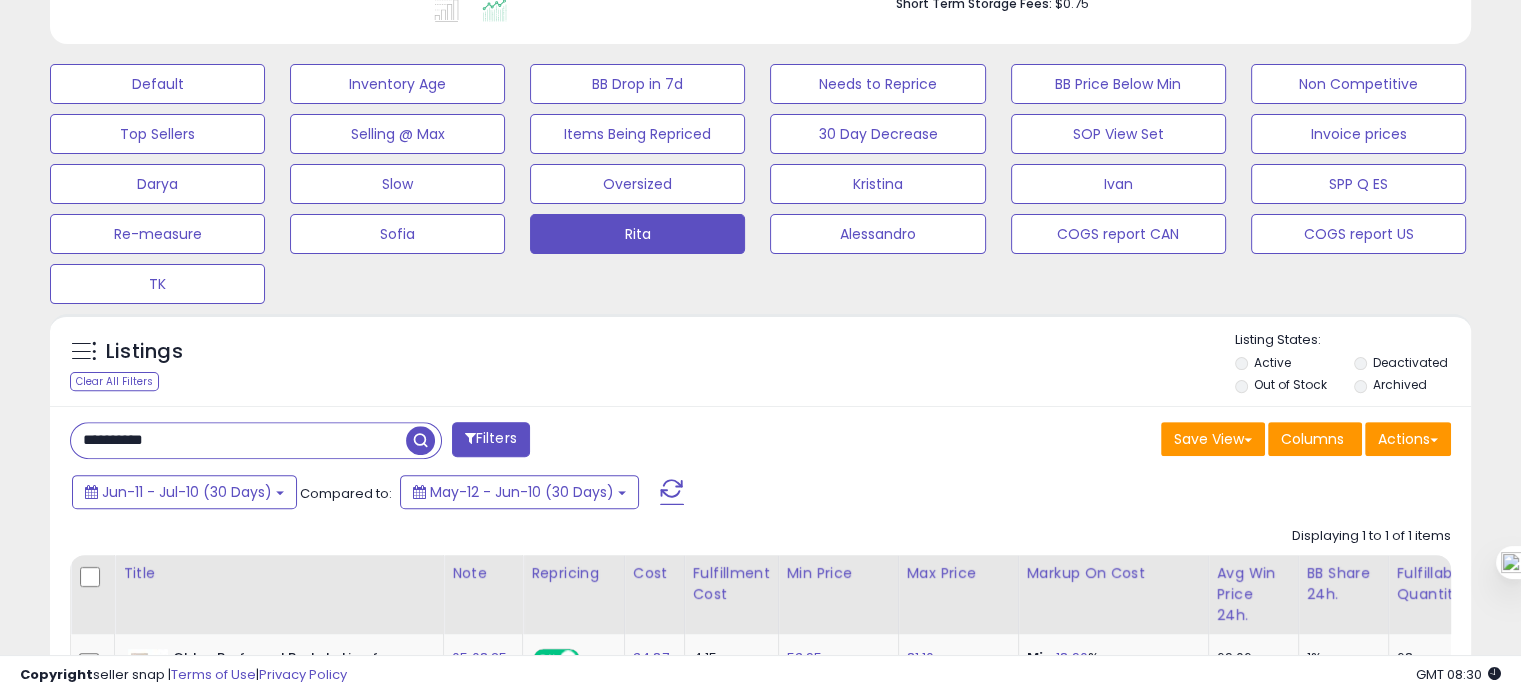 click on "**********" at bounding box center (238, 440) 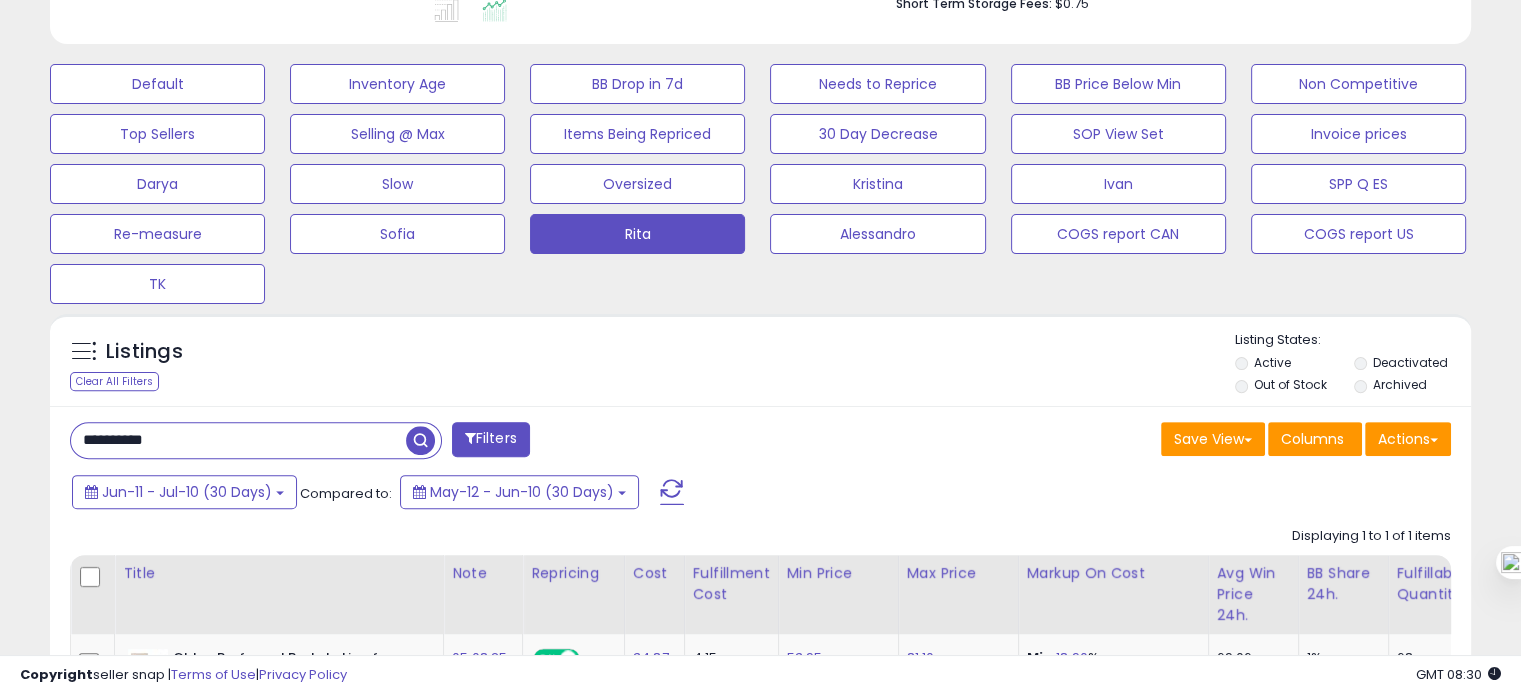 click on "**********" at bounding box center (238, 440) 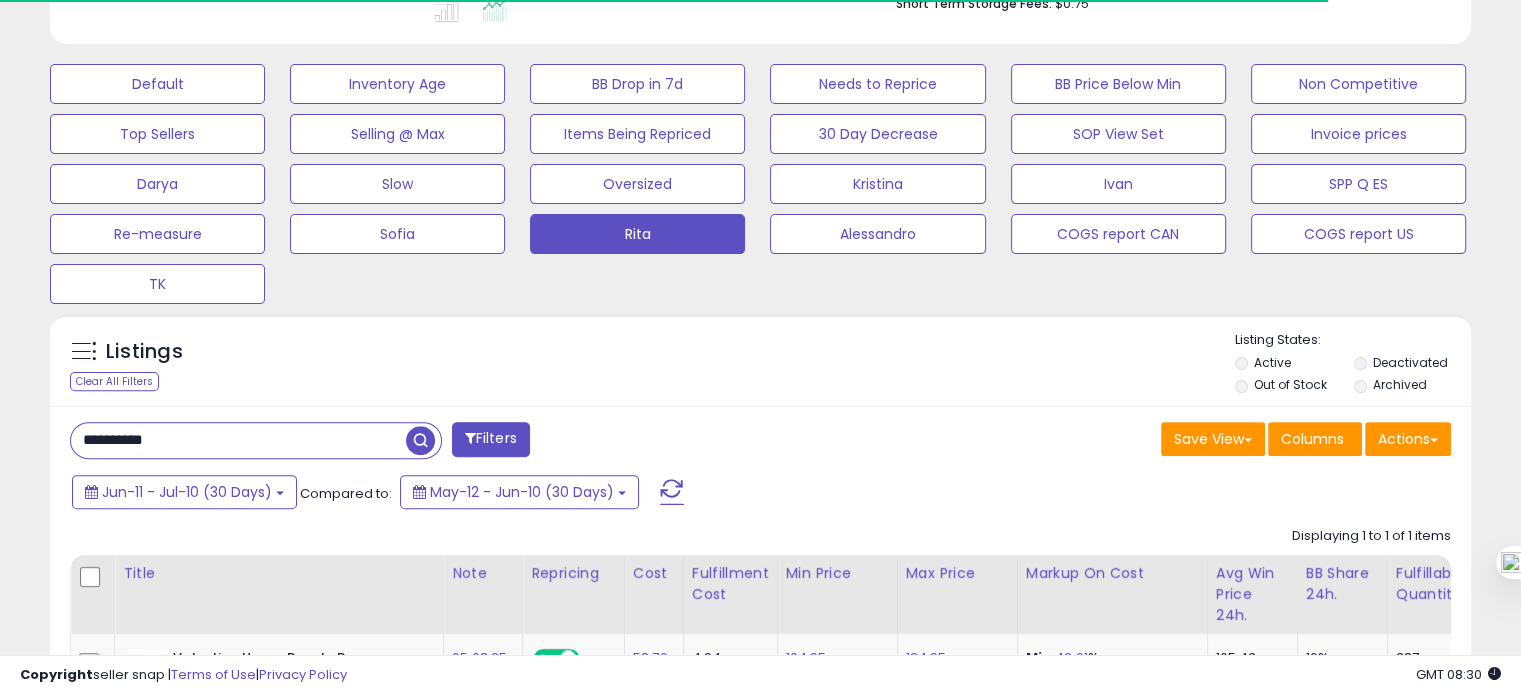 scroll, scrollTop: 409, scrollLeft: 822, axis: both 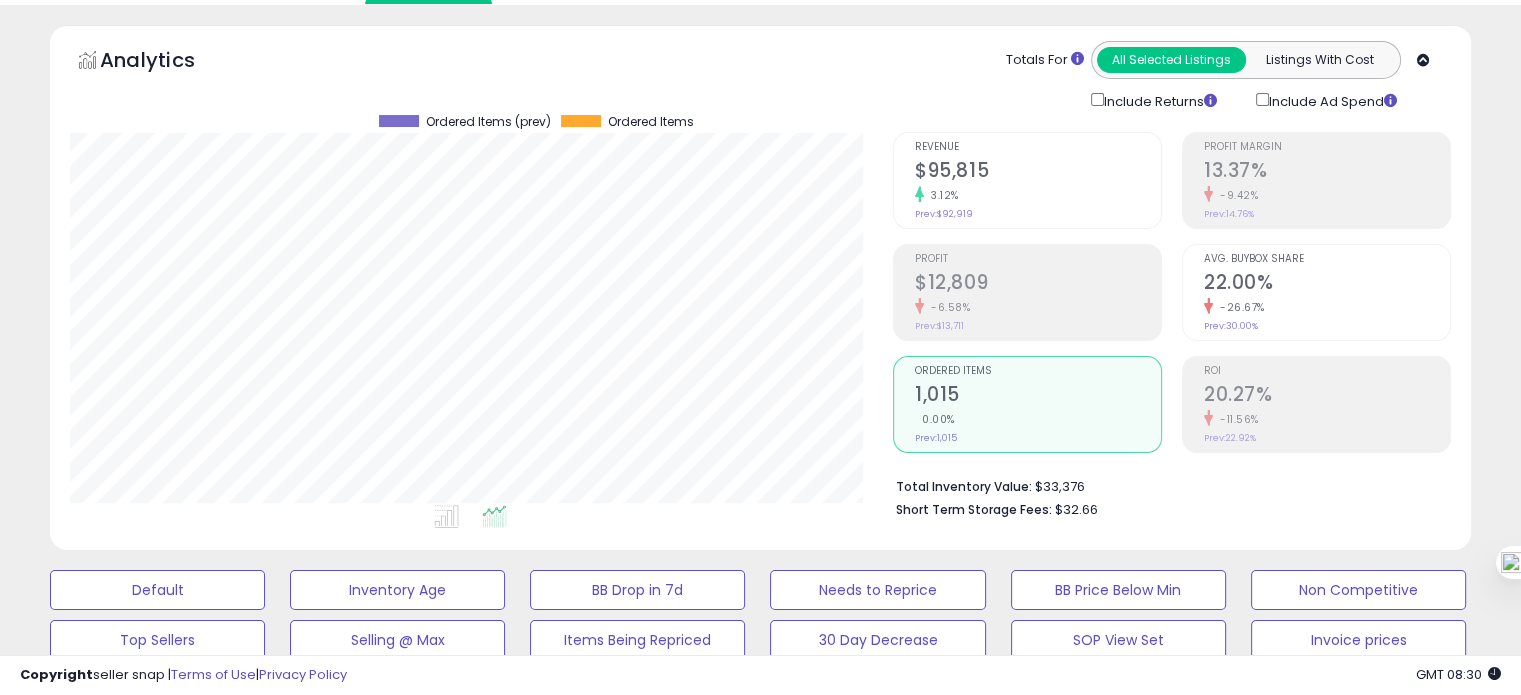 click on "Avg. Buybox Share" at bounding box center [1327, 259] 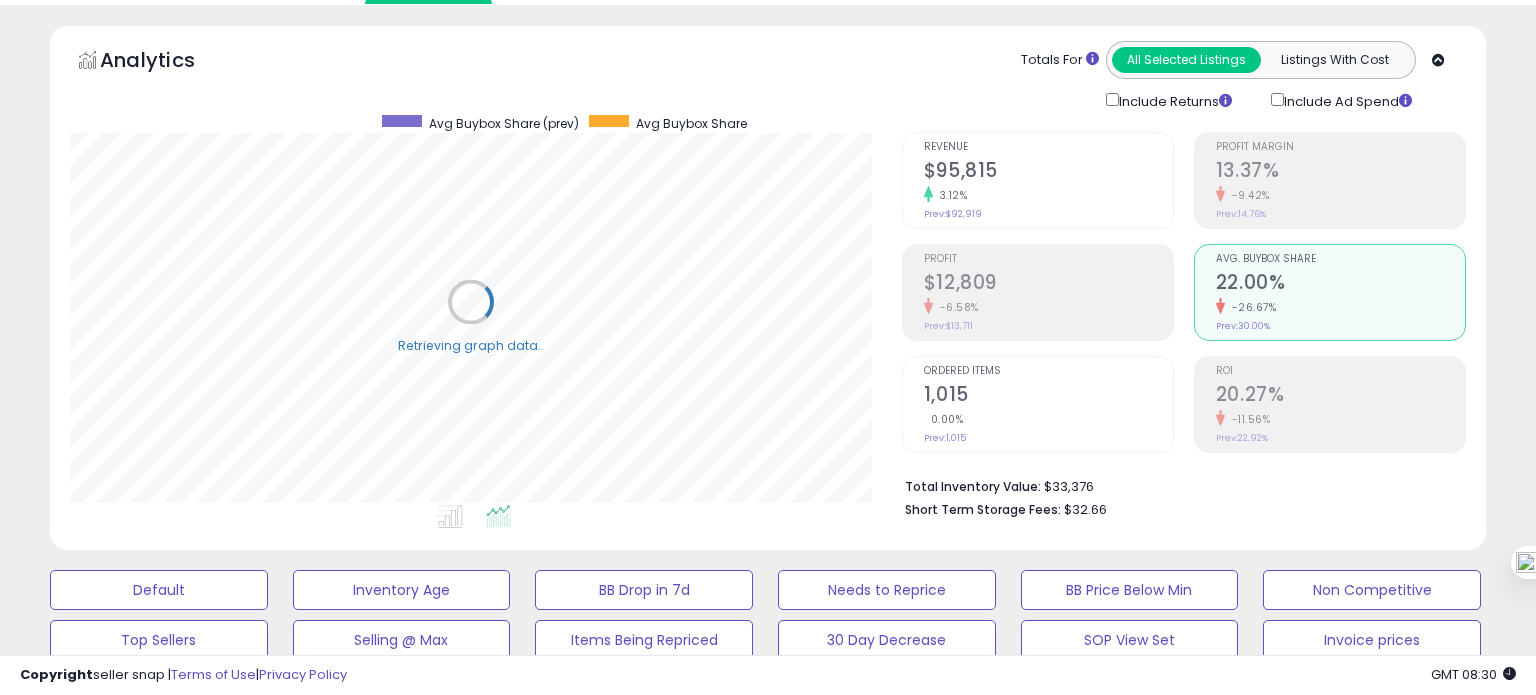scroll, scrollTop: 999589, scrollLeft: 999168, axis: both 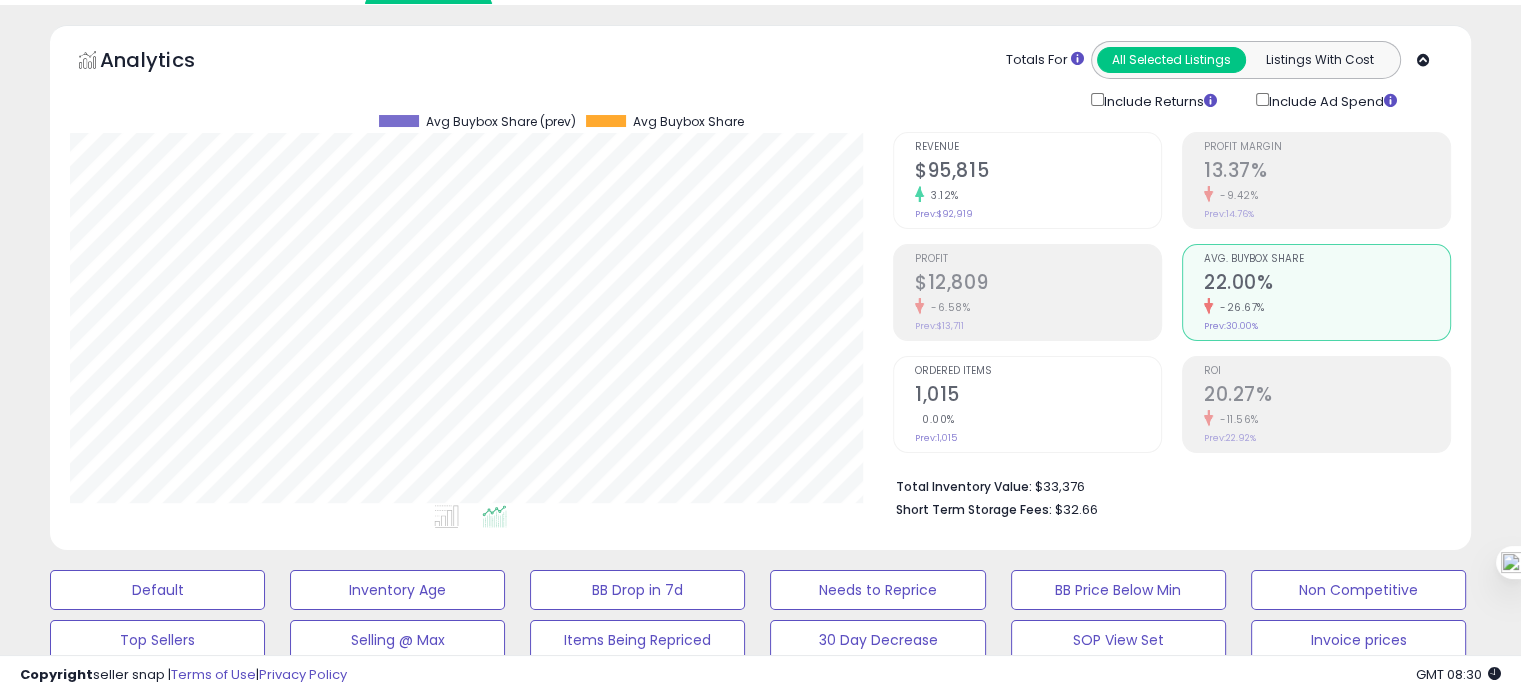 click on "1,015" at bounding box center (1038, 396) 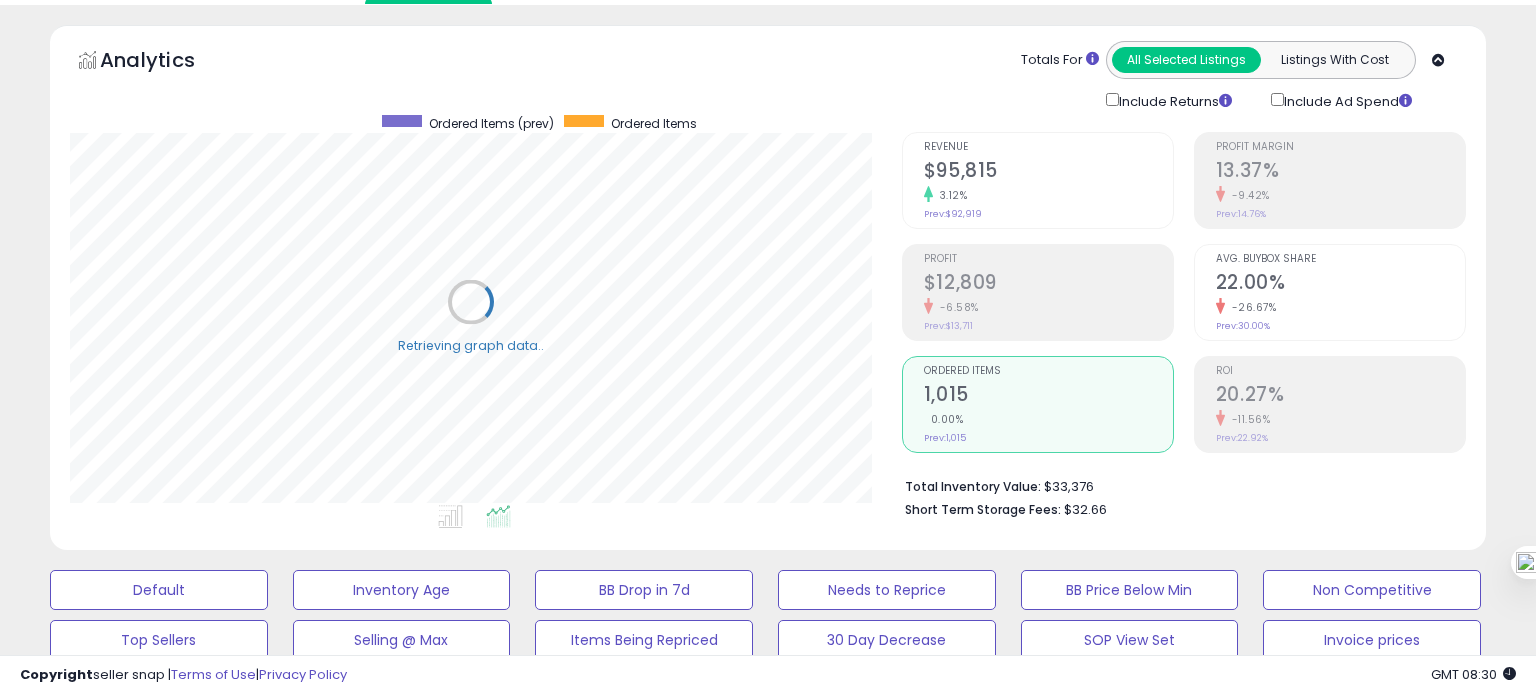scroll, scrollTop: 999589, scrollLeft: 999168, axis: both 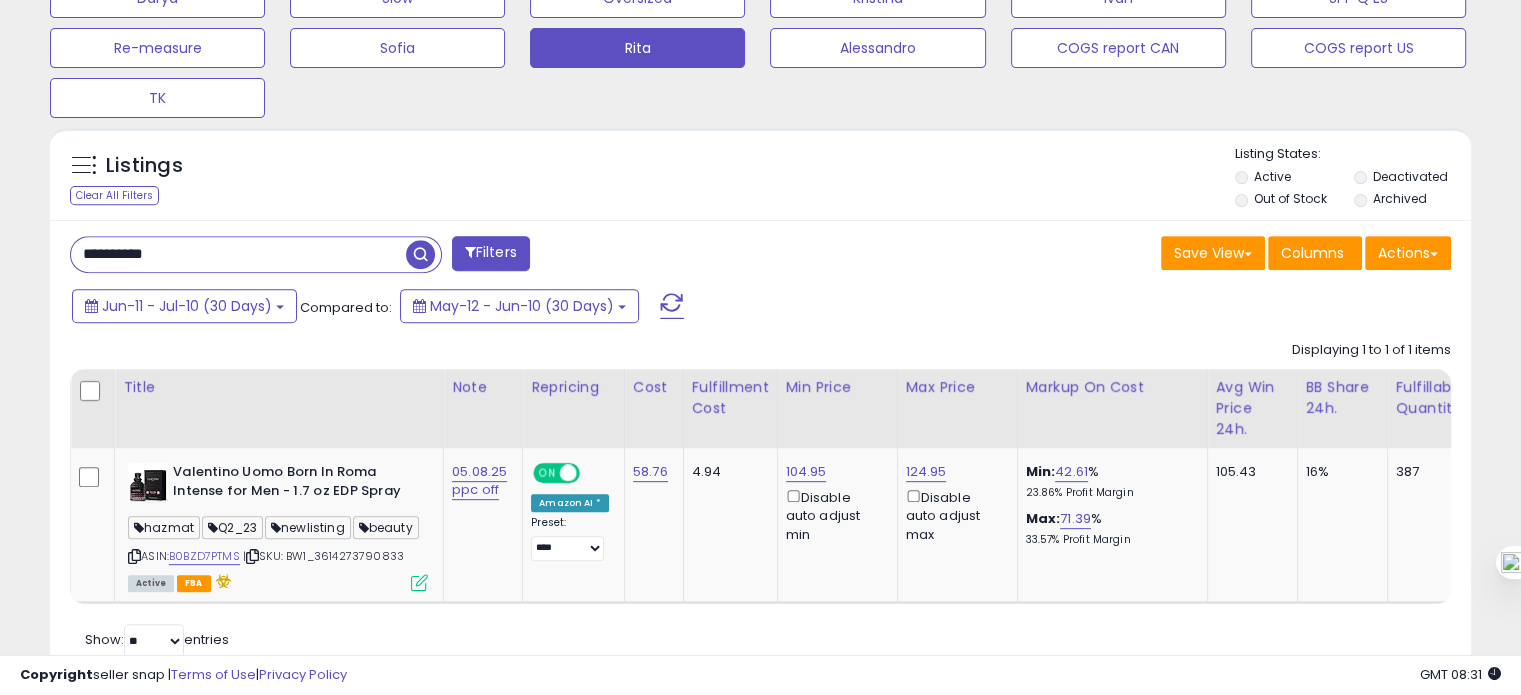 click on "**********" at bounding box center (238, 254) 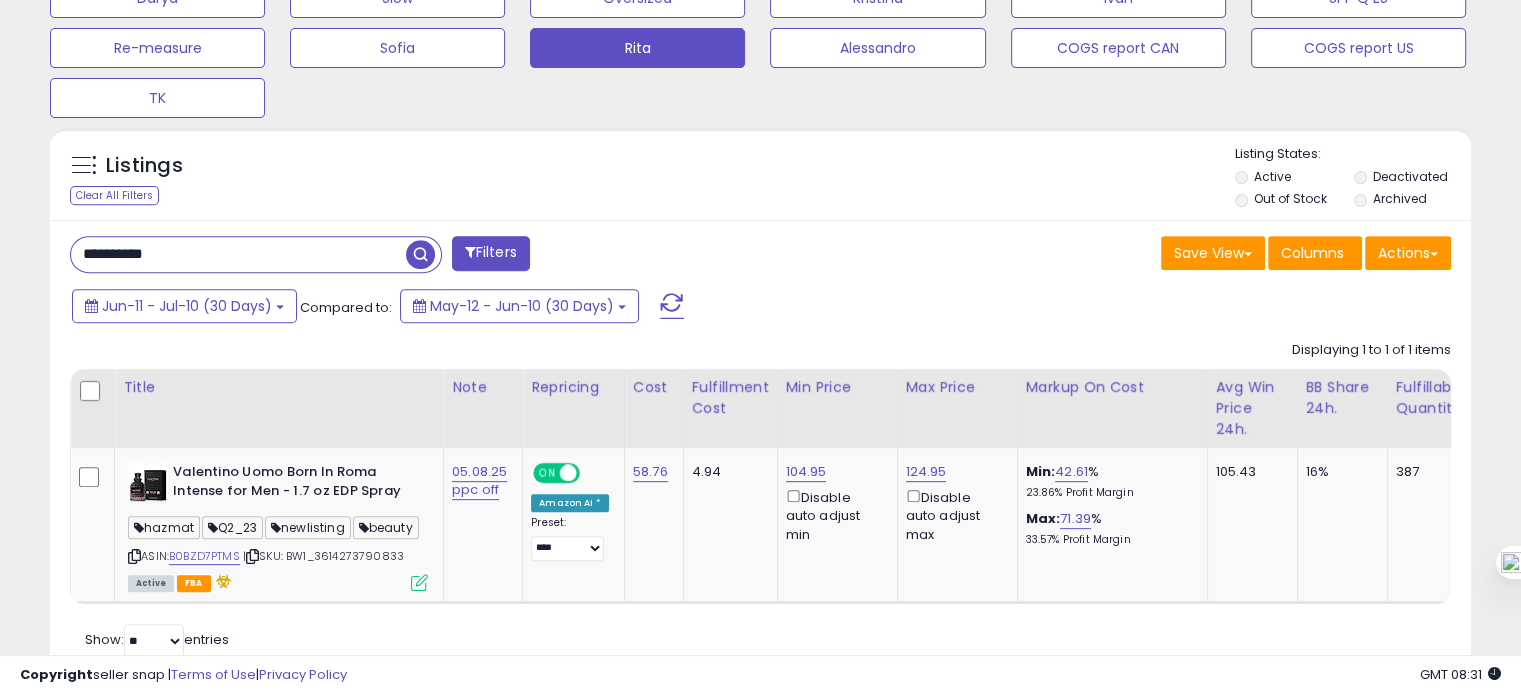 click on "**********" at bounding box center [238, 254] 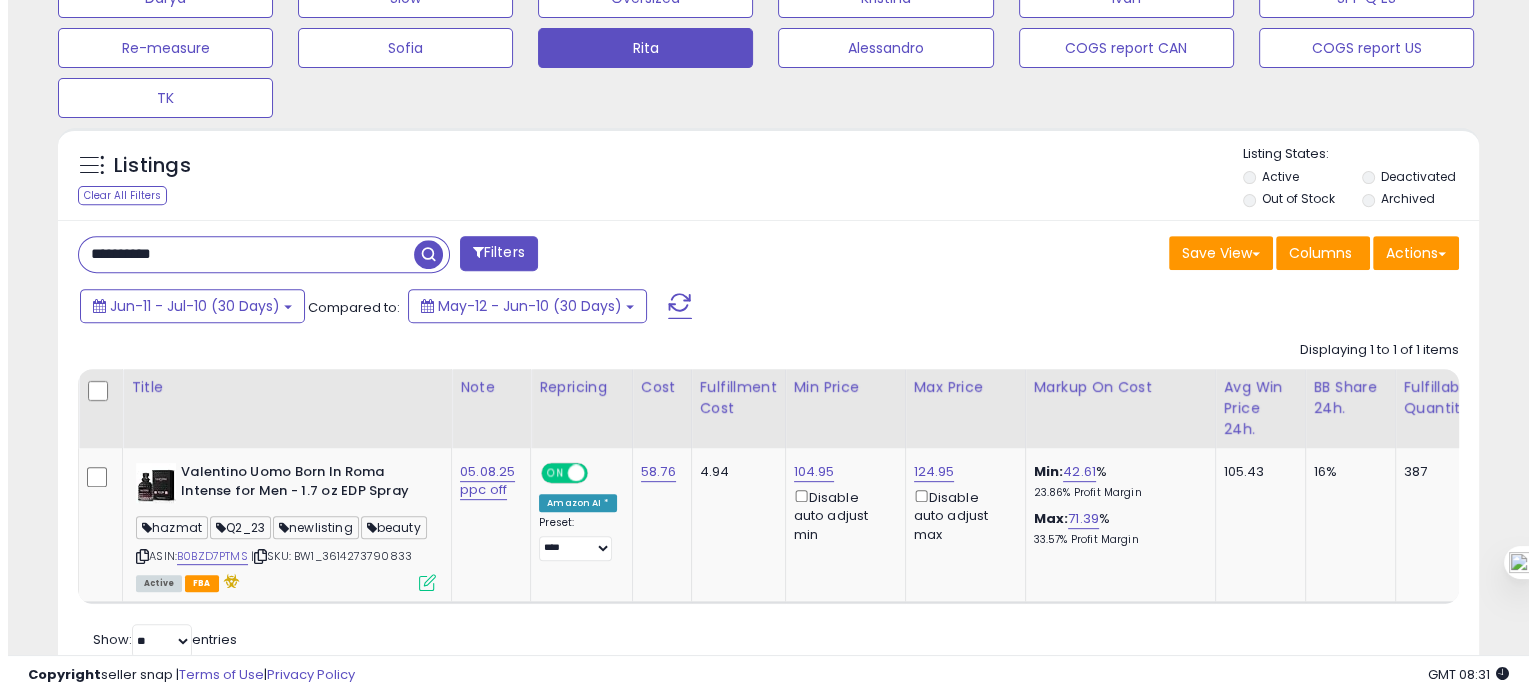 scroll, scrollTop: 674, scrollLeft: 0, axis: vertical 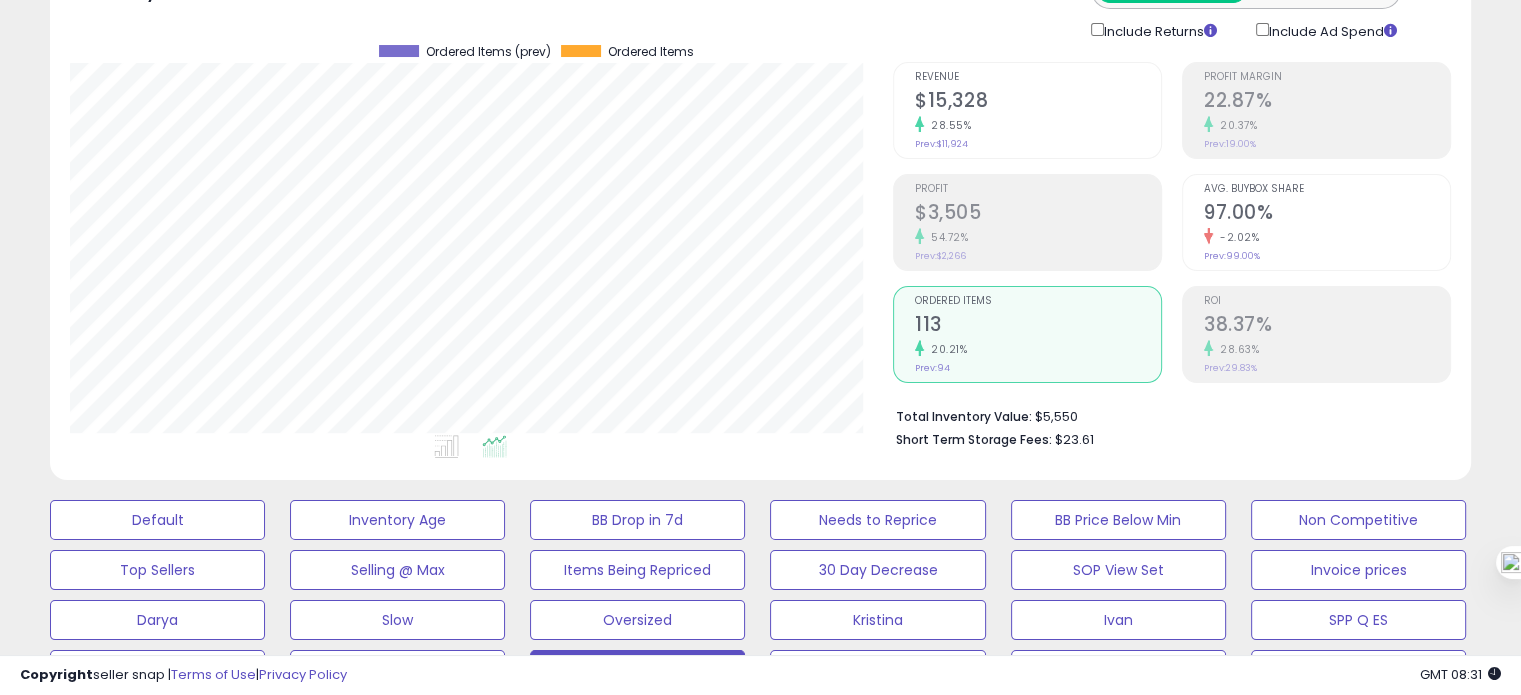 click on "97.00%" at bounding box center [1327, 214] 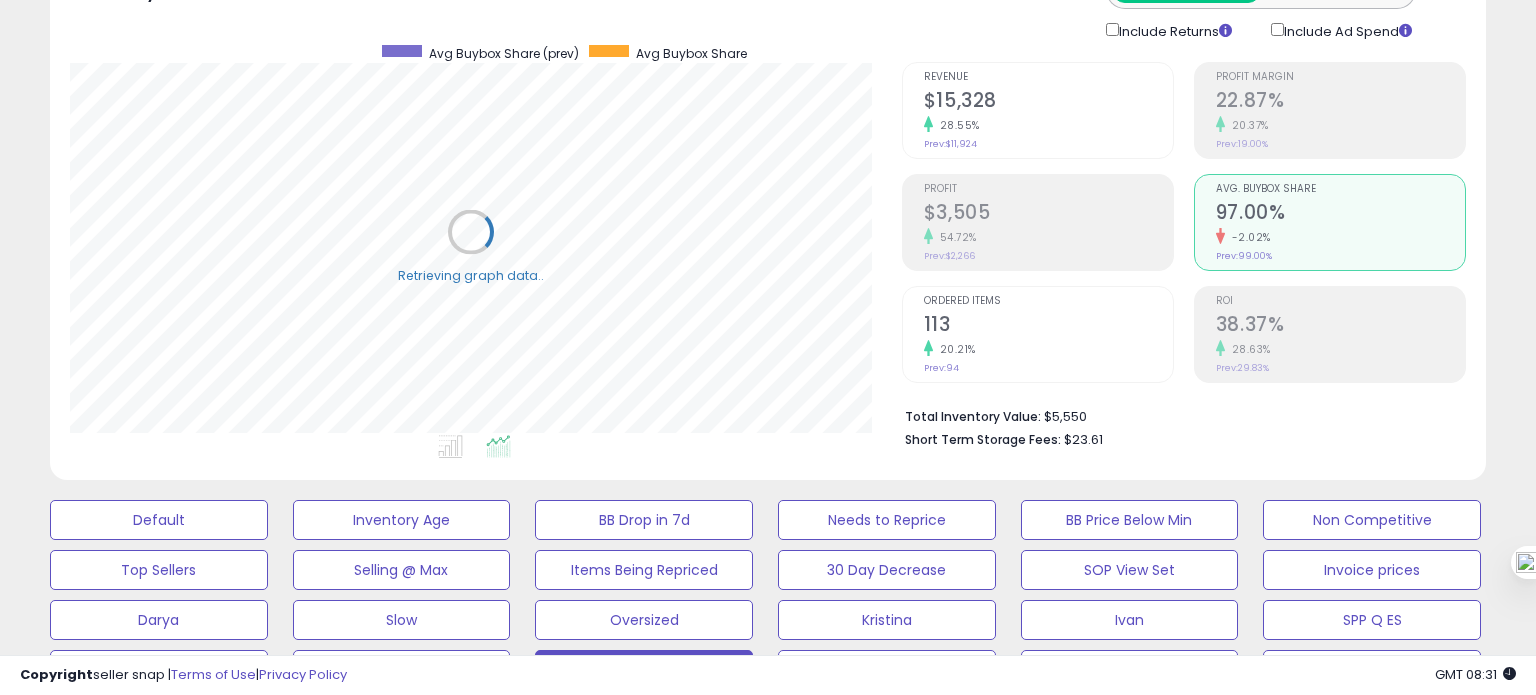 scroll, scrollTop: 999589, scrollLeft: 999168, axis: both 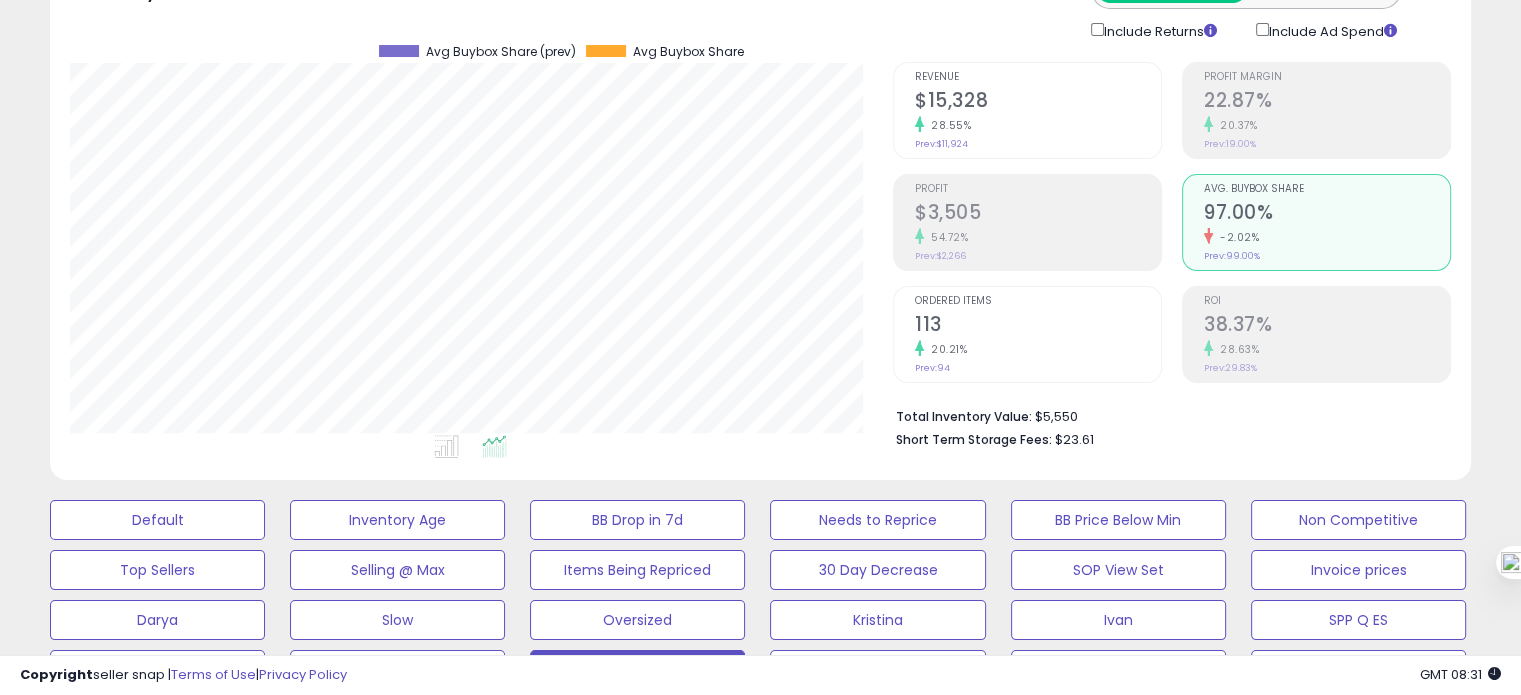 click on "Ordered Items" at bounding box center (1038, 301) 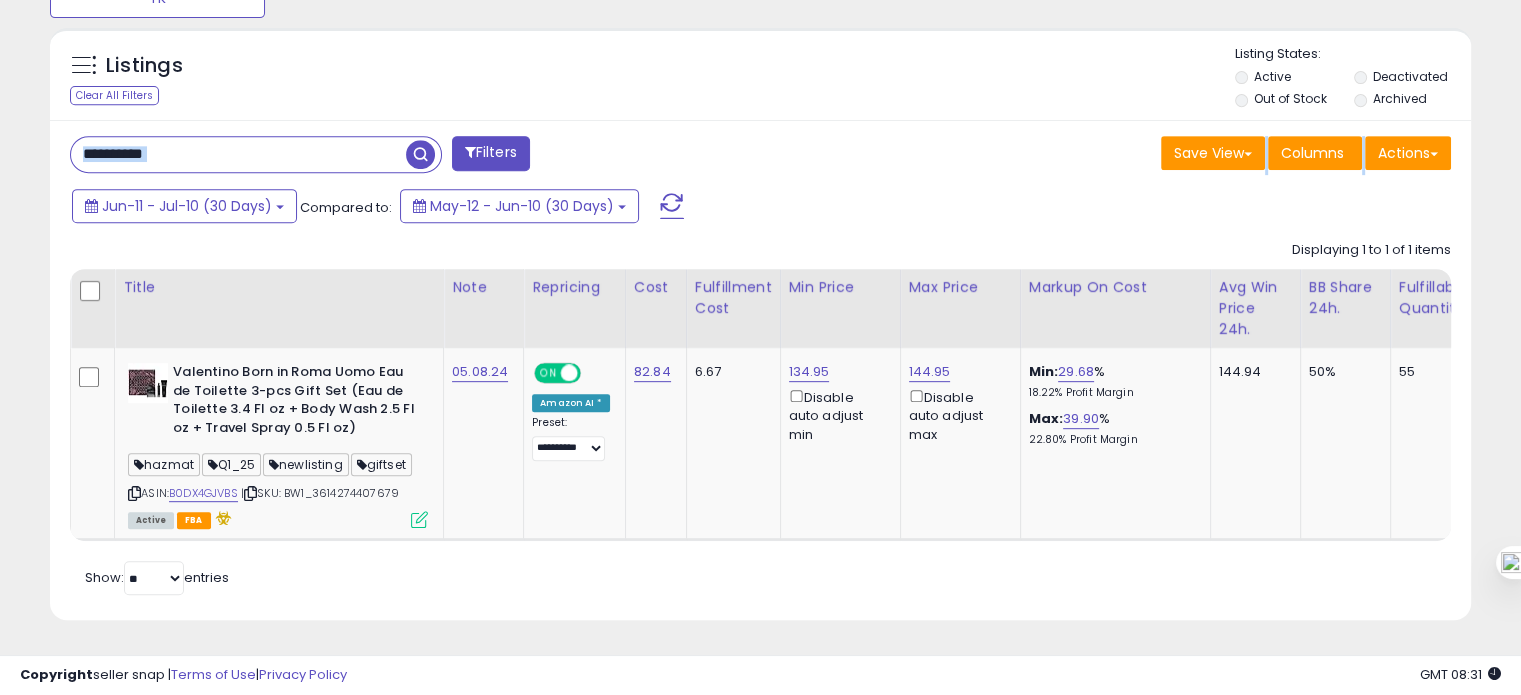 drag, startPoint x: 141, startPoint y: 161, endPoint x: 134, endPoint y: 139, distance: 23.086792 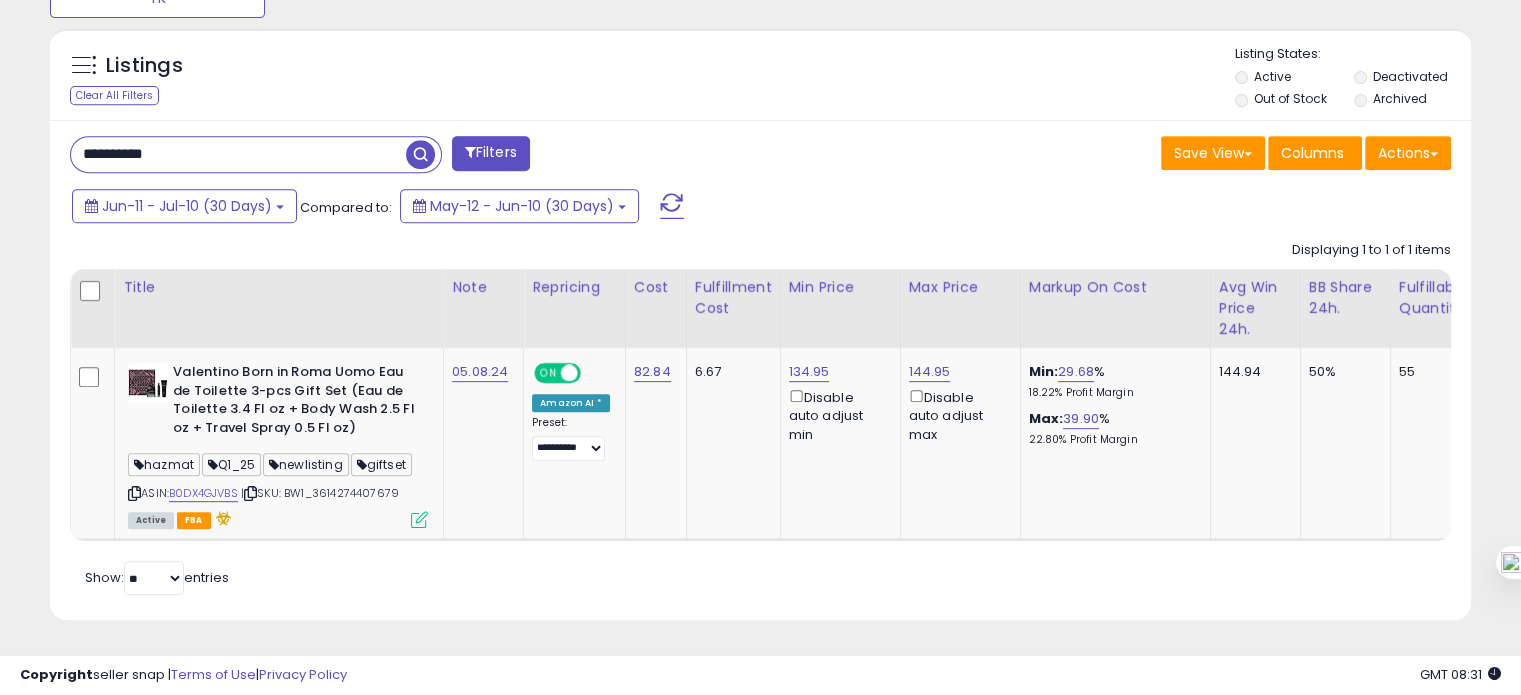 click on "**********" at bounding box center [238, 154] 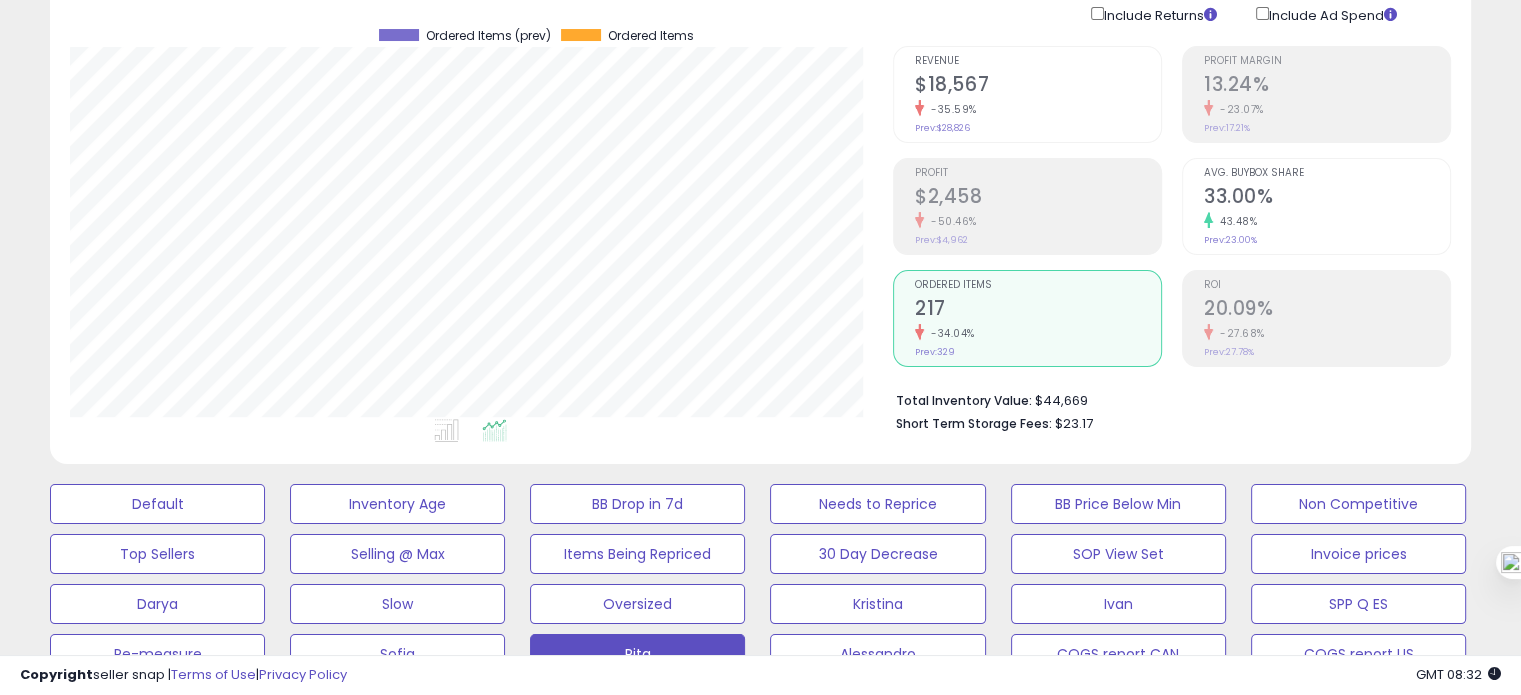 scroll, scrollTop: 657, scrollLeft: 0, axis: vertical 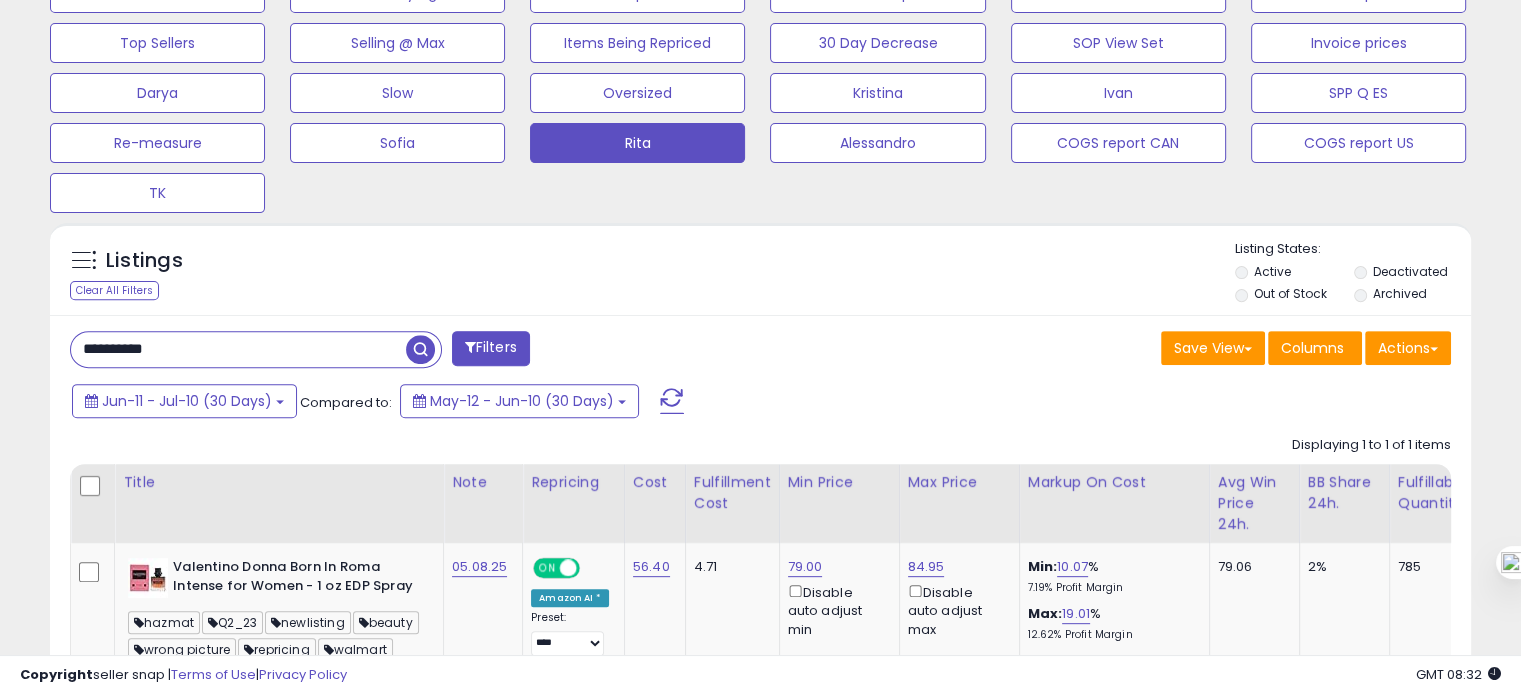click on "**********" at bounding box center [238, 349] 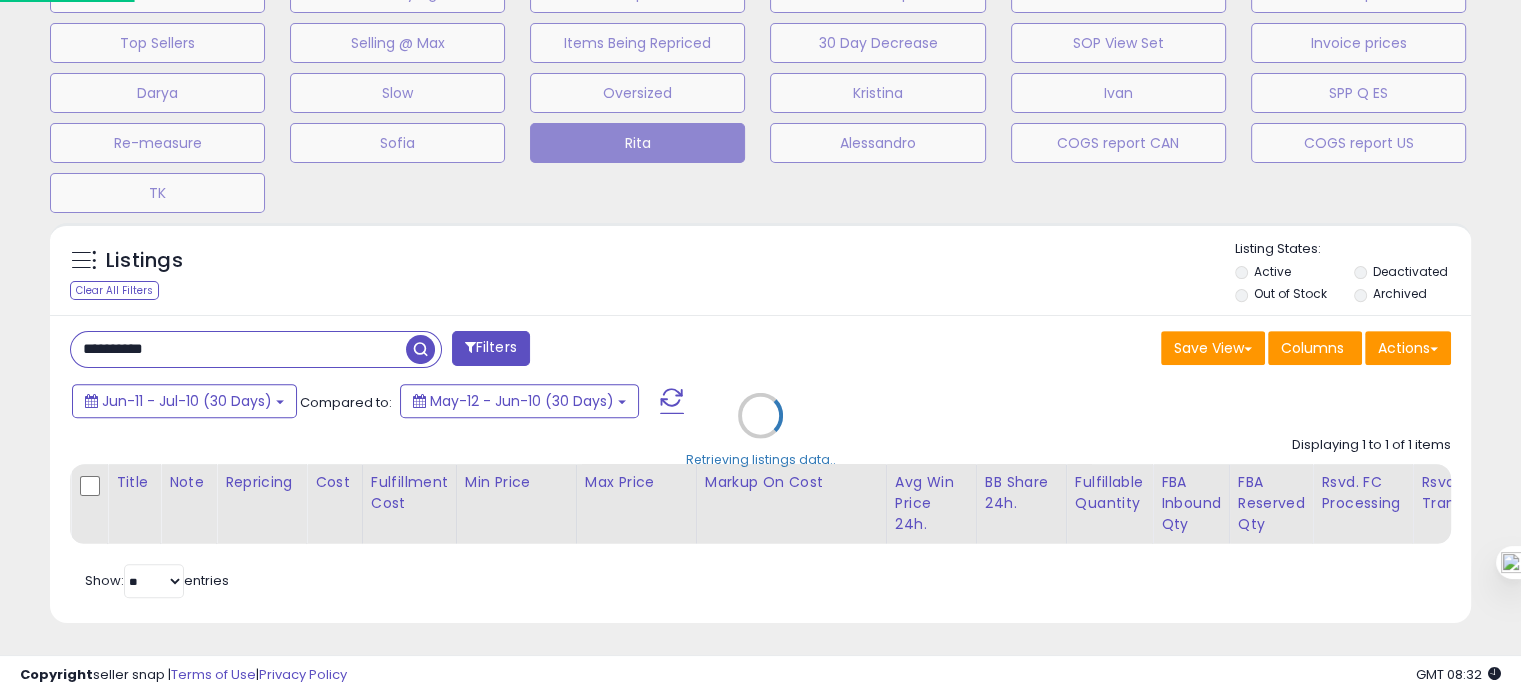 scroll, scrollTop: 999589, scrollLeft: 999168, axis: both 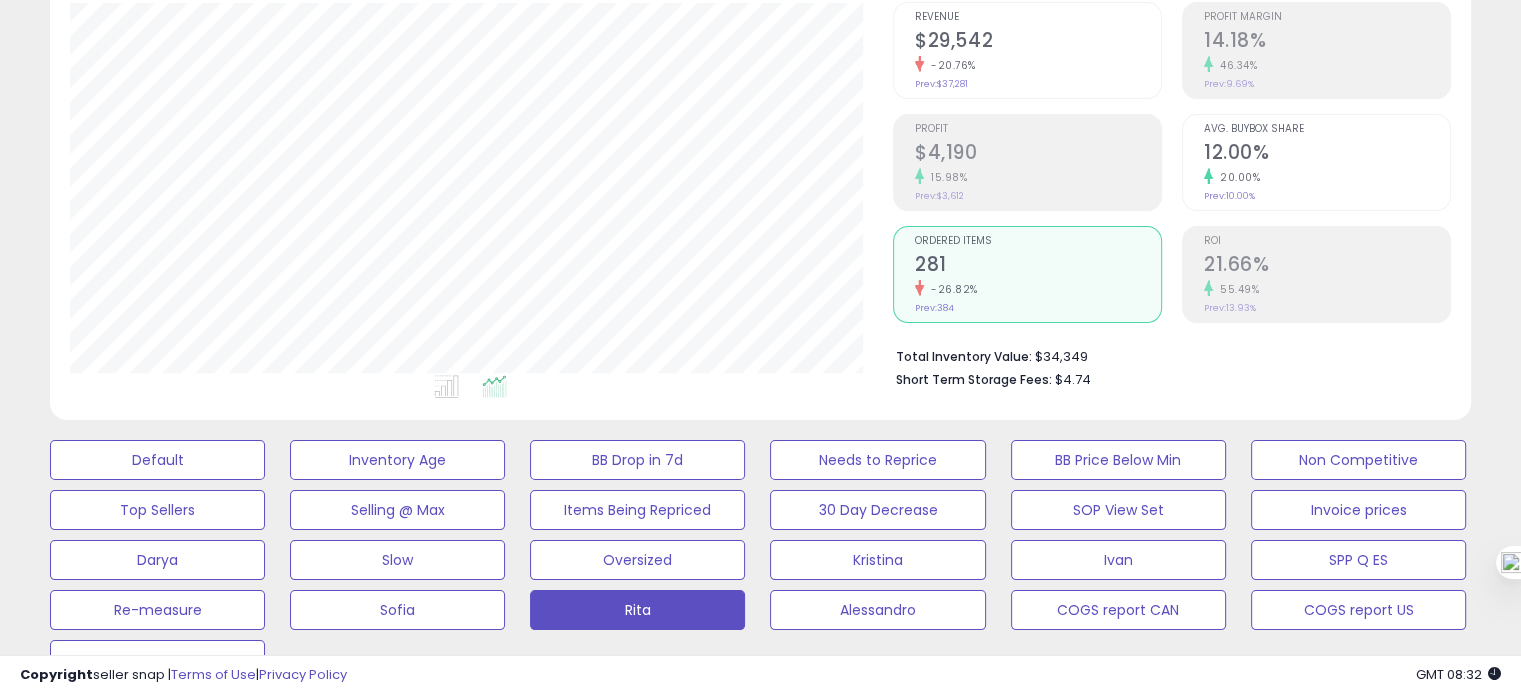 click on "Profit Margin
14.18%
46.34%
Prev:  9.69%
Avg. Buybox Share
12.00%
20.00%
Prev:  10.00%
ROI" at bounding box center [1316, 162] 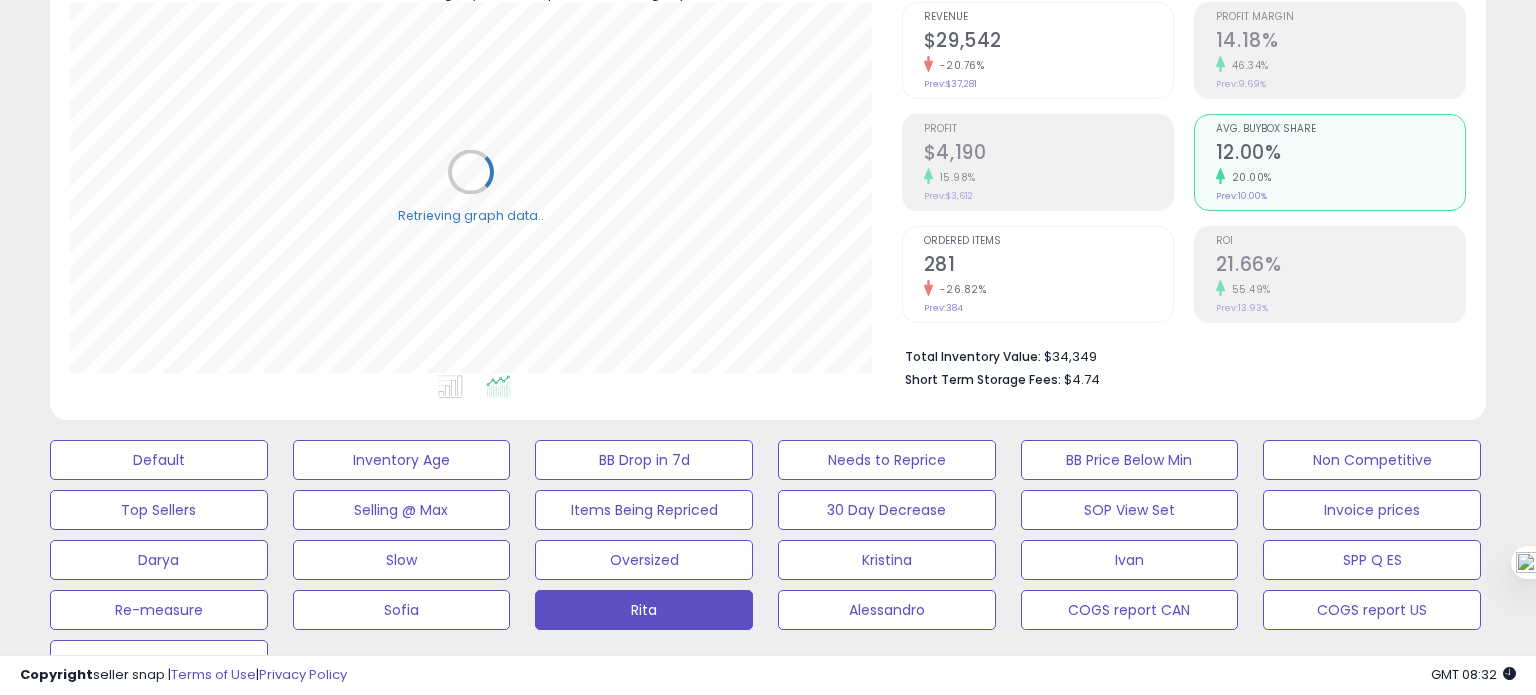 scroll, scrollTop: 999589, scrollLeft: 999168, axis: both 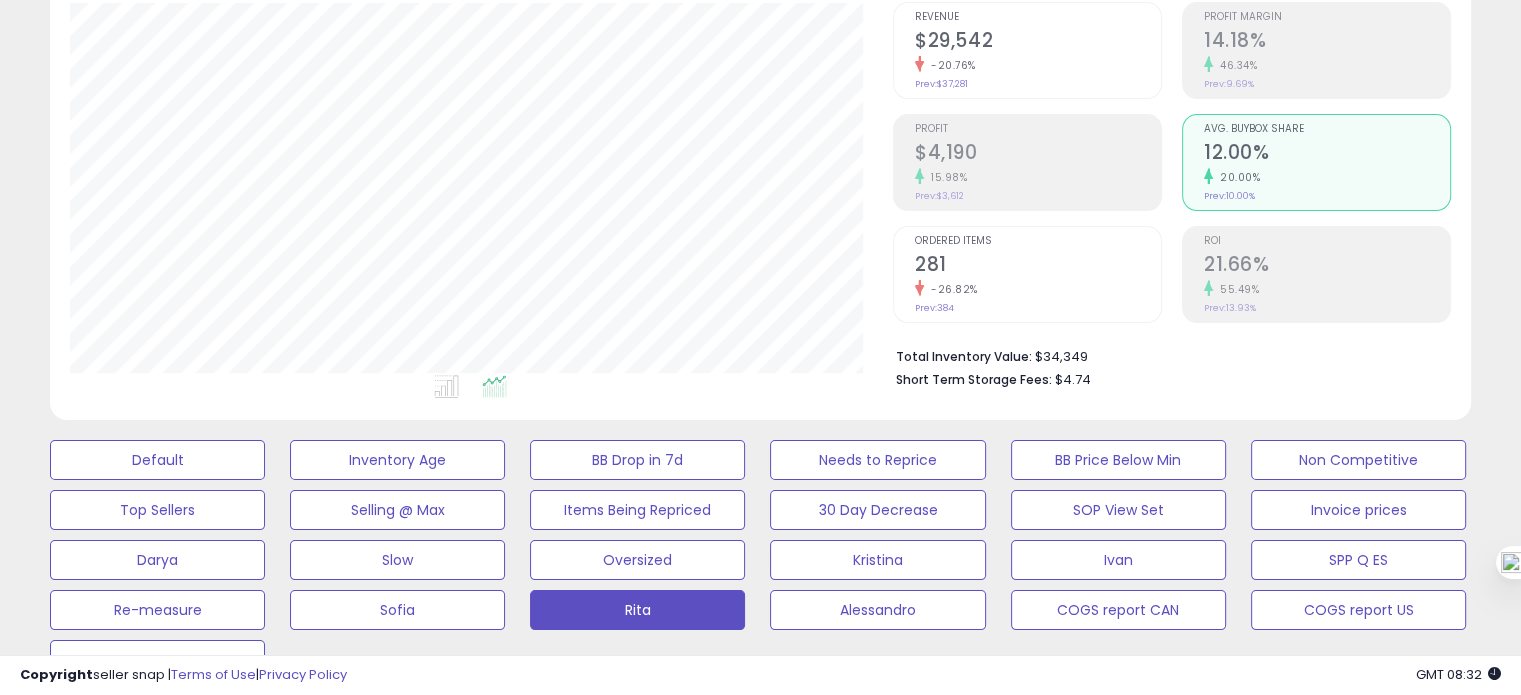 click on "281" at bounding box center (1038, 266) 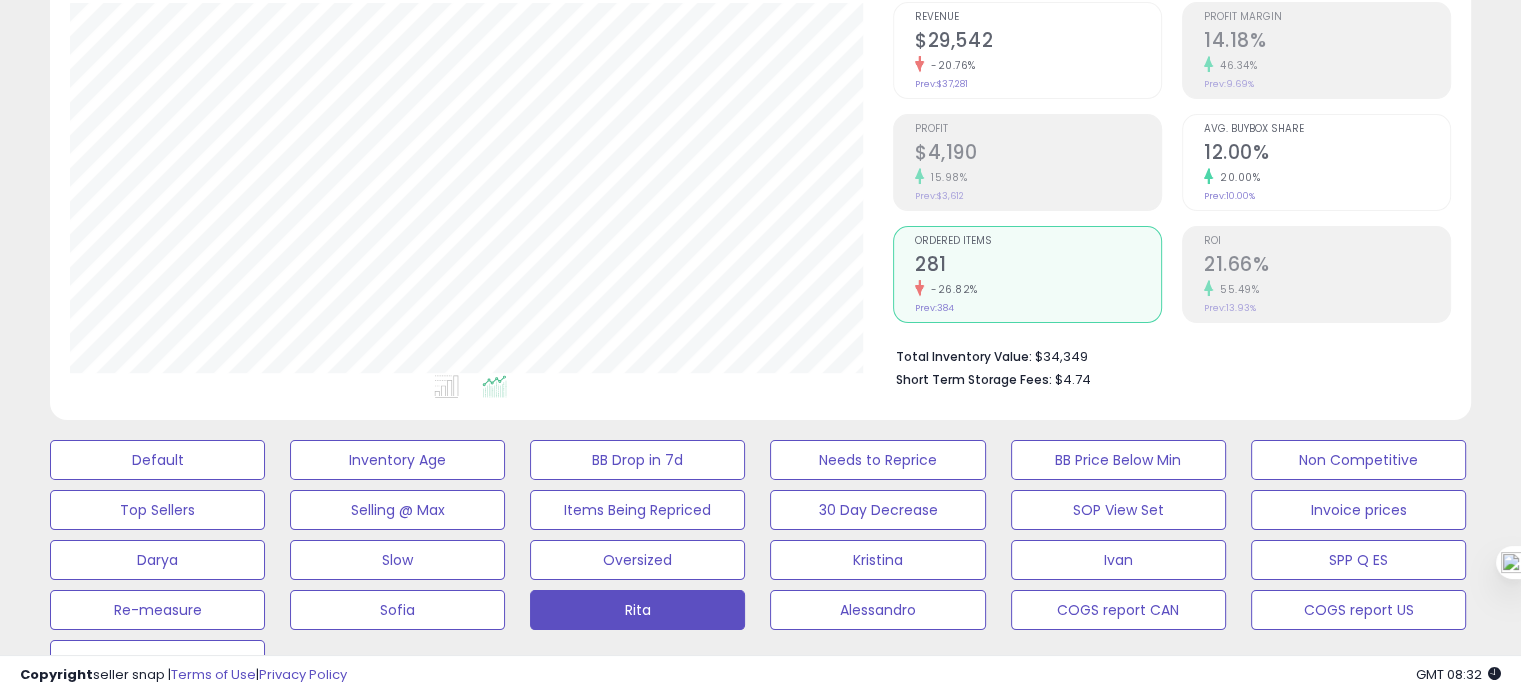 click on "Avg. Buybox Share" at bounding box center [1327, 129] 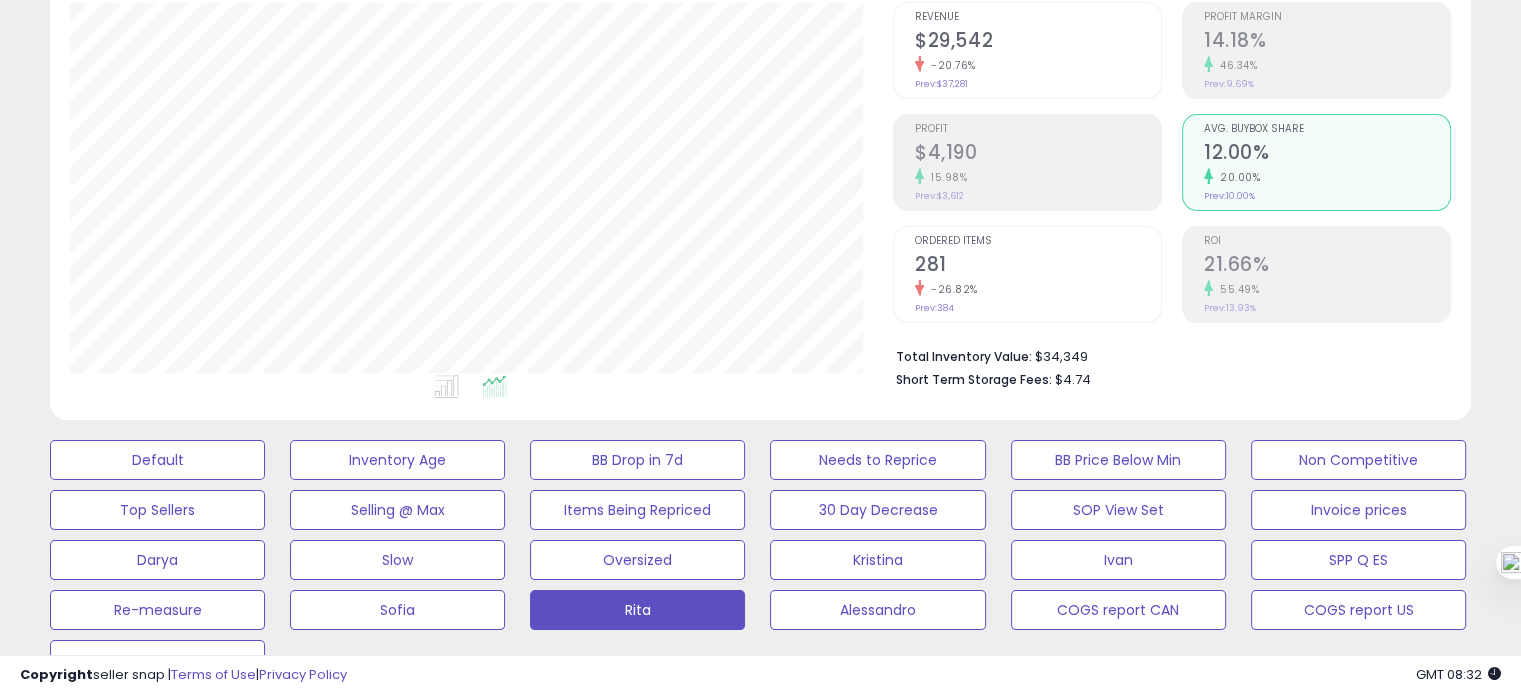 click on "Ordered Items
281
-26.82%
Prev:  384" at bounding box center [1038, 272] 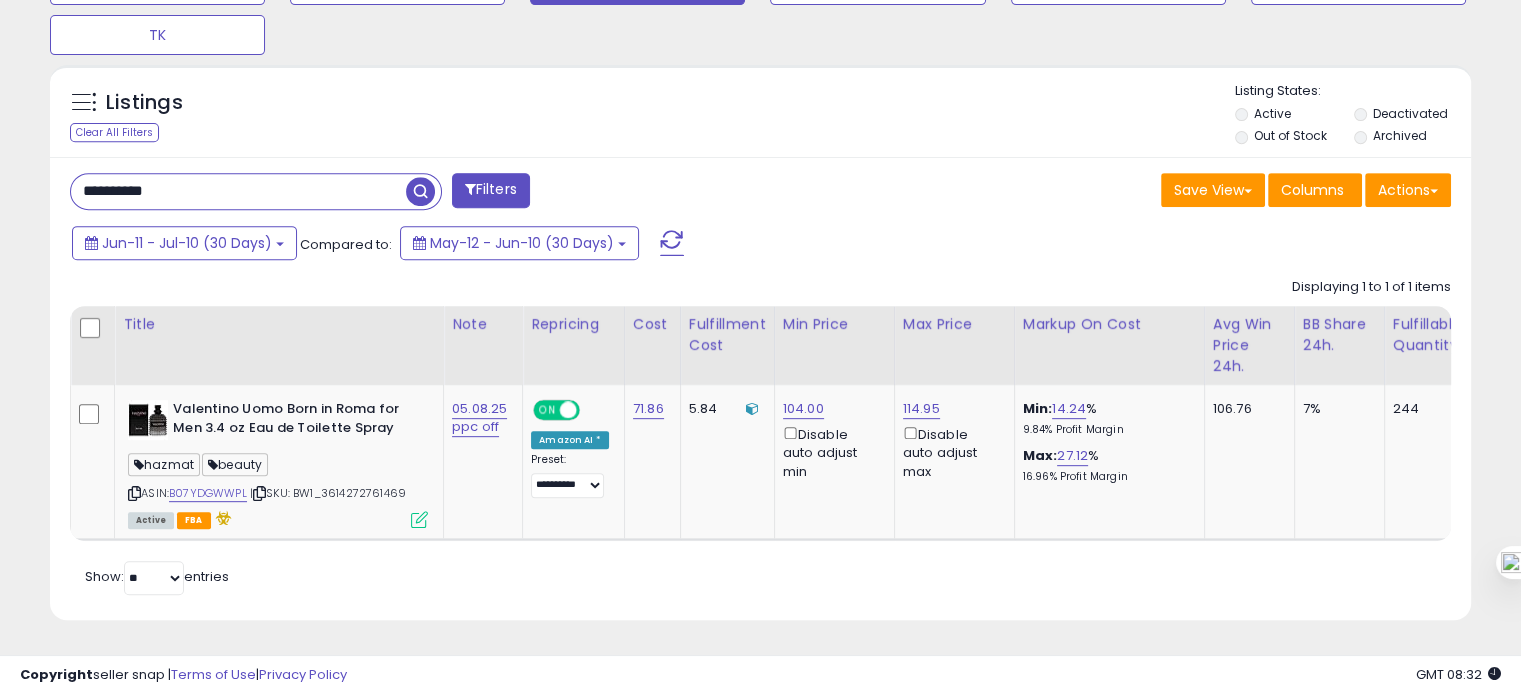 click on "**********" at bounding box center (238, 191) 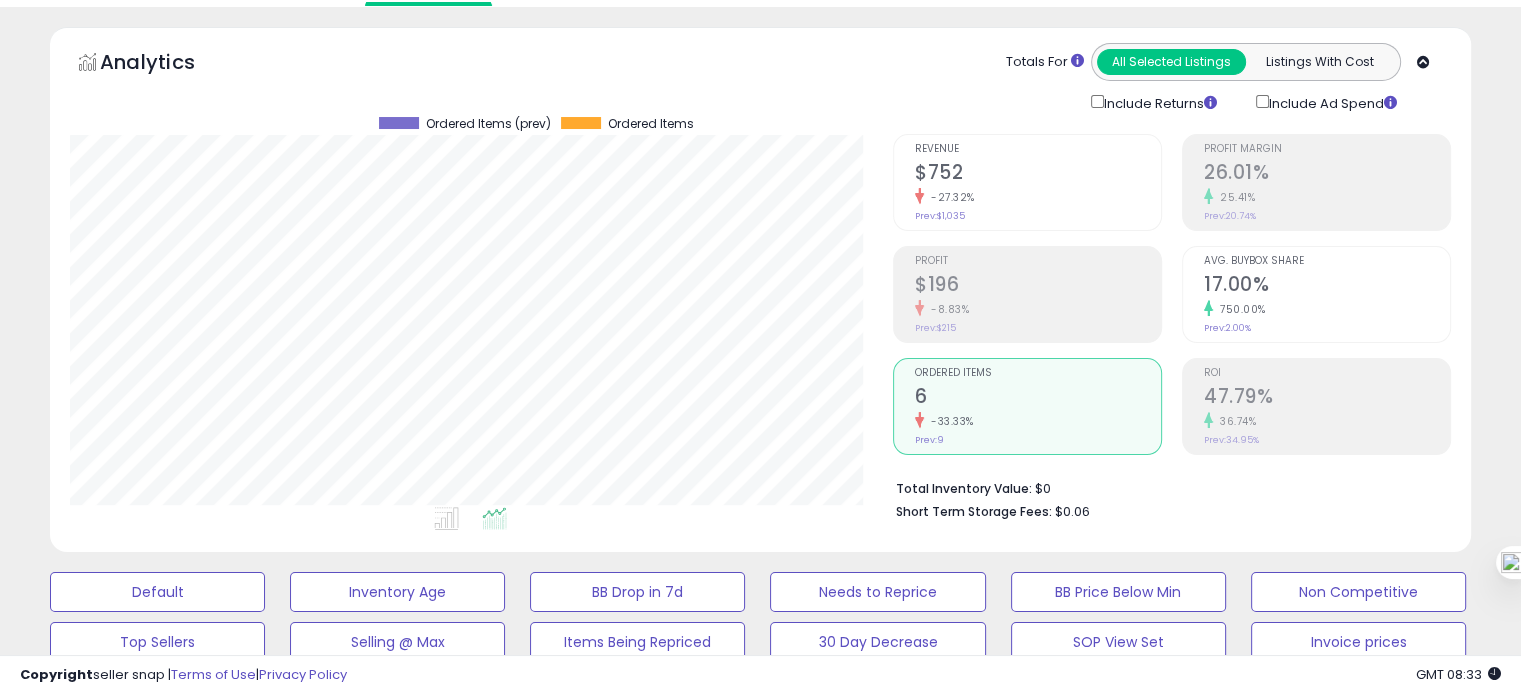click on "17.00%" at bounding box center [1327, 286] 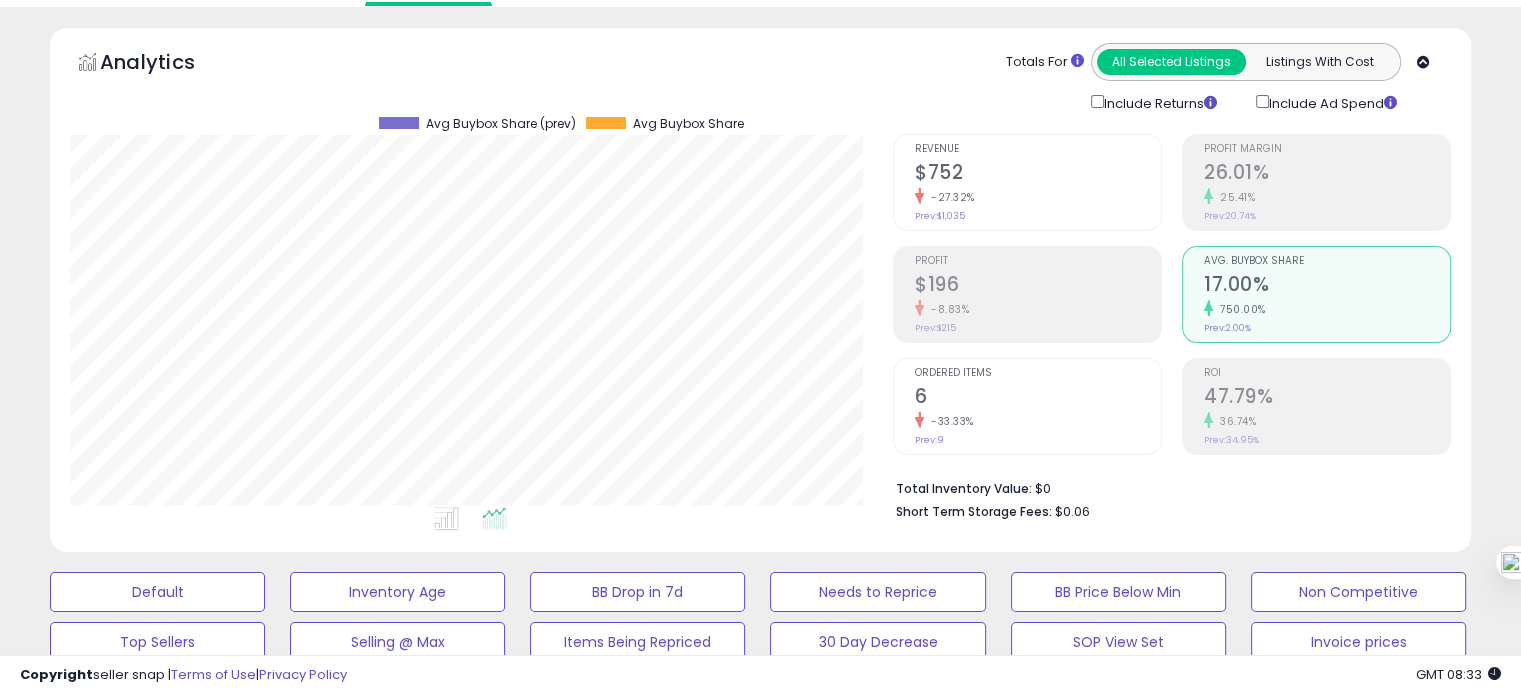 click on "Ordered Items
6
-33.33%
Prev:  9" at bounding box center [1038, 404] 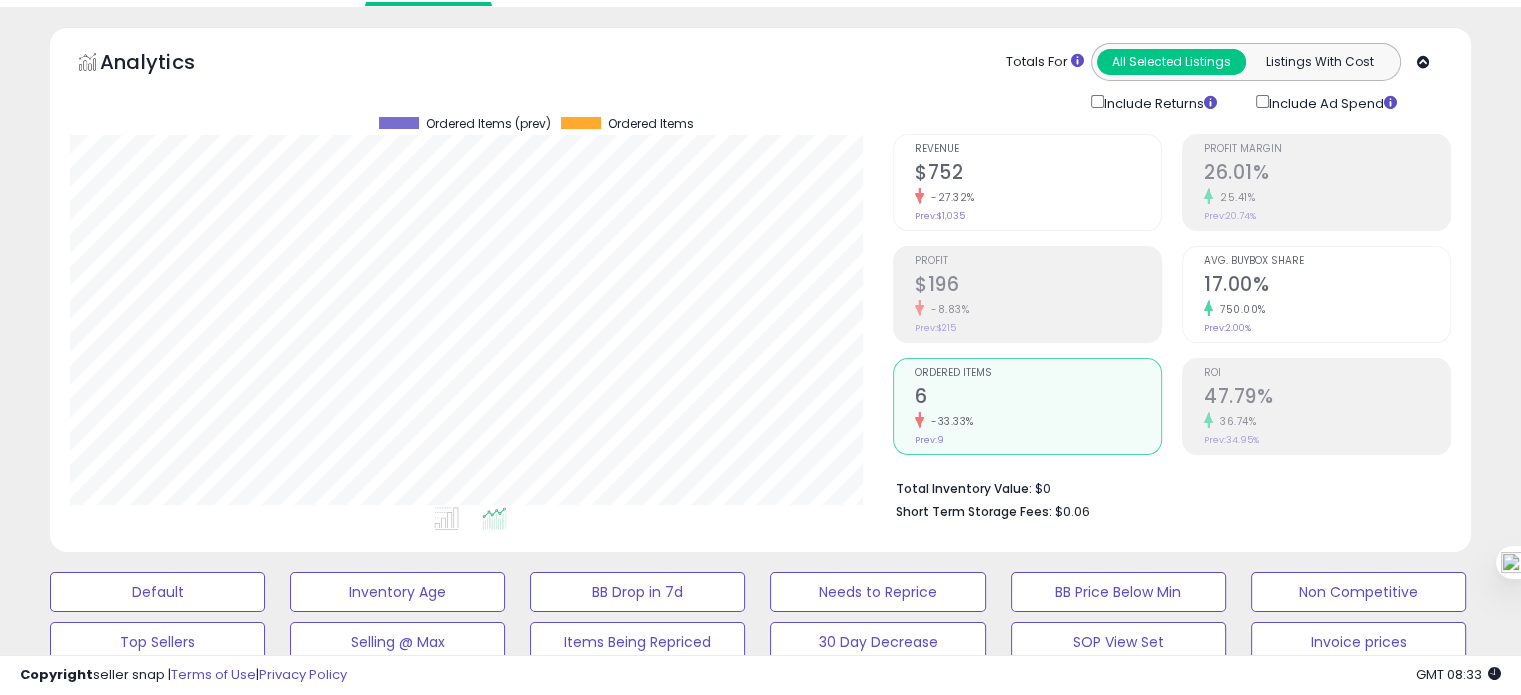 click on "750.00%" 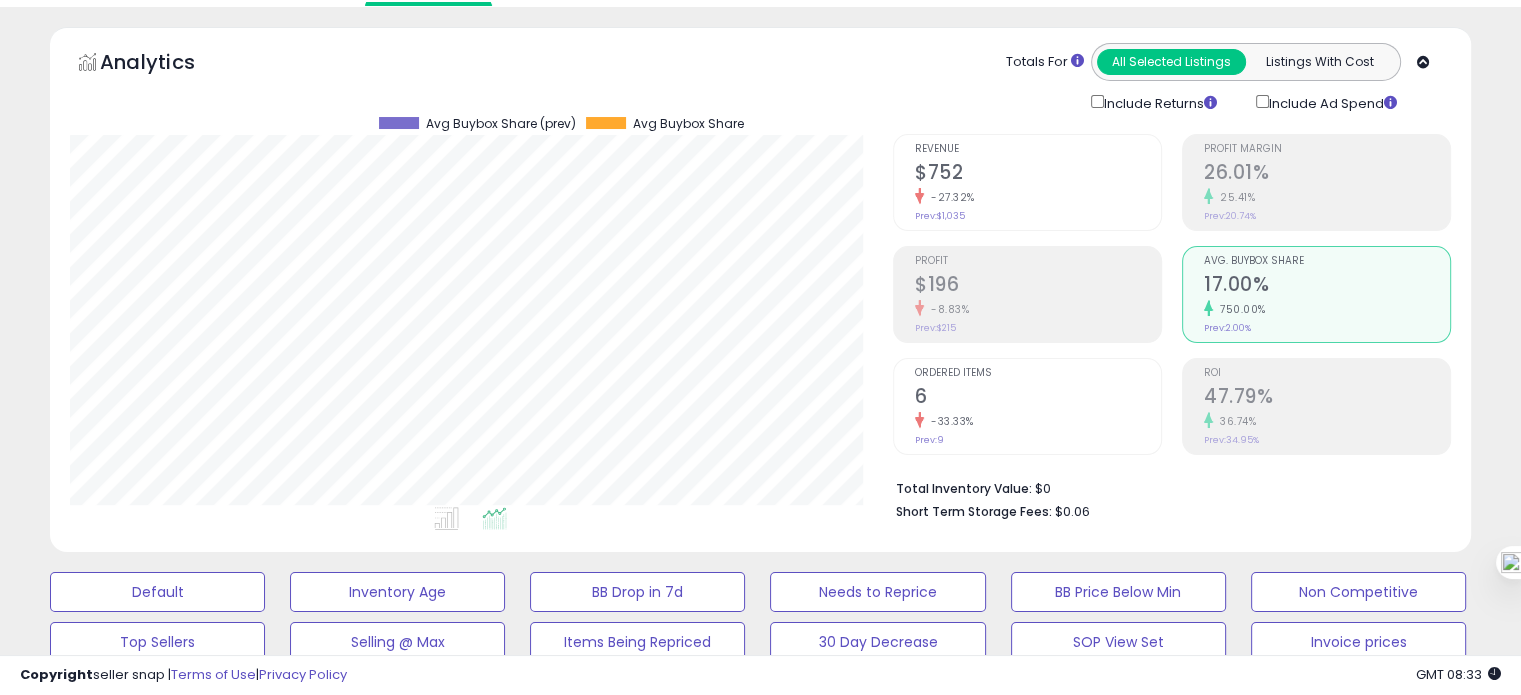 click on "-33.33%" at bounding box center [1038, 421] 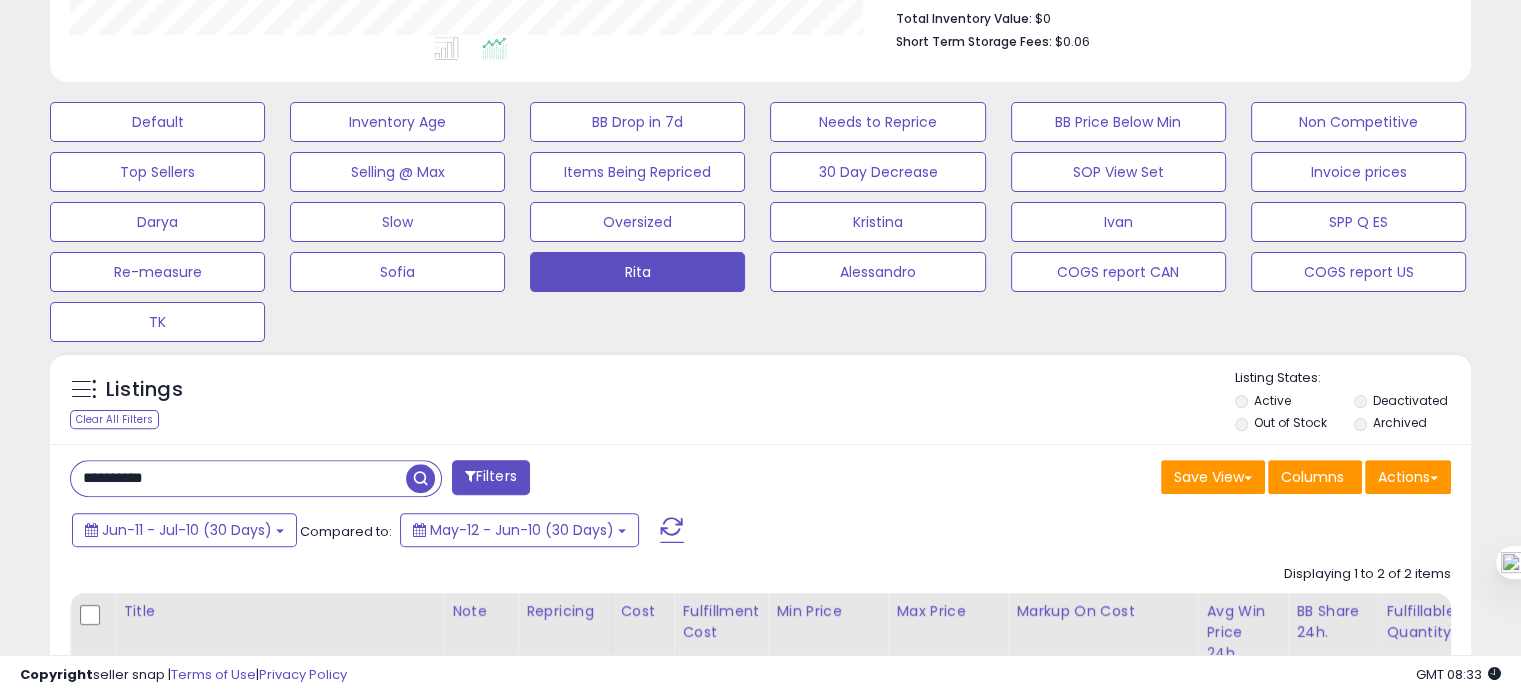 click on "**********" at bounding box center (238, 478) 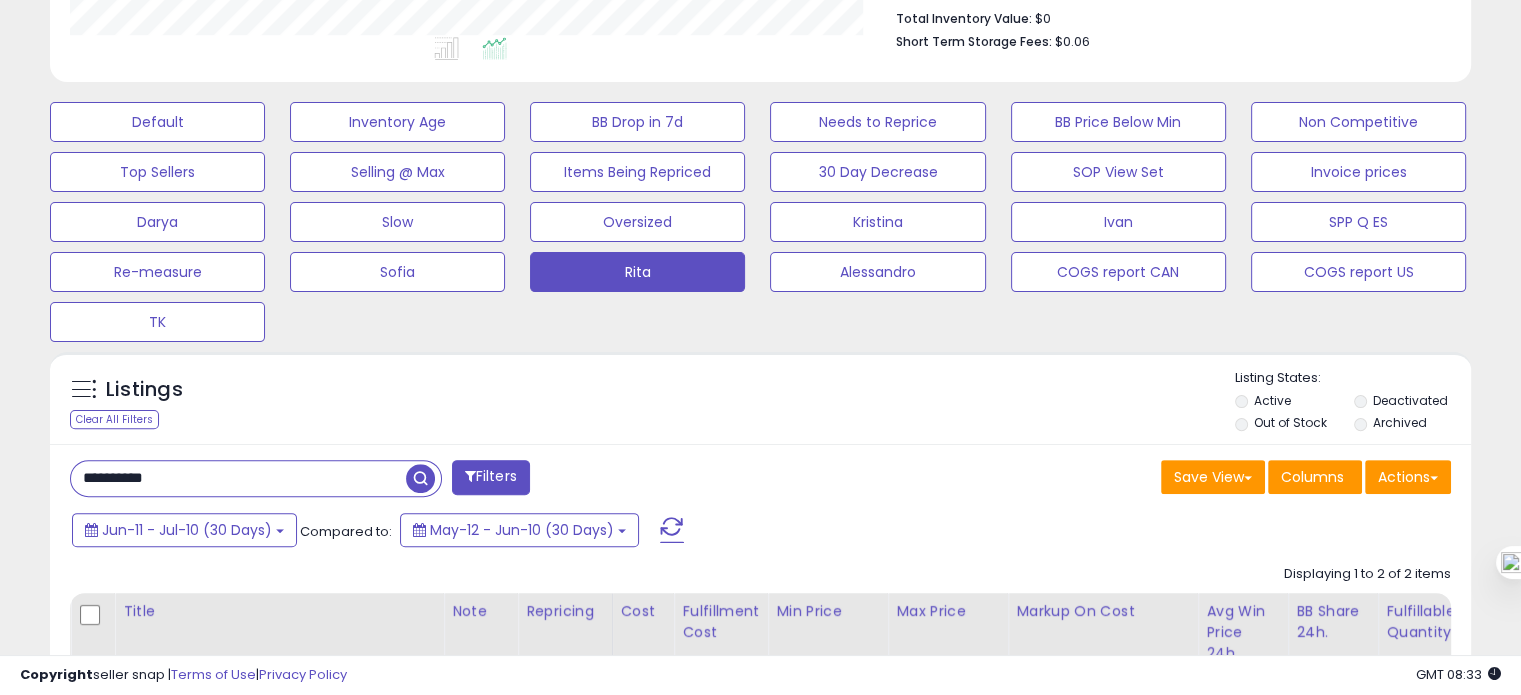 paste 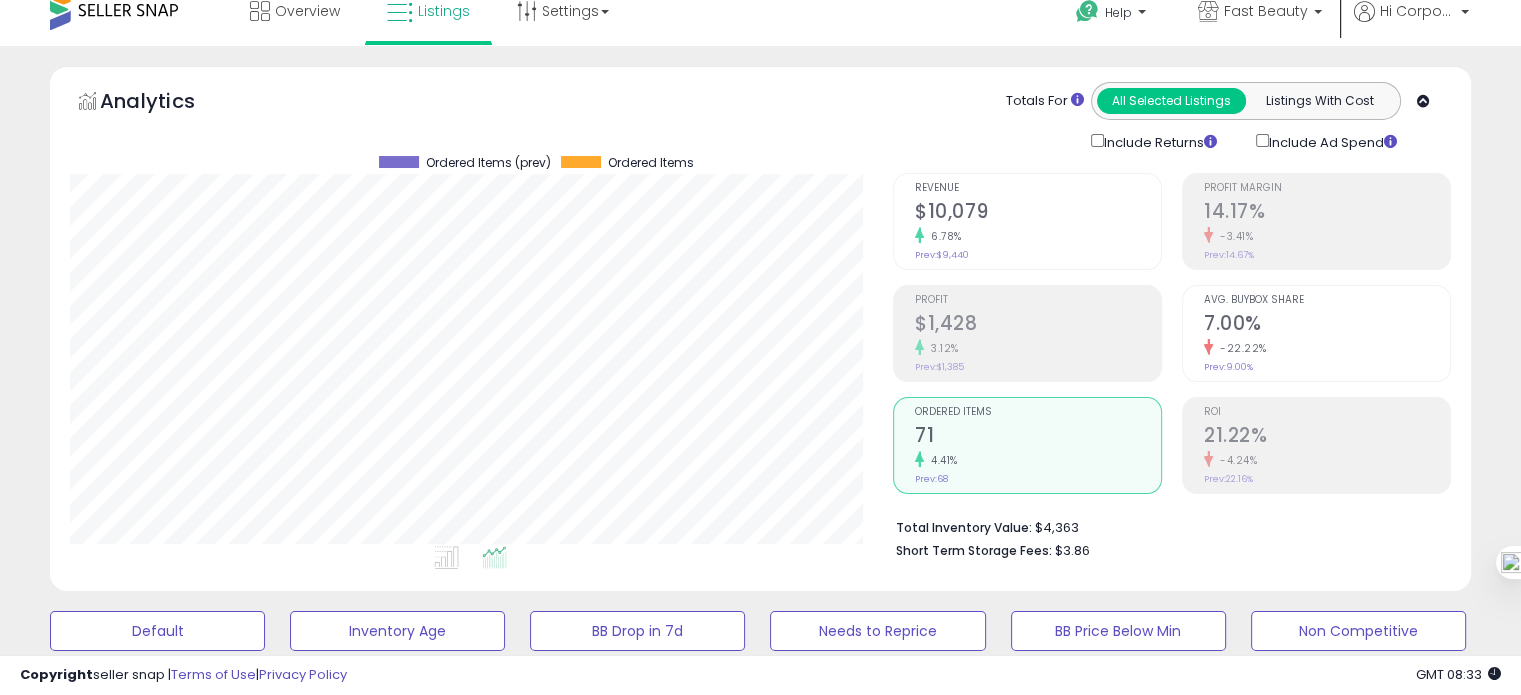 click on "7.00%" at bounding box center [1327, 325] 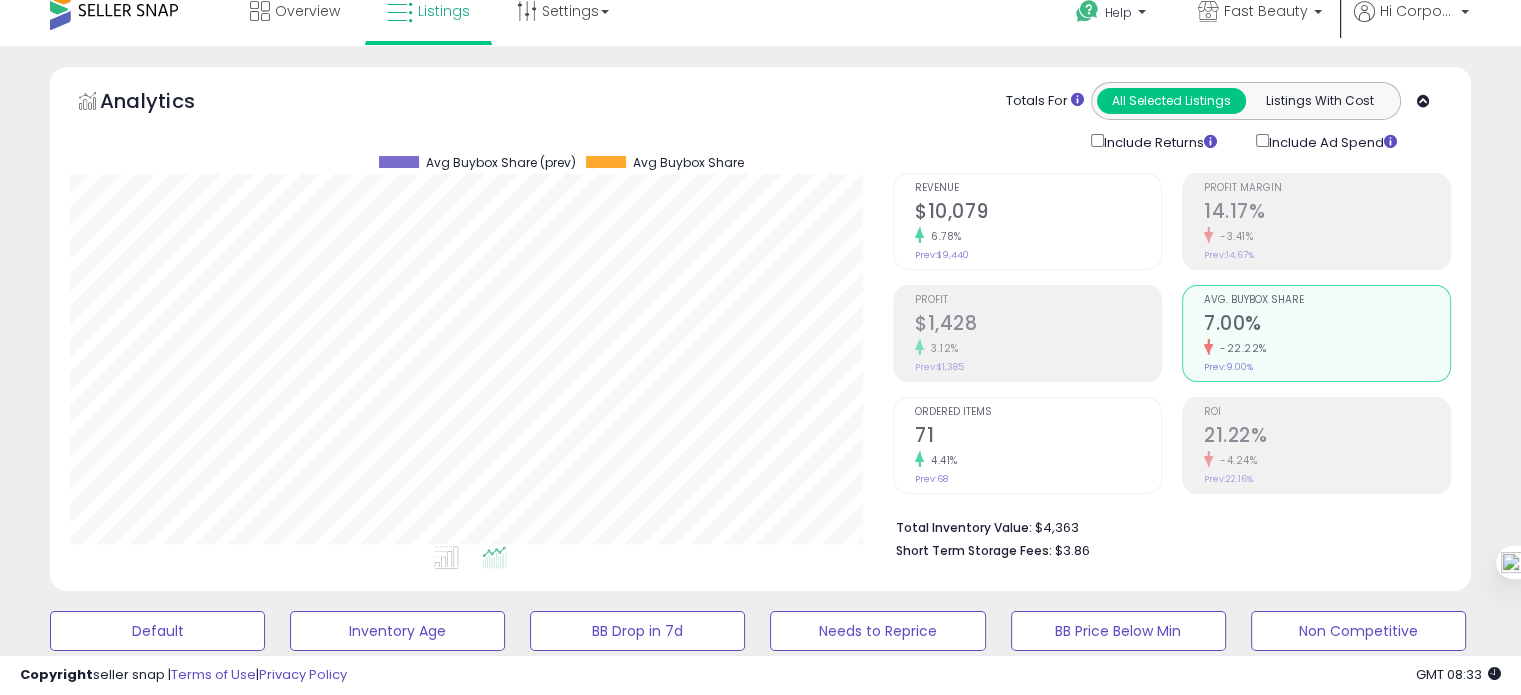 click on "71" at bounding box center [1038, 437] 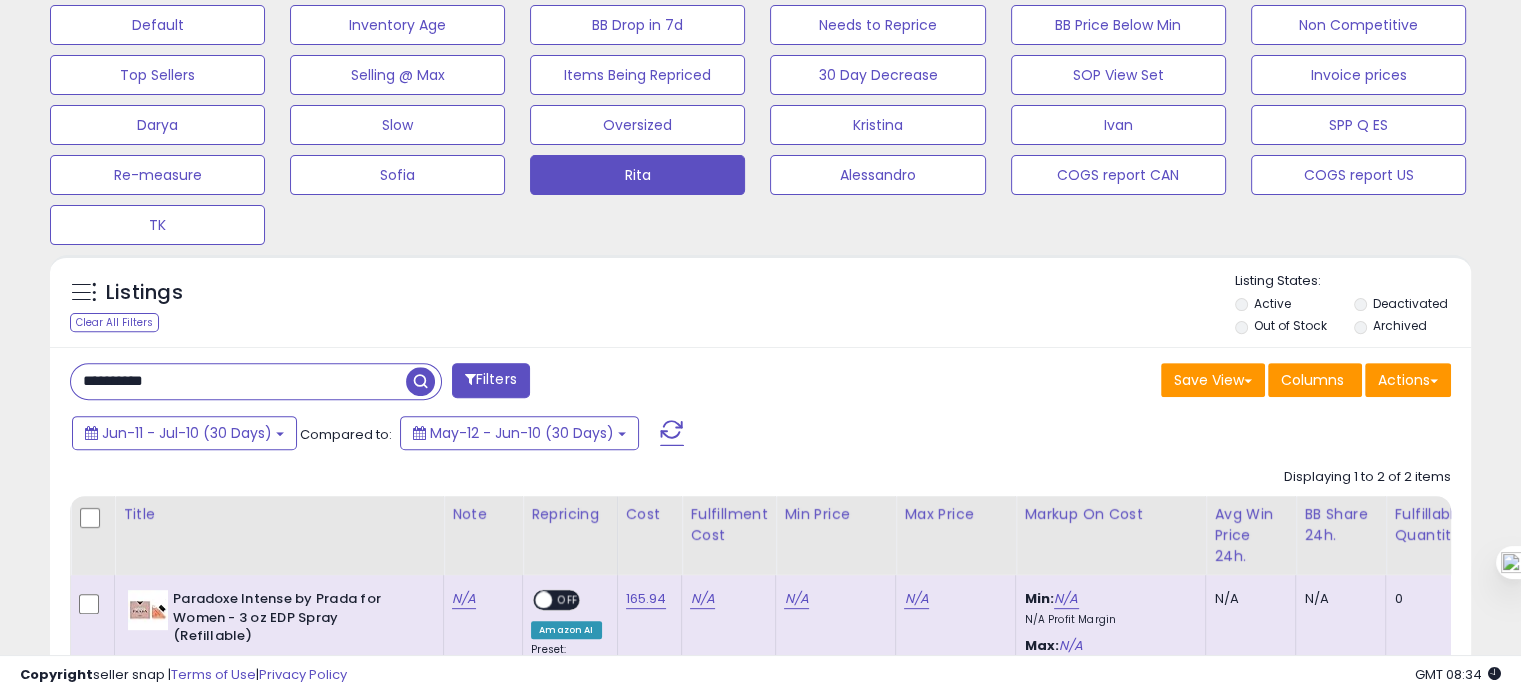scroll, scrollTop: 626, scrollLeft: 0, axis: vertical 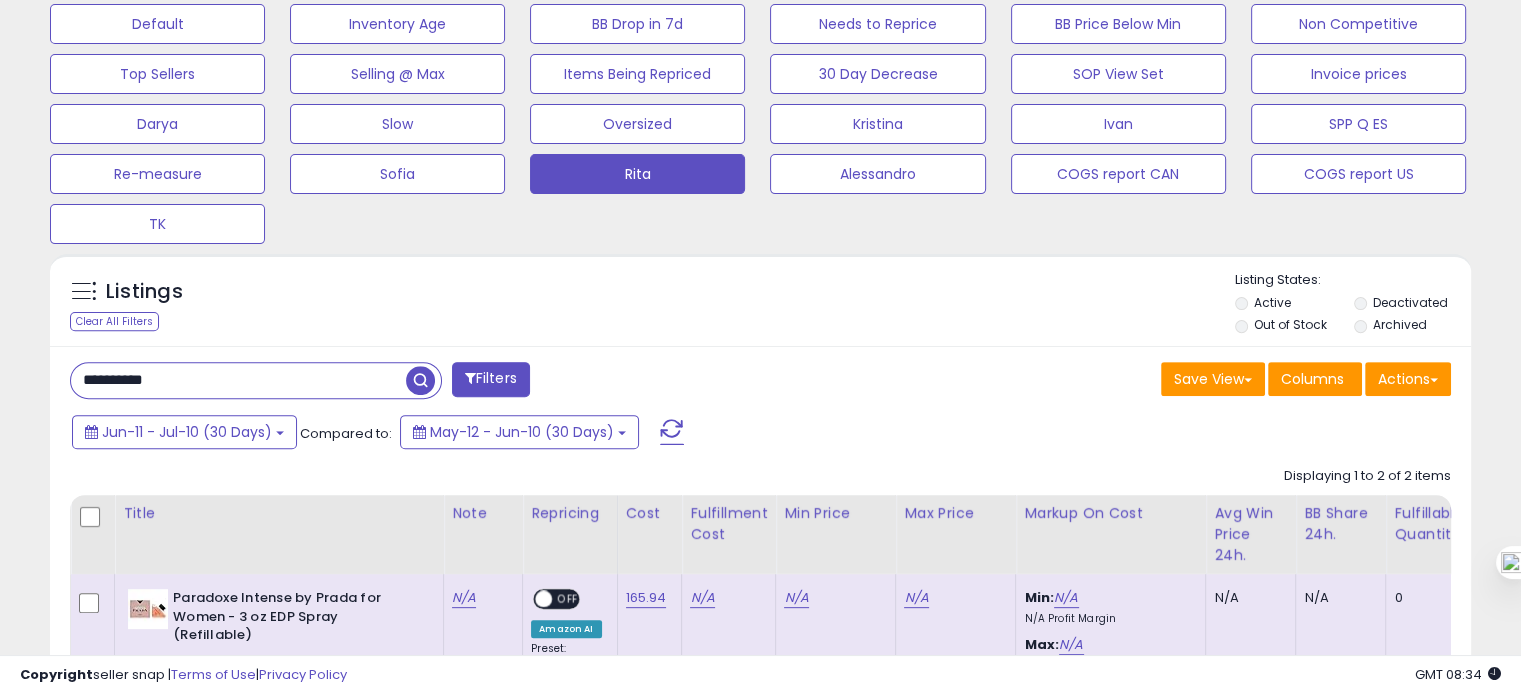 click on "**********" at bounding box center [238, 380] 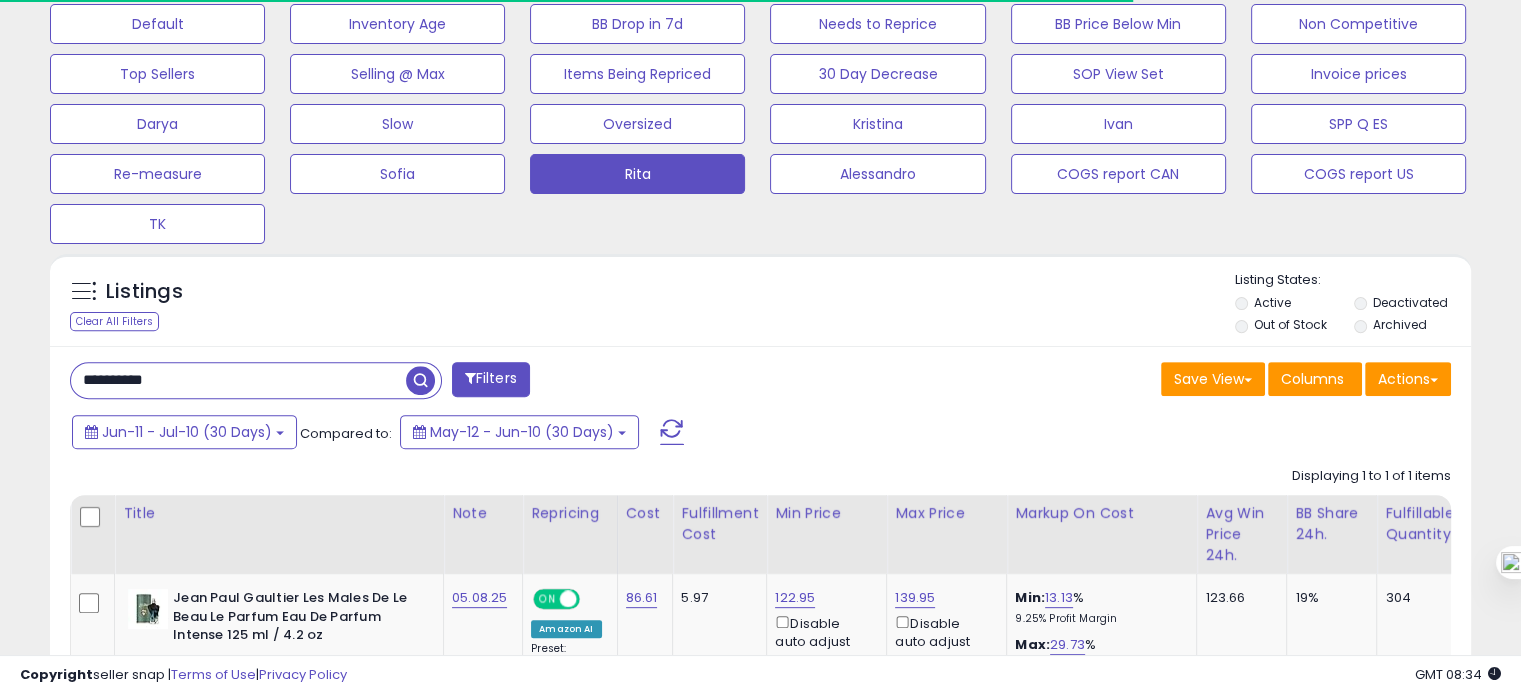 scroll, scrollTop: 409, scrollLeft: 822, axis: both 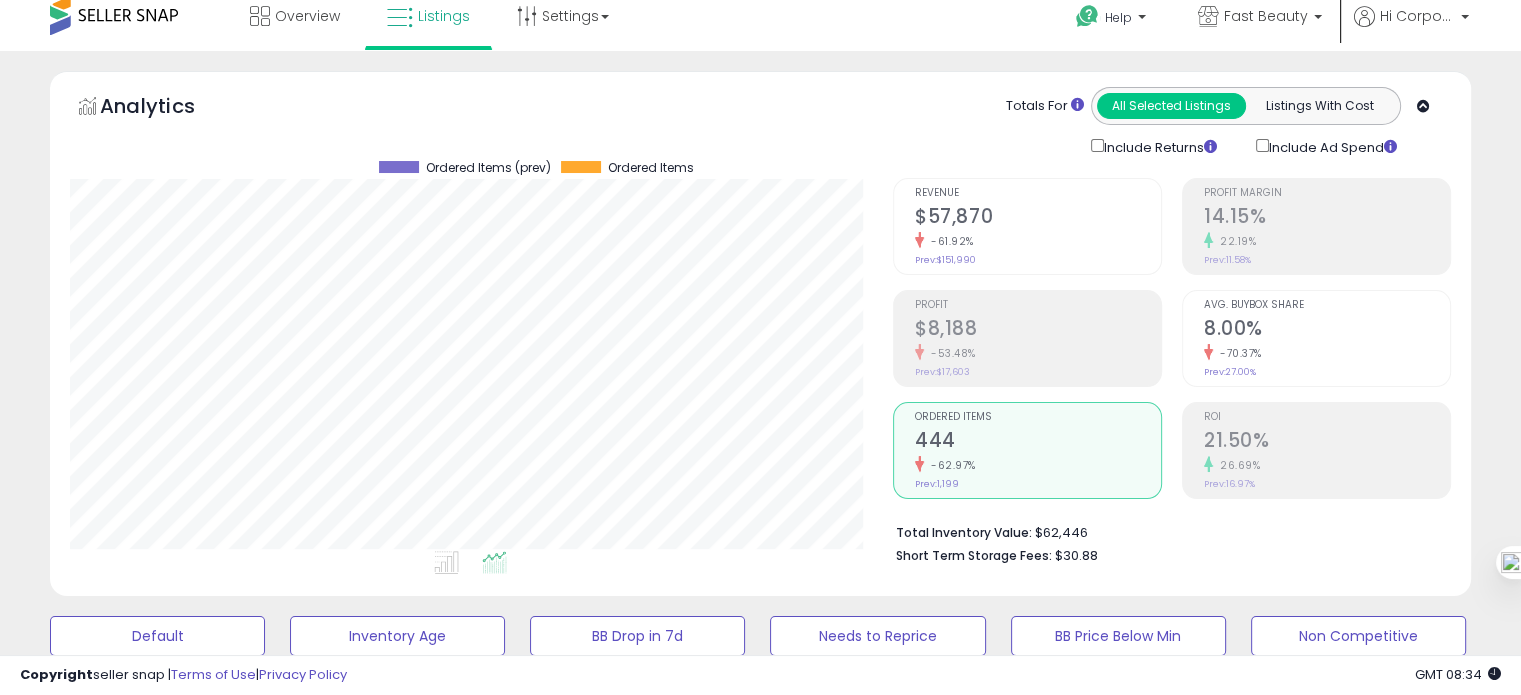 click on "Avg. Buybox Share
8.00%
-70.37%
Prev:  27.00%" at bounding box center [1327, 336] 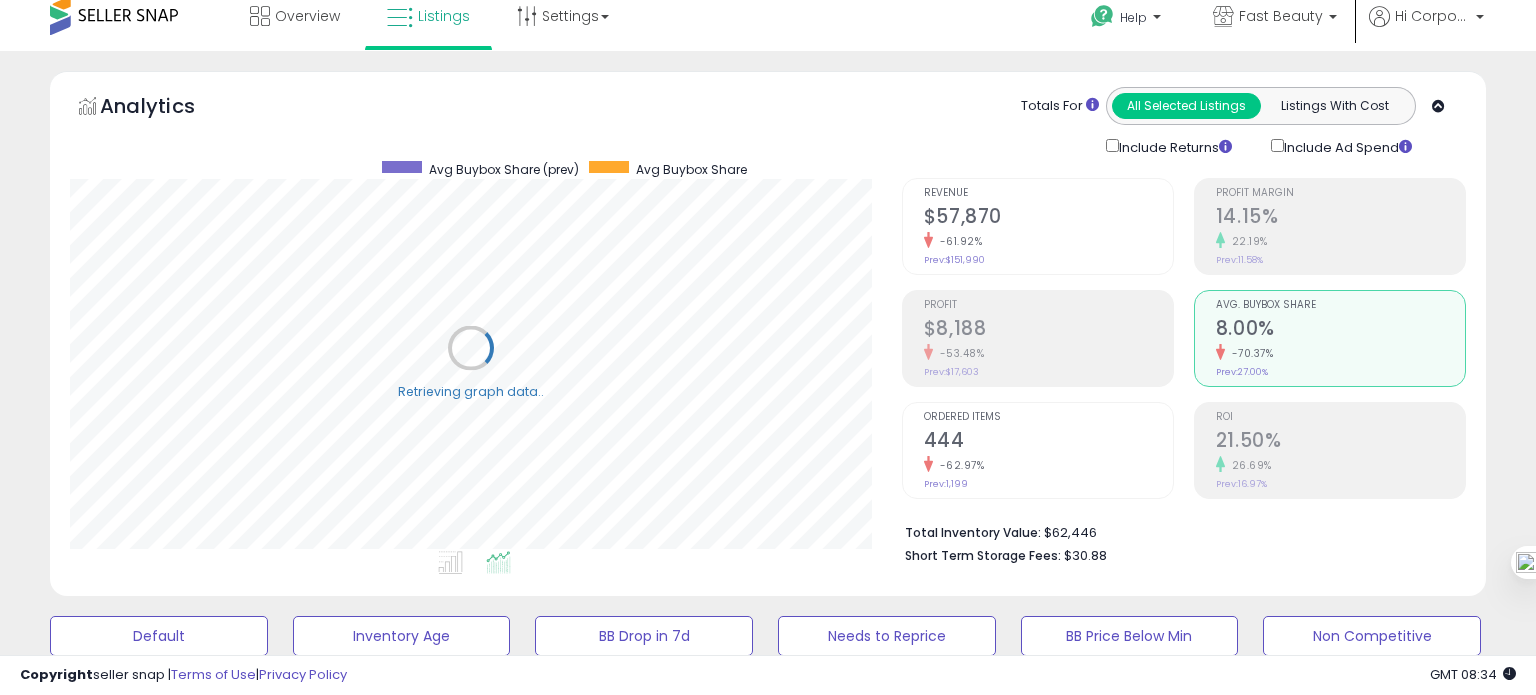 scroll, scrollTop: 999589, scrollLeft: 999168, axis: both 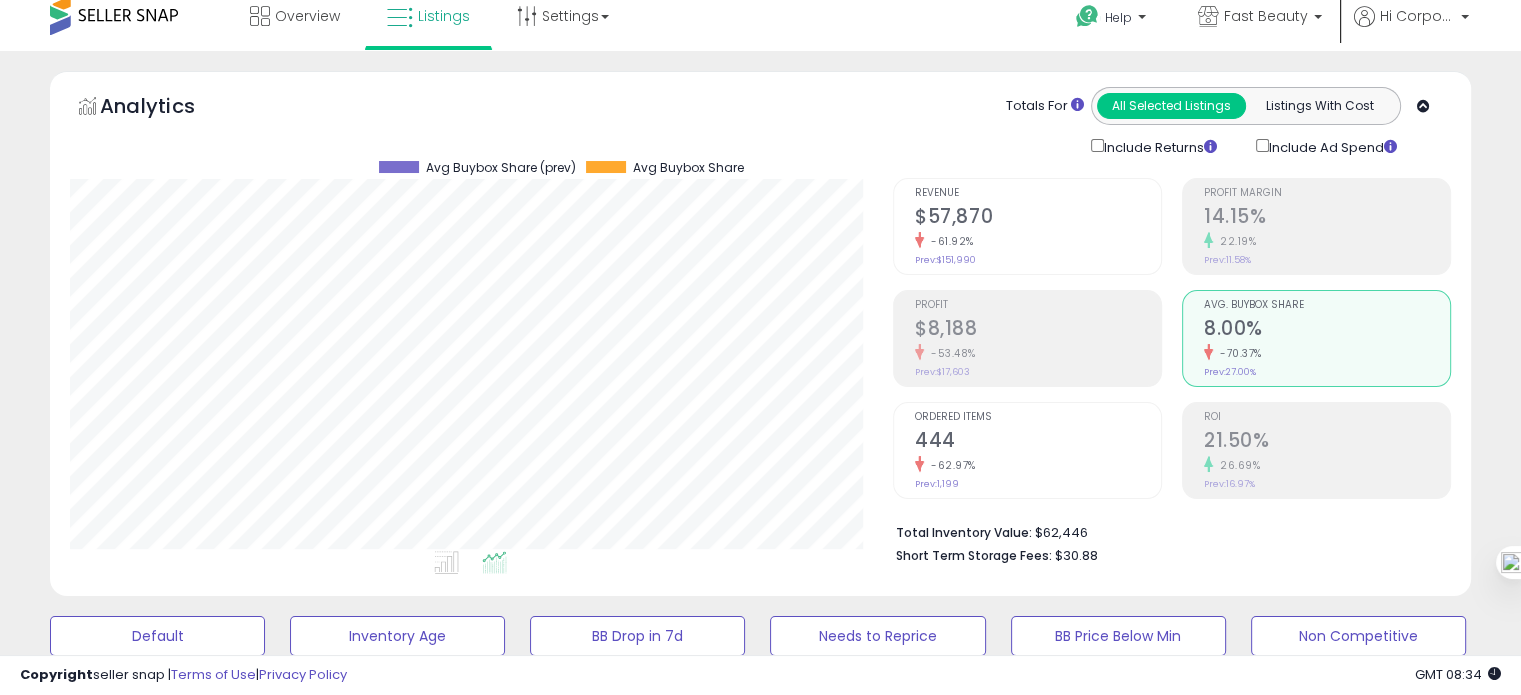 click on "-62.97%" 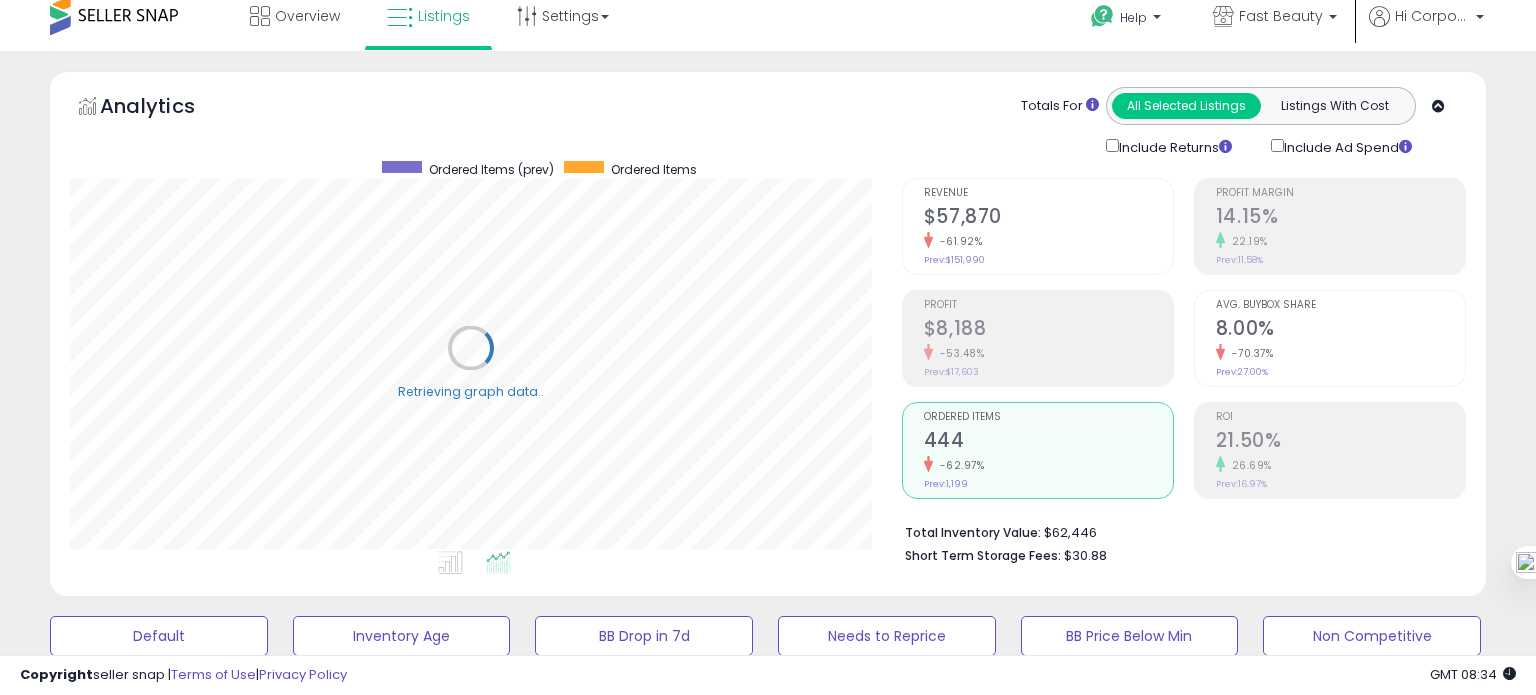 scroll, scrollTop: 999589, scrollLeft: 999168, axis: both 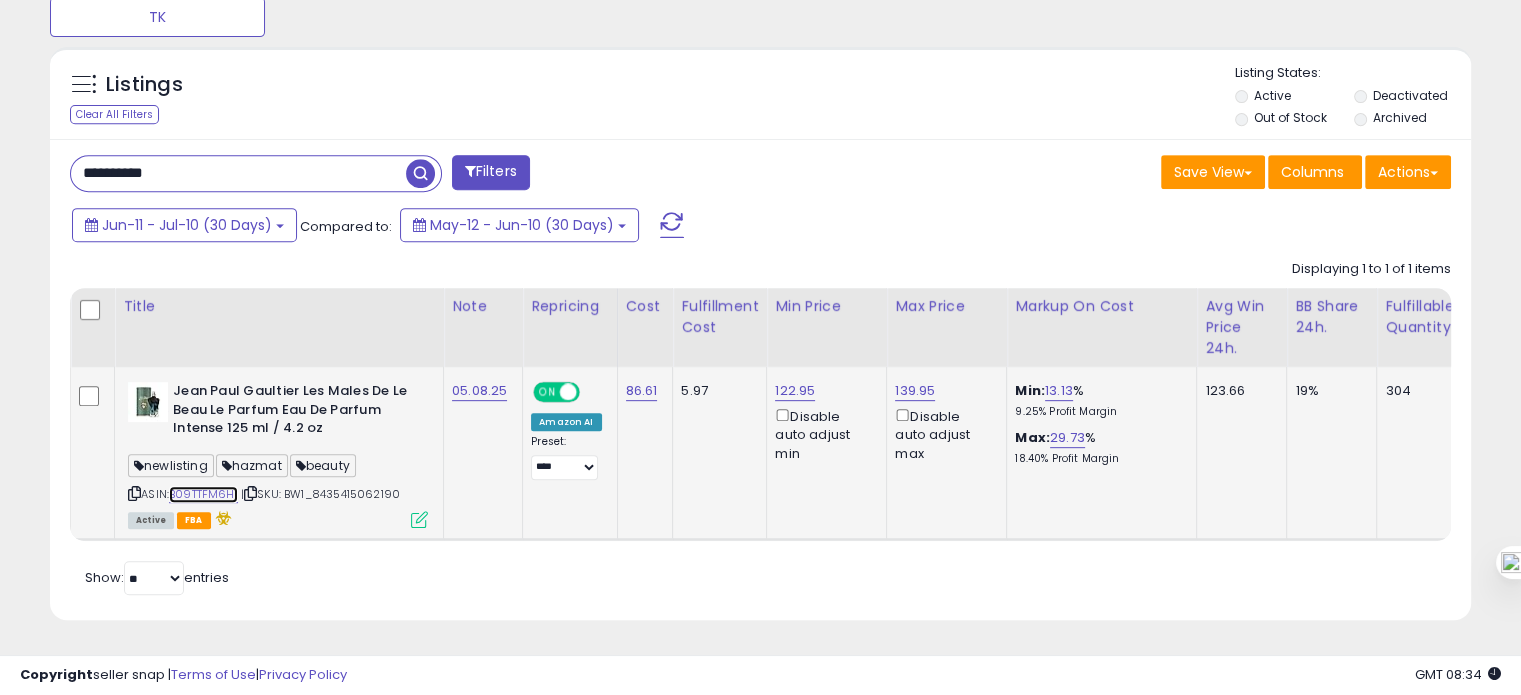 click on "B09TTFM6H1" at bounding box center (203, 494) 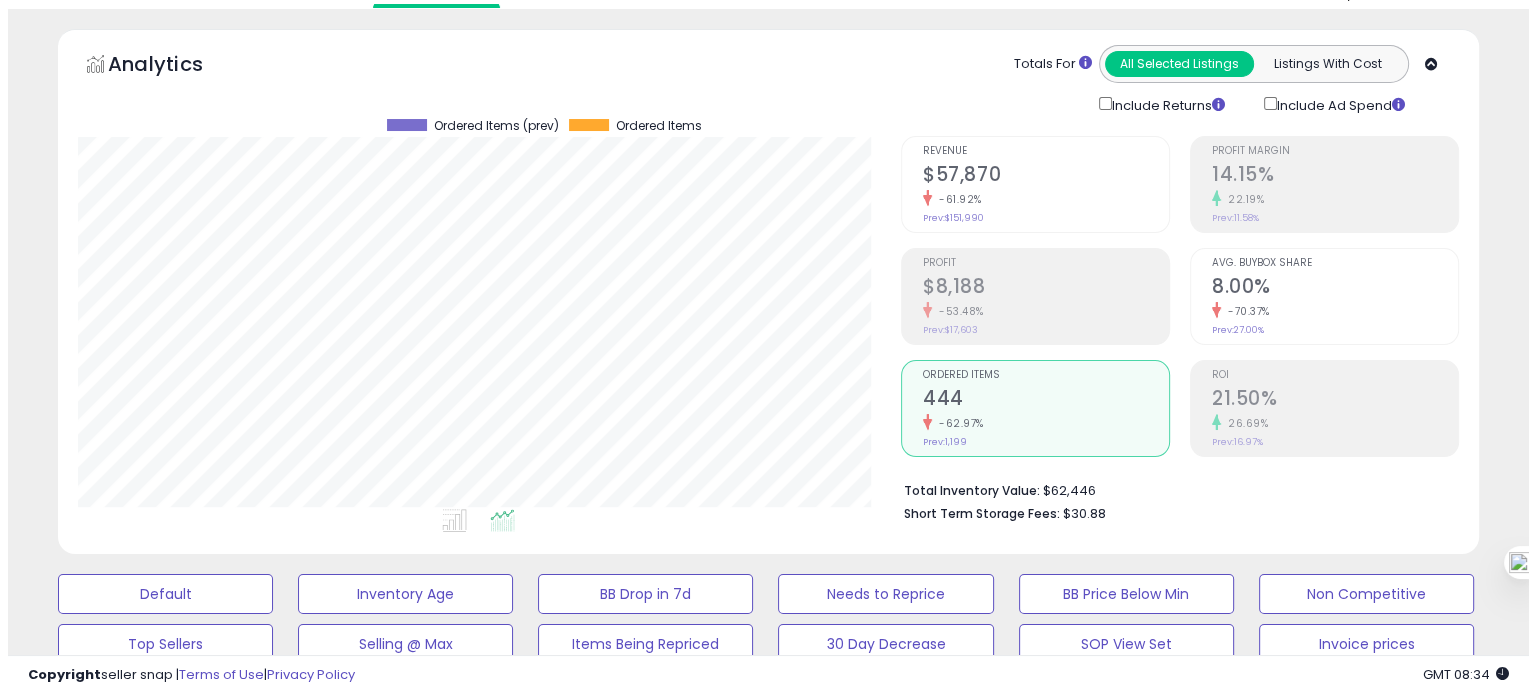 scroll, scrollTop: 0, scrollLeft: 0, axis: both 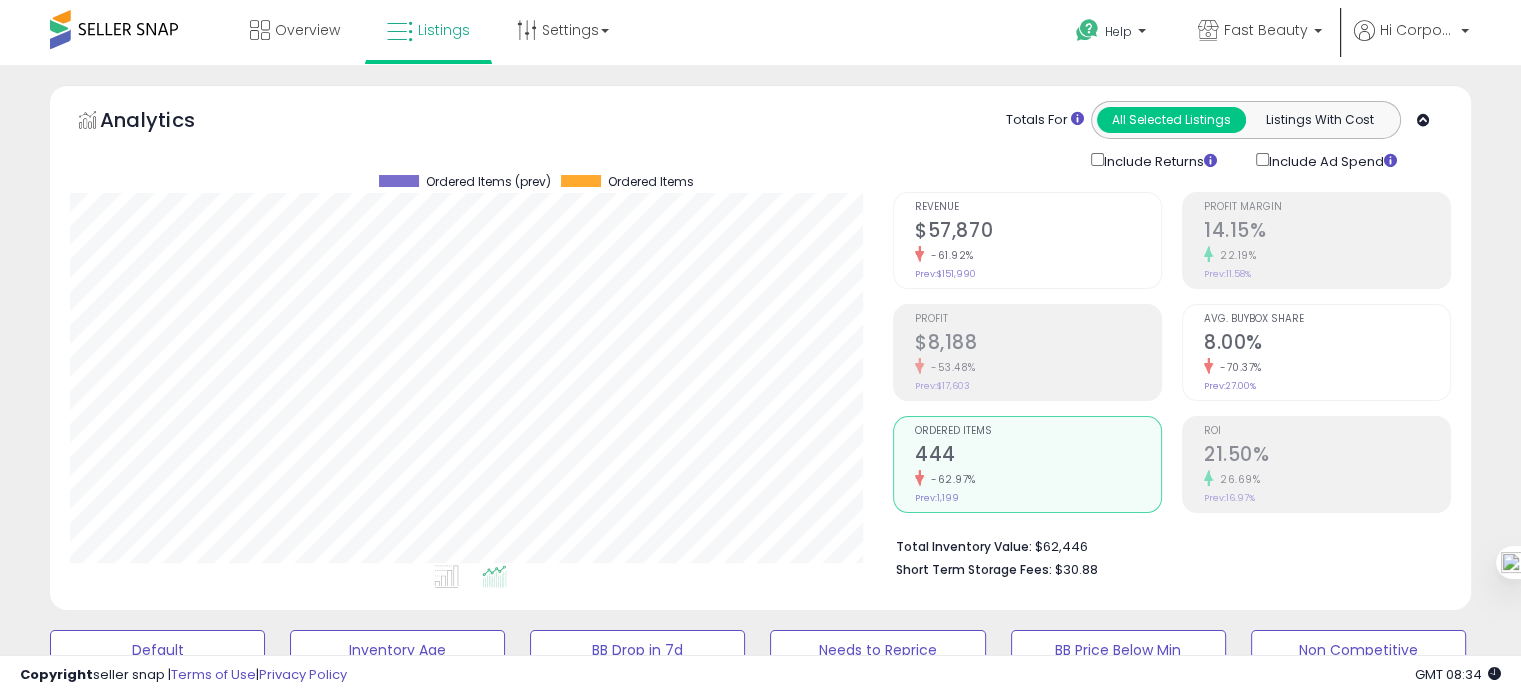 click on "8.00%" at bounding box center (1327, 344) 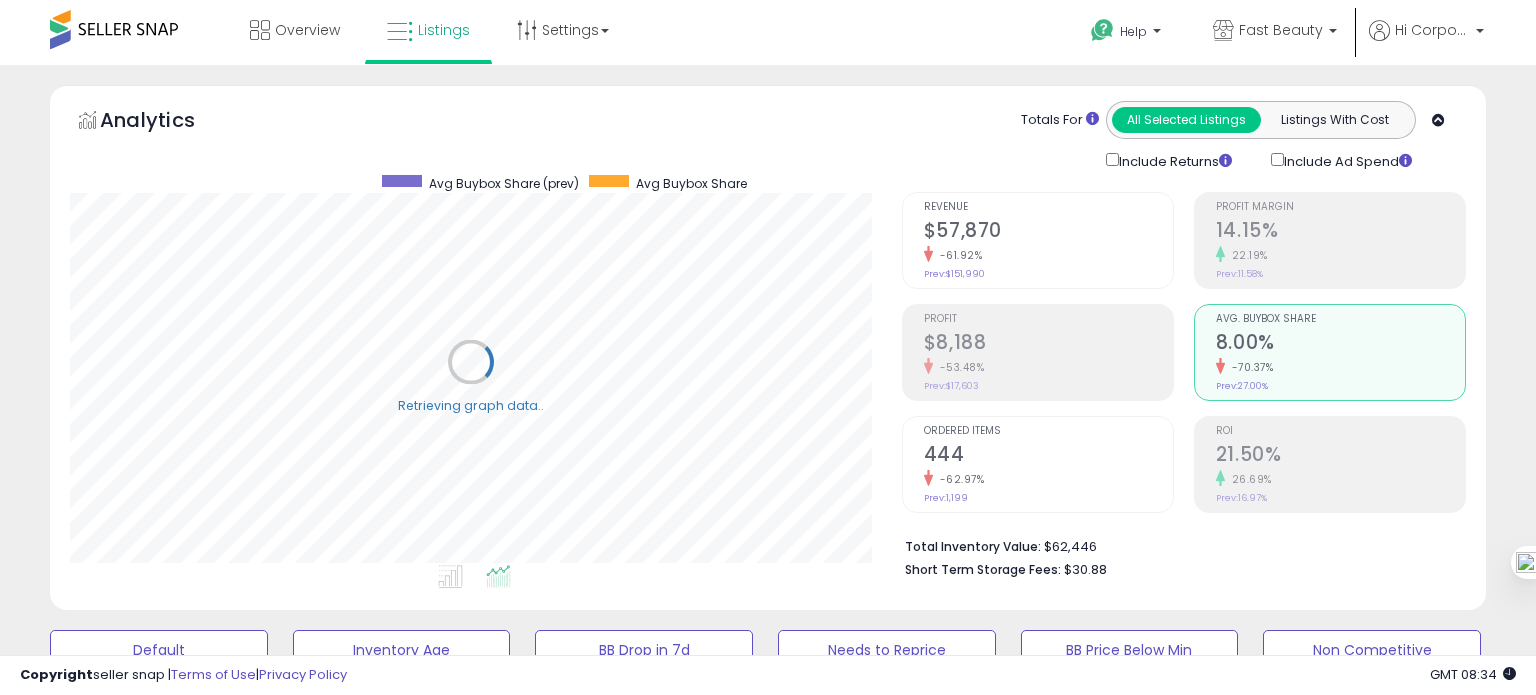 scroll, scrollTop: 999589, scrollLeft: 999168, axis: both 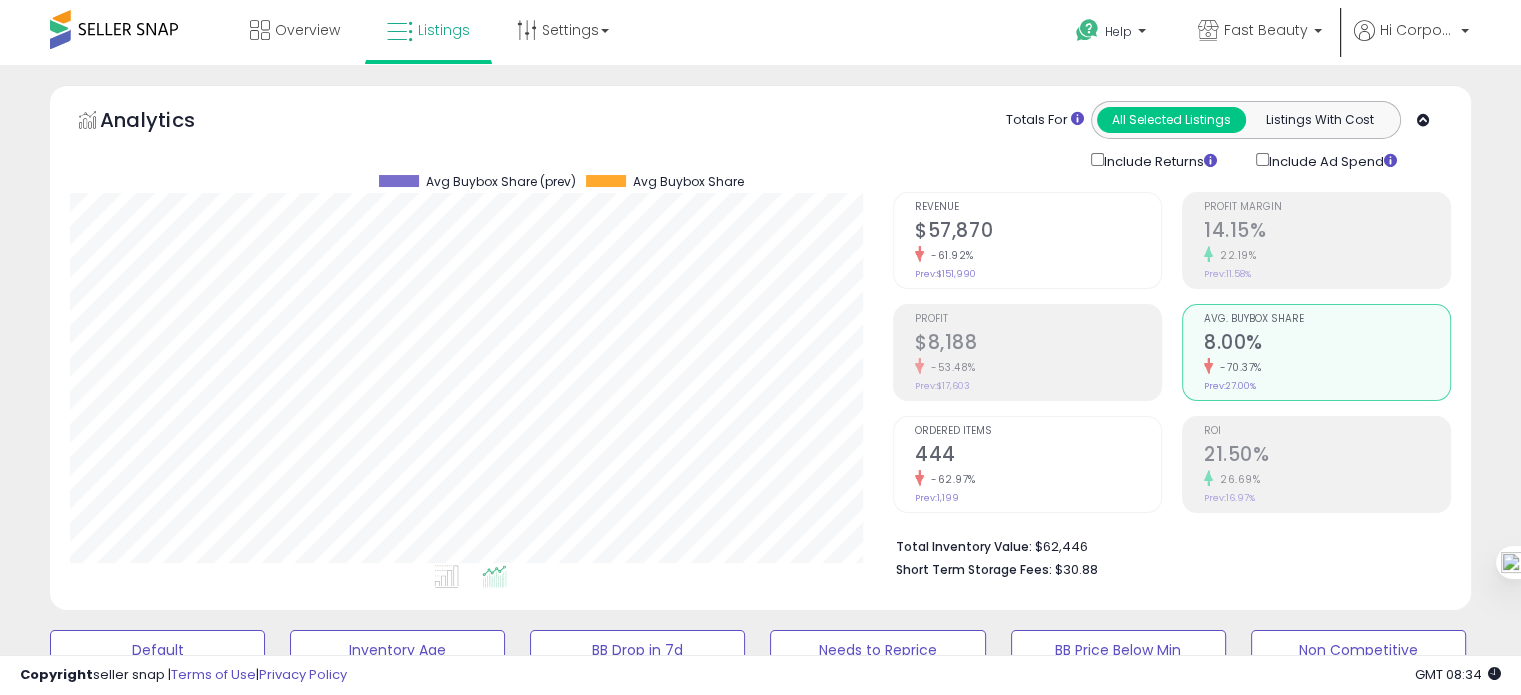 click on "Ordered Items" at bounding box center (1038, 431) 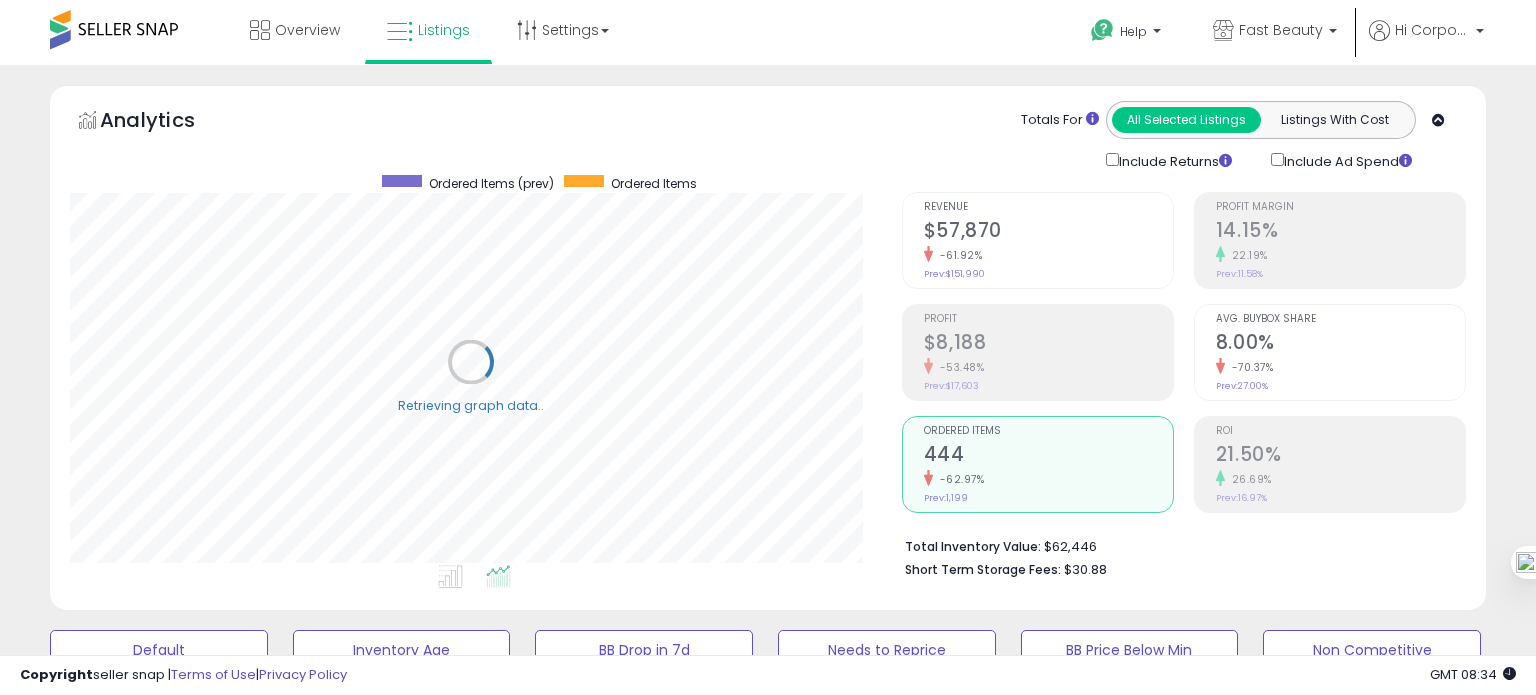 scroll, scrollTop: 999589, scrollLeft: 999168, axis: both 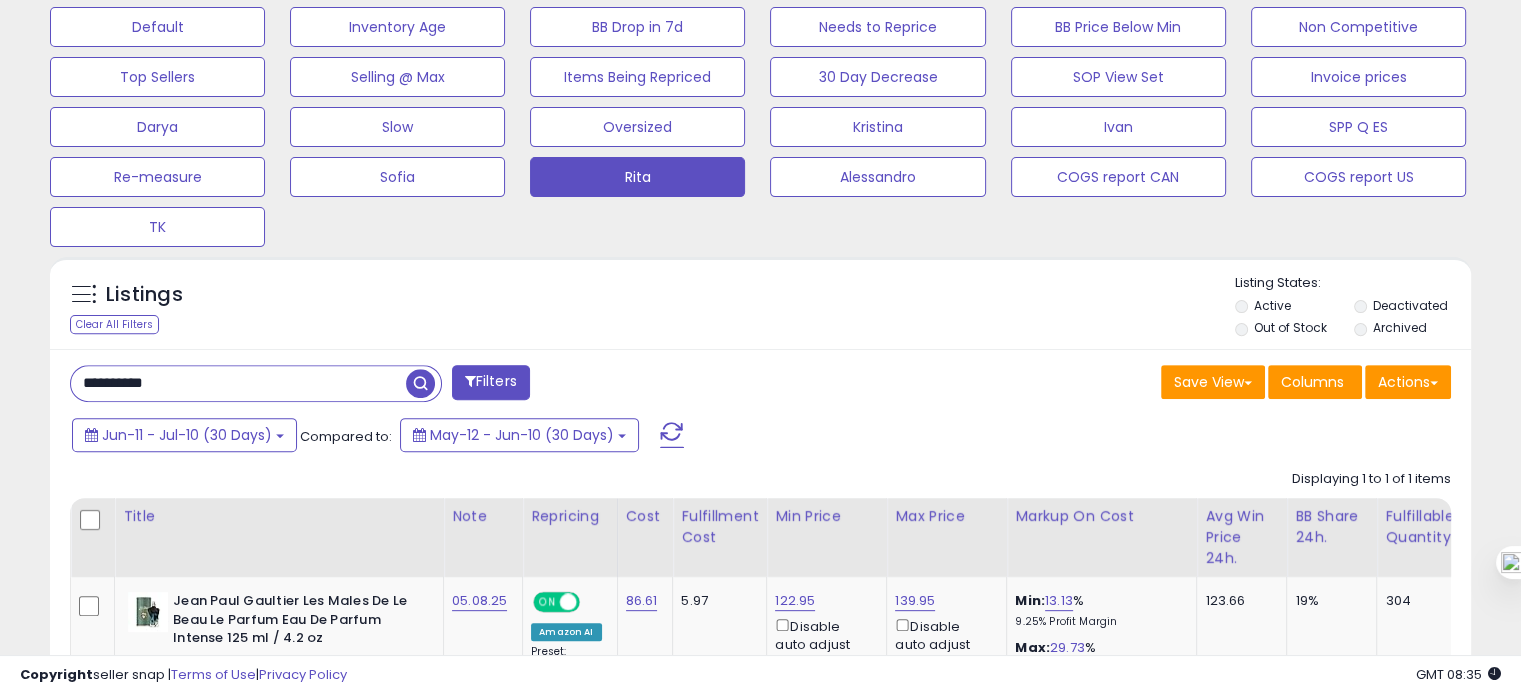 click on "**********" at bounding box center [238, 383] 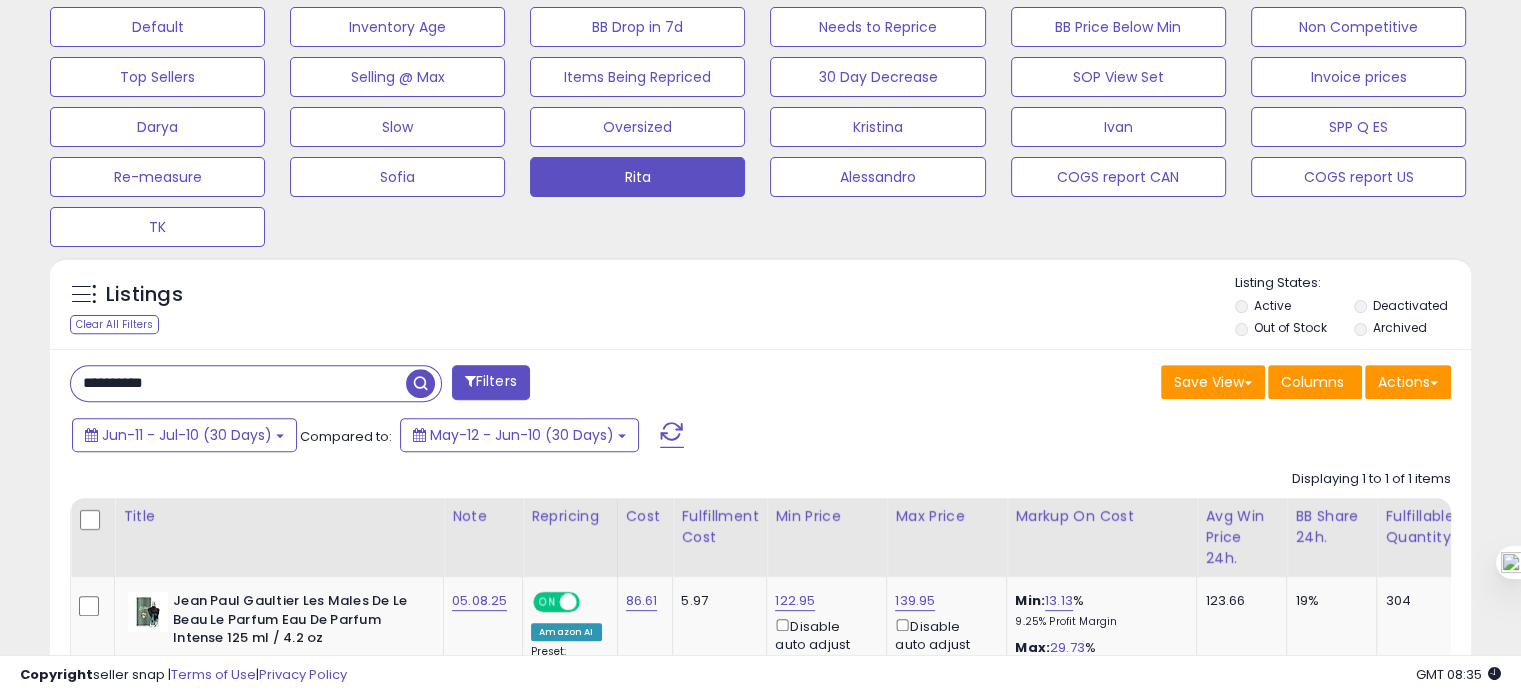 click on "**********" at bounding box center [238, 383] 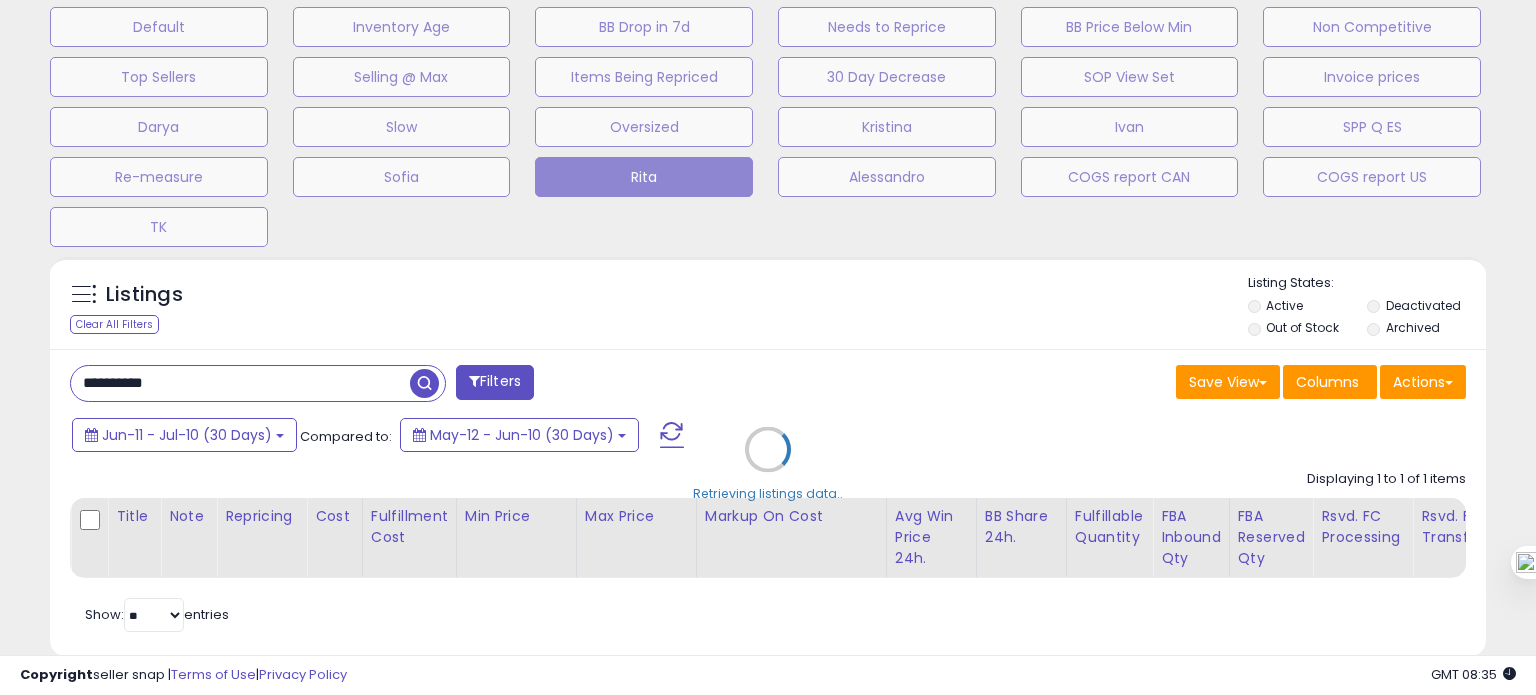 scroll, scrollTop: 999589, scrollLeft: 999168, axis: both 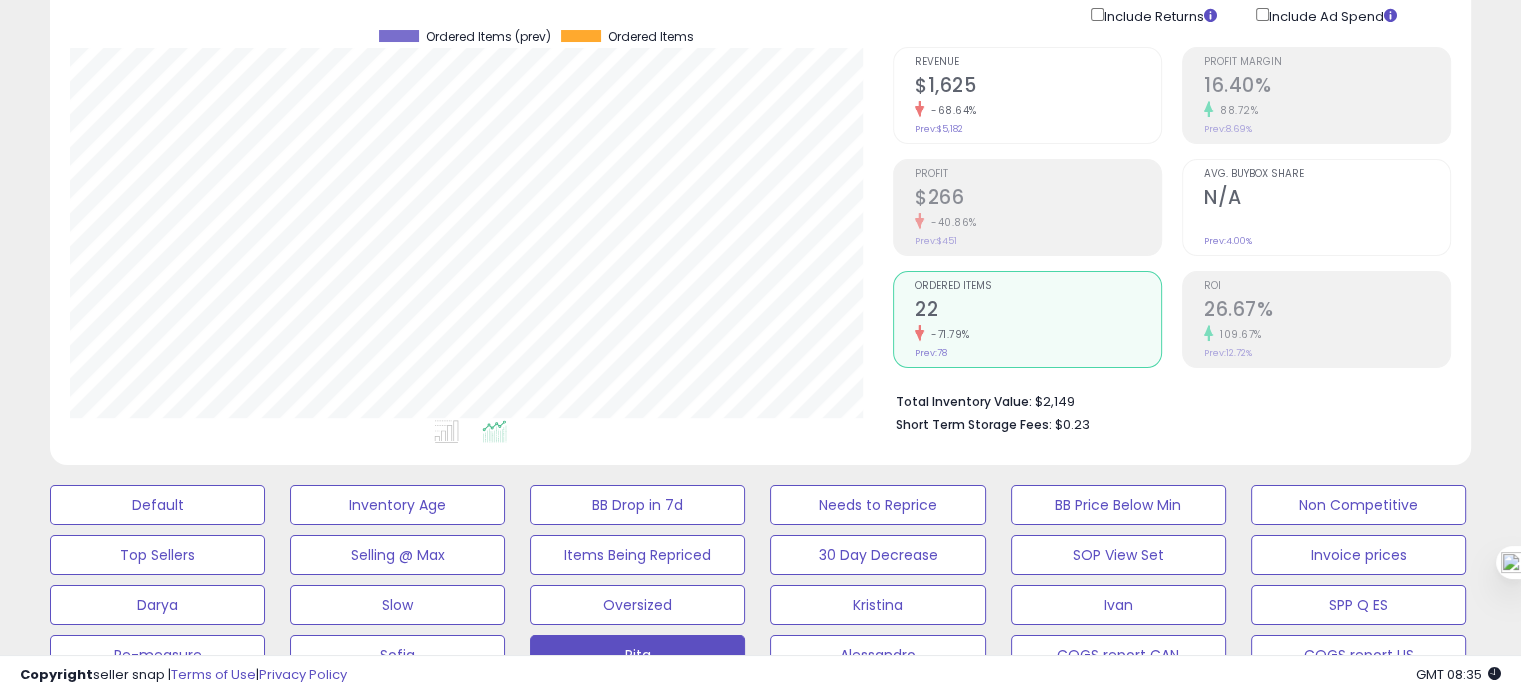 click at bounding box center [1327, 222] 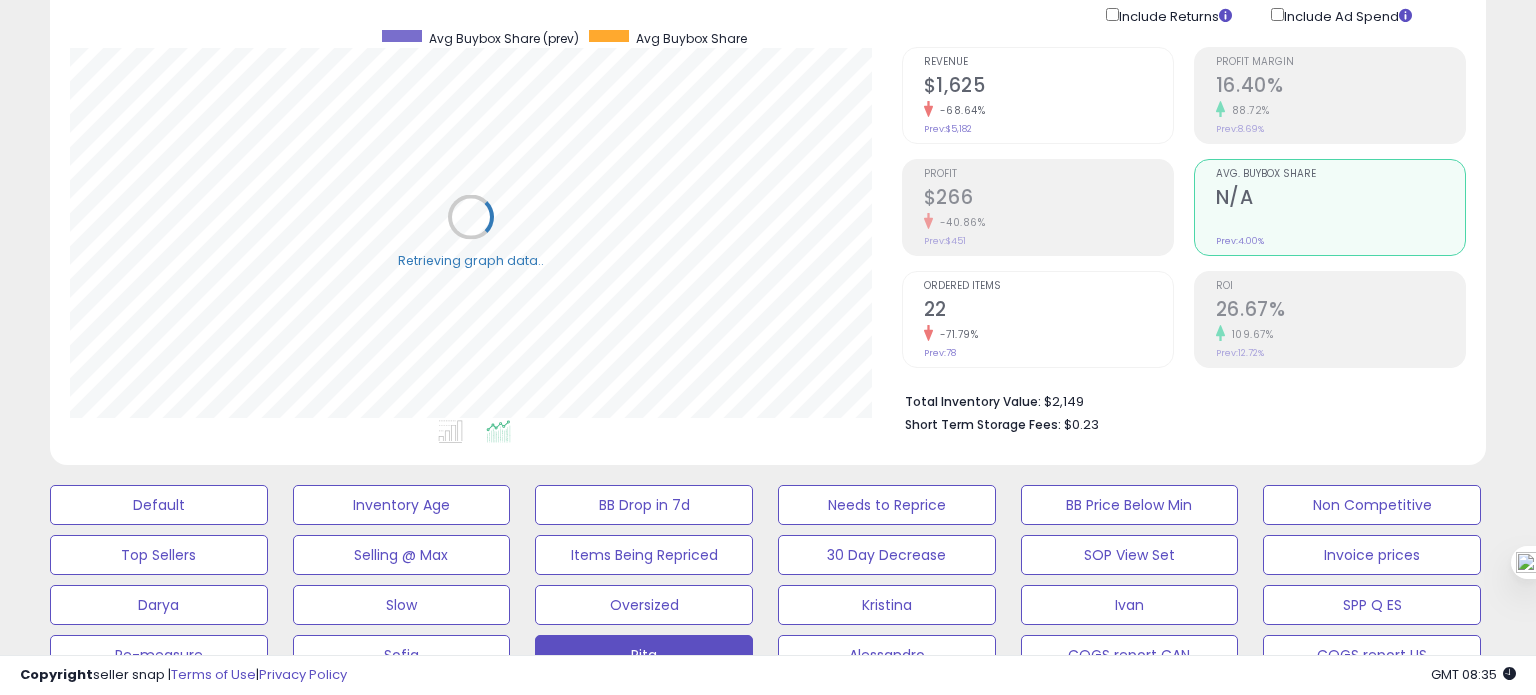 scroll, scrollTop: 999589, scrollLeft: 999168, axis: both 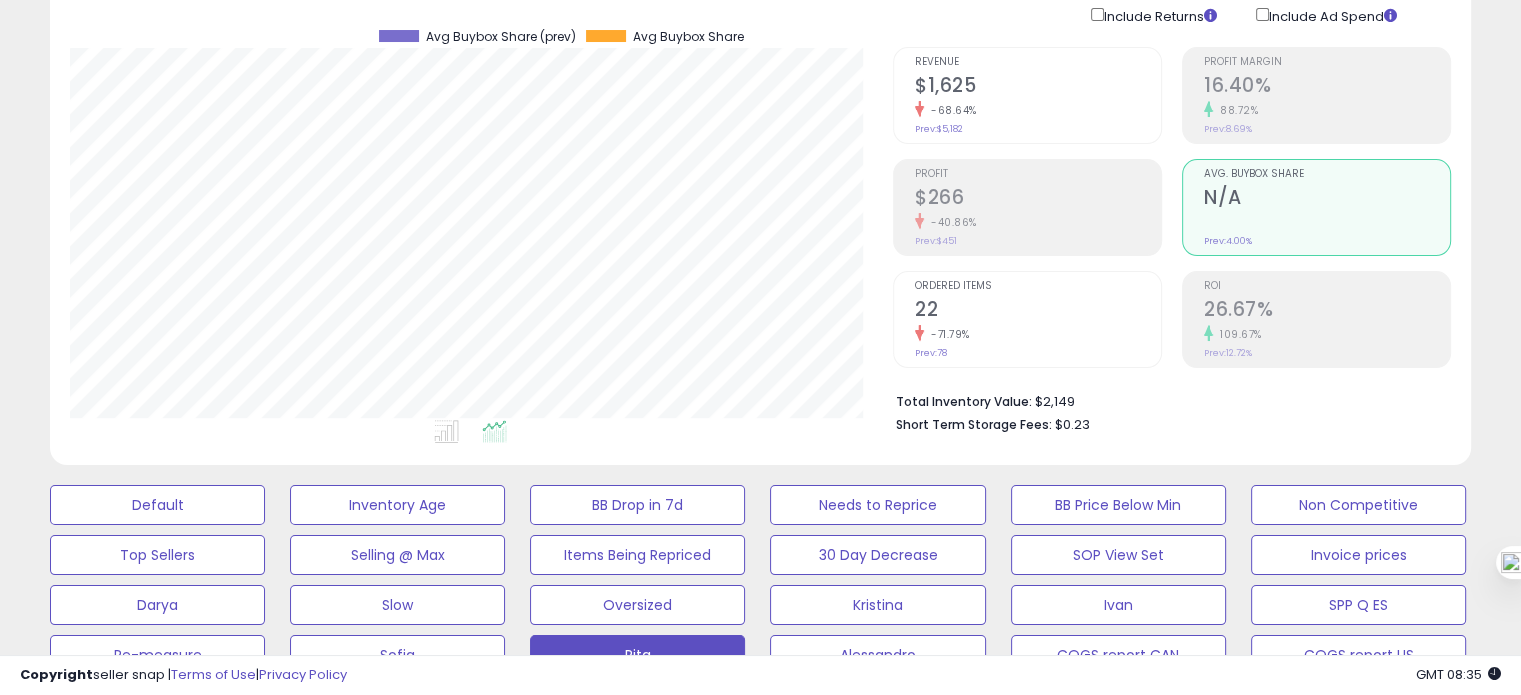 click on "Revenue
$1,625
-68.64%
Prev:  $5,182
Profit
$266" at bounding box center (1027, 207) 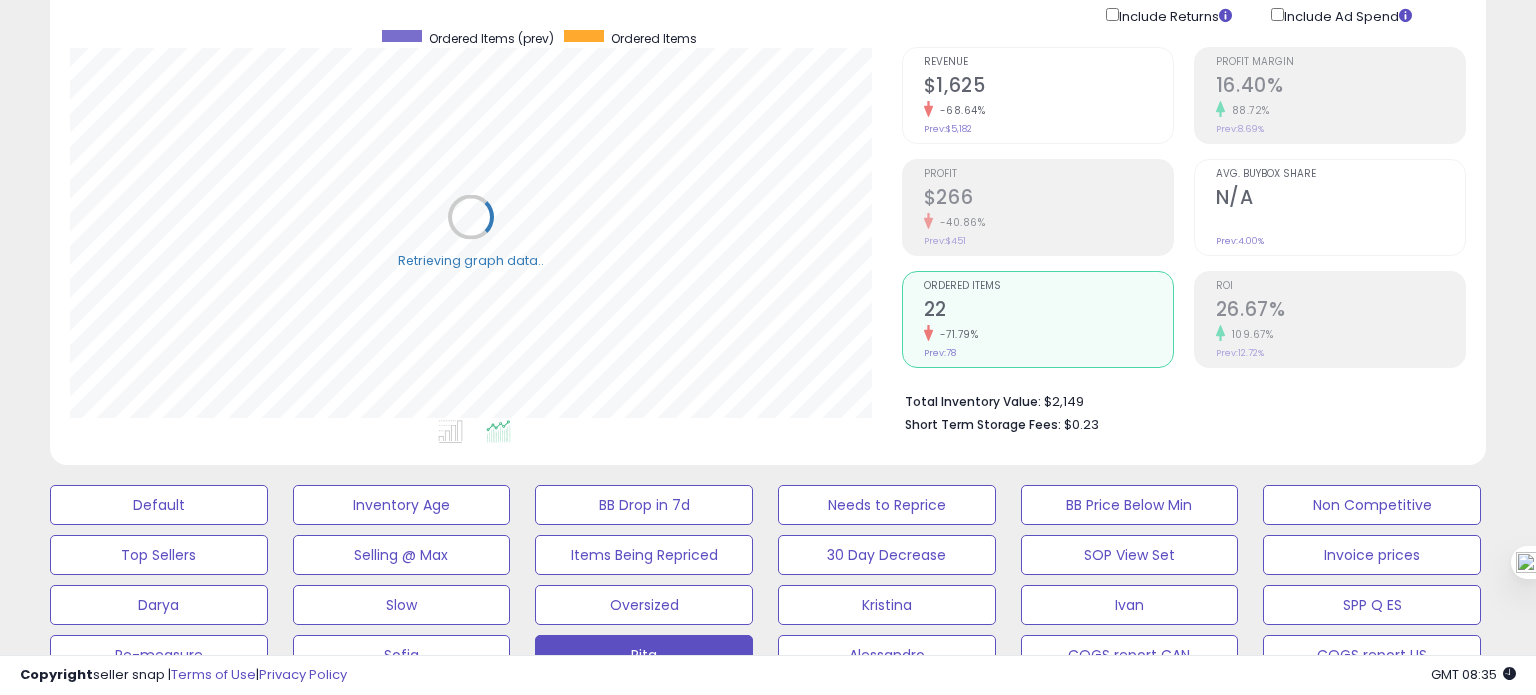 scroll, scrollTop: 999589, scrollLeft: 999168, axis: both 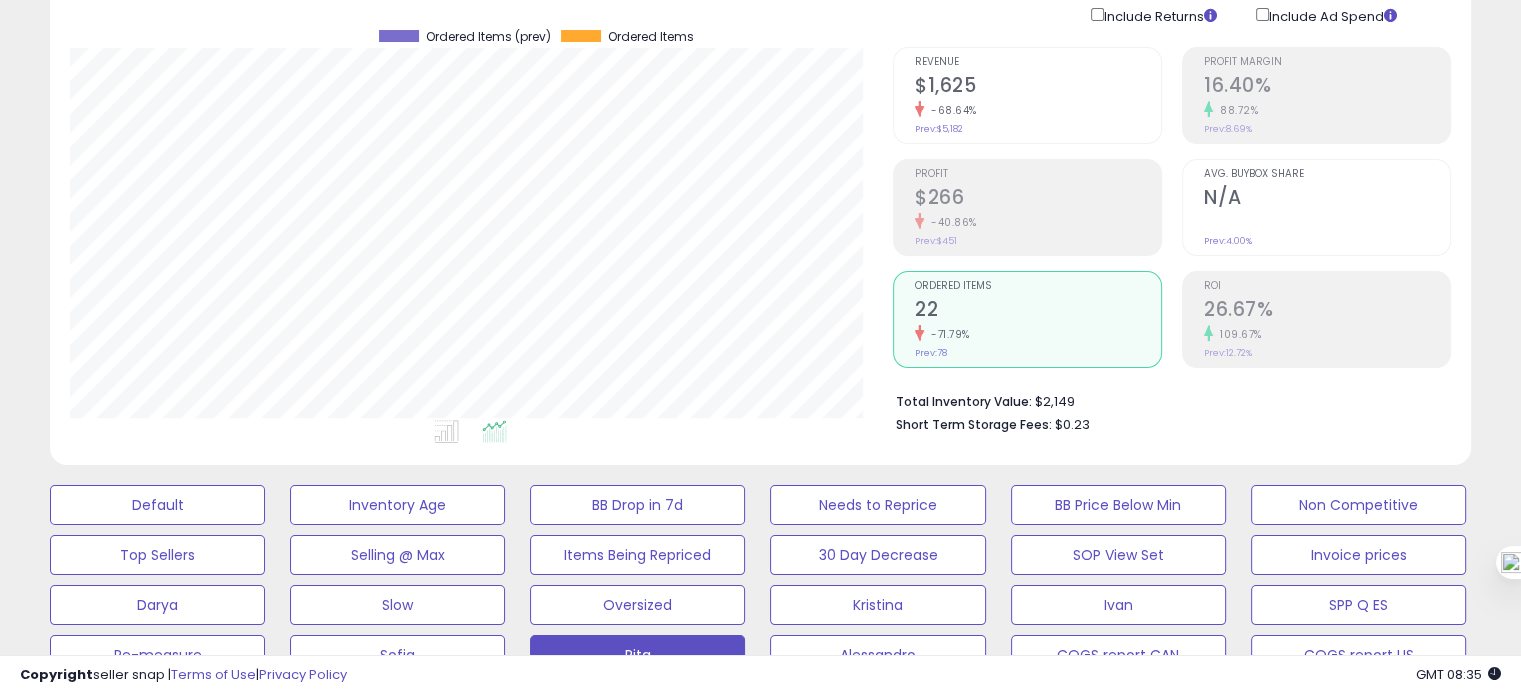 click at bounding box center (1327, 222) 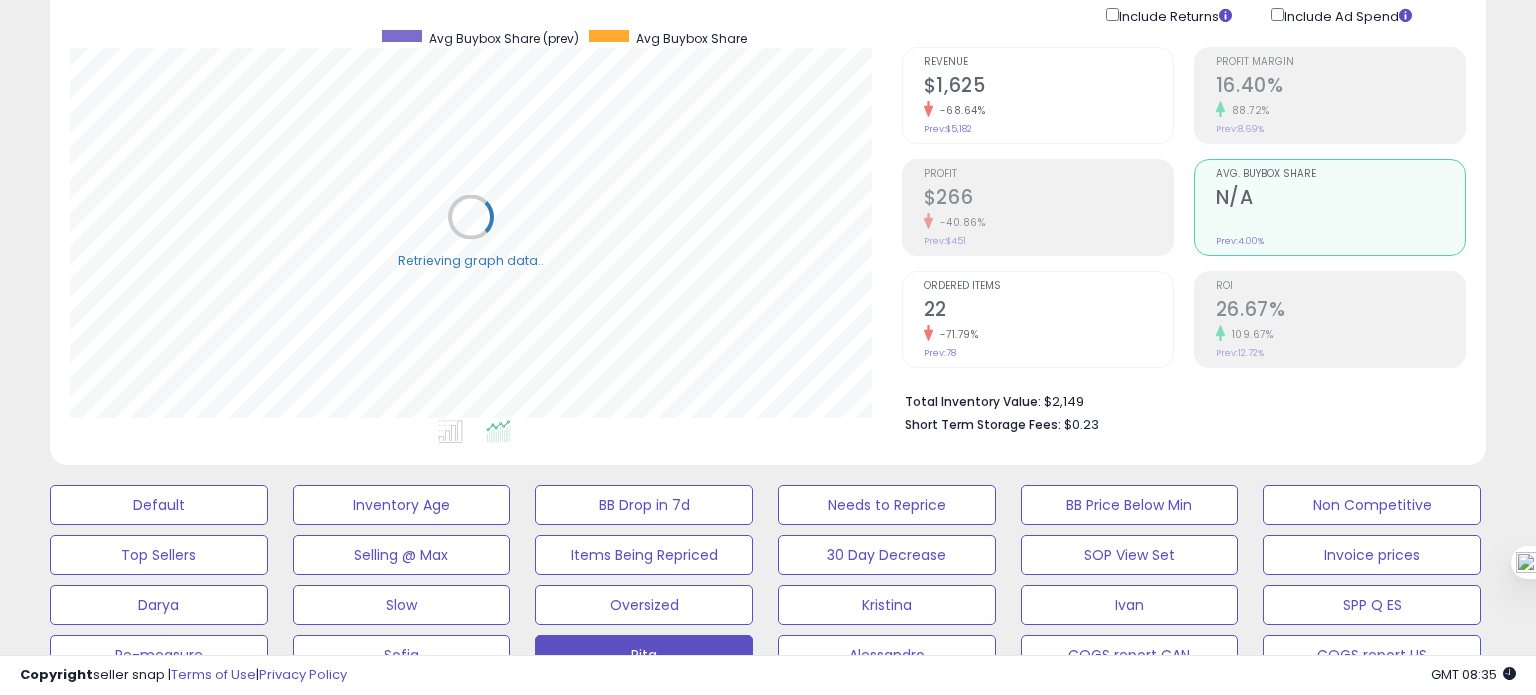 scroll, scrollTop: 999589, scrollLeft: 999168, axis: both 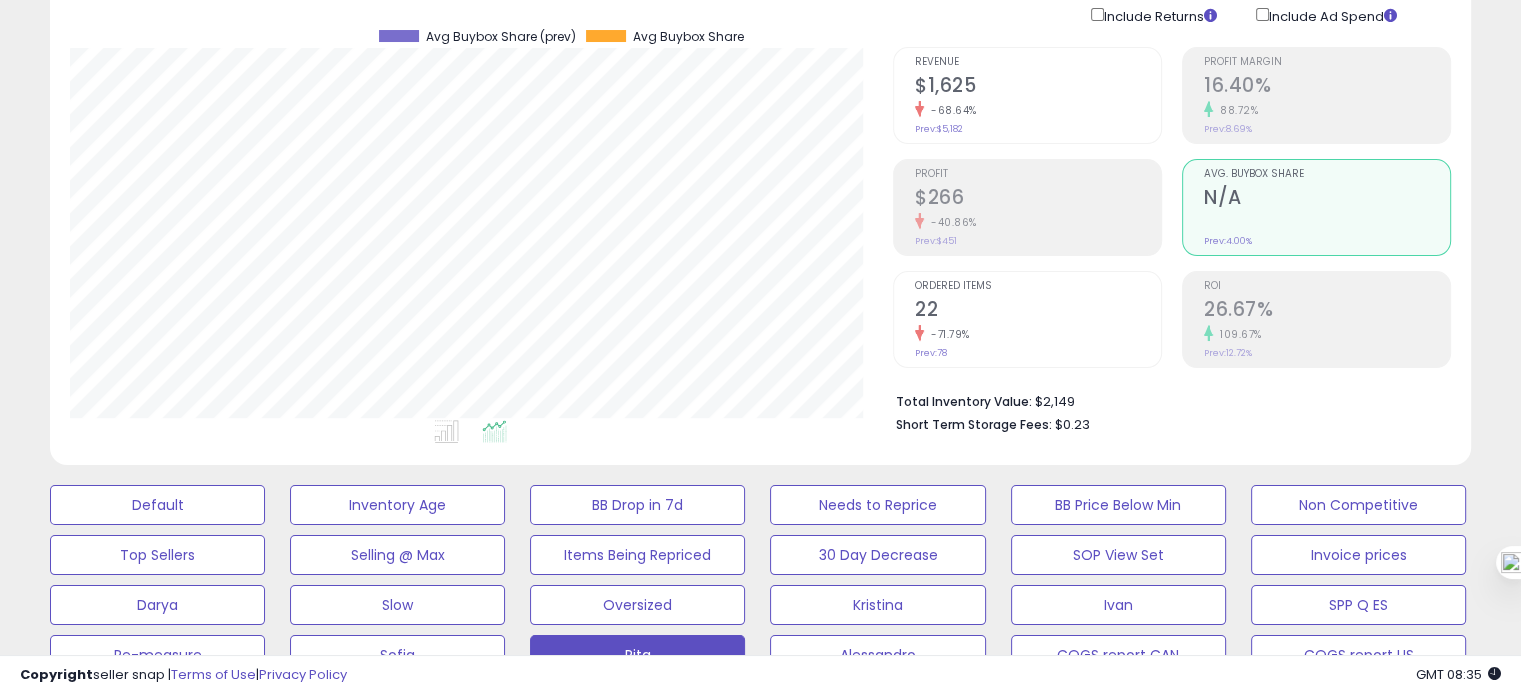 click on "Ordered Items" at bounding box center (1038, 286) 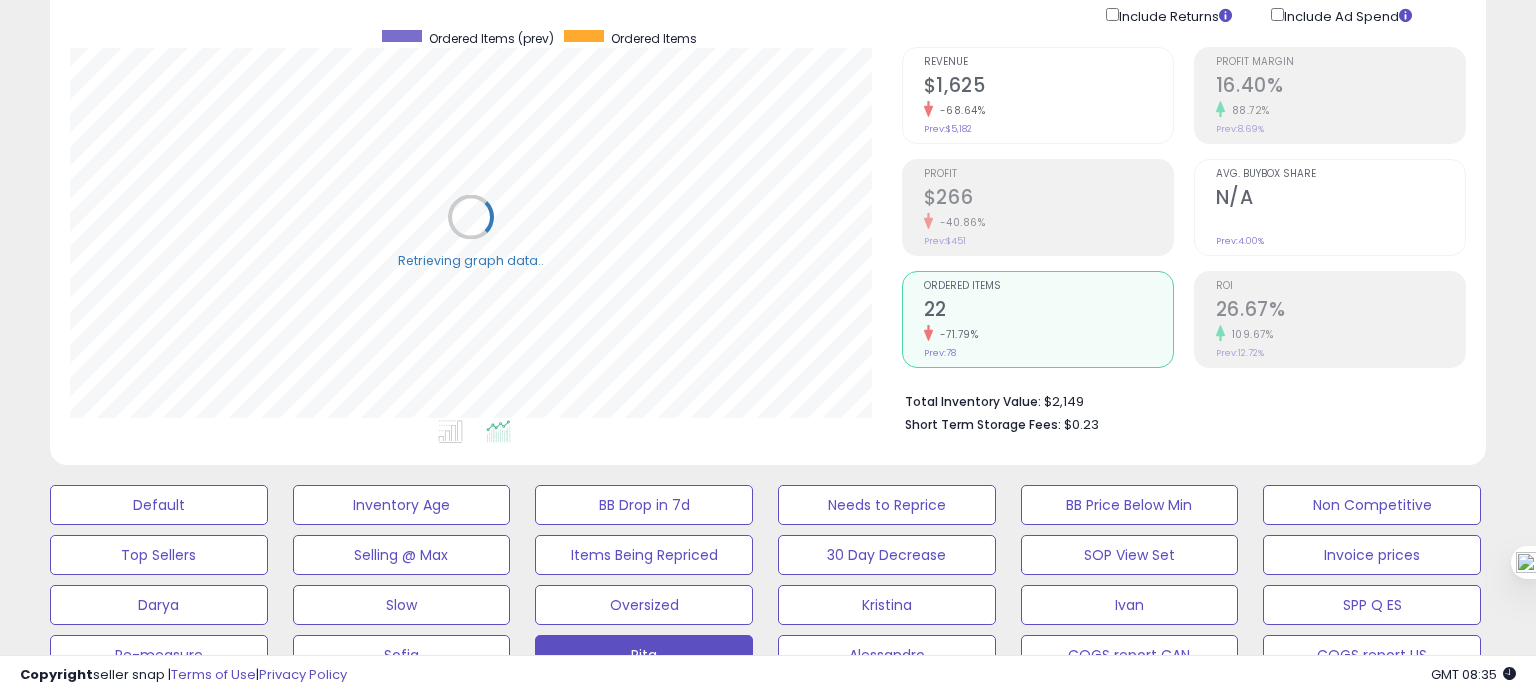 scroll, scrollTop: 999589, scrollLeft: 999168, axis: both 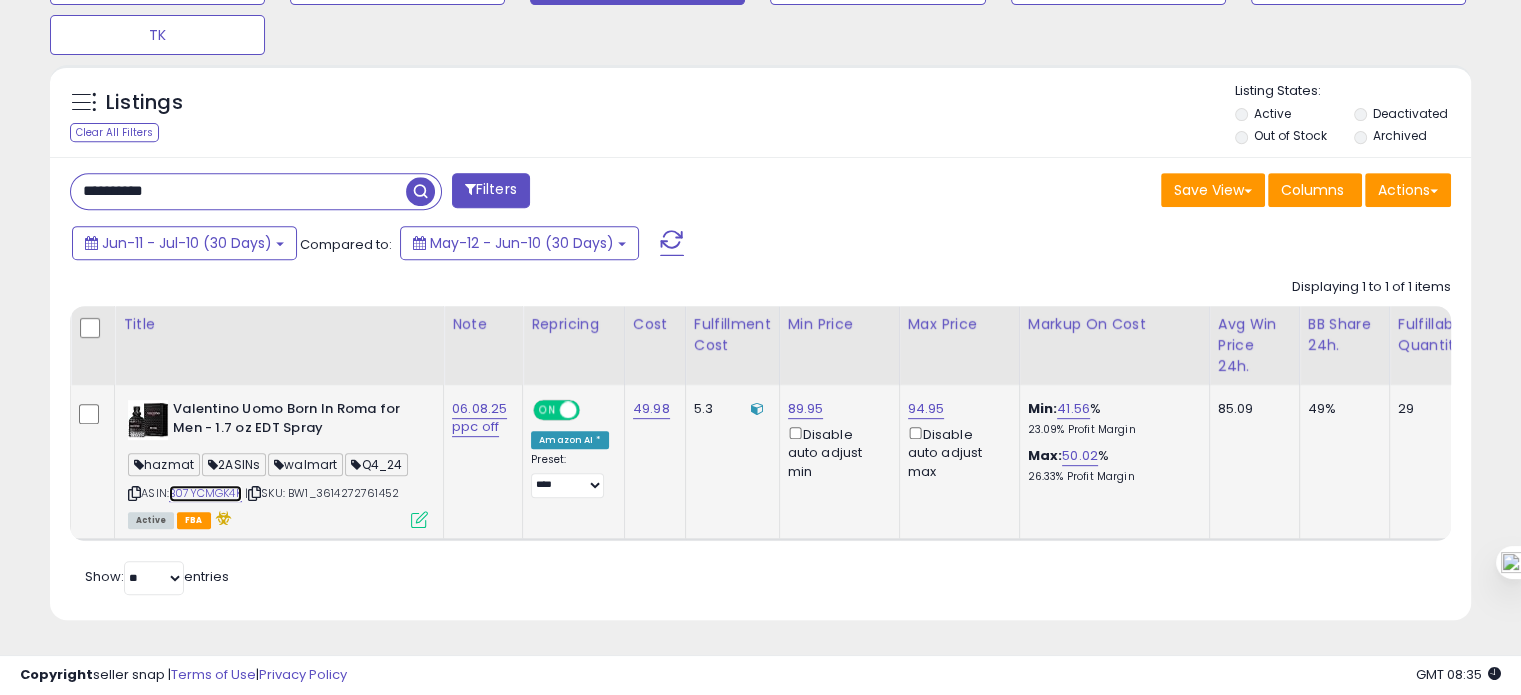click on "B07YCMGK4K" at bounding box center [205, 493] 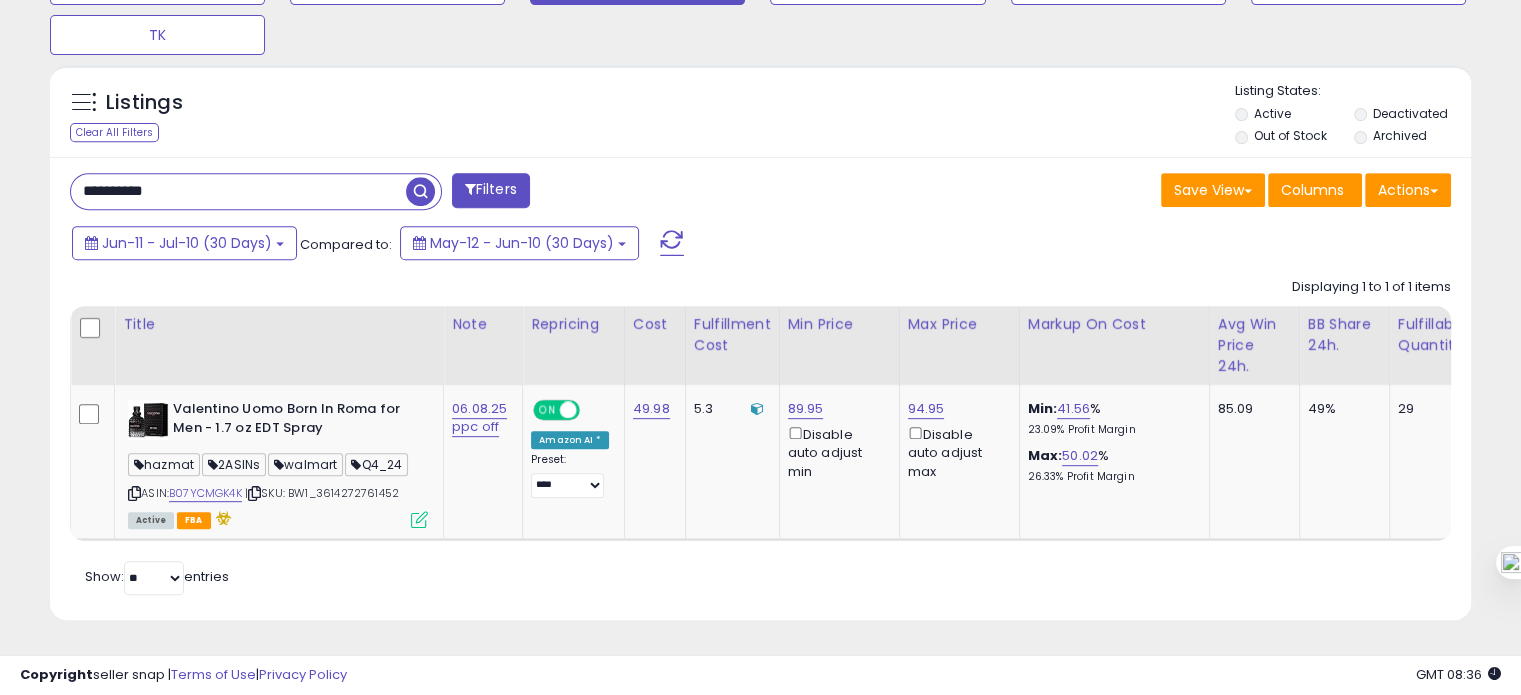 click on "**********" at bounding box center (408, 193) 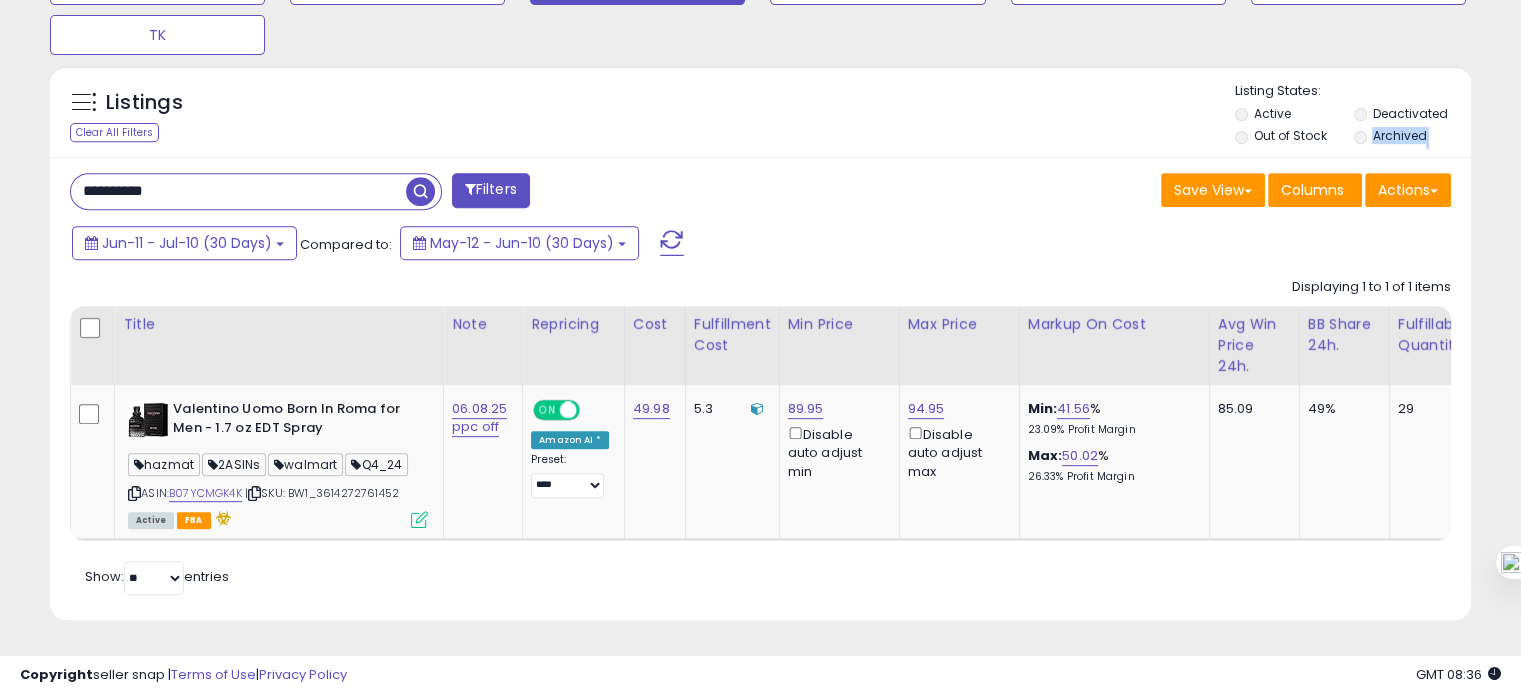 drag, startPoint x: 150, startPoint y: 197, endPoint x: 142, endPoint y: 179, distance: 19.697716 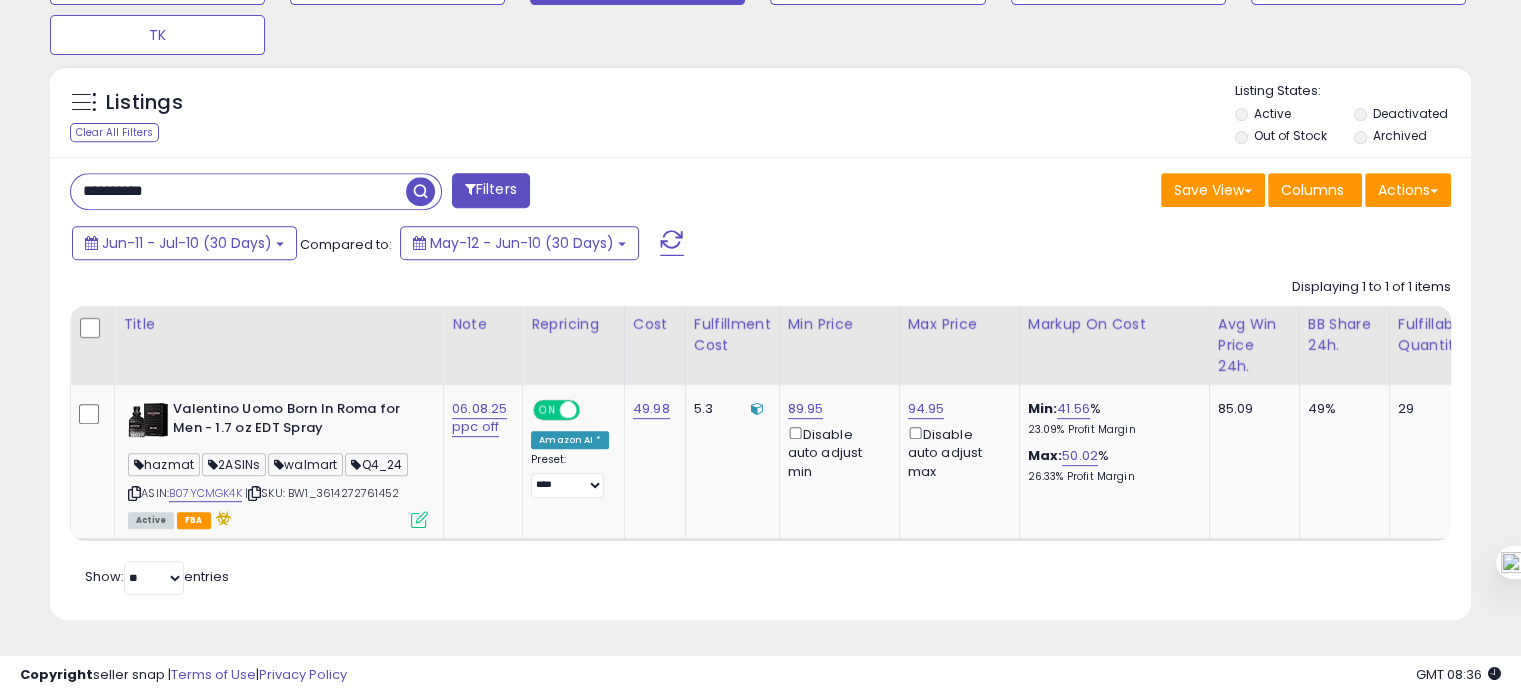 click on "**********" at bounding box center (238, 191) 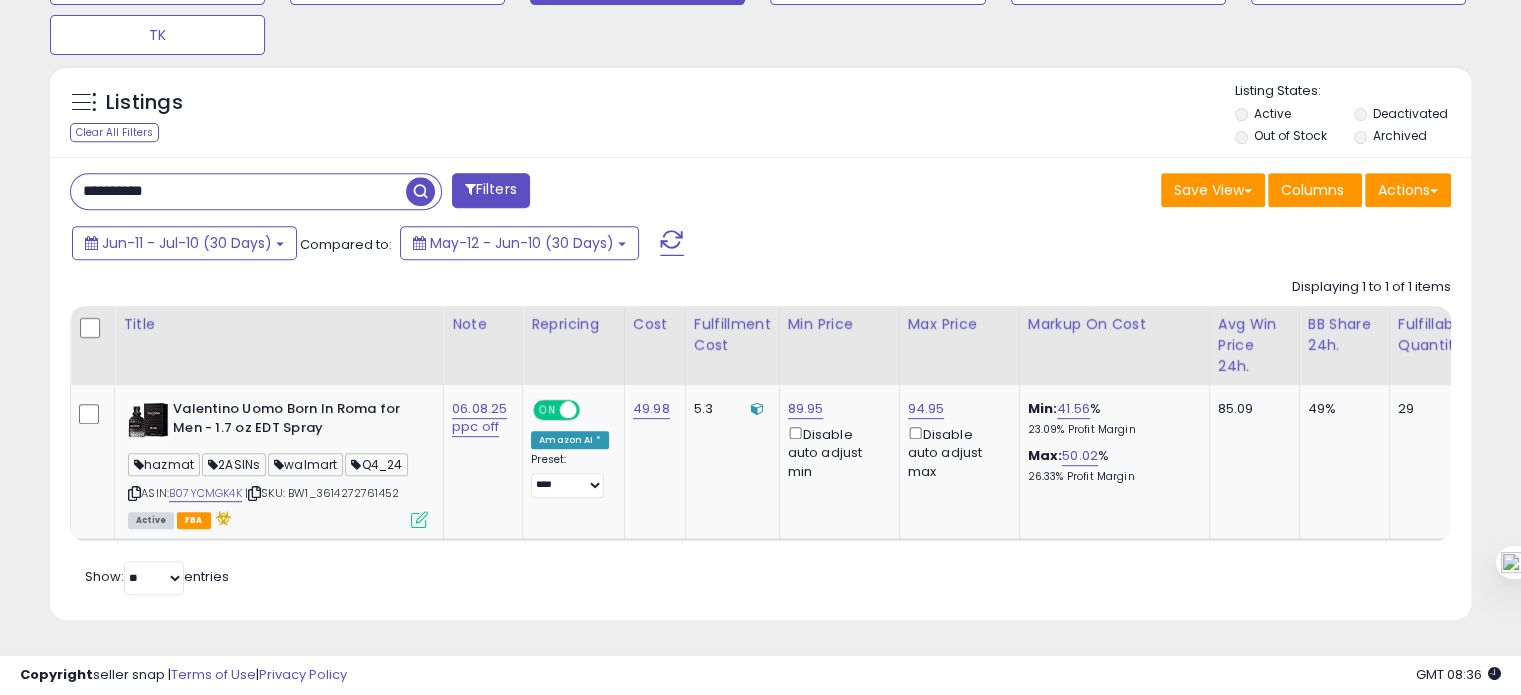 paste 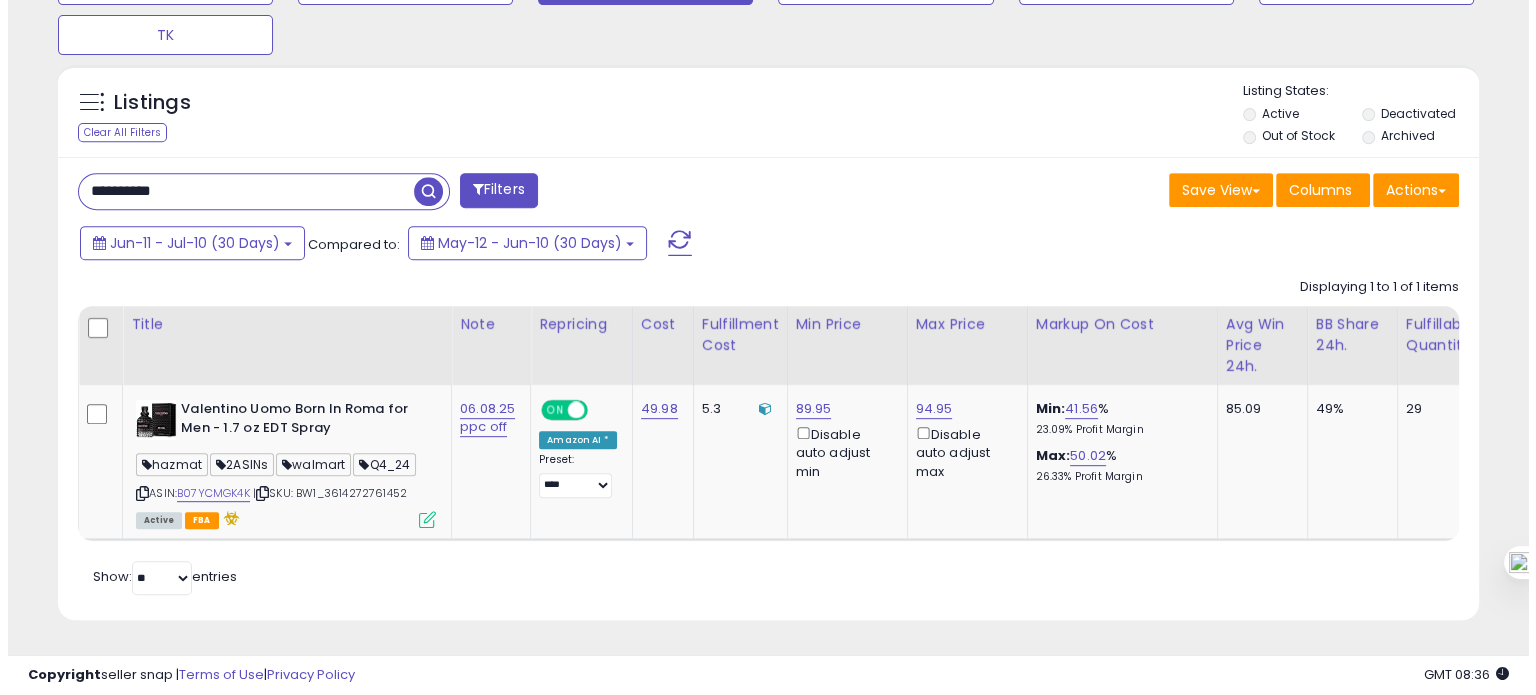 scroll, scrollTop: 674, scrollLeft: 0, axis: vertical 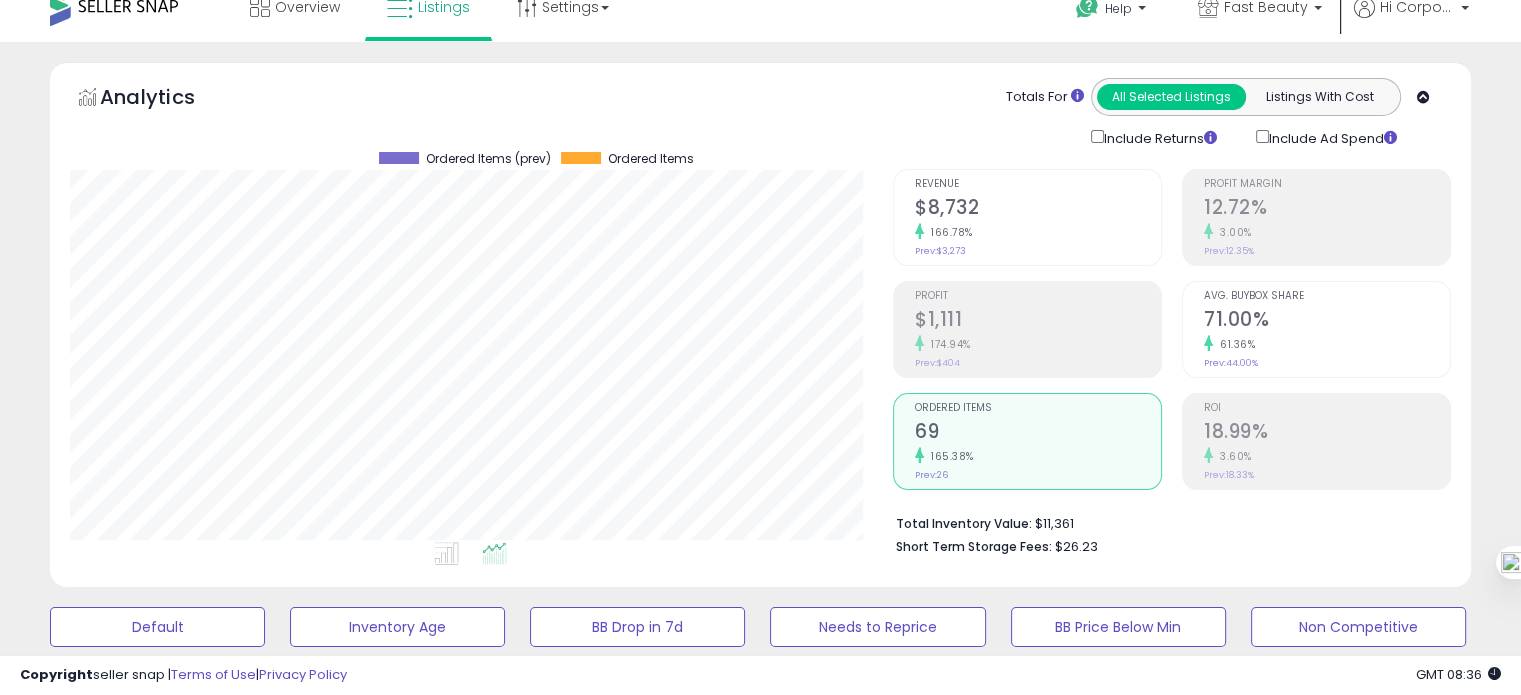 click on "71.00%" at bounding box center (1327, 321) 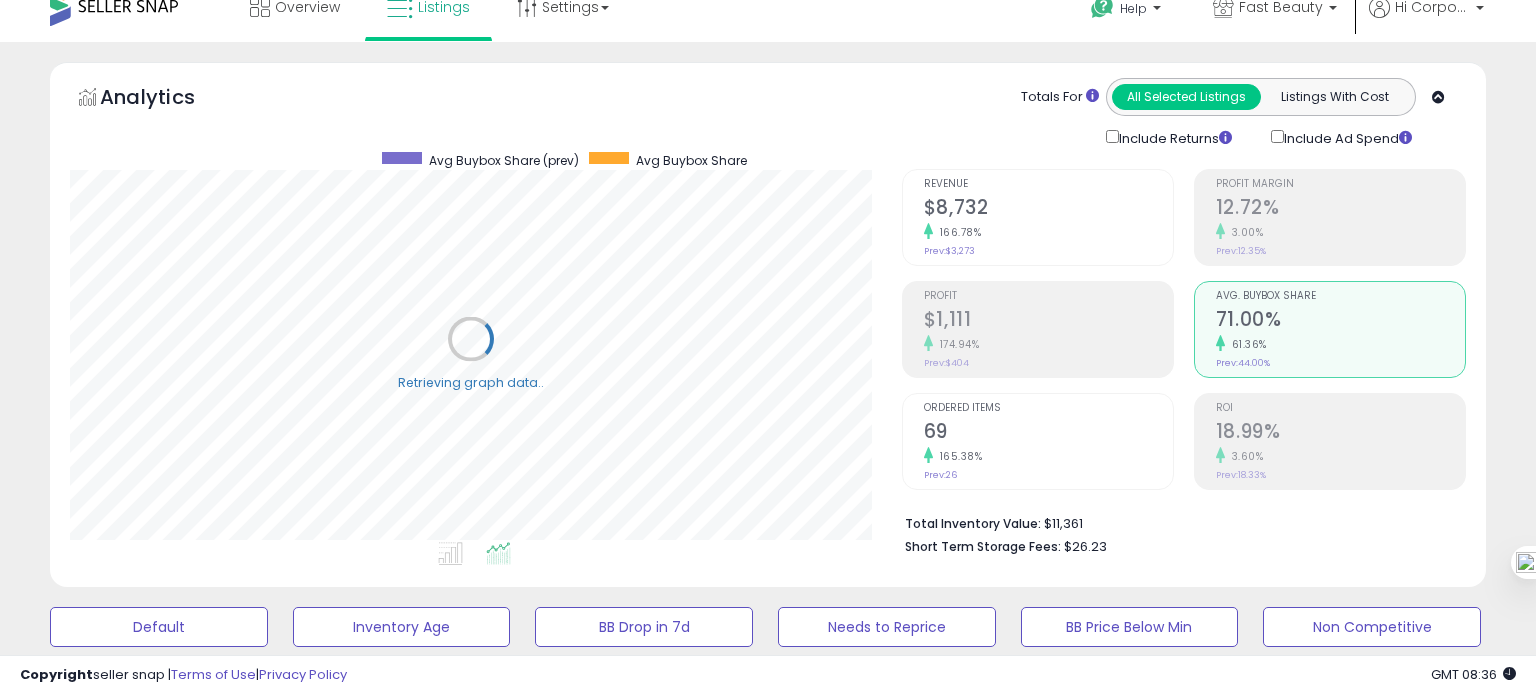 scroll, scrollTop: 999589, scrollLeft: 999168, axis: both 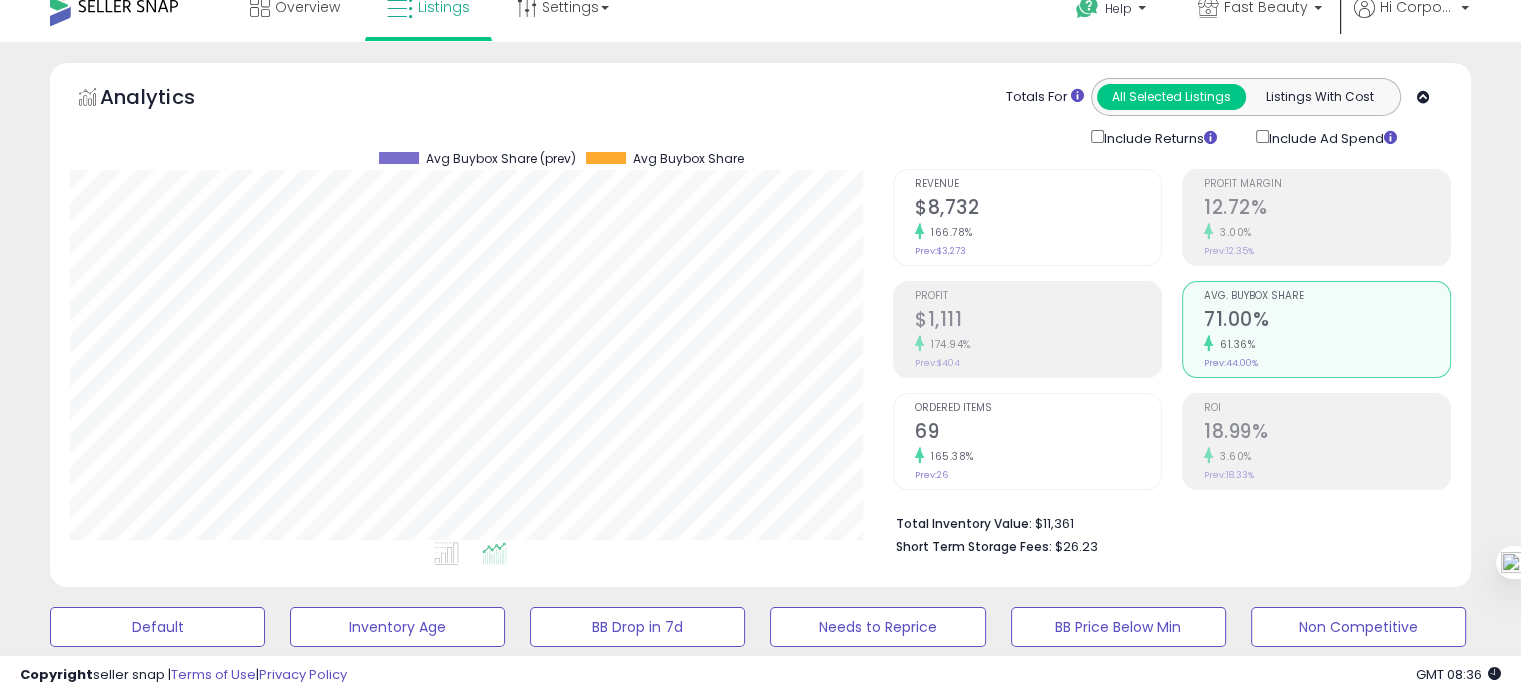 click on "Ordered Items" at bounding box center [1038, 408] 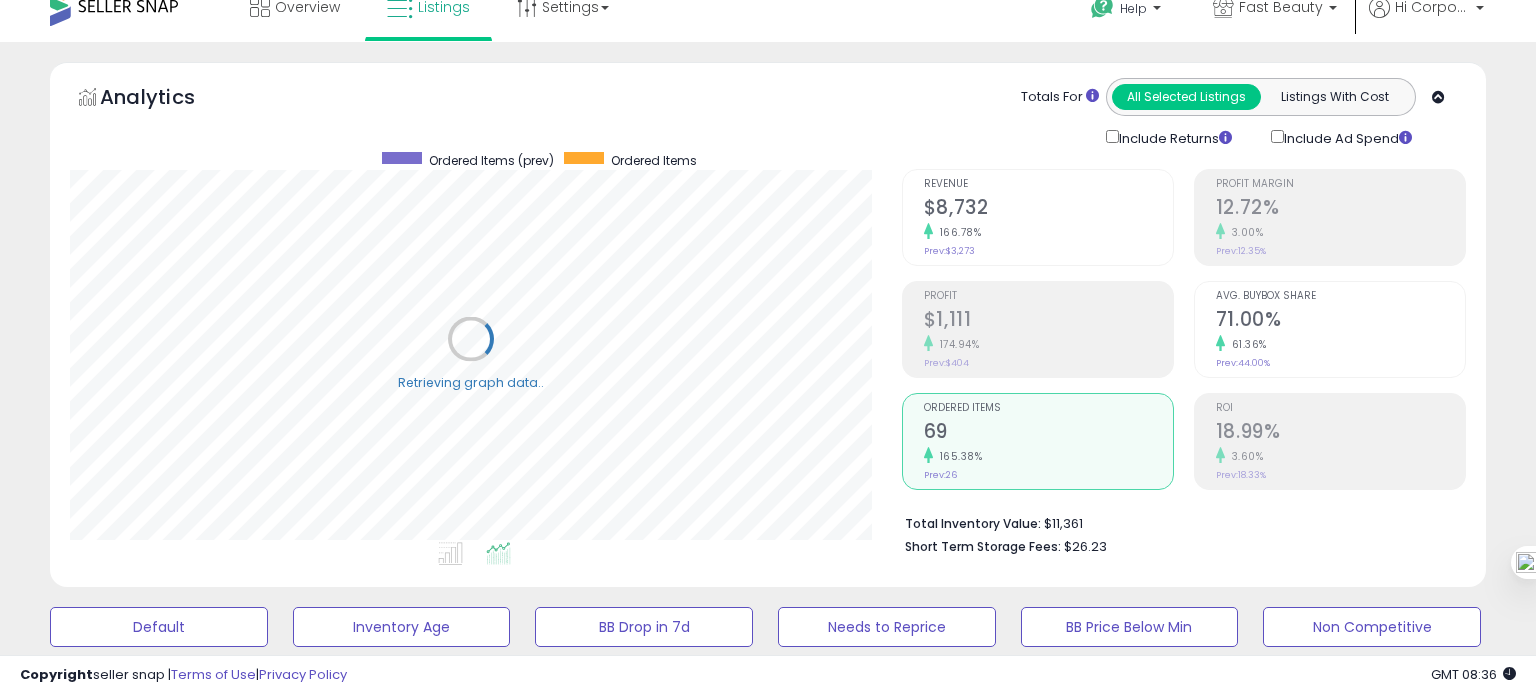scroll, scrollTop: 999589, scrollLeft: 999168, axis: both 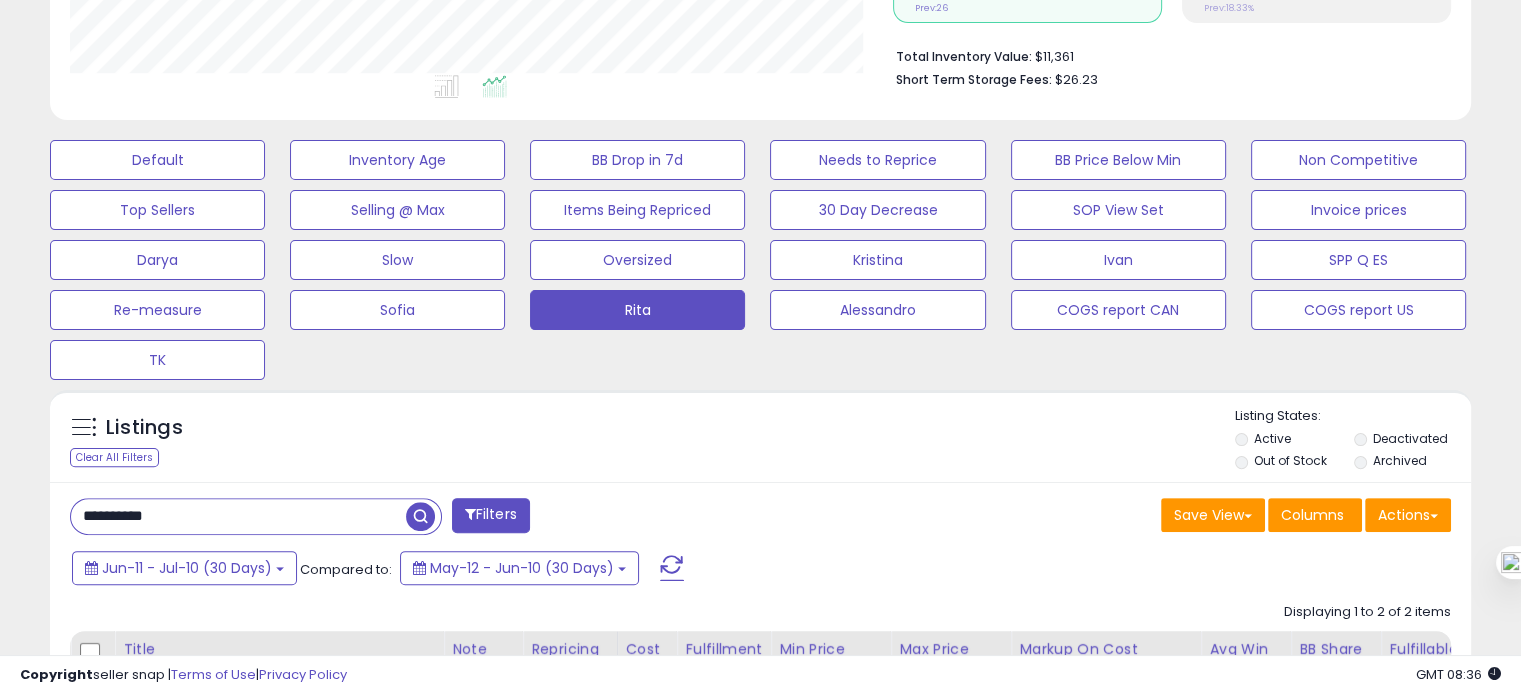 click on "**********" at bounding box center [238, 516] 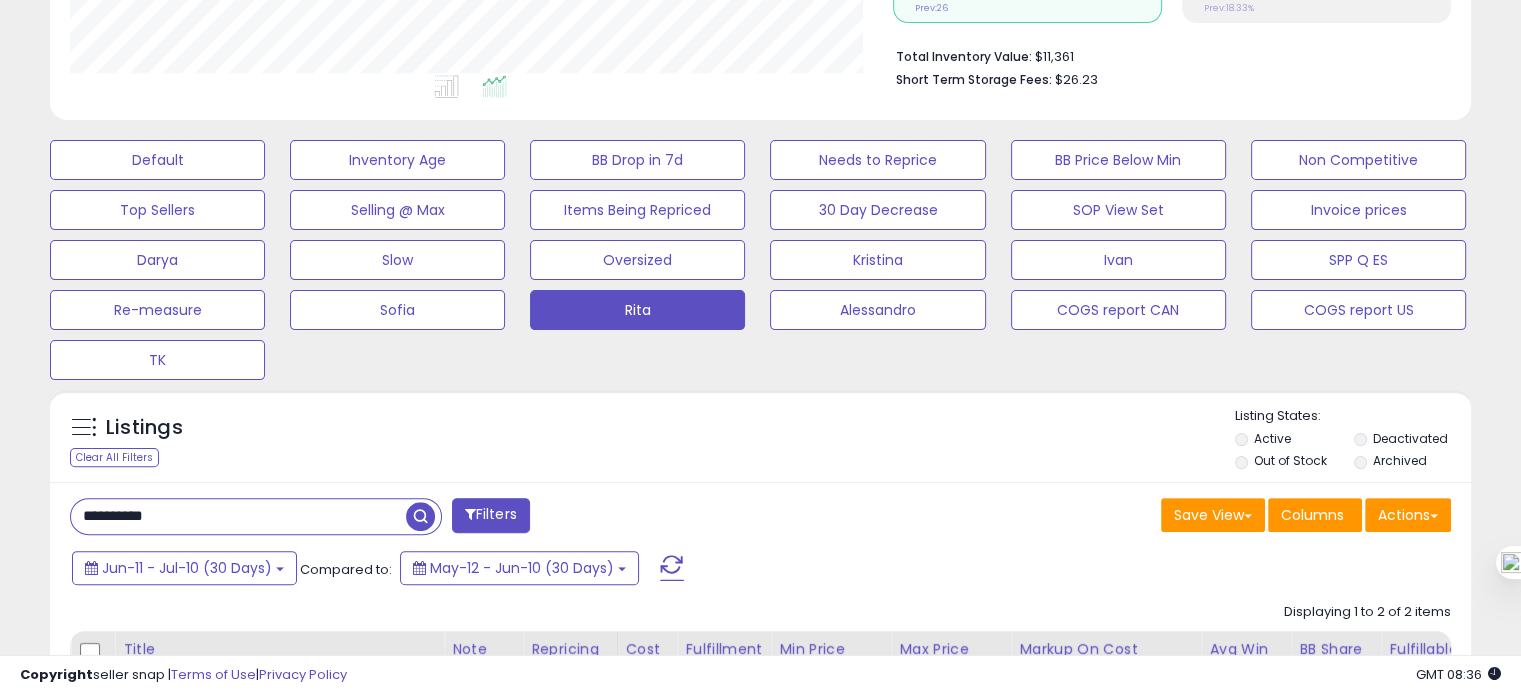click on "**********" at bounding box center [238, 516] 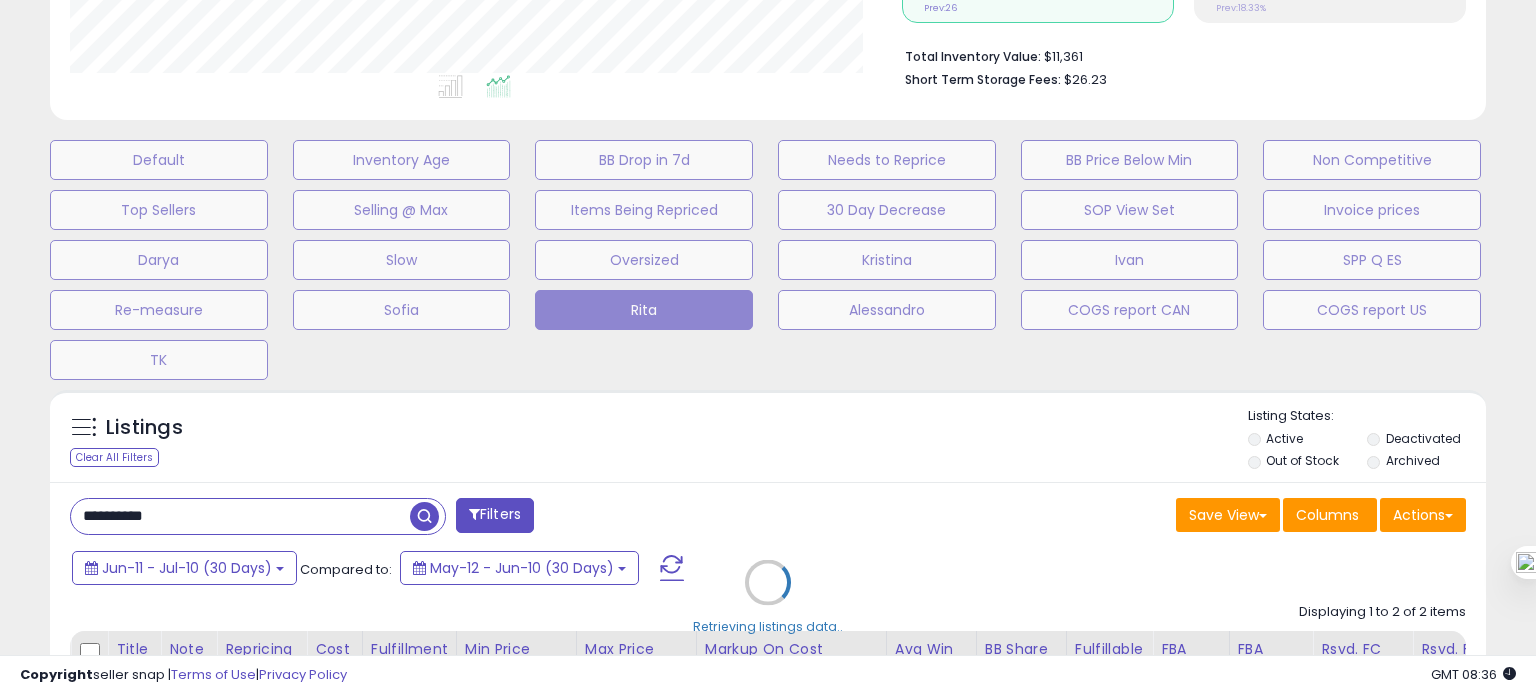 scroll, scrollTop: 999589, scrollLeft: 999168, axis: both 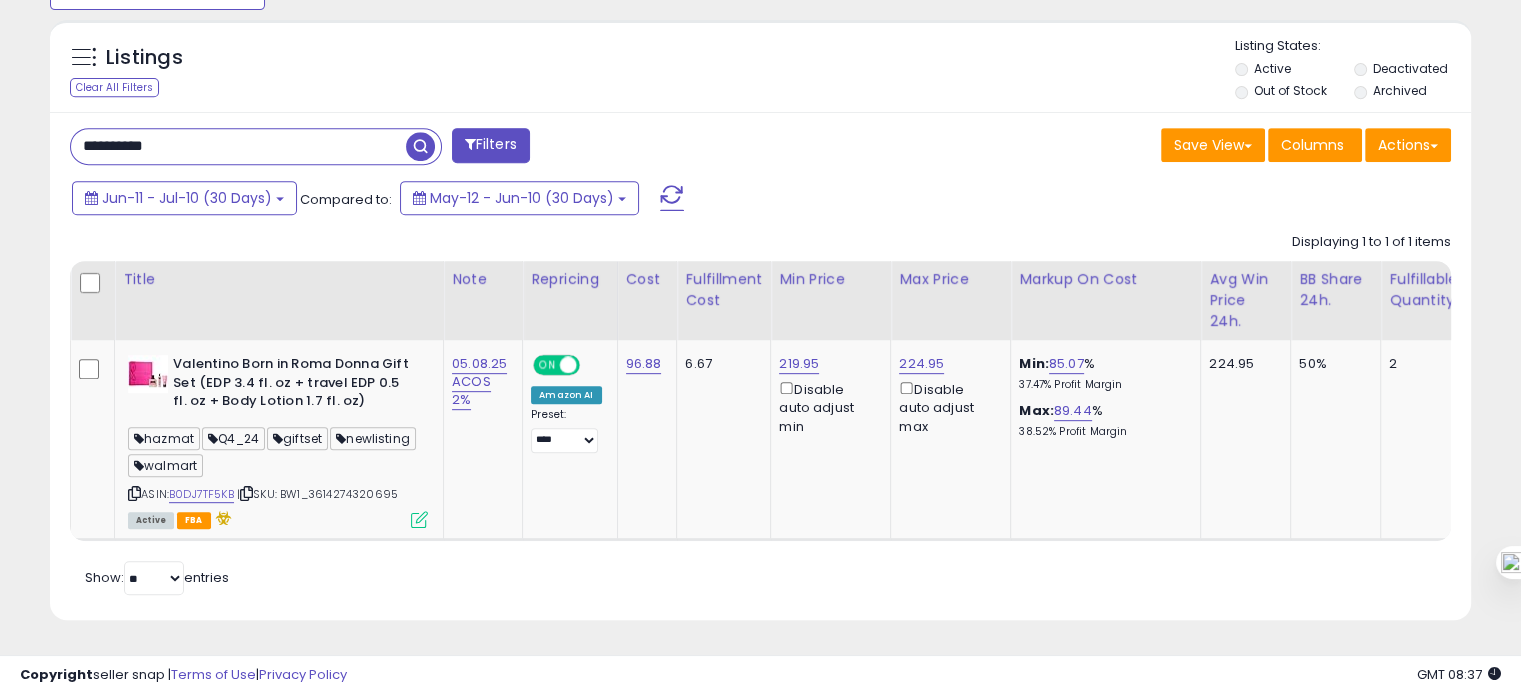 click on "**********" at bounding box center (238, 146) 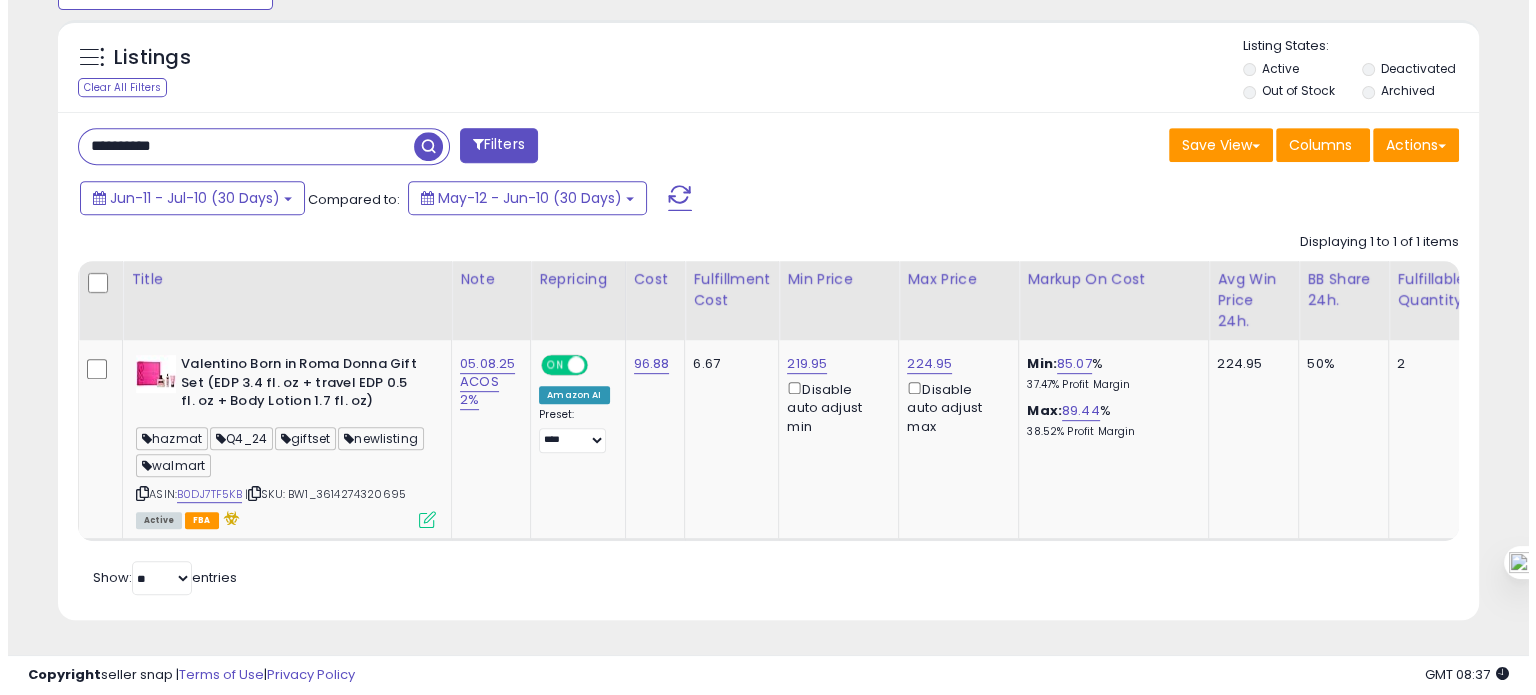 scroll, scrollTop: 674, scrollLeft: 0, axis: vertical 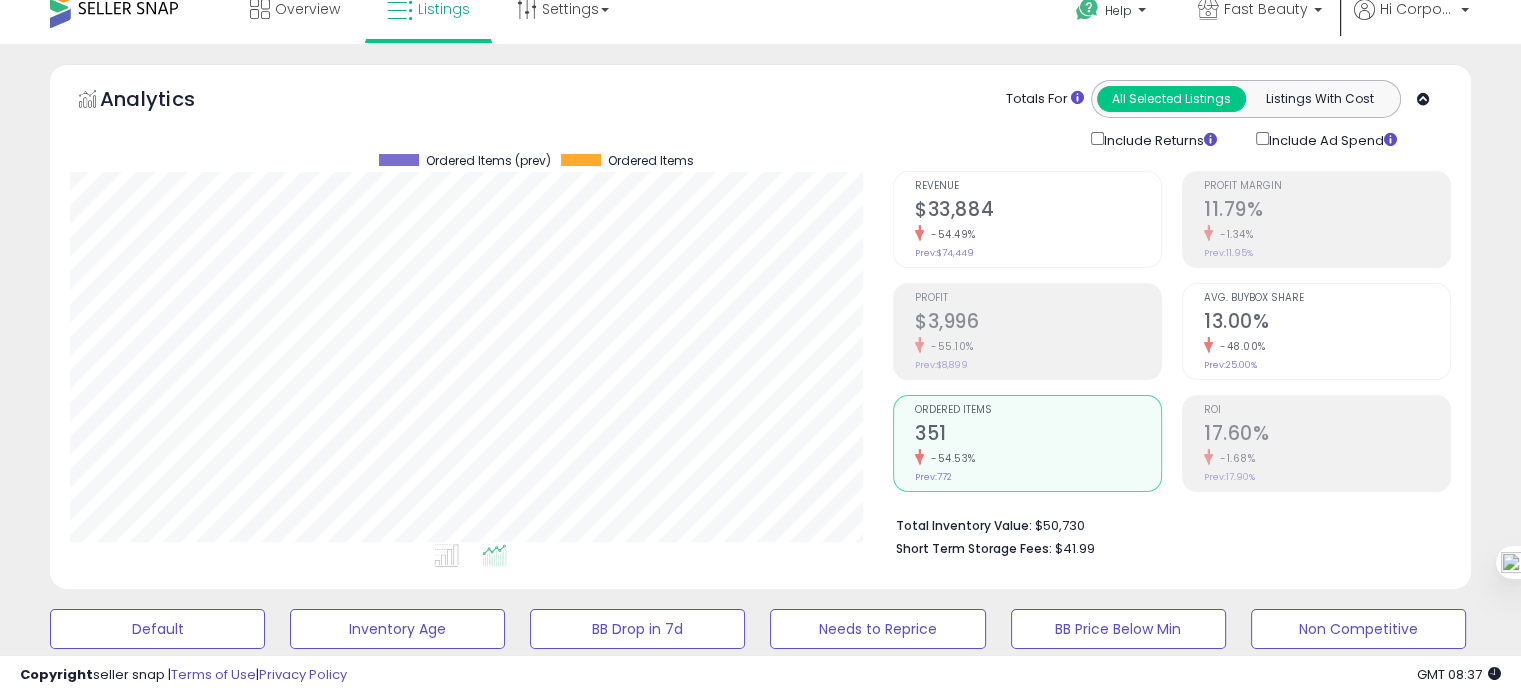 click on "13.00%" at bounding box center (1327, 323) 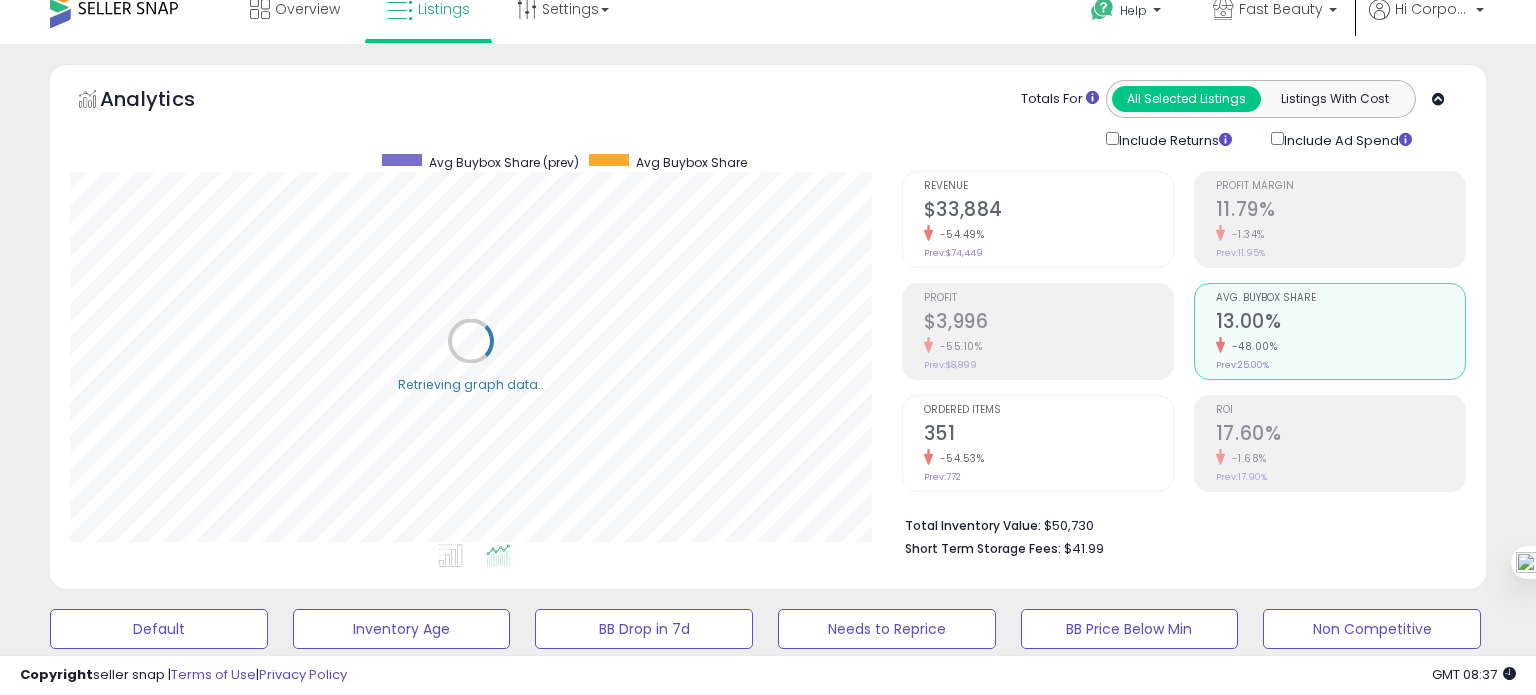 scroll, scrollTop: 999589, scrollLeft: 999168, axis: both 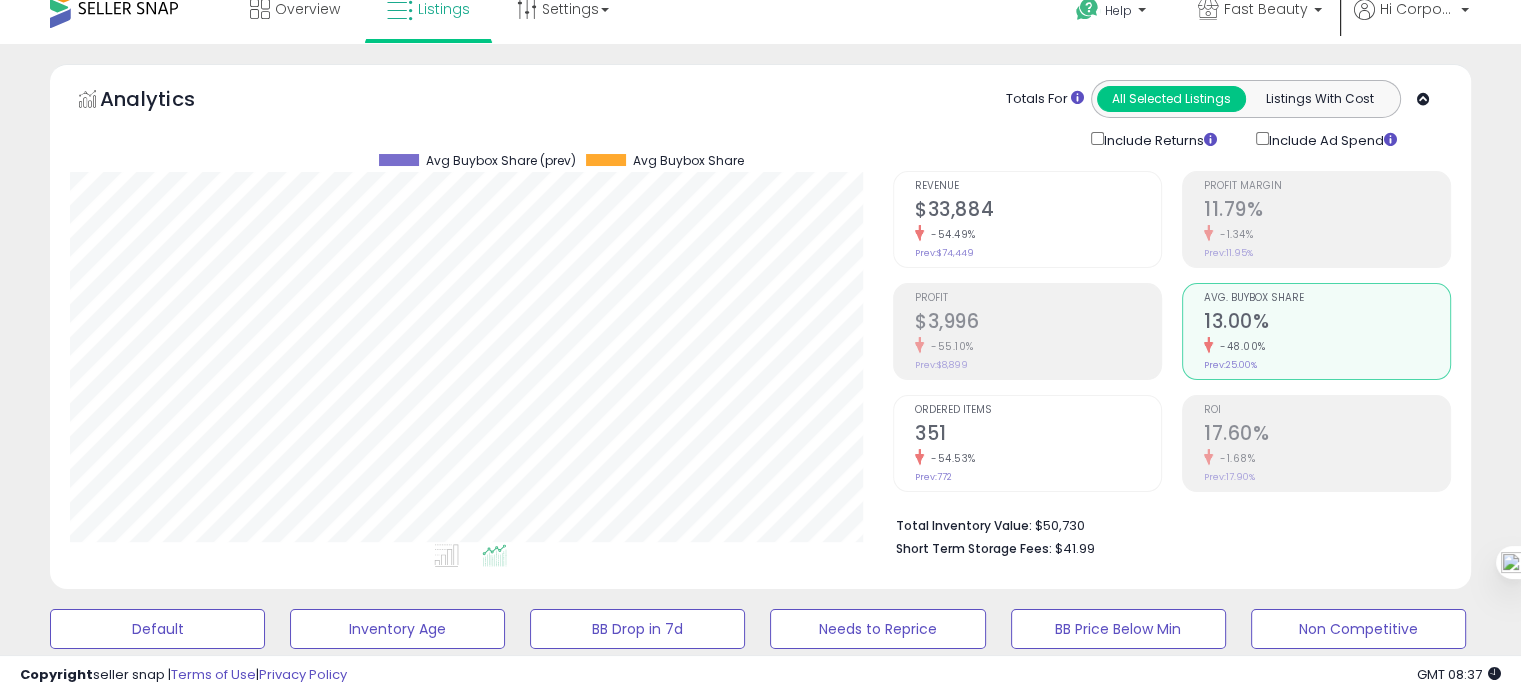 click on "-54.53%" 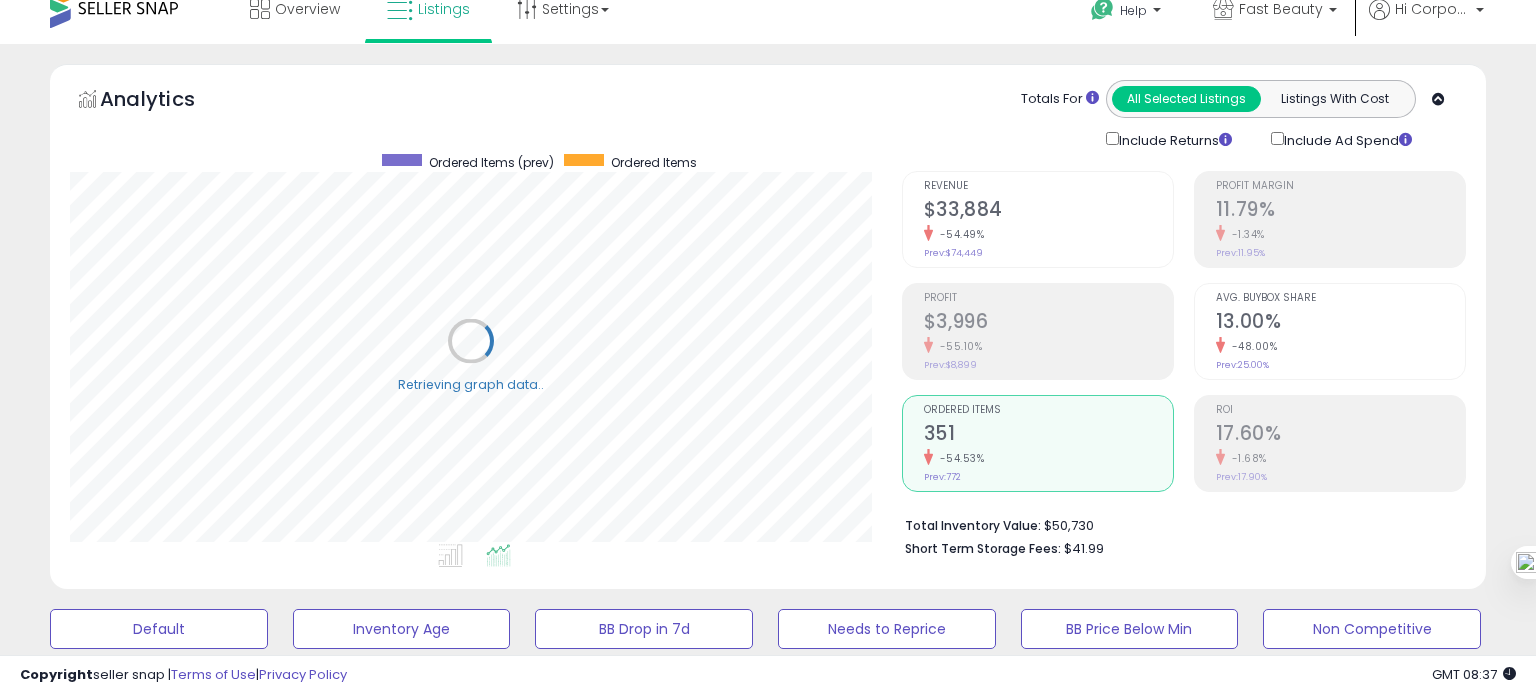 scroll, scrollTop: 999589, scrollLeft: 999168, axis: both 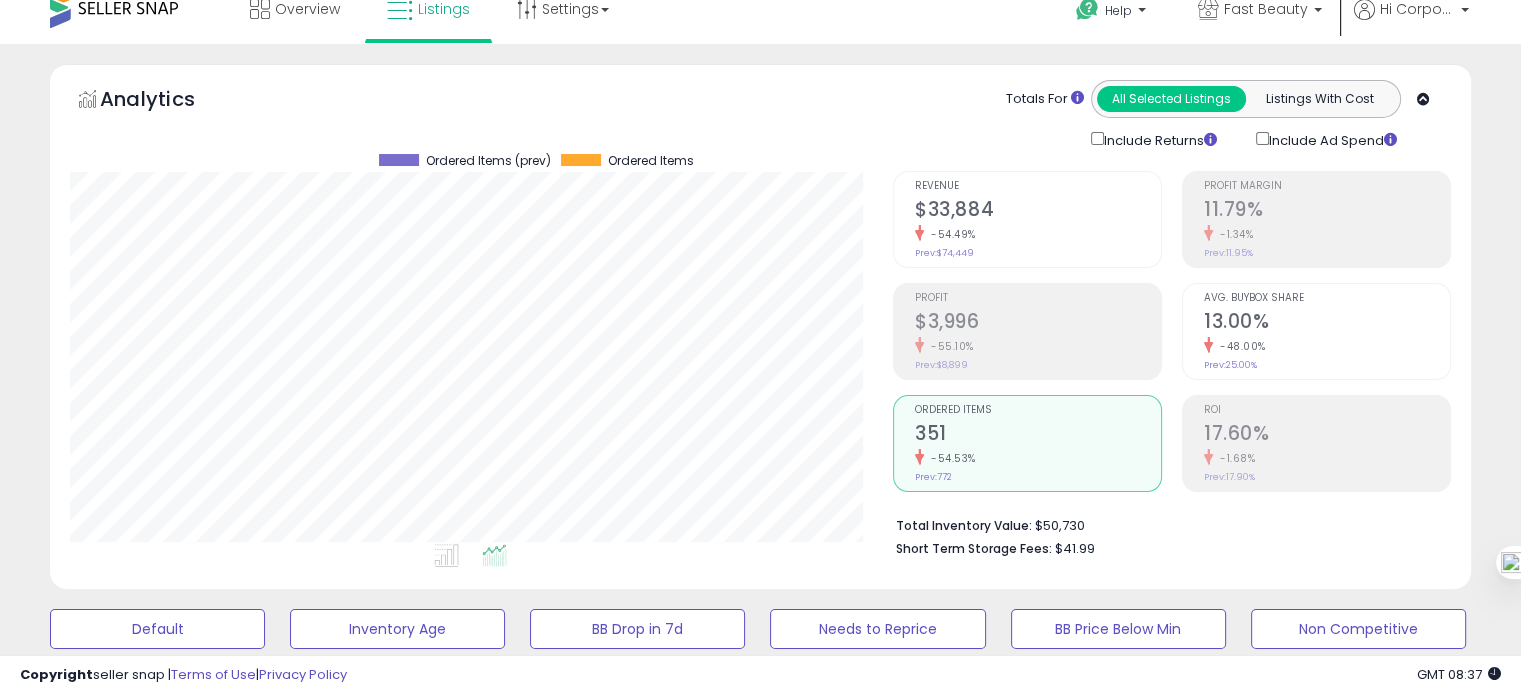 click on "Avg. Buybox Share
13.00%
-48.00%
Prev:  25.00%" at bounding box center [1327, 329] 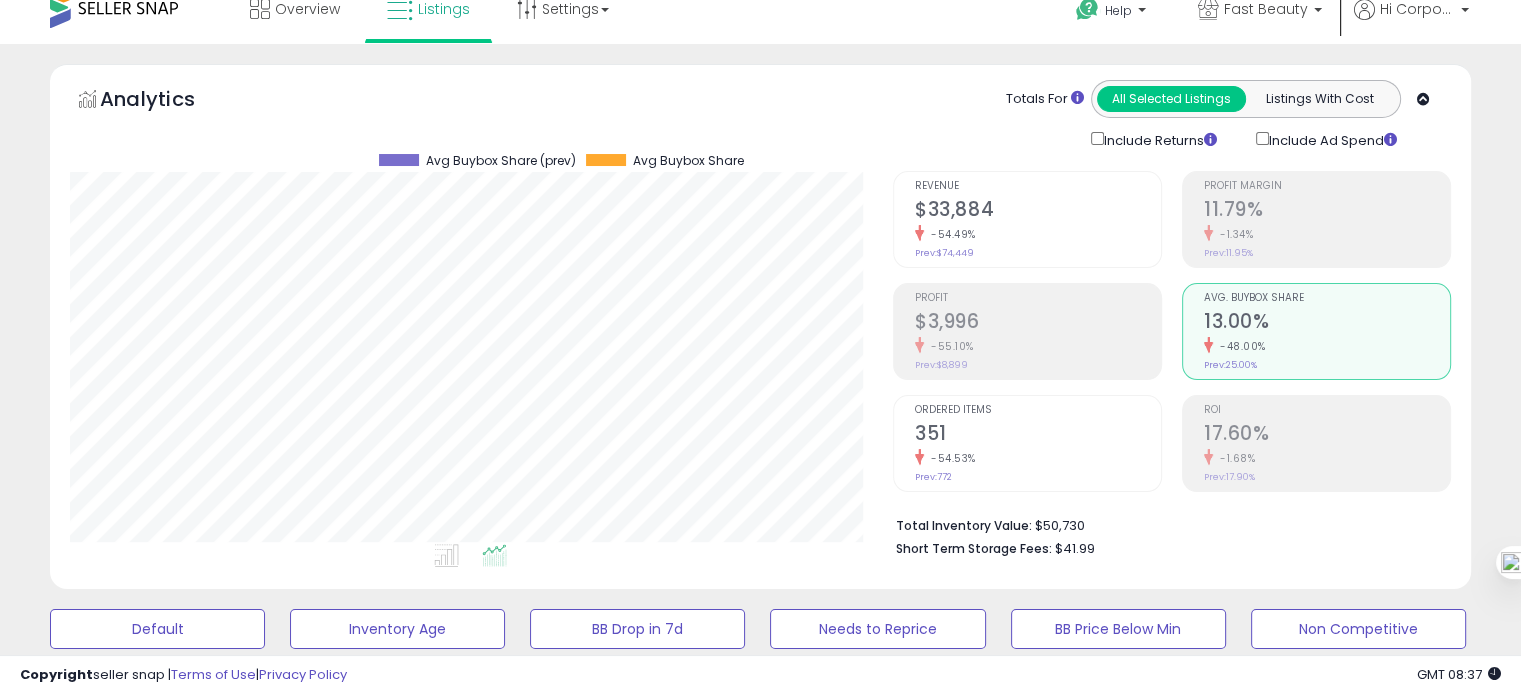 click on "351" at bounding box center [1038, 435] 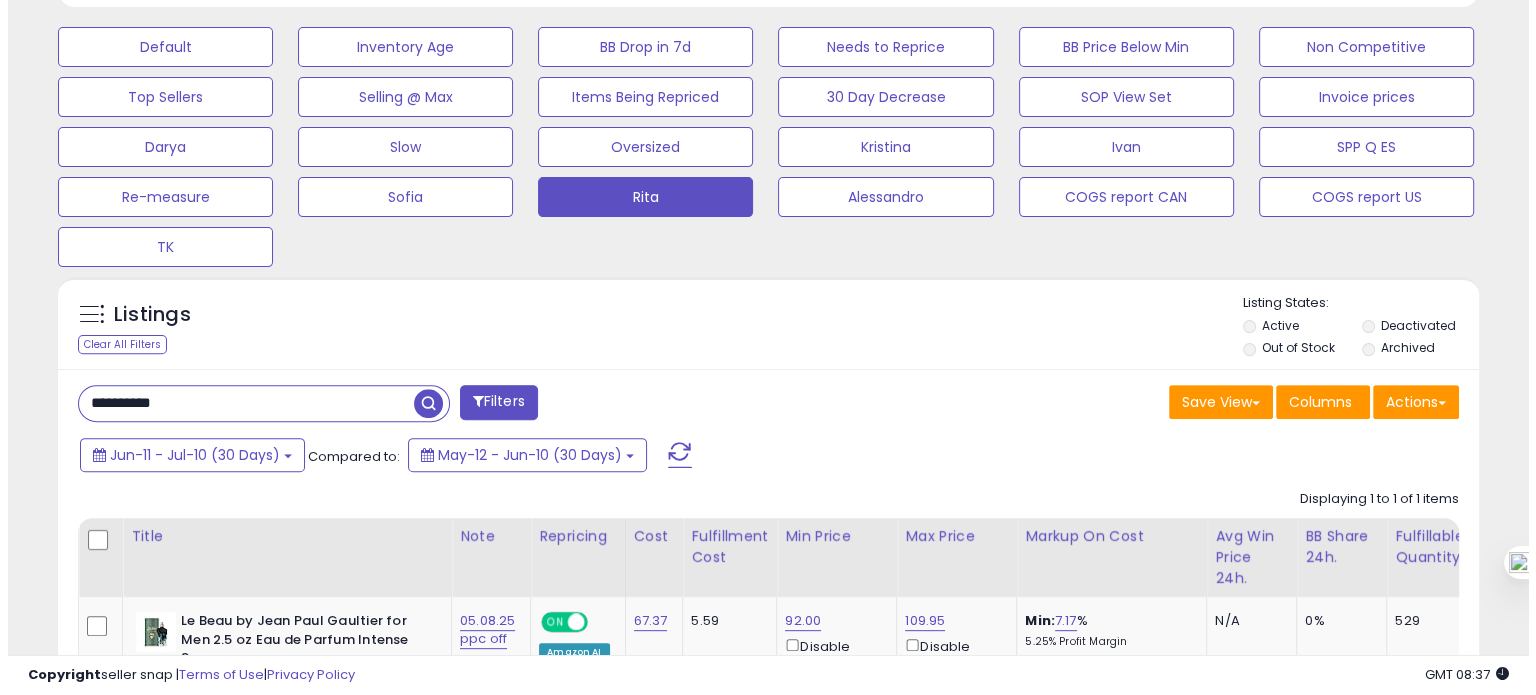scroll, scrollTop: 629, scrollLeft: 0, axis: vertical 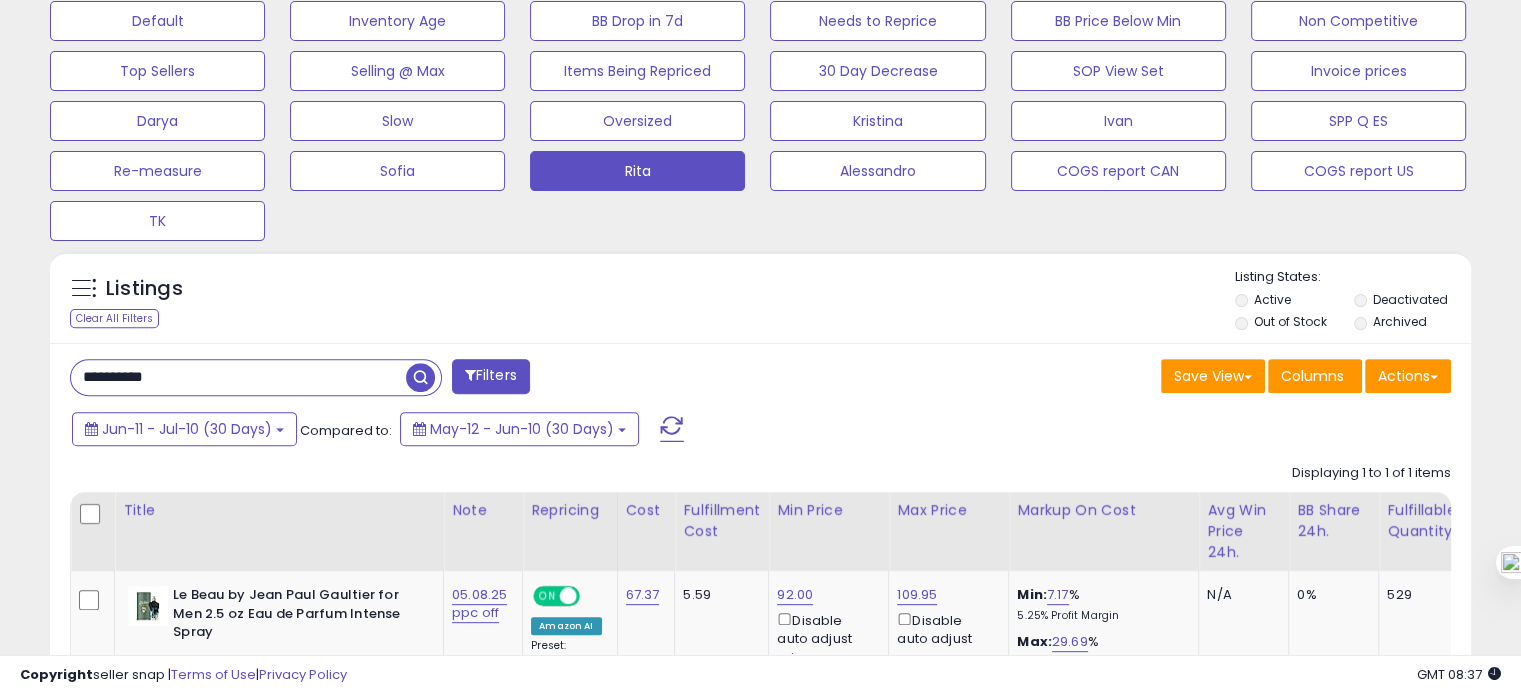 click on "**********" at bounding box center [238, 377] 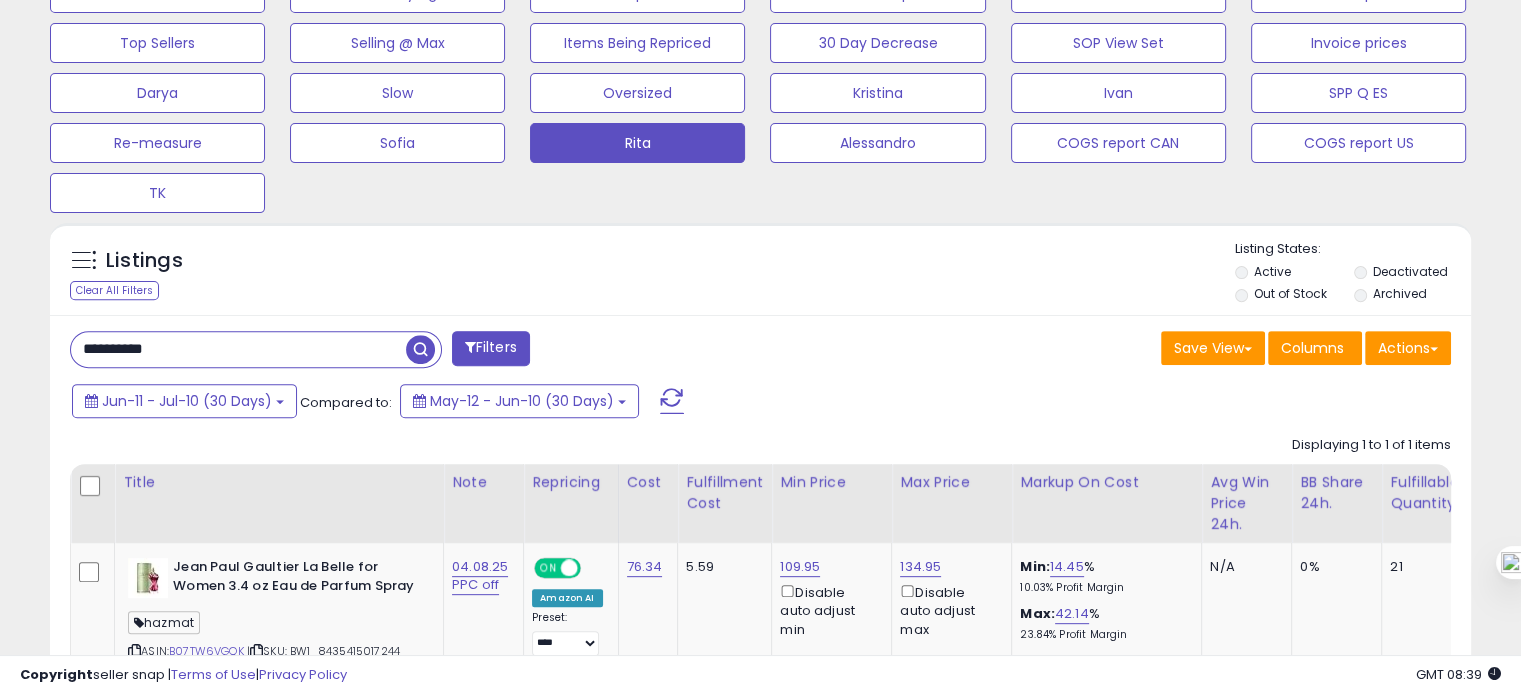 click on "**********" at bounding box center [238, 349] 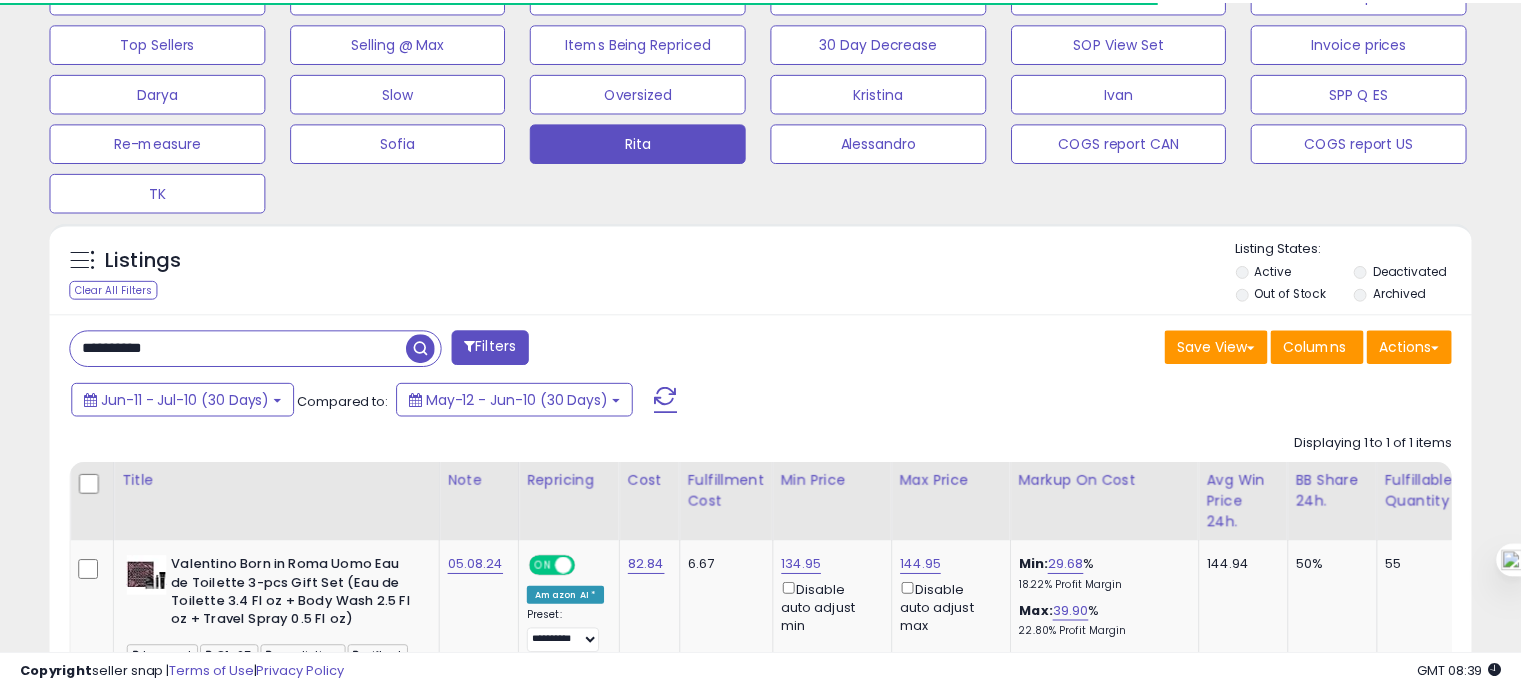 scroll, scrollTop: 409, scrollLeft: 822, axis: both 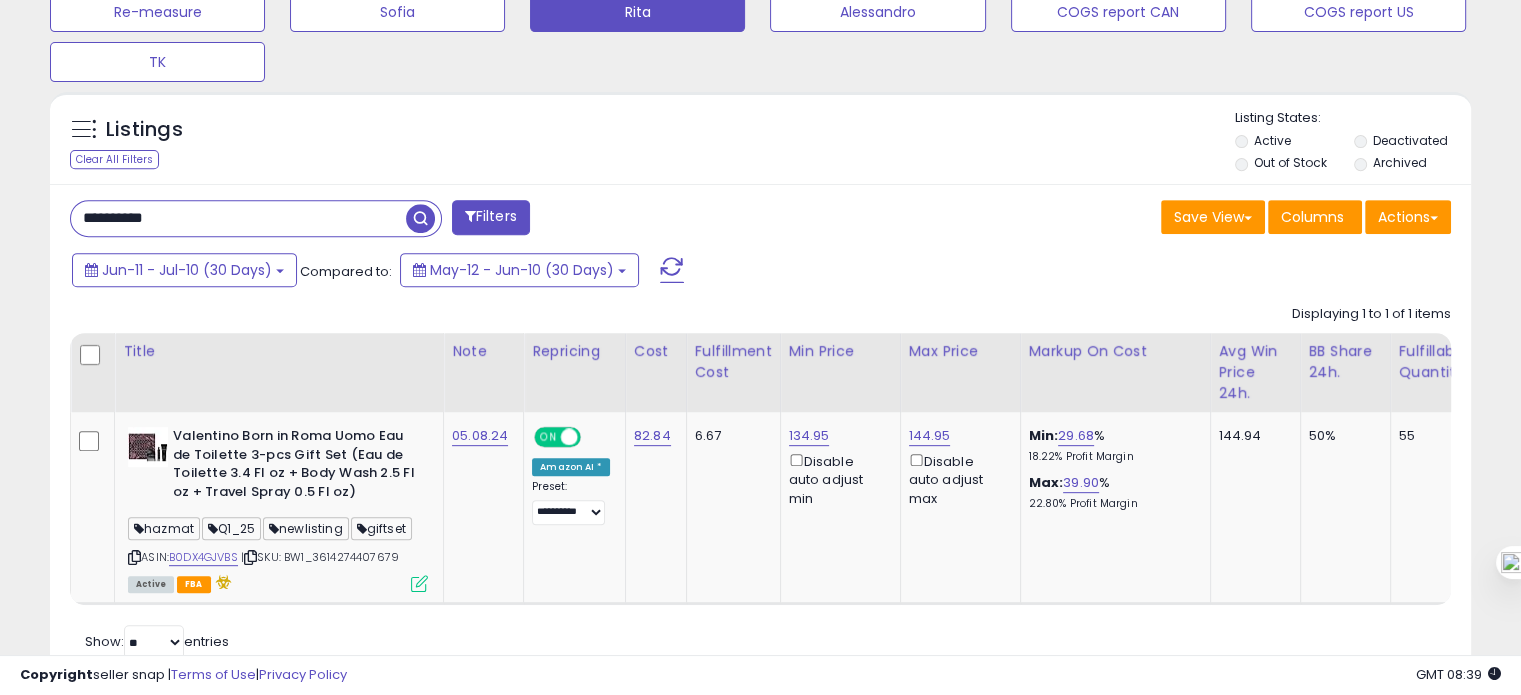 click on "**********" at bounding box center [238, 218] 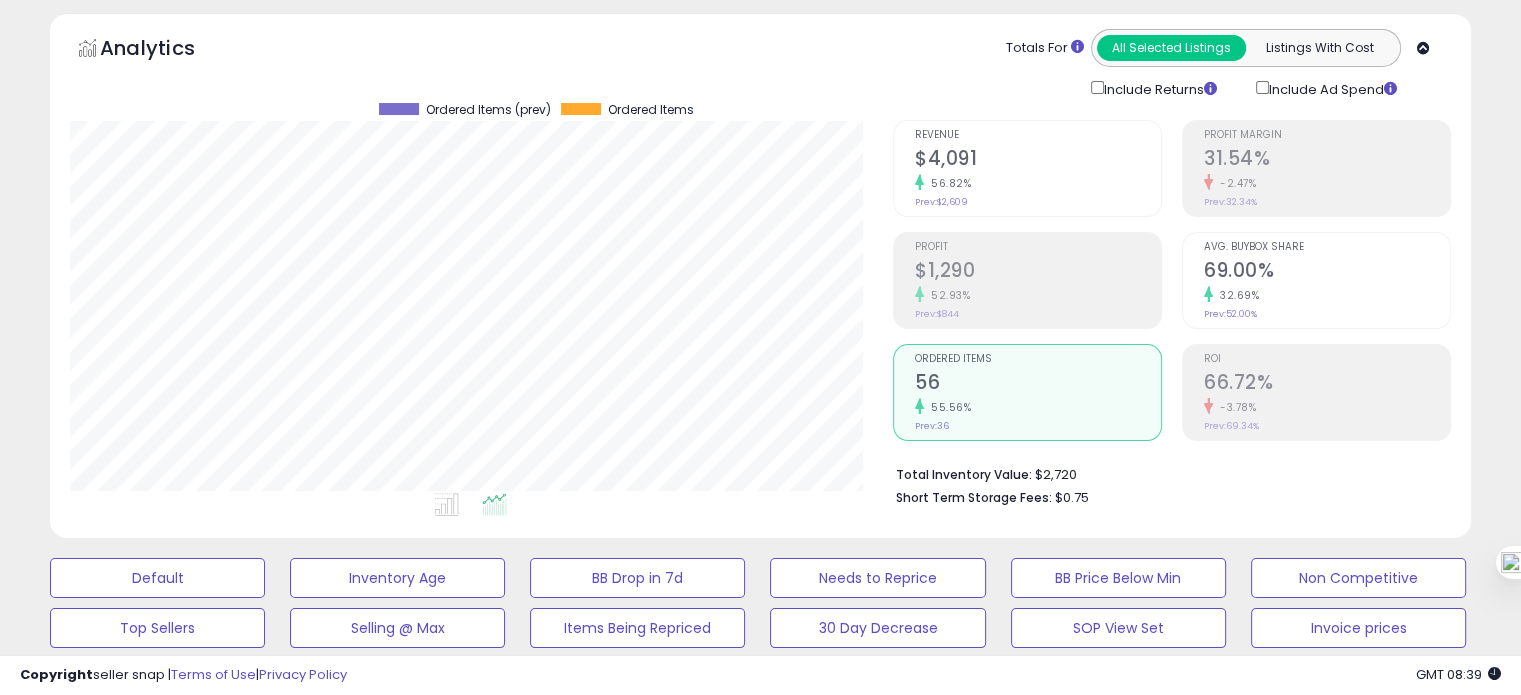 click on "69.00%" at bounding box center [1327, 272] 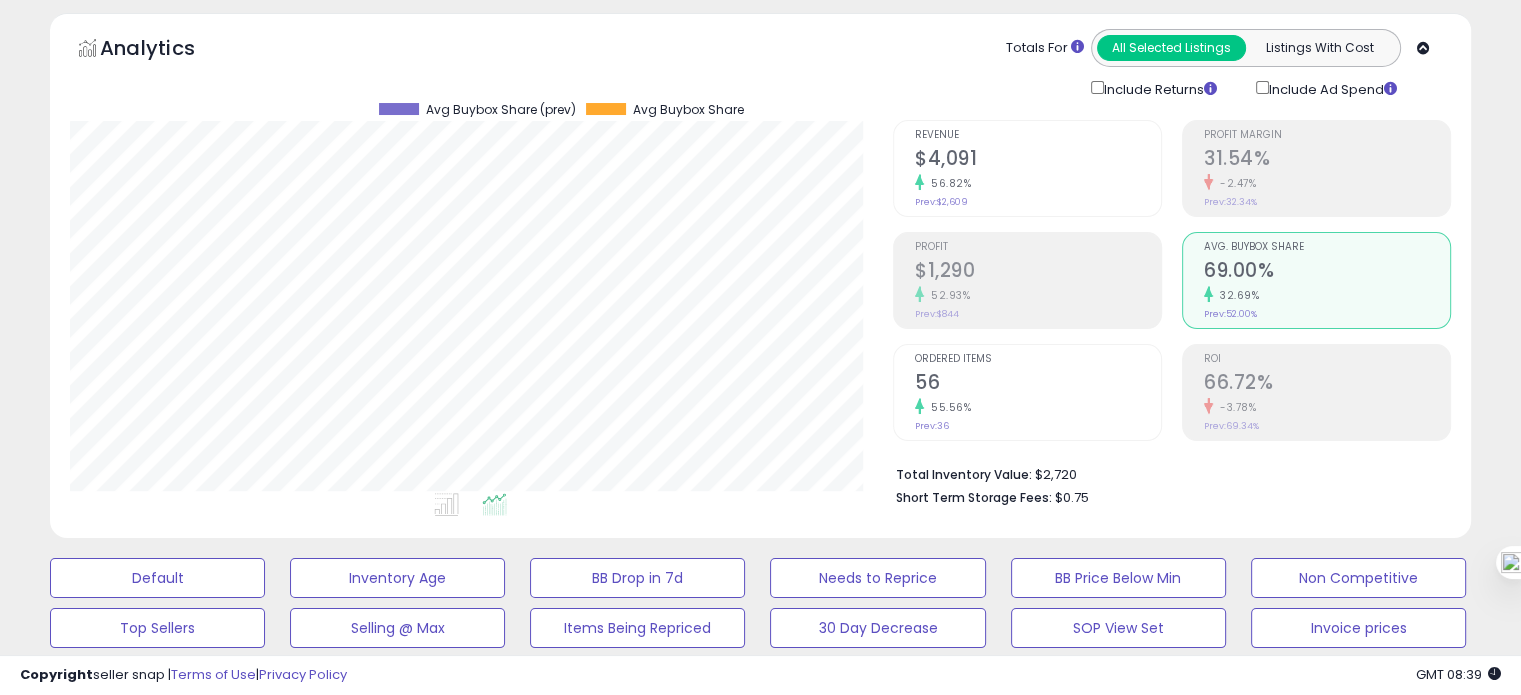 click on "Ordered Items
56
55.56%
Prev:  36" at bounding box center [1038, 390] 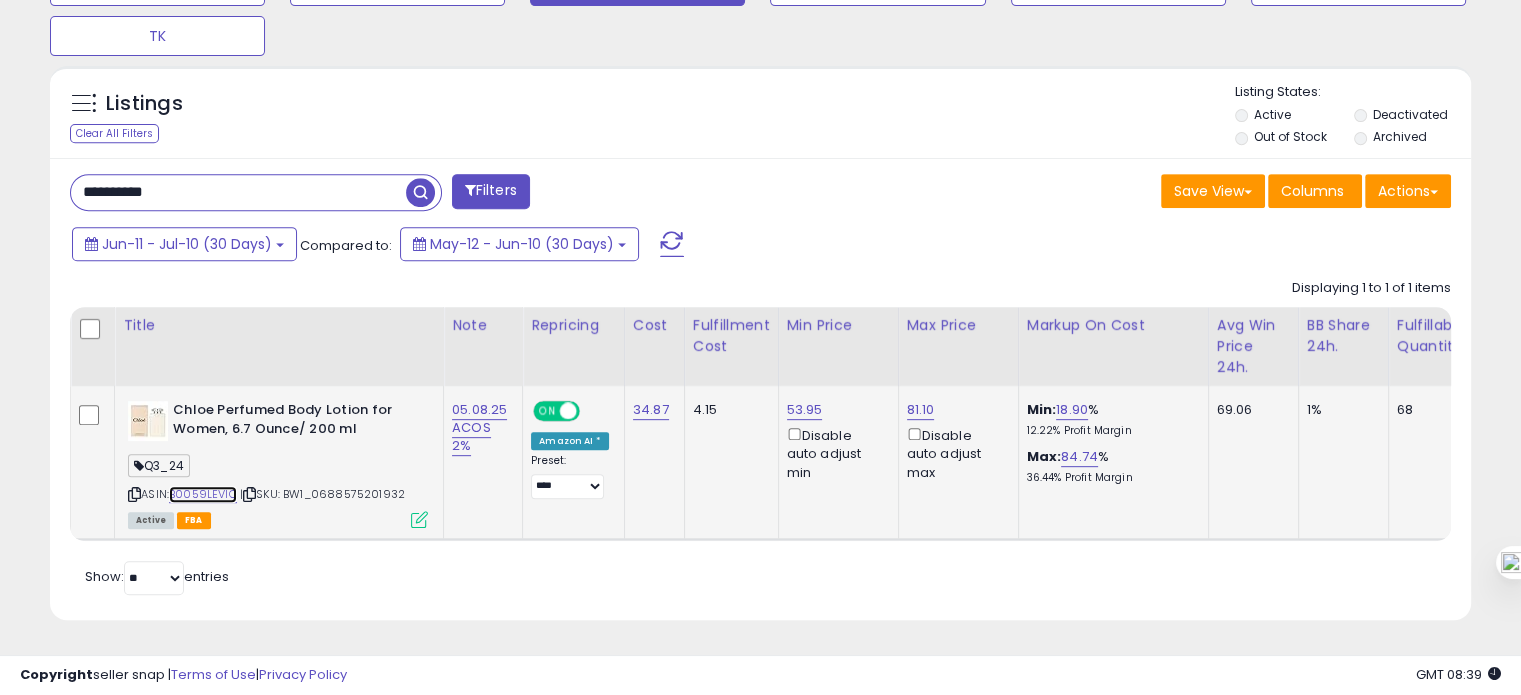 click on "B0059LEVIC" at bounding box center [203, 494] 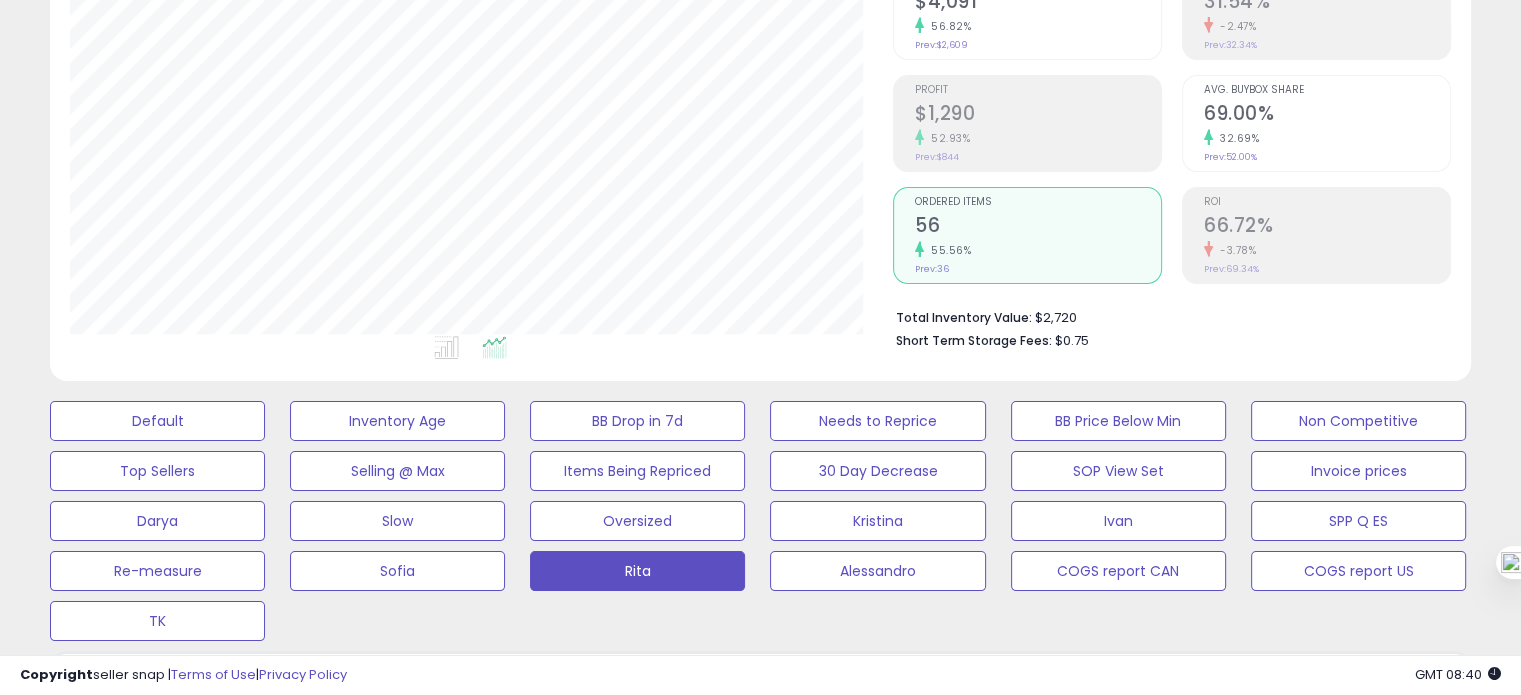 click on "66.72%" at bounding box center [1327, 227] 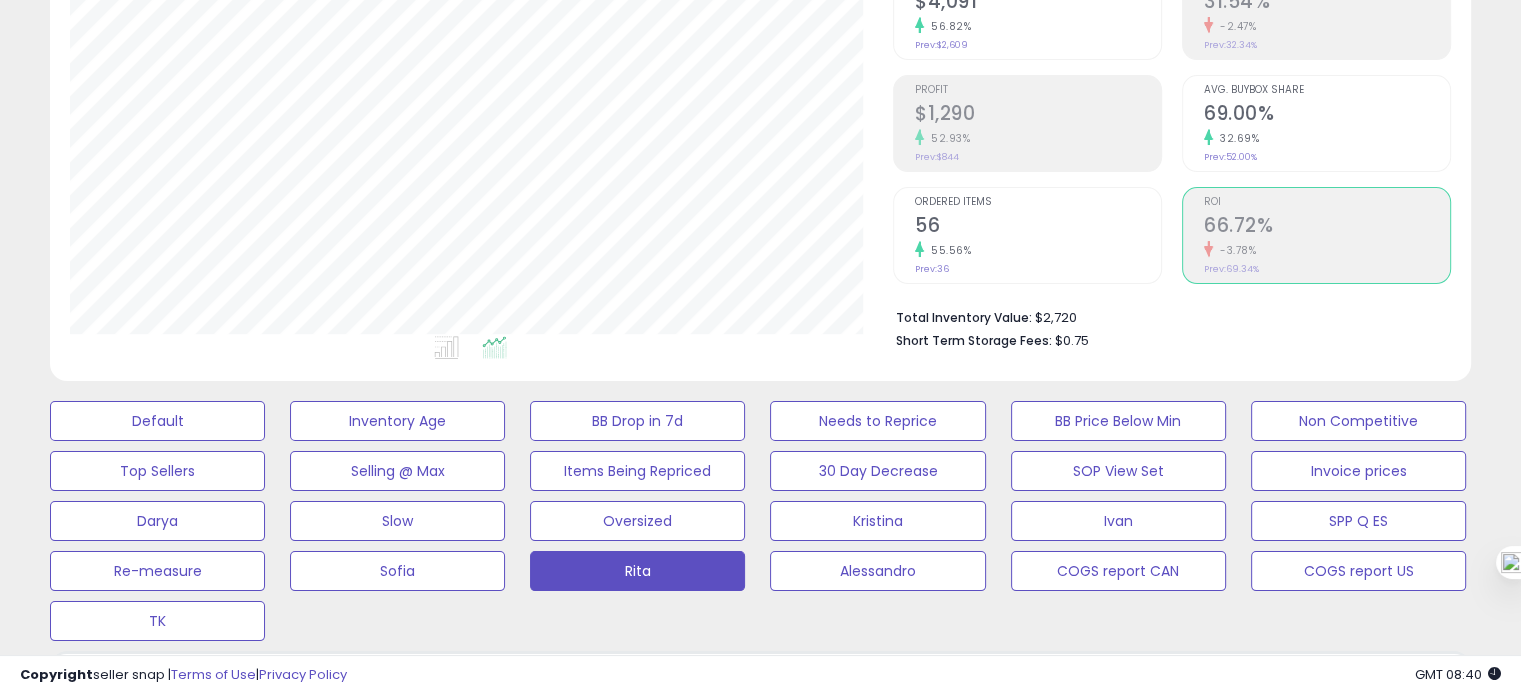 click on "56" at bounding box center [1038, 227] 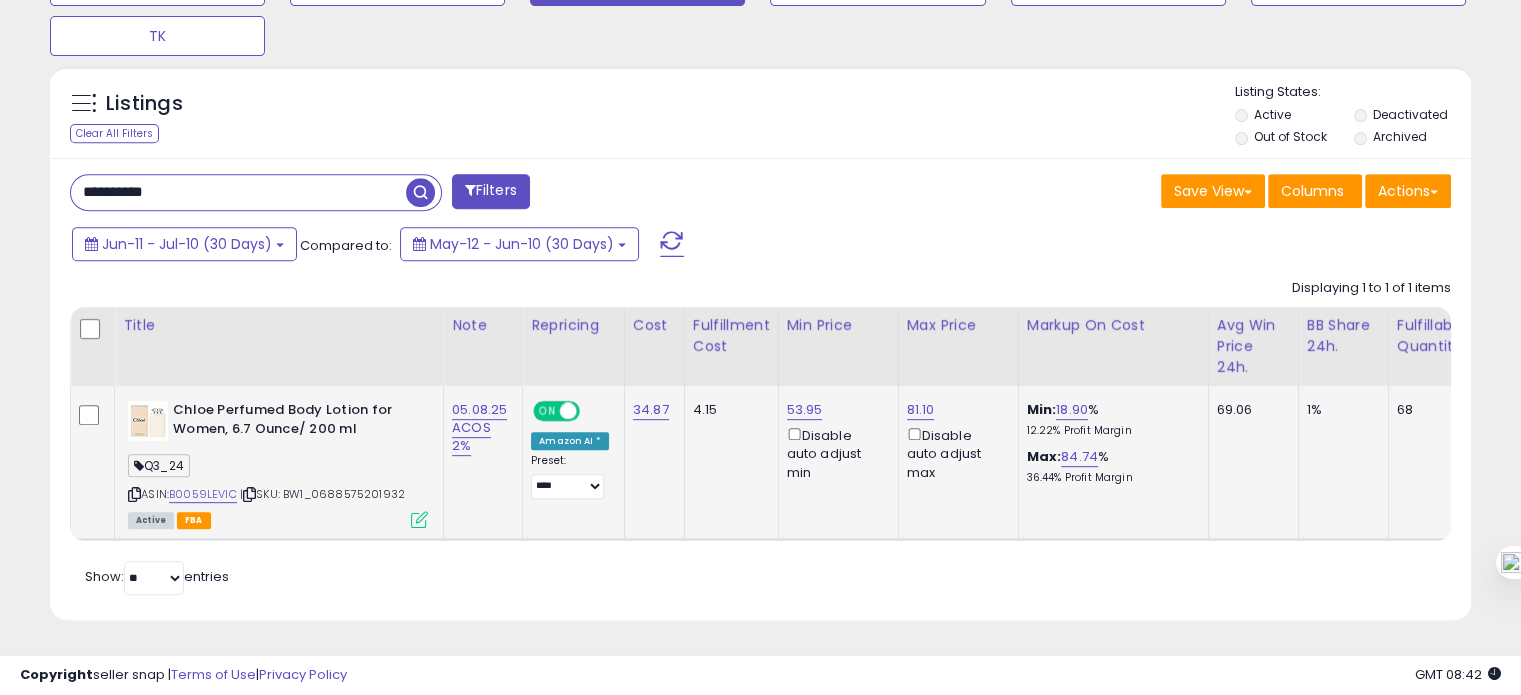scroll, scrollTop: 0, scrollLeft: 0, axis: both 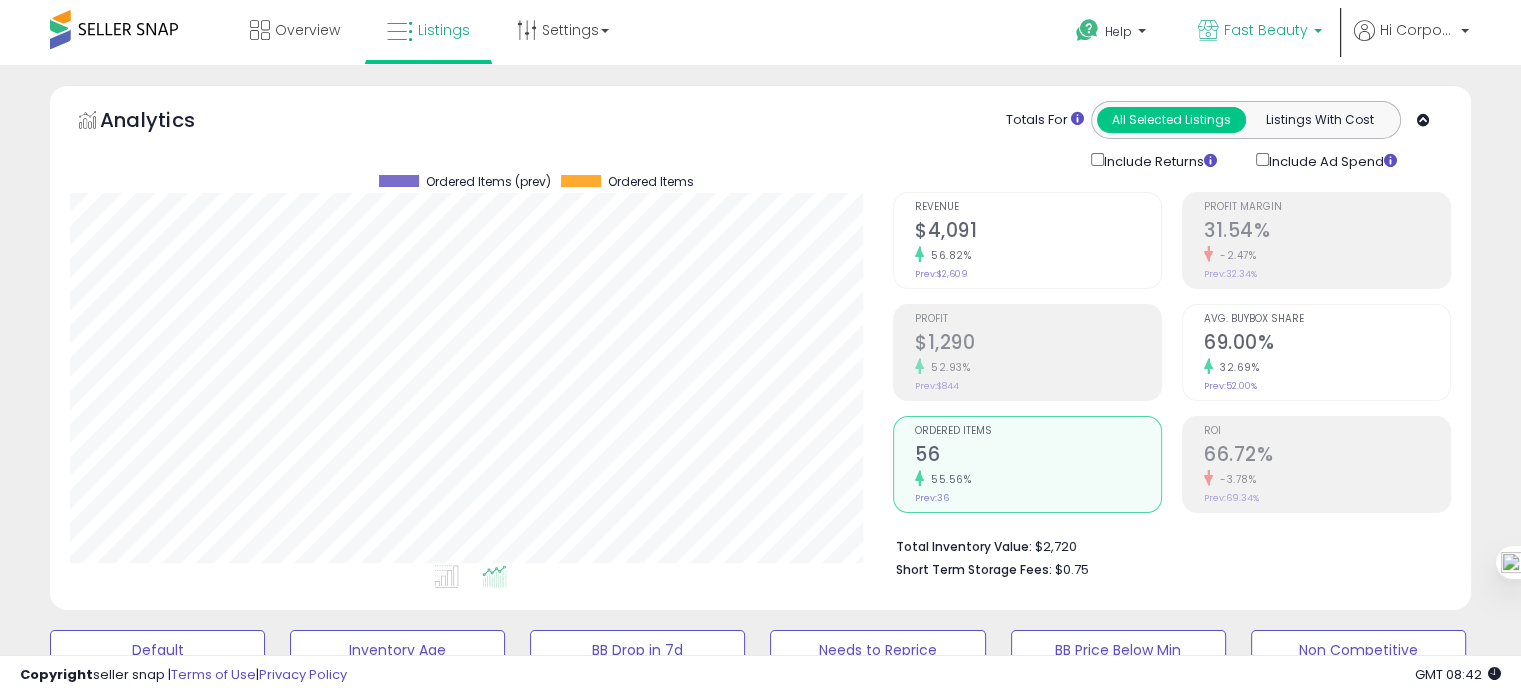 click on "Fast Beauty" at bounding box center (1260, 32) 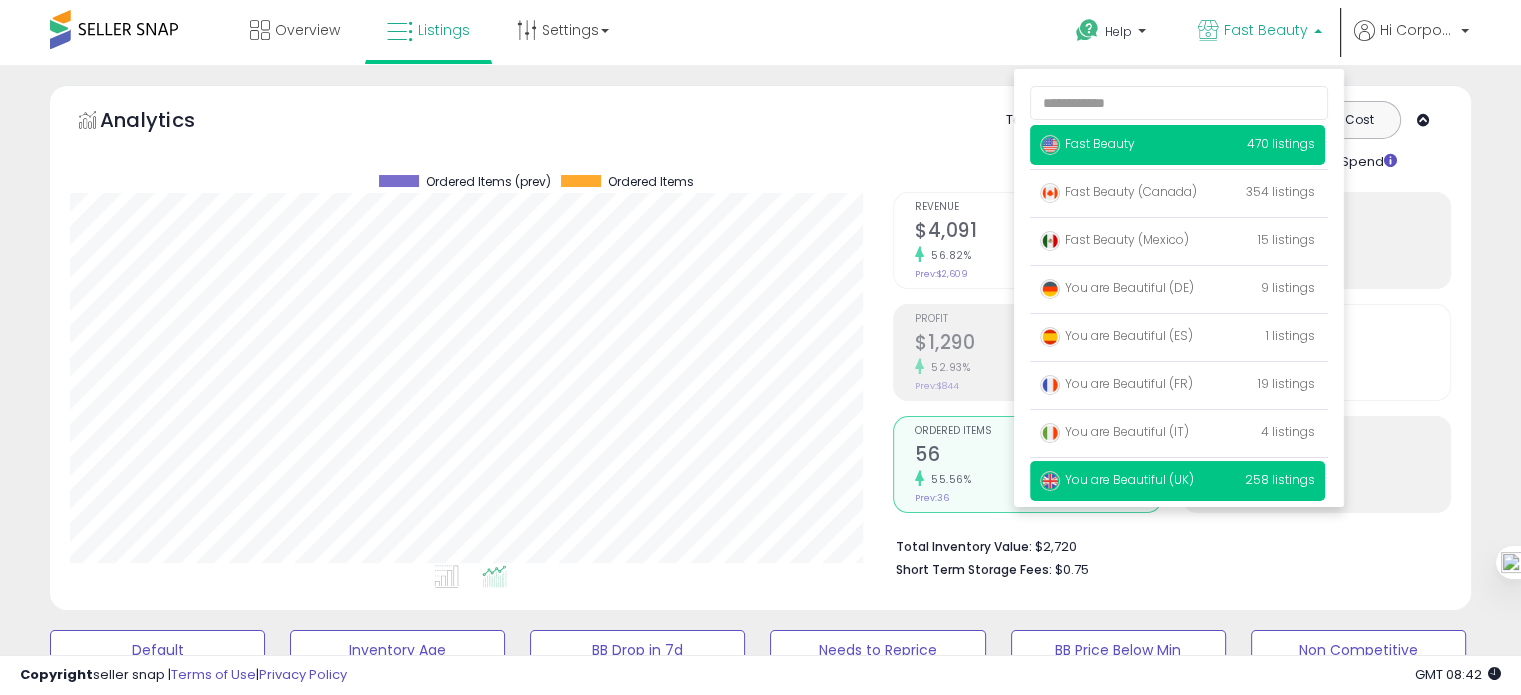 click on "You are Beautiful (UK)" at bounding box center (1117, 479) 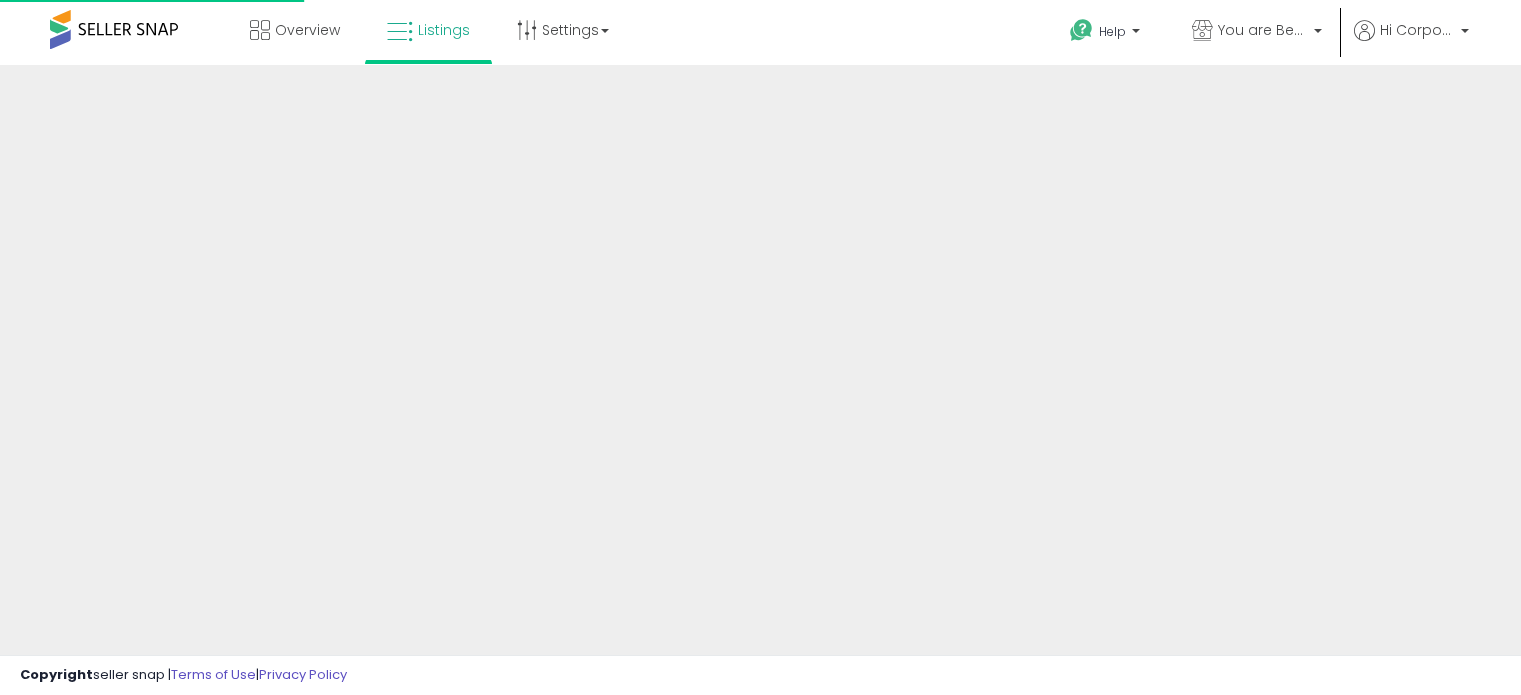 scroll, scrollTop: 0, scrollLeft: 0, axis: both 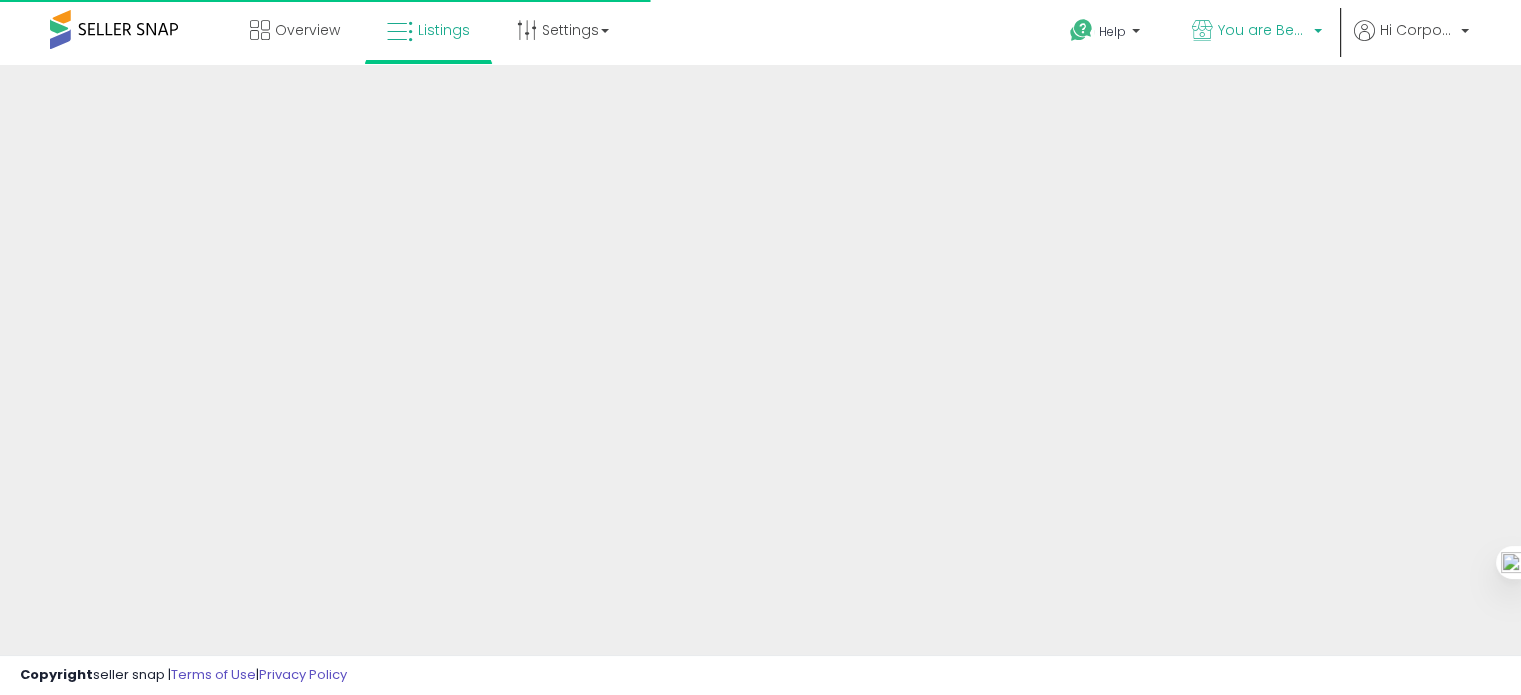 click on "You are Beautiful (UK)" at bounding box center [1263, 30] 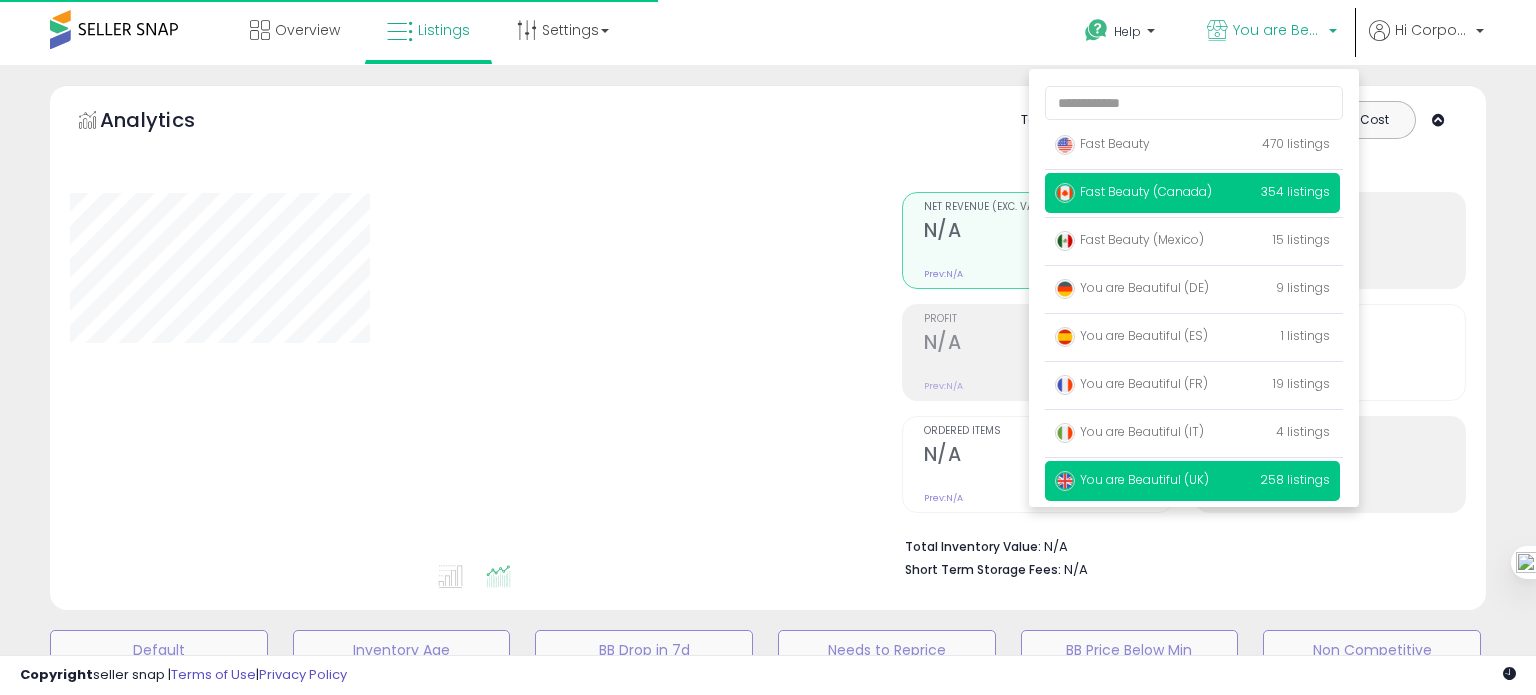 type on "**********" 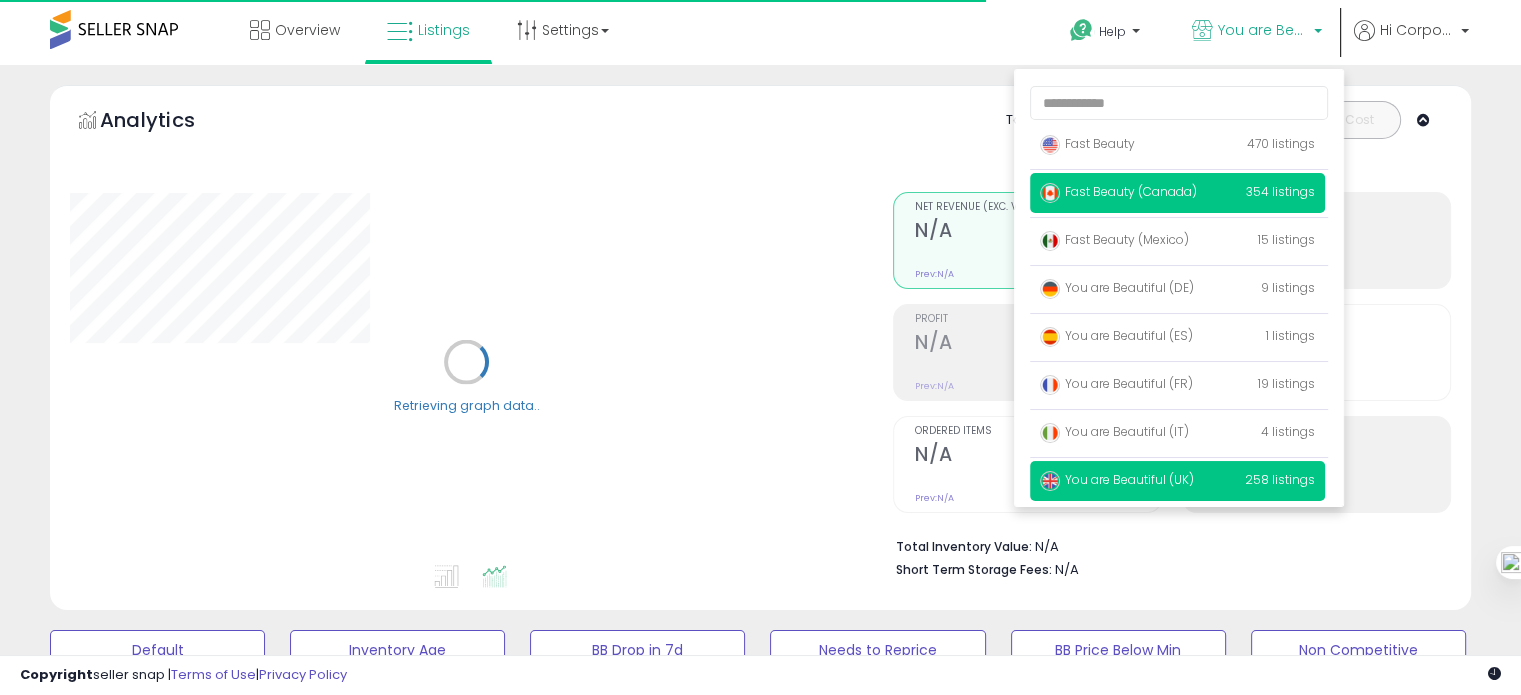 click on "Fast Beauty (Canada)" at bounding box center (1118, 191) 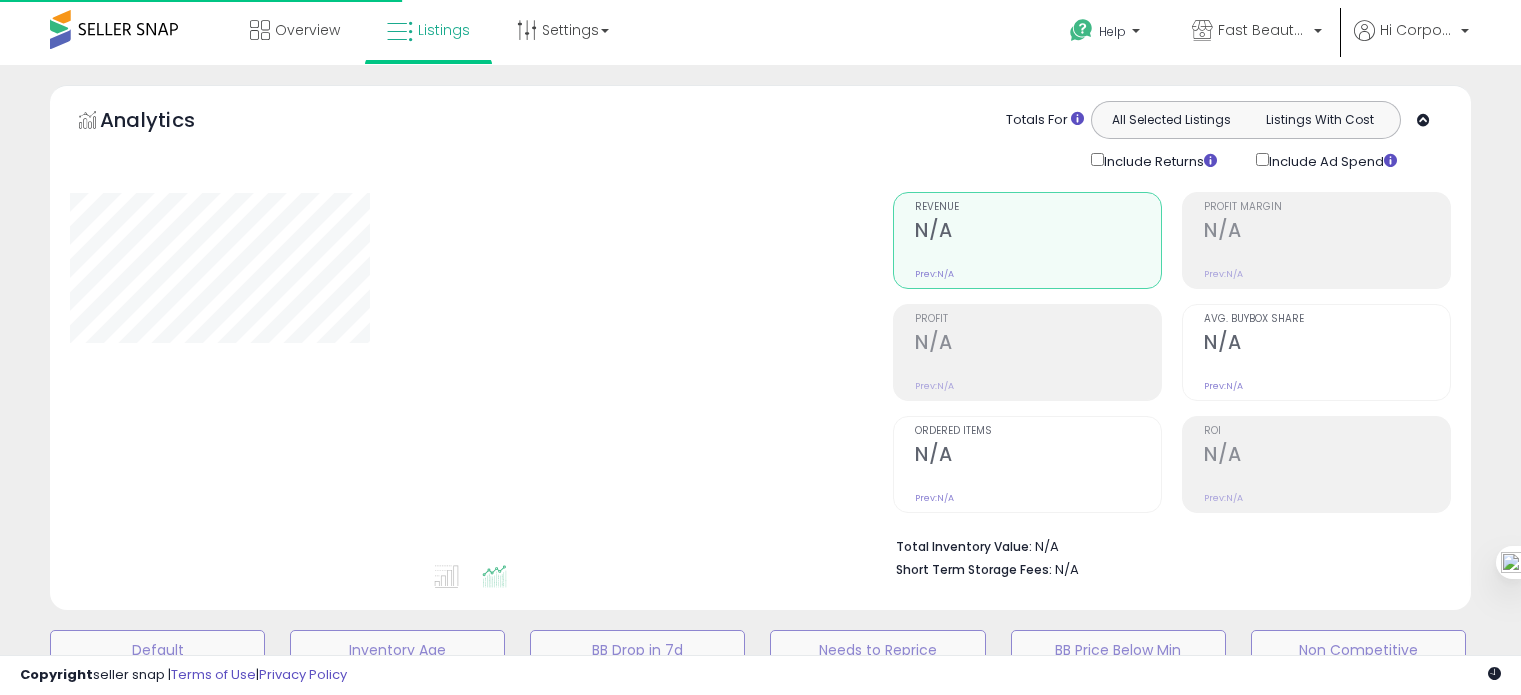 scroll, scrollTop: 0, scrollLeft: 0, axis: both 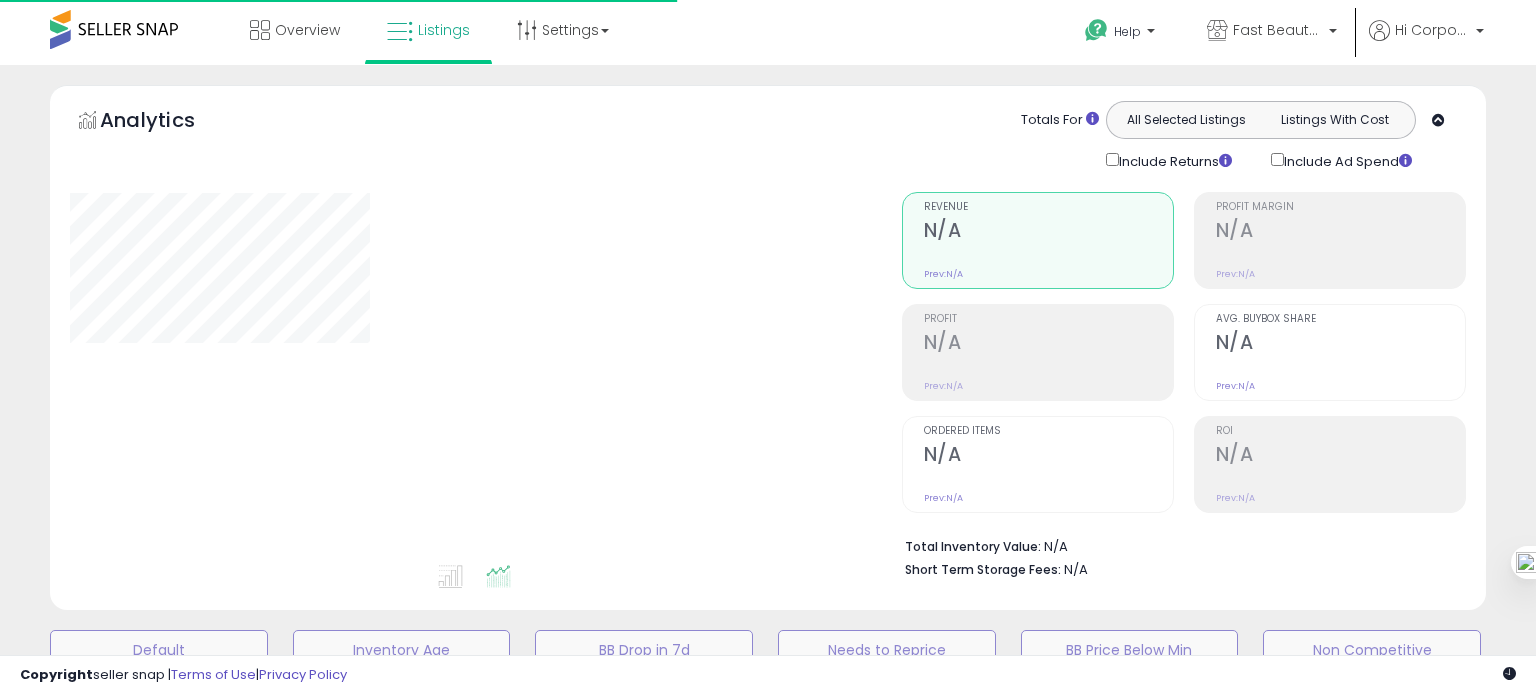type on "**********" 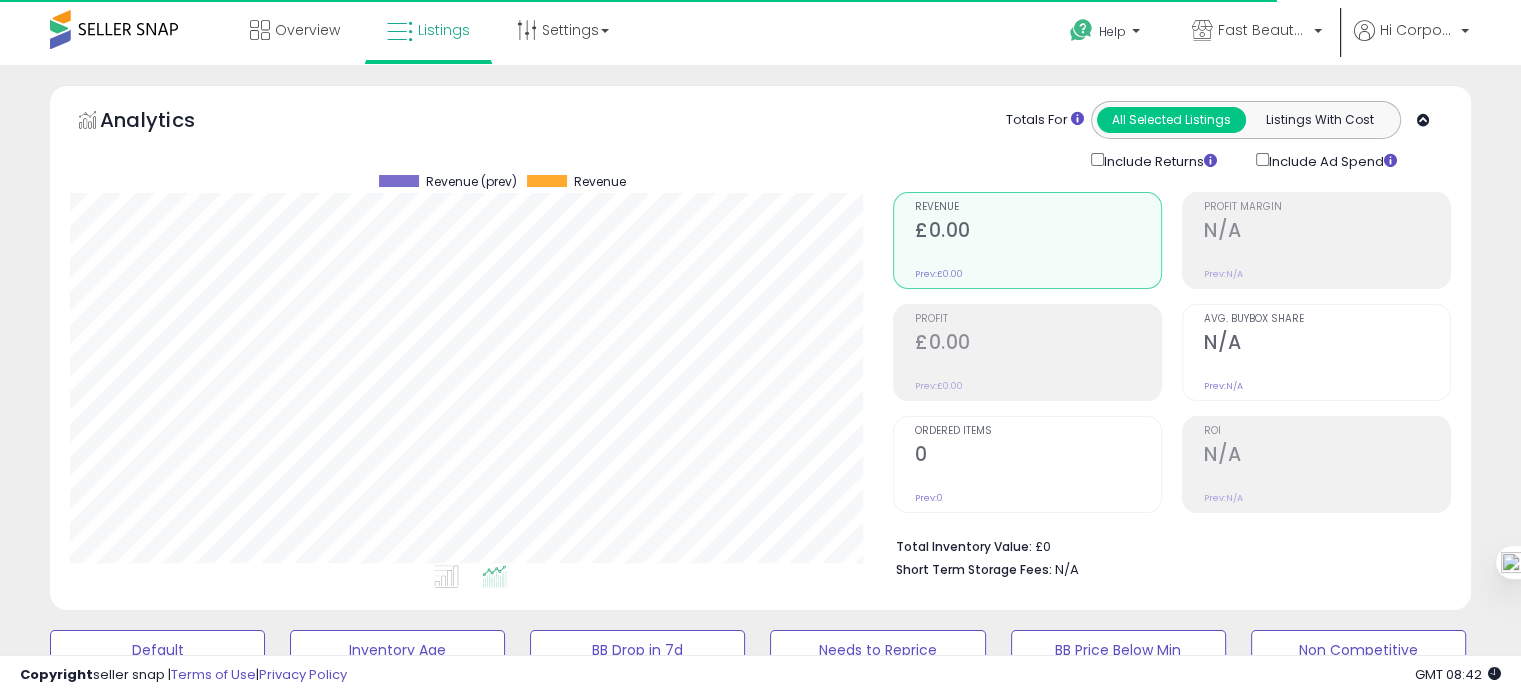 scroll, scrollTop: 999589, scrollLeft: 999176, axis: both 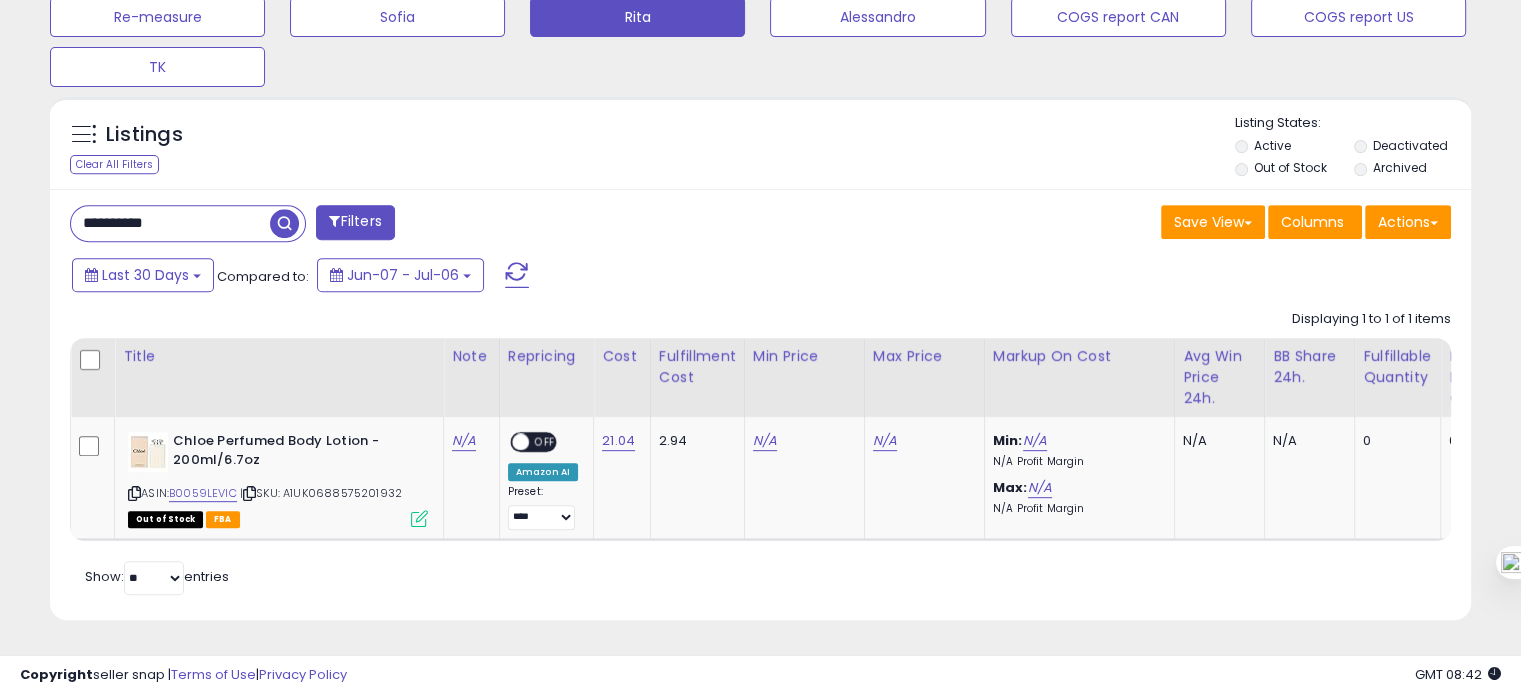 click on "**********" at bounding box center [170, 223] 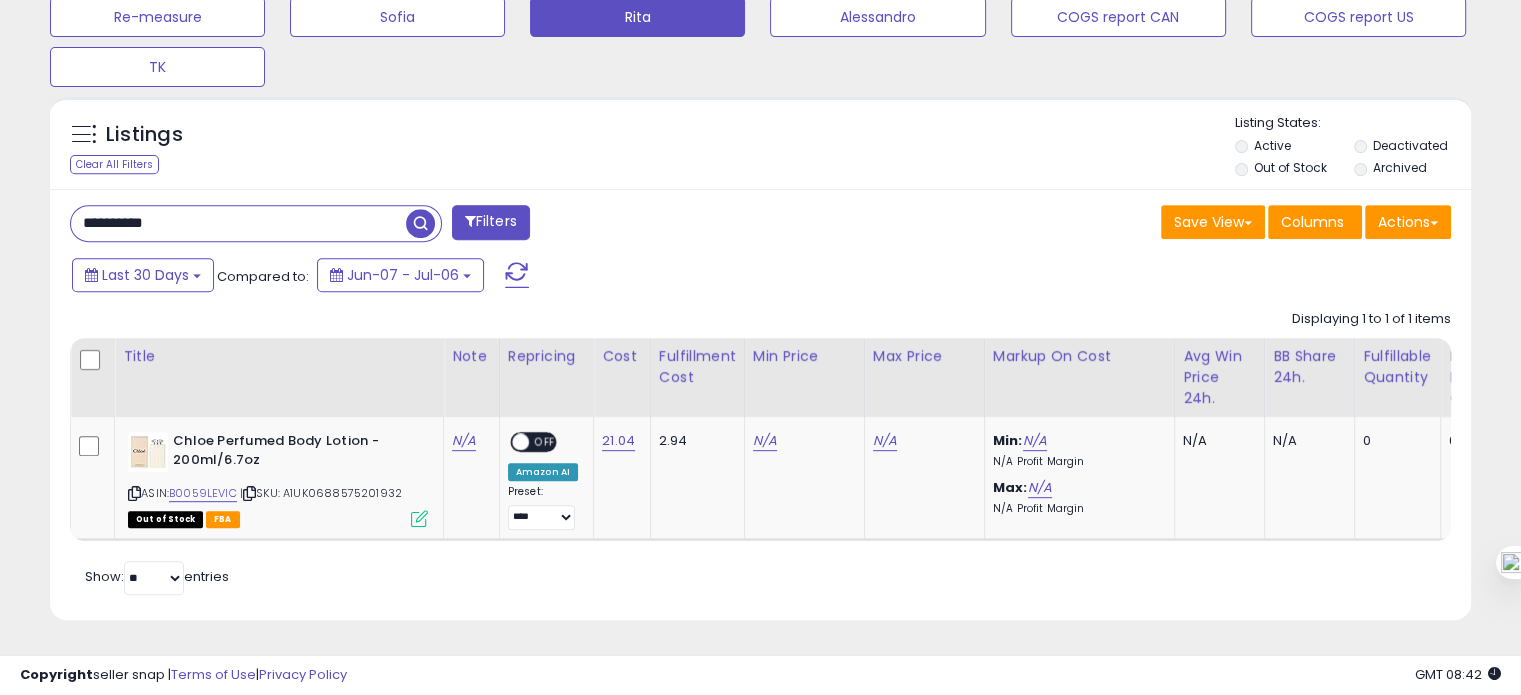 click on "**********" at bounding box center (238, 223) 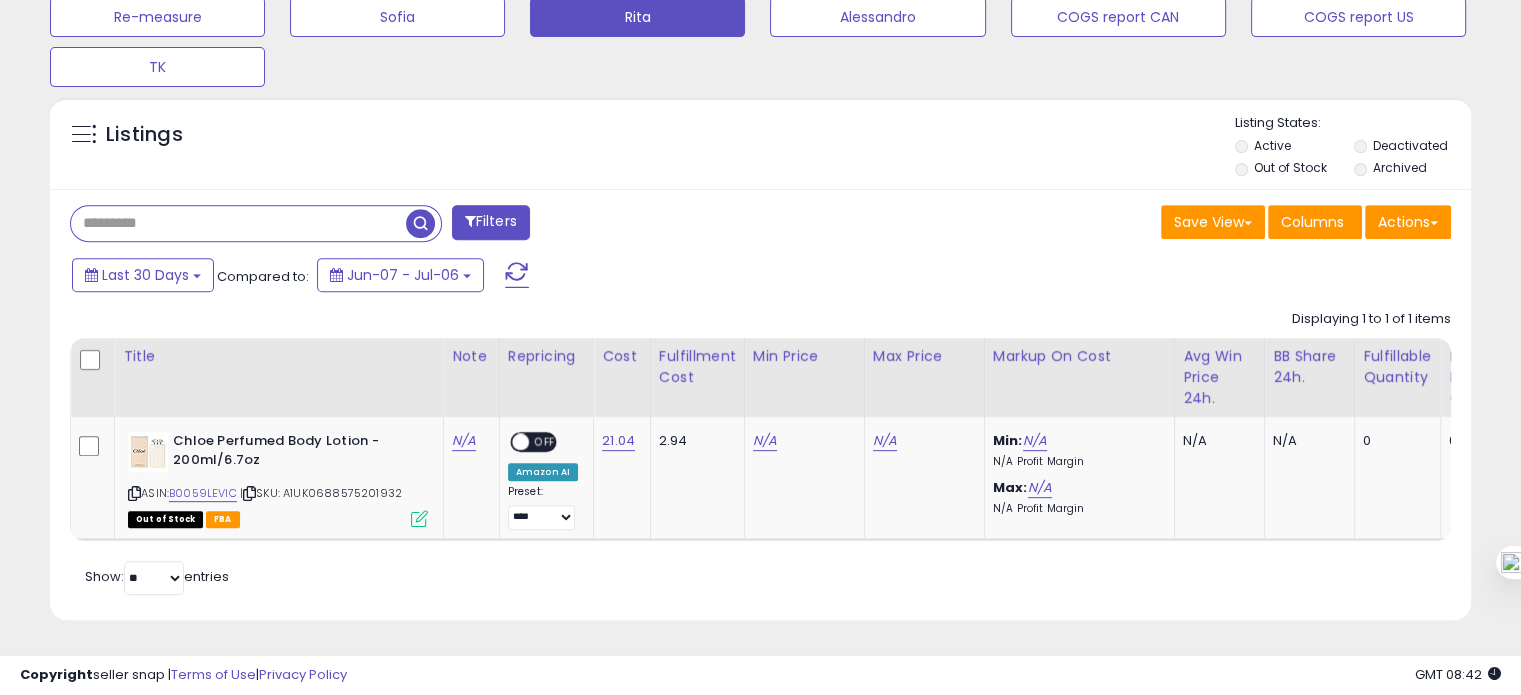type 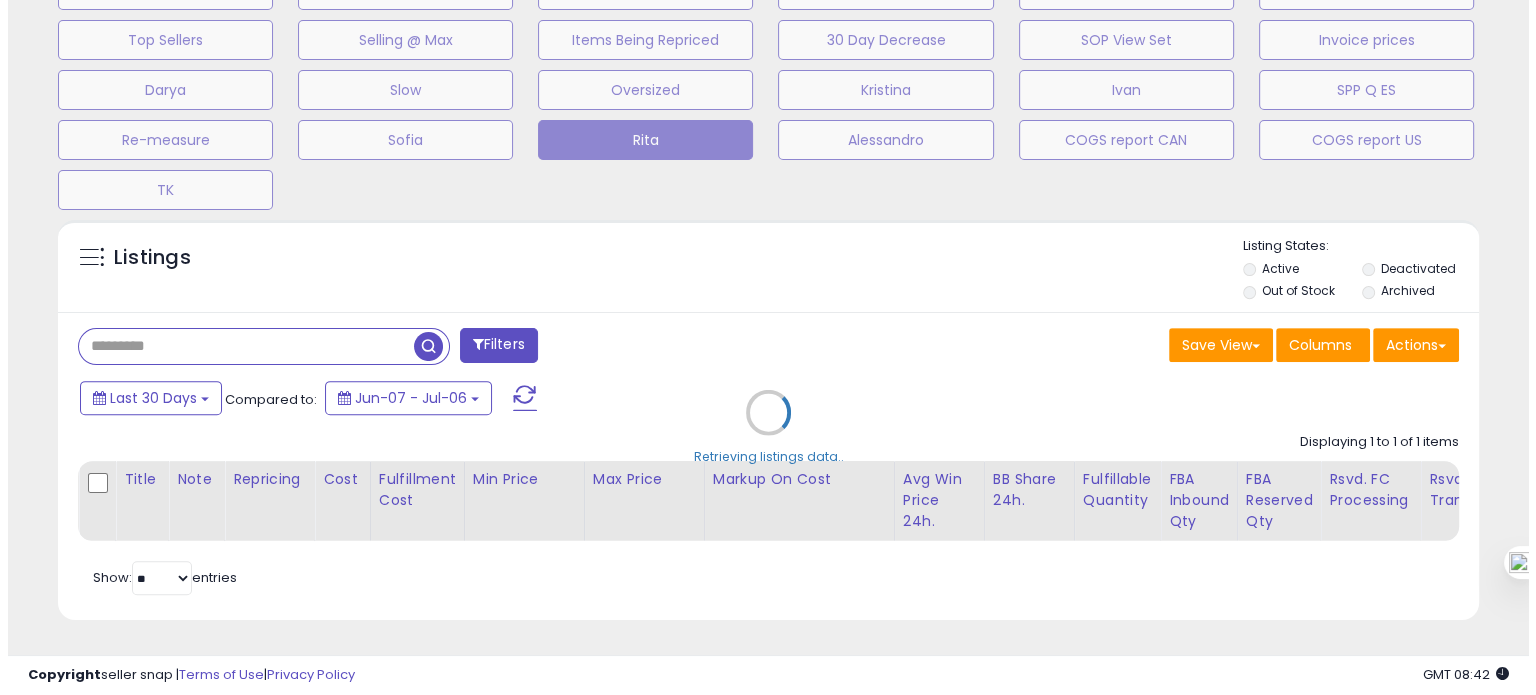 scroll, scrollTop: 674, scrollLeft: 0, axis: vertical 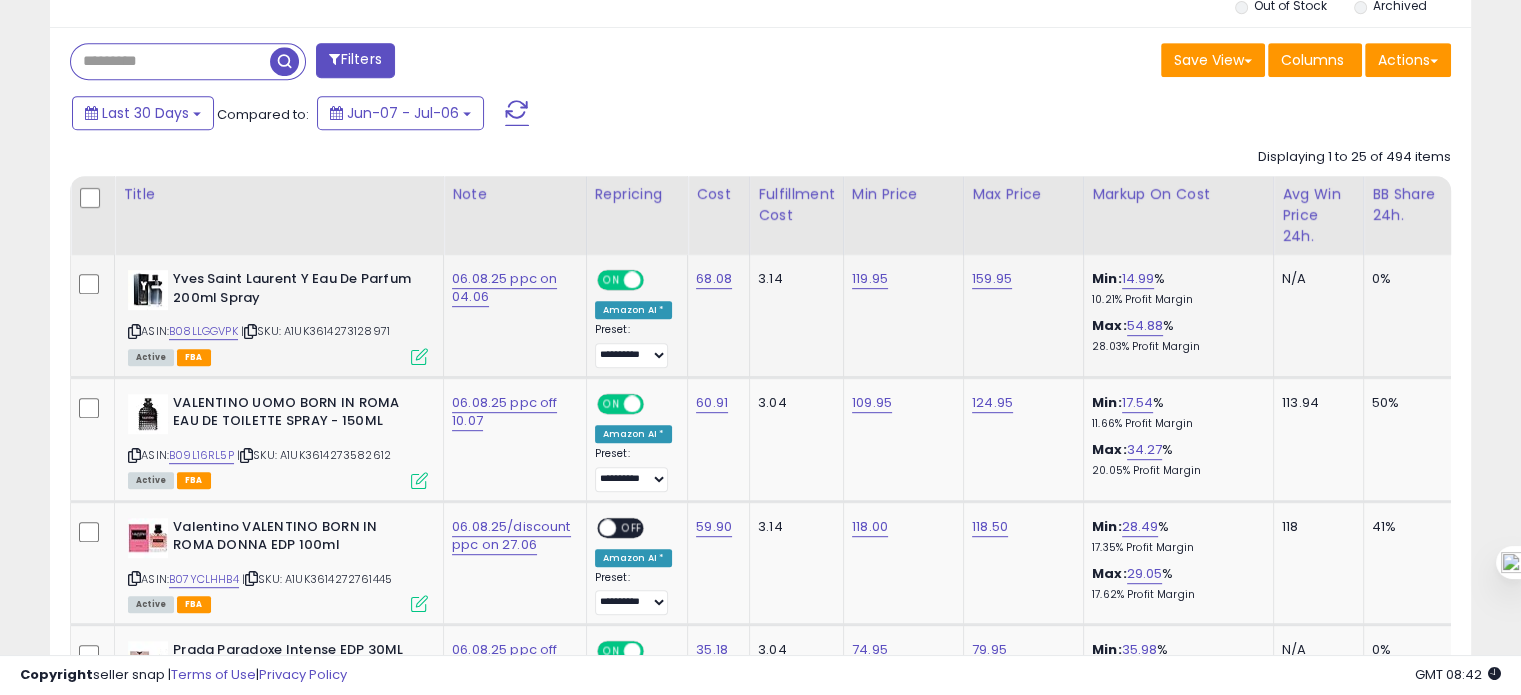 click on "ASIN:  B08LLGGVPK    |   SKU: A1UK3614273128971 Active FBA" at bounding box center [278, 316] 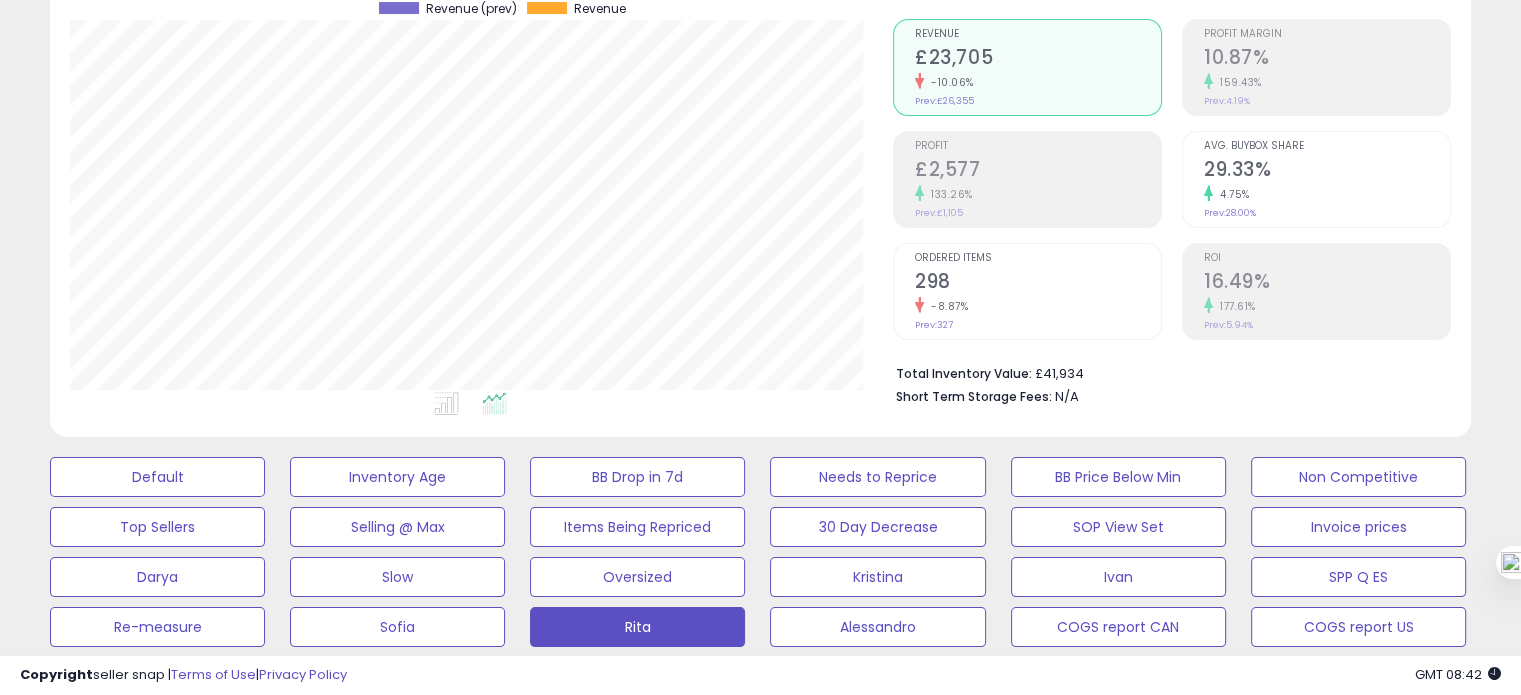 scroll, scrollTop: 0, scrollLeft: 0, axis: both 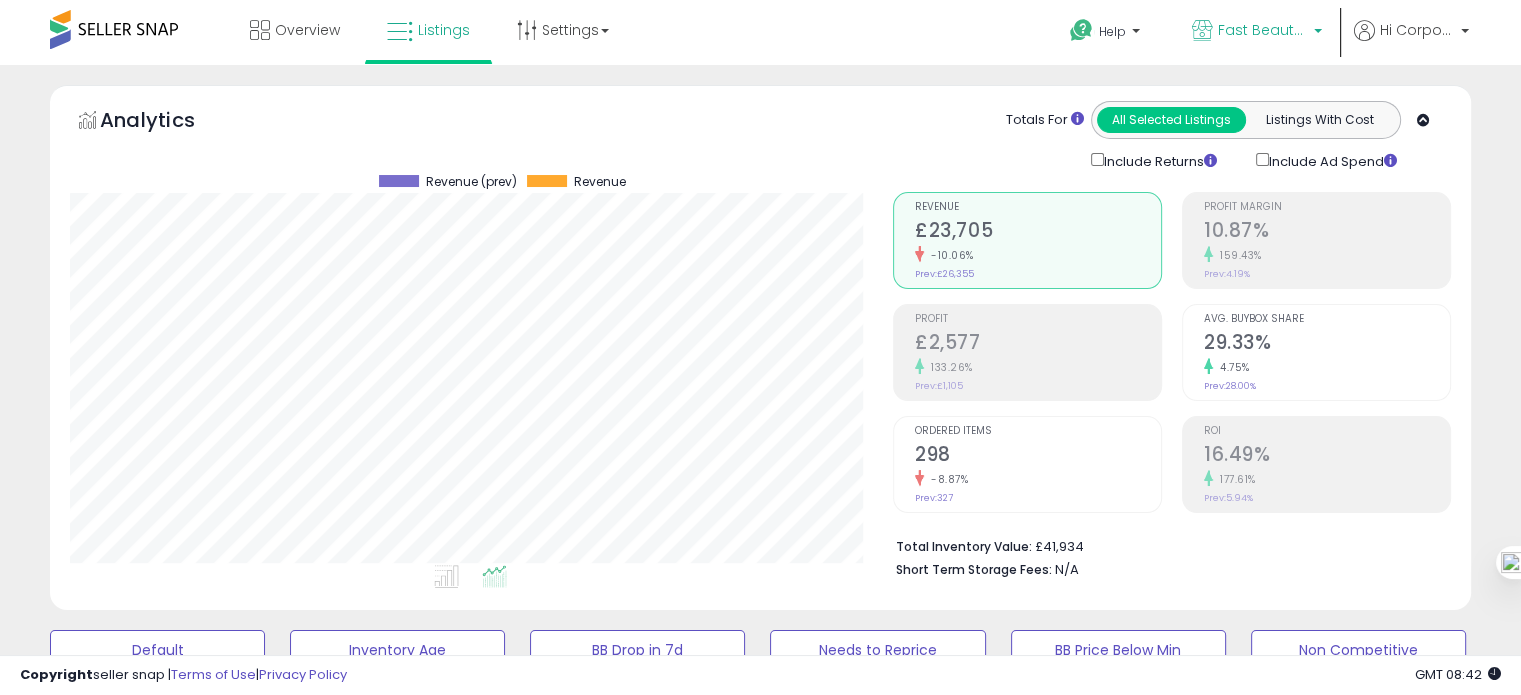 click on "Fast Beauty (Canada)" at bounding box center [1263, 30] 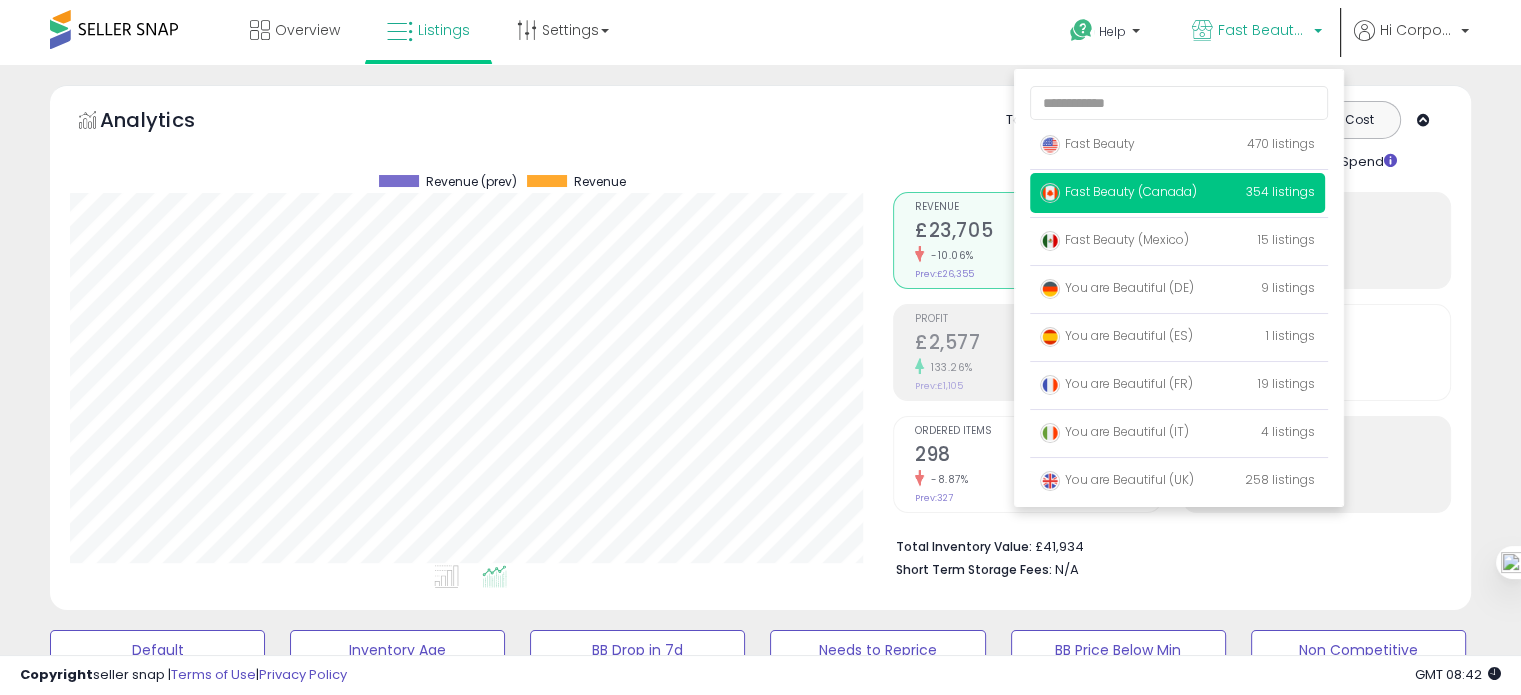 click on "Fast Beauty (Canada)" at bounding box center (1118, 191) 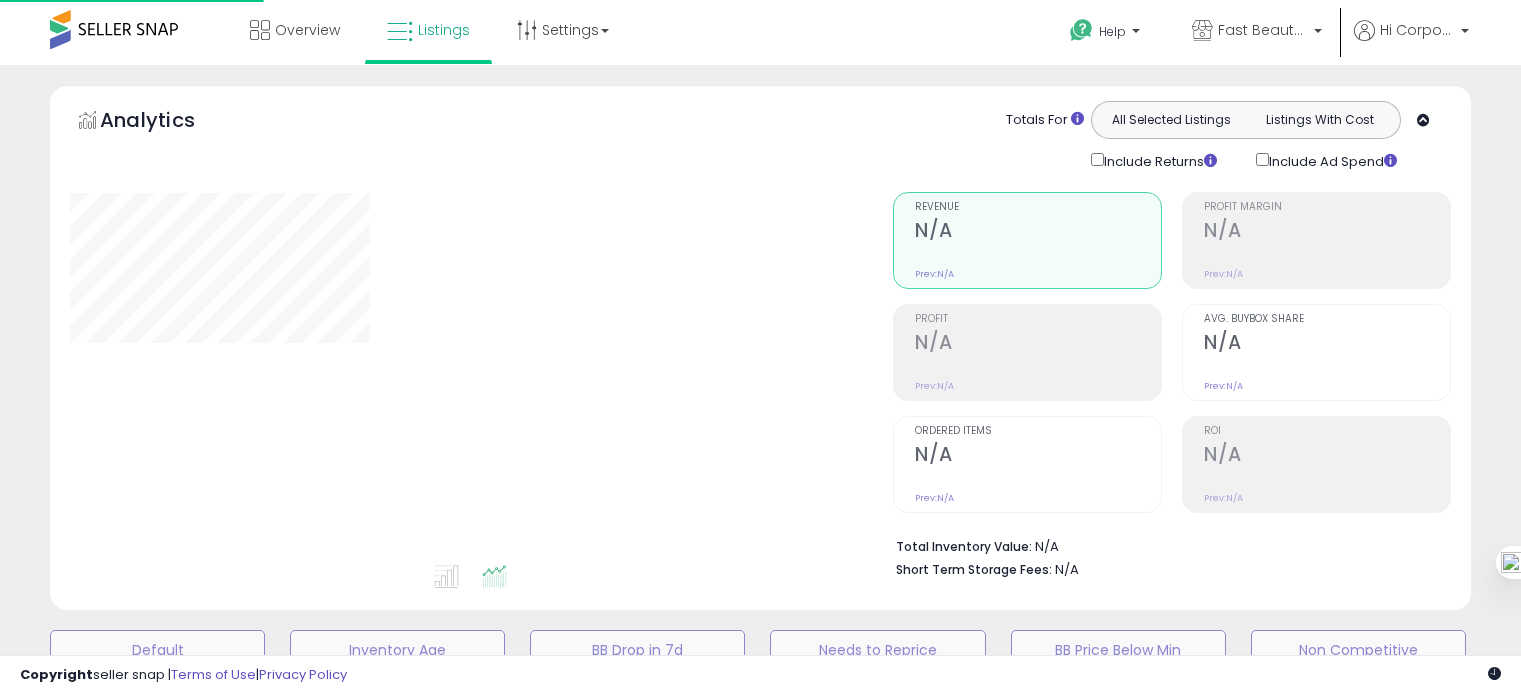 scroll, scrollTop: 0, scrollLeft: 0, axis: both 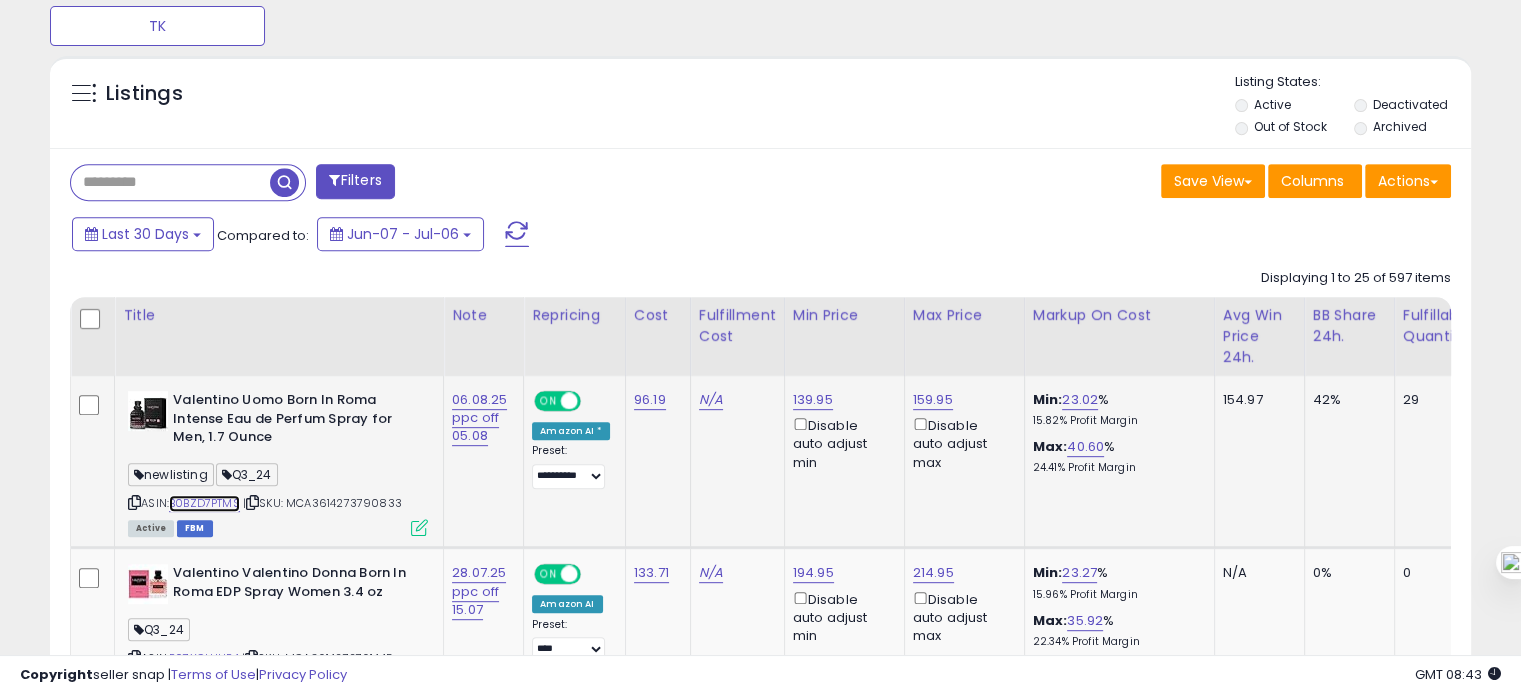 click on "B0BZD7PTMS" at bounding box center [204, 503] 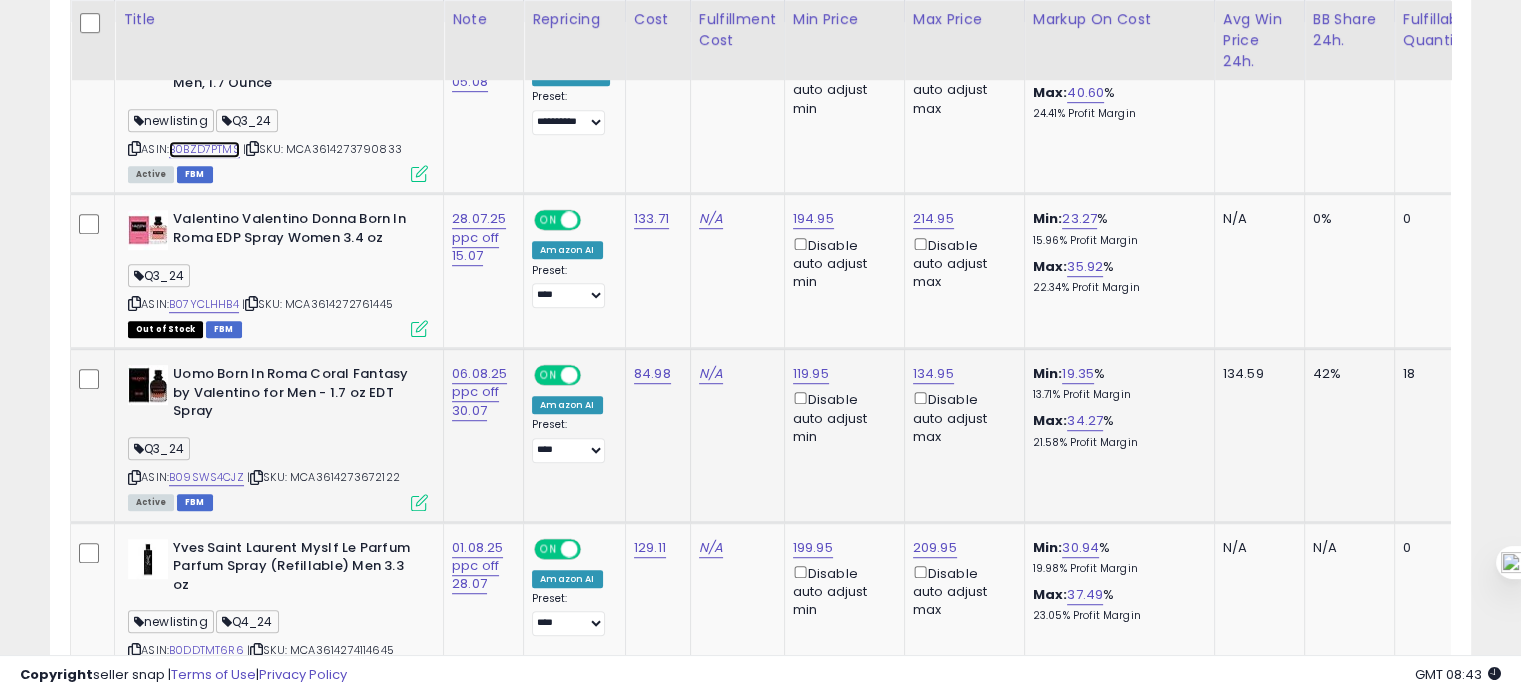 scroll, scrollTop: 1183, scrollLeft: 0, axis: vertical 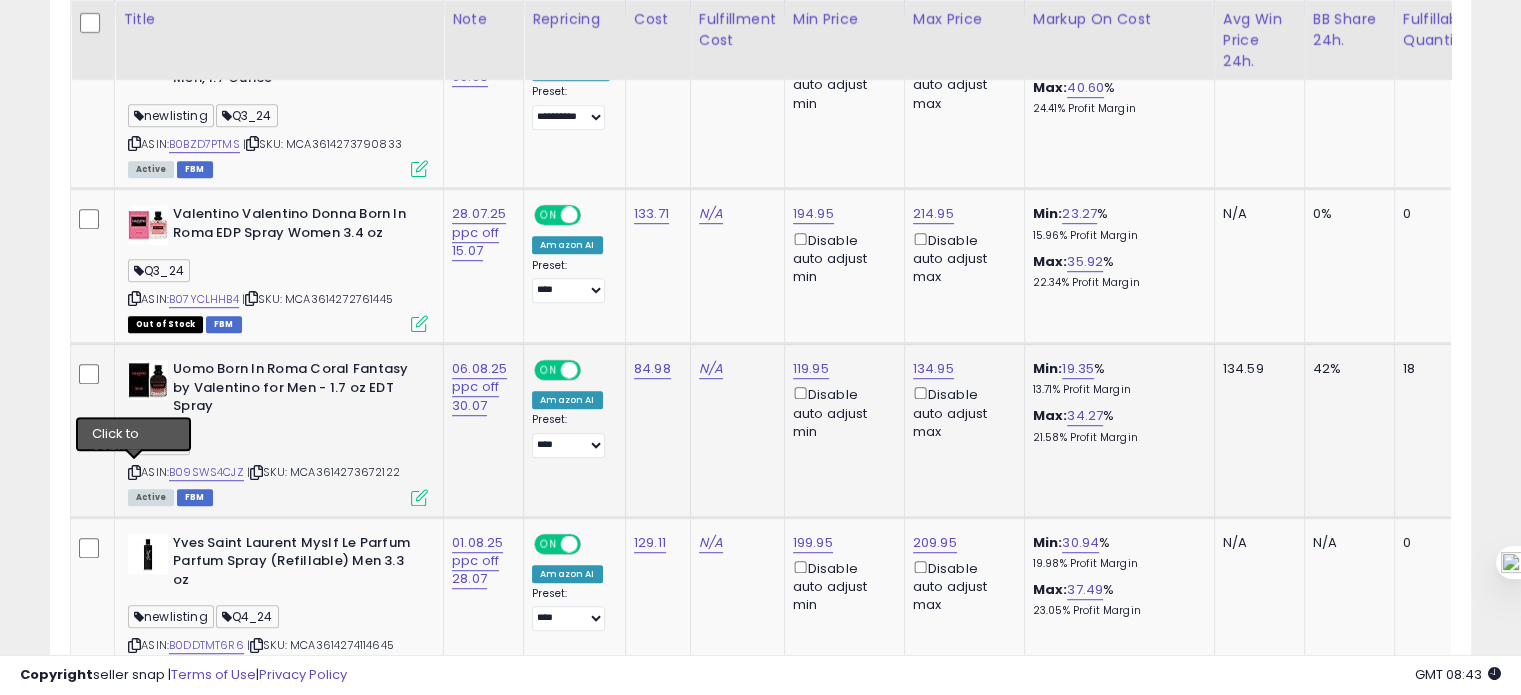 click at bounding box center [134, 472] 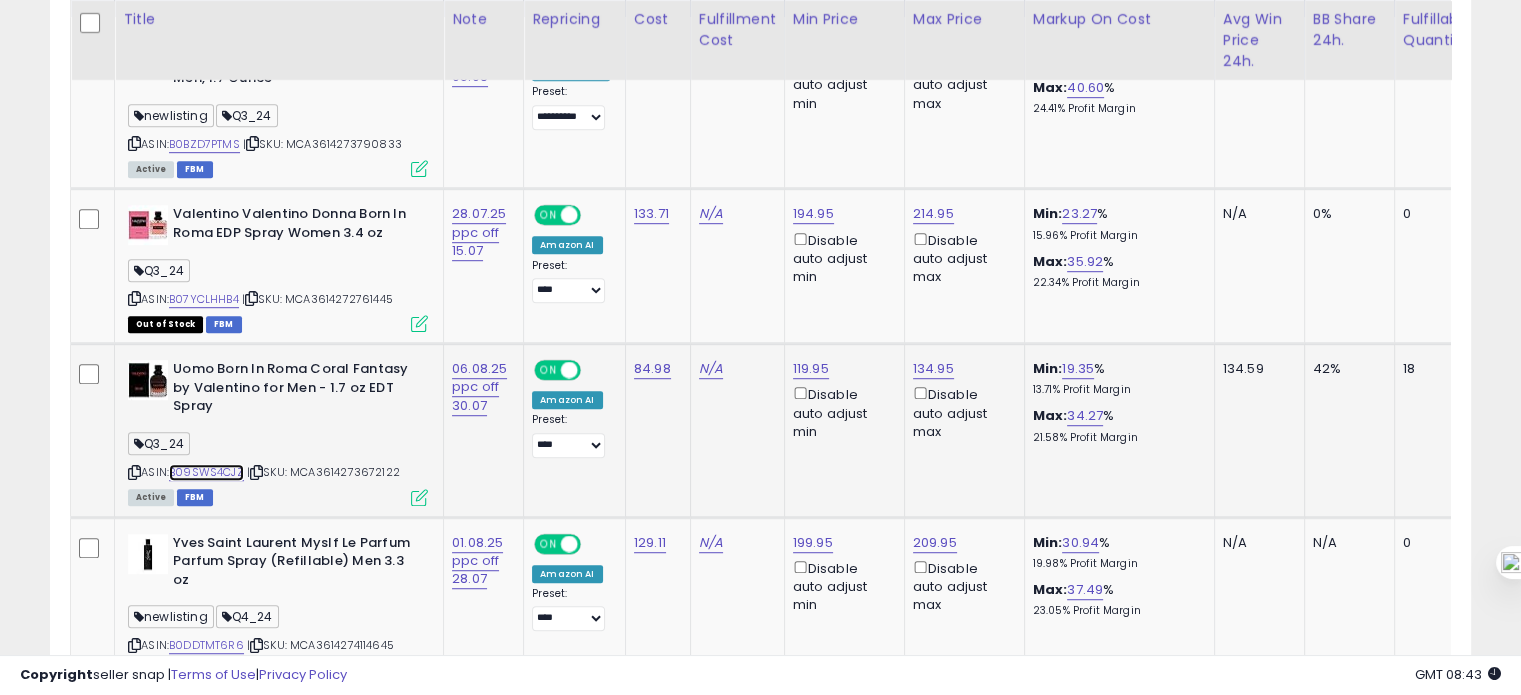 click on "B09SWS4CJZ" at bounding box center [206, 472] 